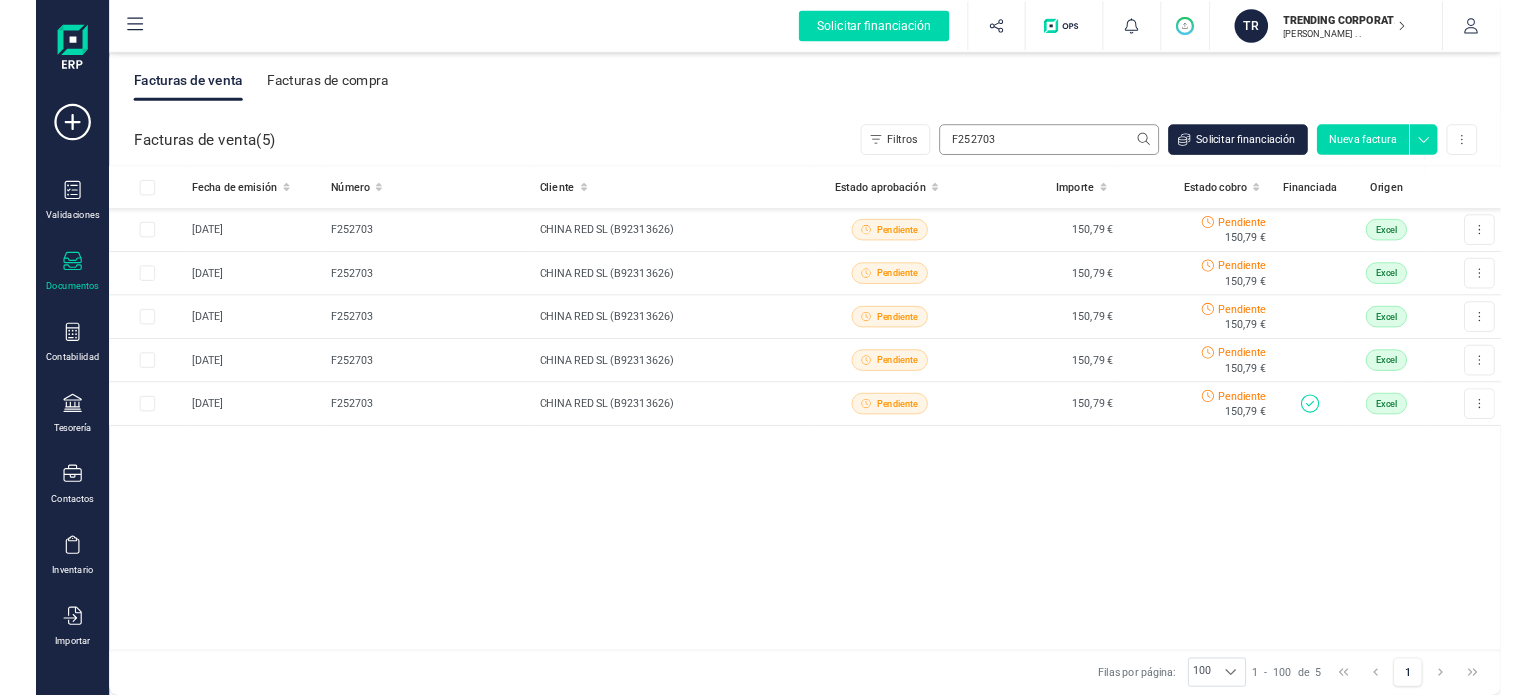 scroll, scrollTop: 0, scrollLeft: 0, axis: both 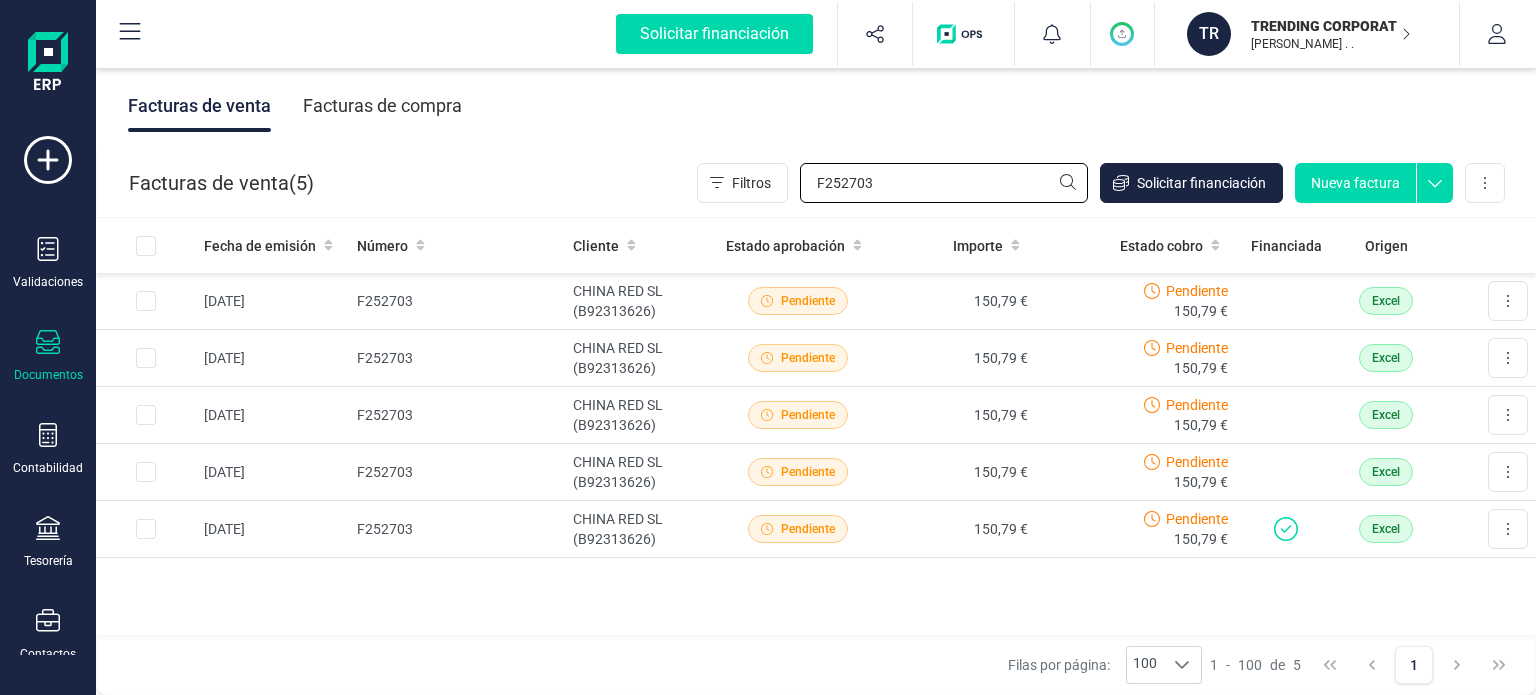 click on "F252703" at bounding box center (944, 183) 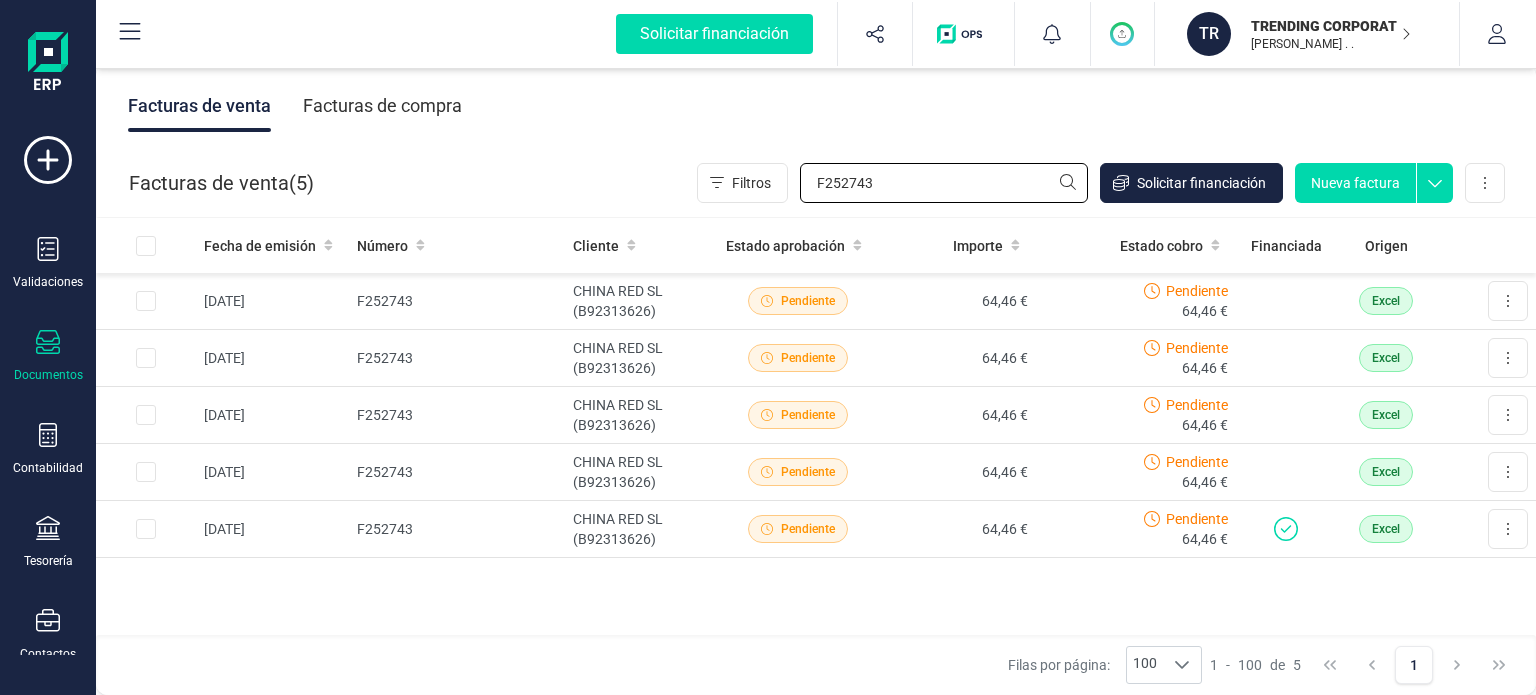 drag, startPoint x: 907, startPoint y: 178, endPoint x: 496, endPoint y: 182, distance: 411.01947 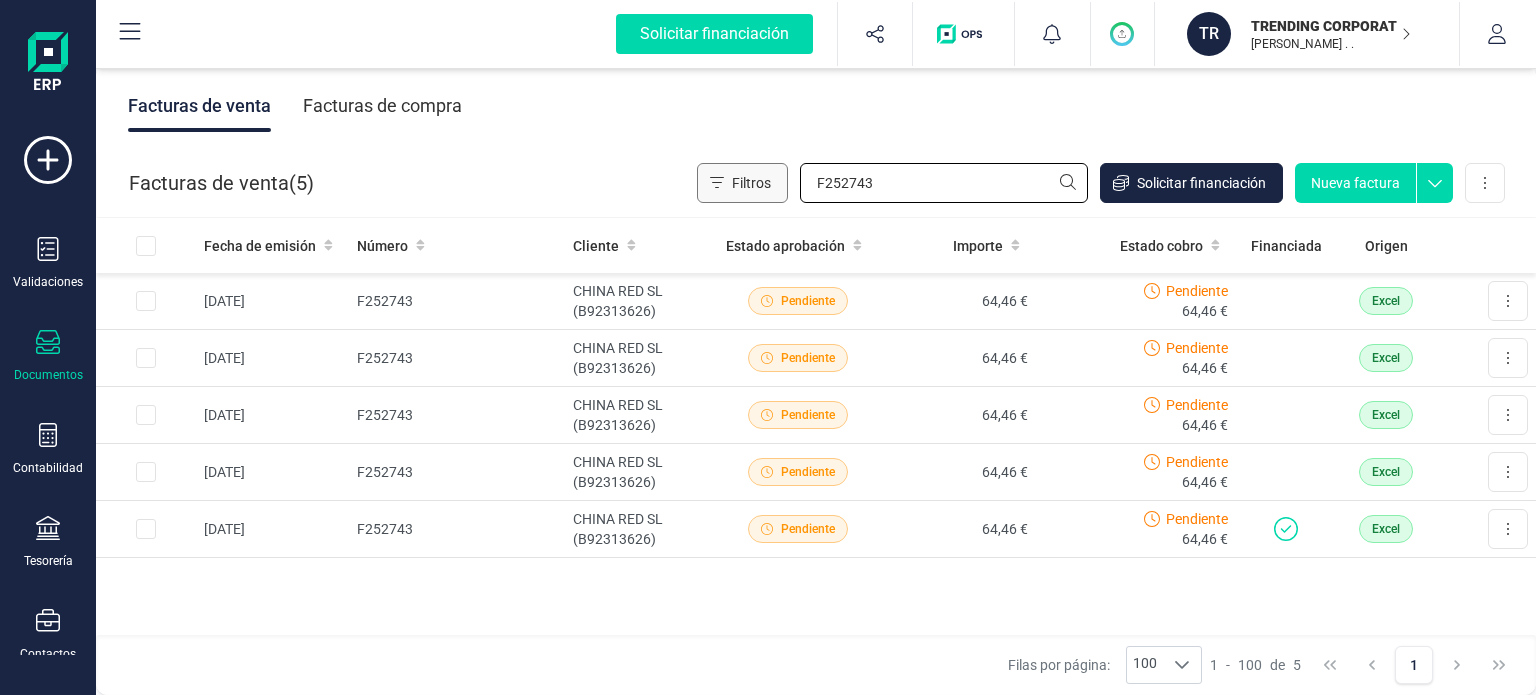 paste on "60" 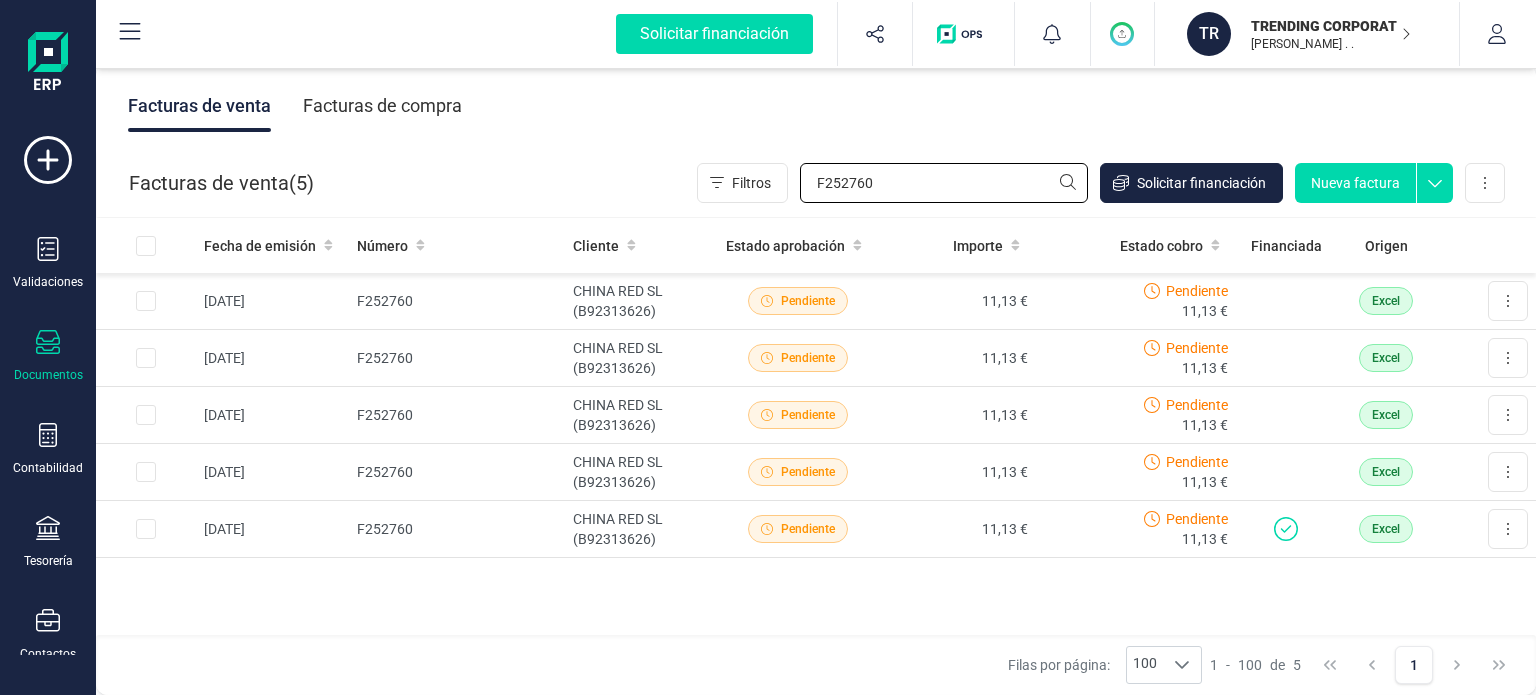 drag, startPoint x: 872, startPoint y: 191, endPoint x: 568, endPoint y: 188, distance: 304.0148 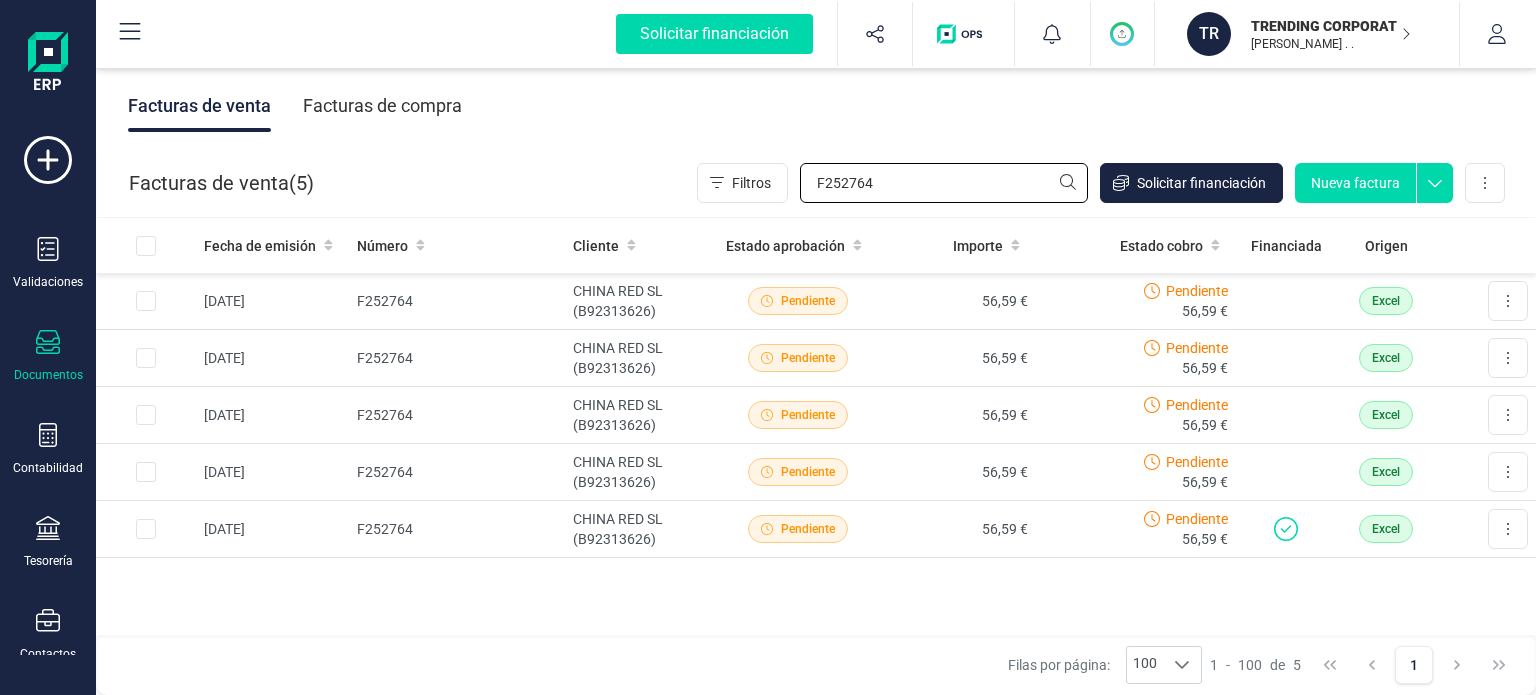 drag, startPoint x: 912, startPoint y: 187, endPoint x: 626, endPoint y: 183, distance: 286.02798 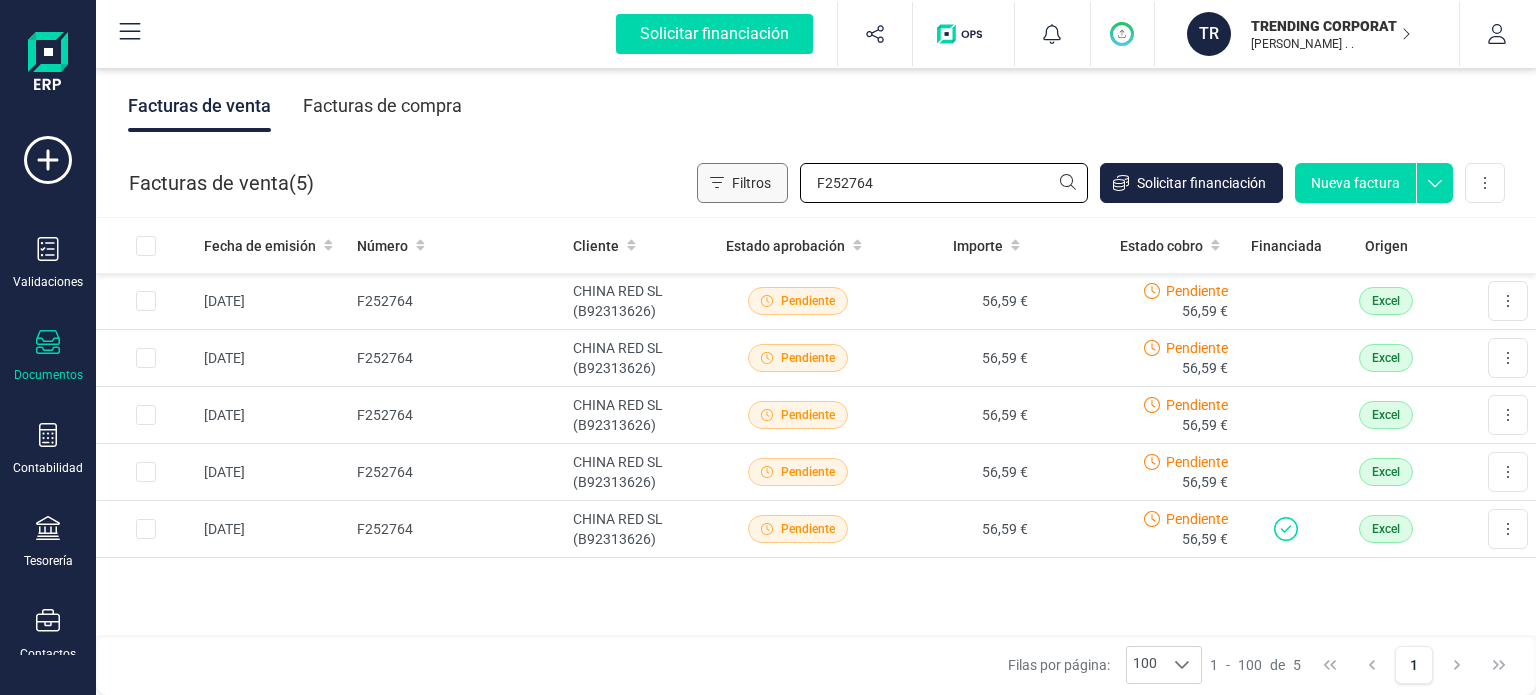 paste on "929" 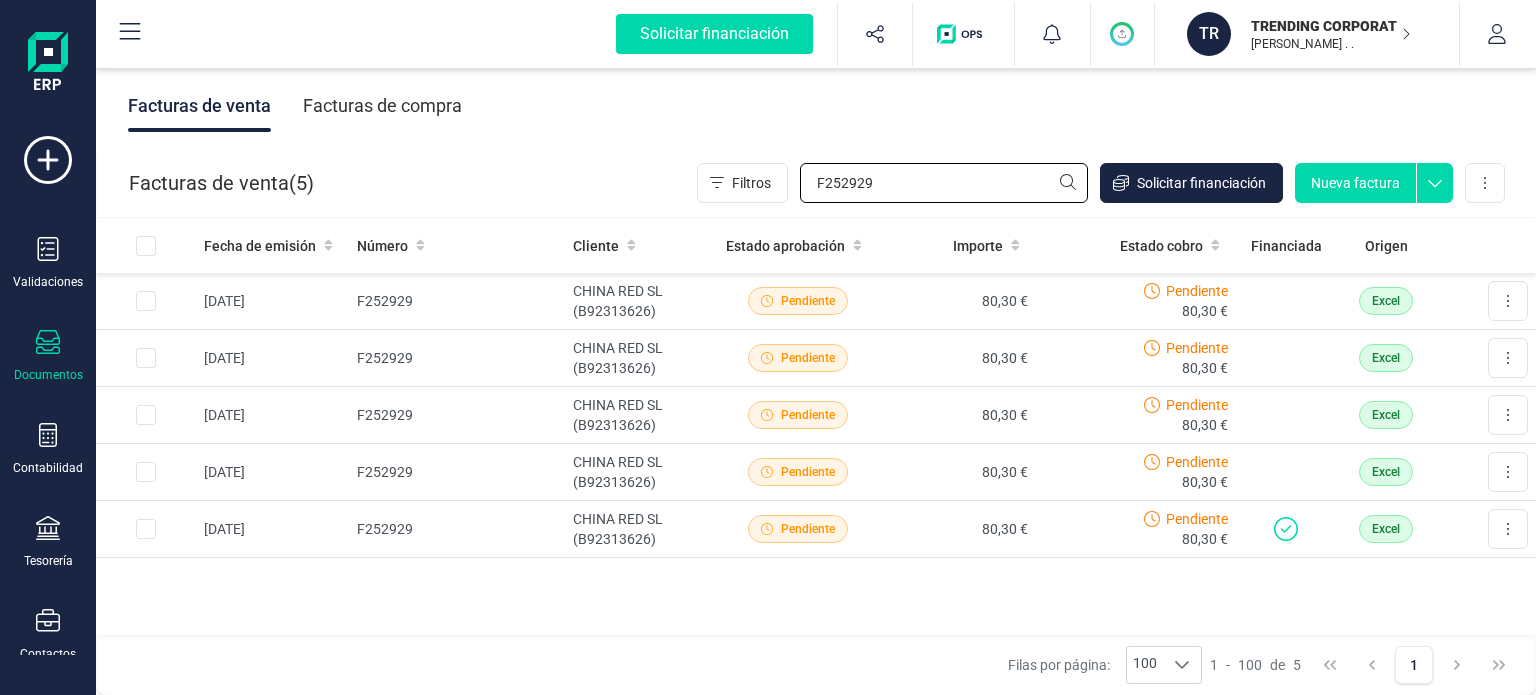 drag, startPoint x: 810, startPoint y: 181, endPoint x: 646, endPoint y: 181, distance: 164 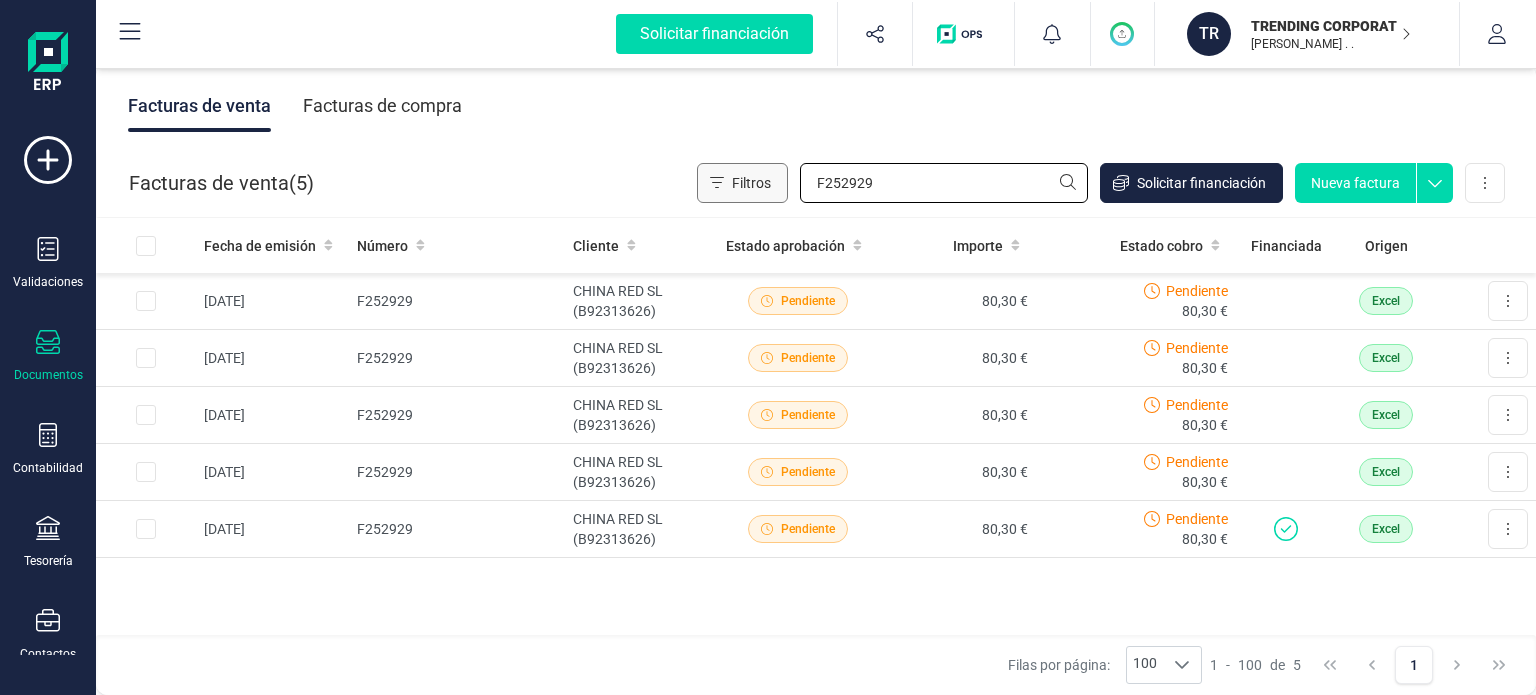 paste on "3161" 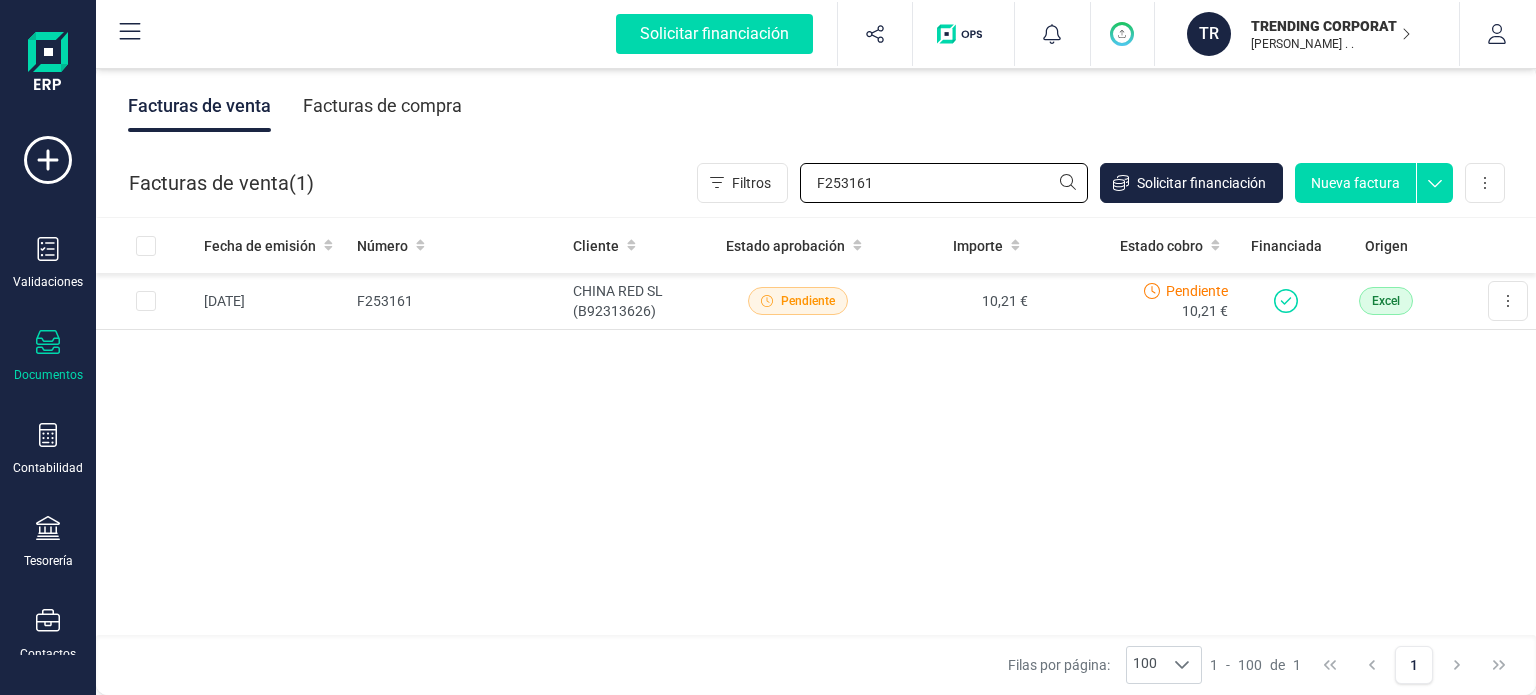 drag, startPoint x: 831, startPoint y: 188, endPoint x: 586, endPoint y: 188, distance: 245 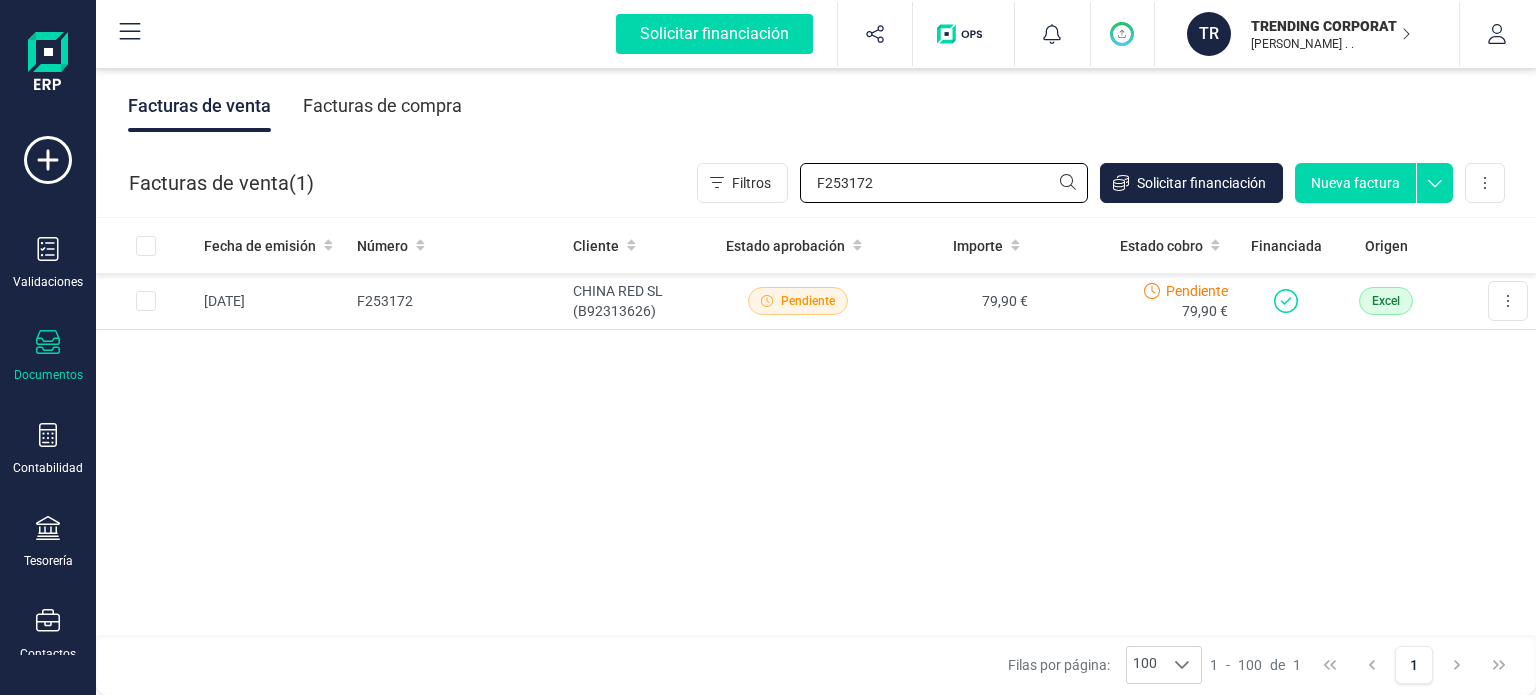 drag, startPoint x: 901, startPoint y: 190, endPoint x: 500, endPoint y: 191, distance: 401.00125 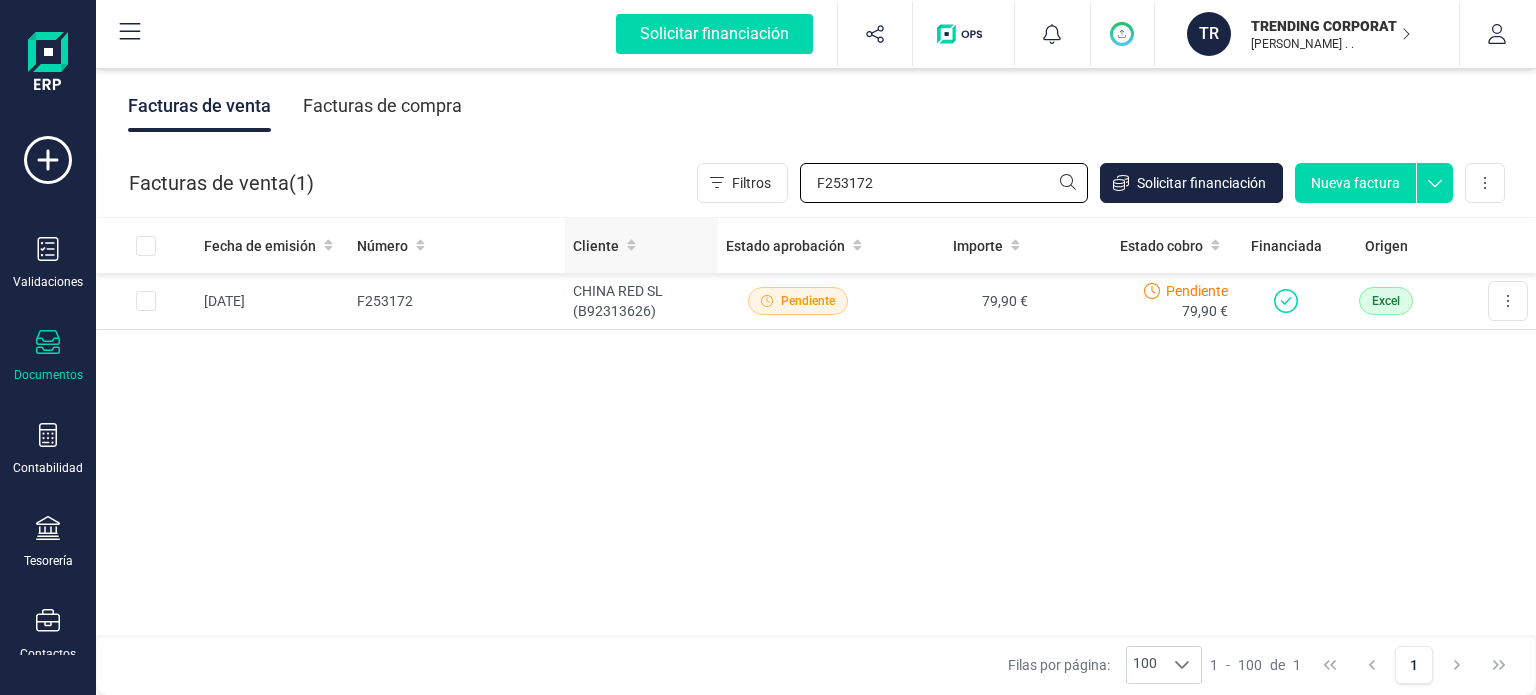 paste on "22" 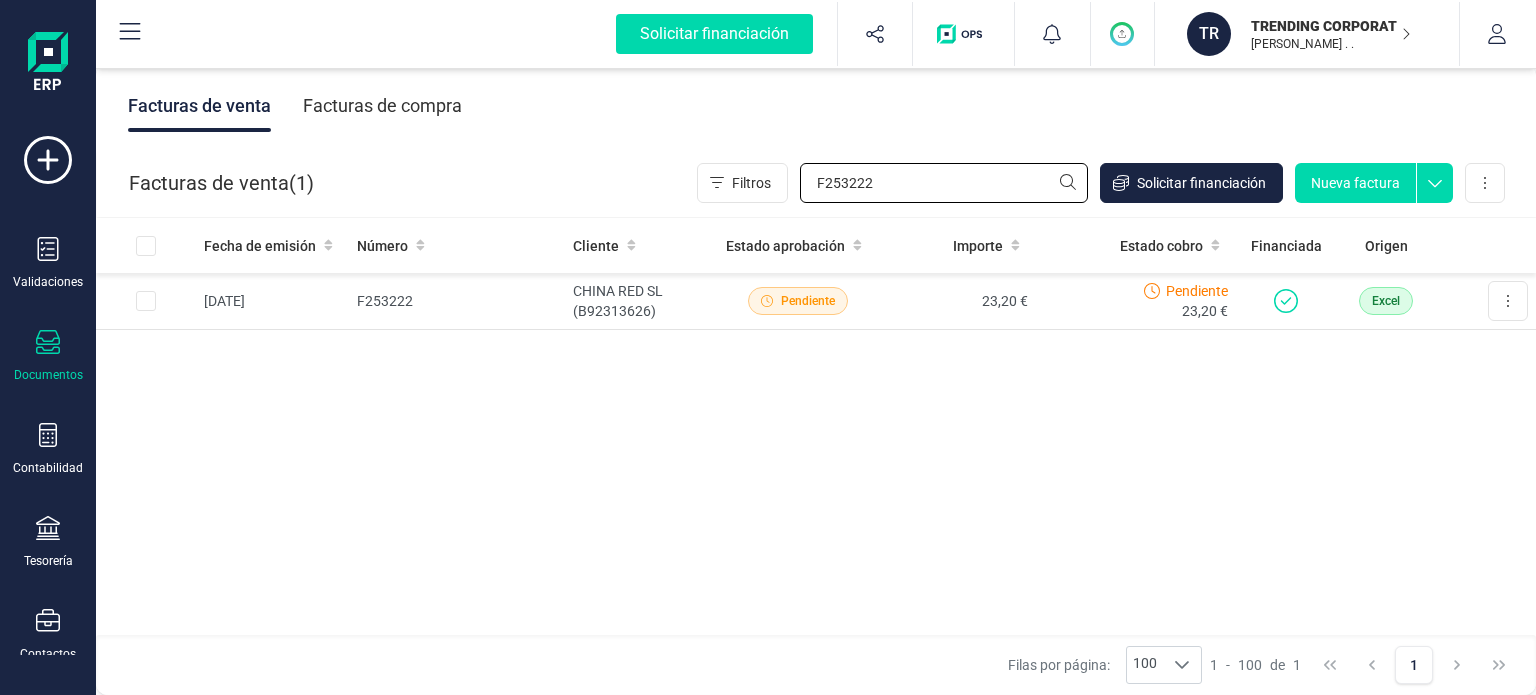 drag, startPoint x: 620, startPoint y: 198, endPoint x: 540, endPoint y: 203, distance: 80.1561 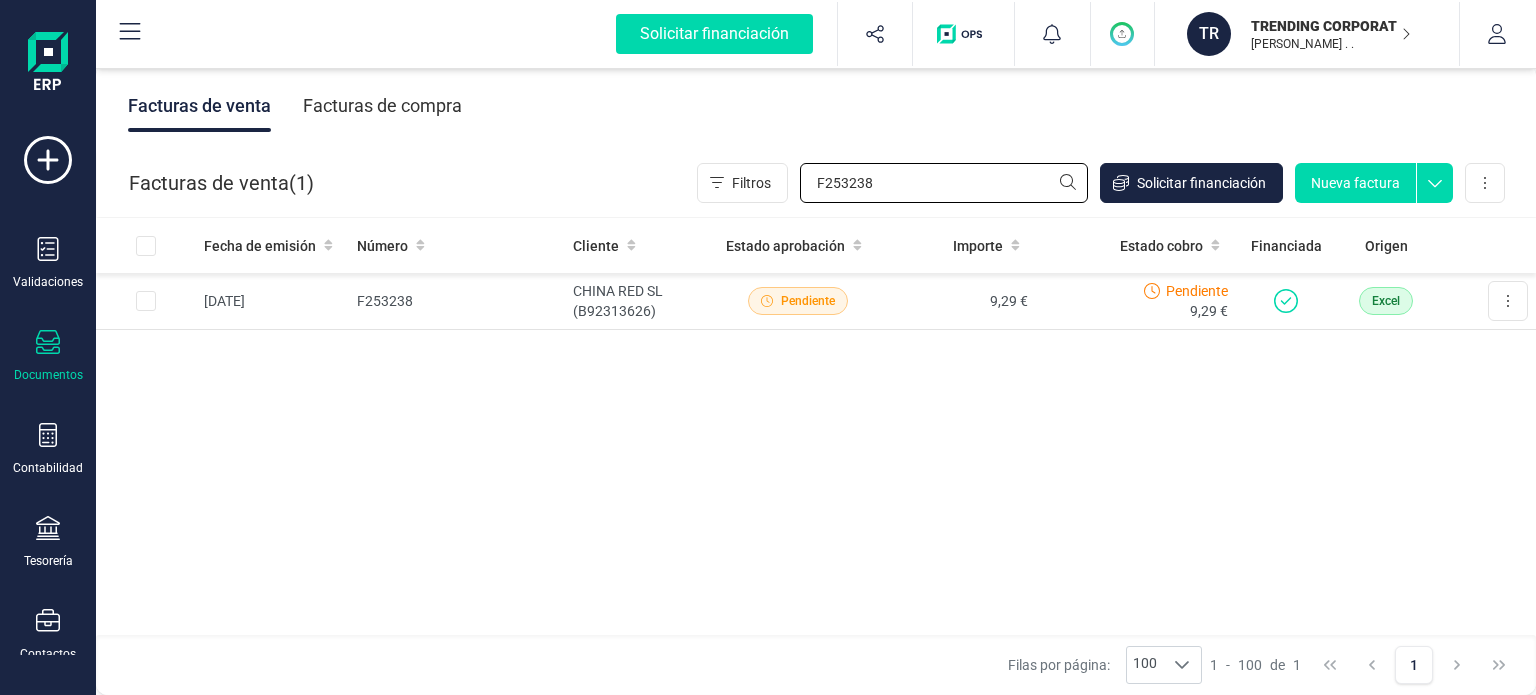 drag, startPoint x: 740, startPoint y: 192, endPoint x: 572, endPoint y: 211, distance: 169.07098 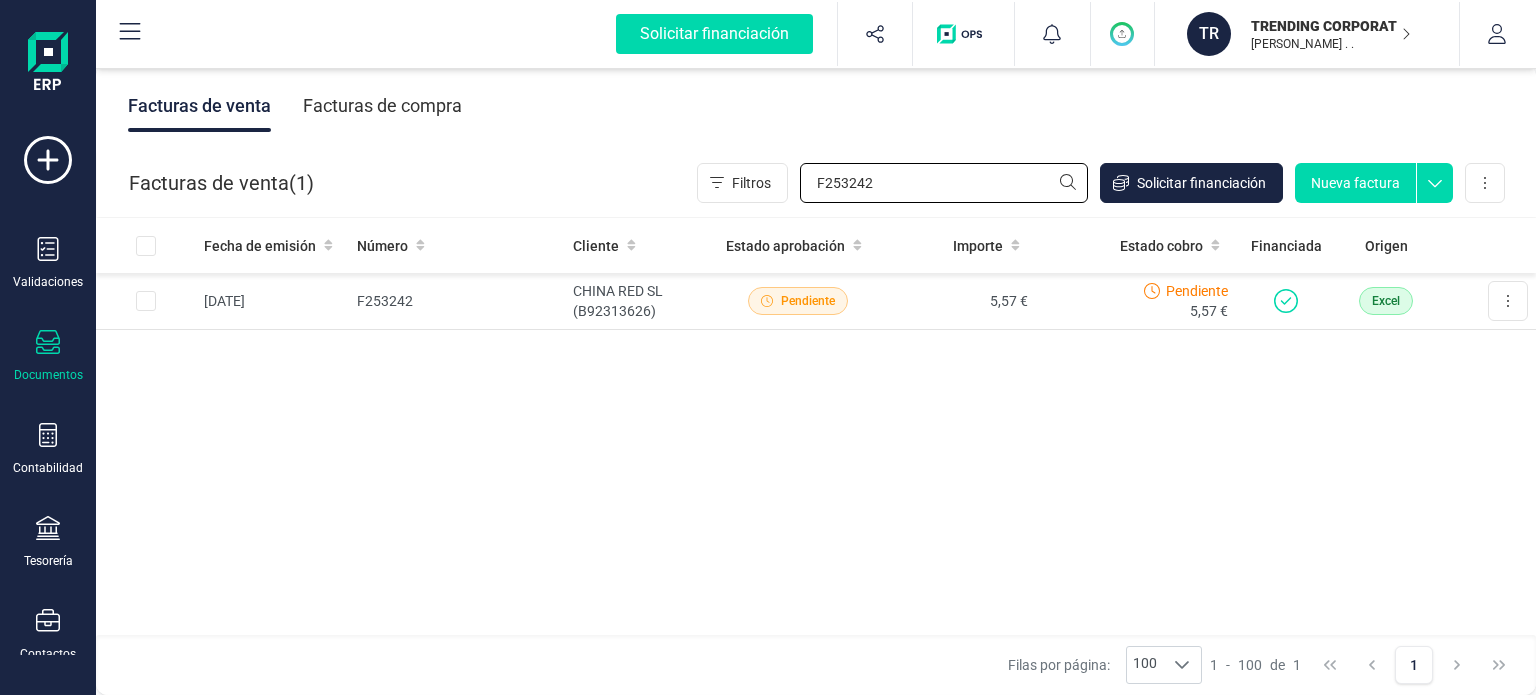 drag, startPoint x: 866, startPoint y: 183, endPoint x: 591, endPoint y: 183, distance: 275 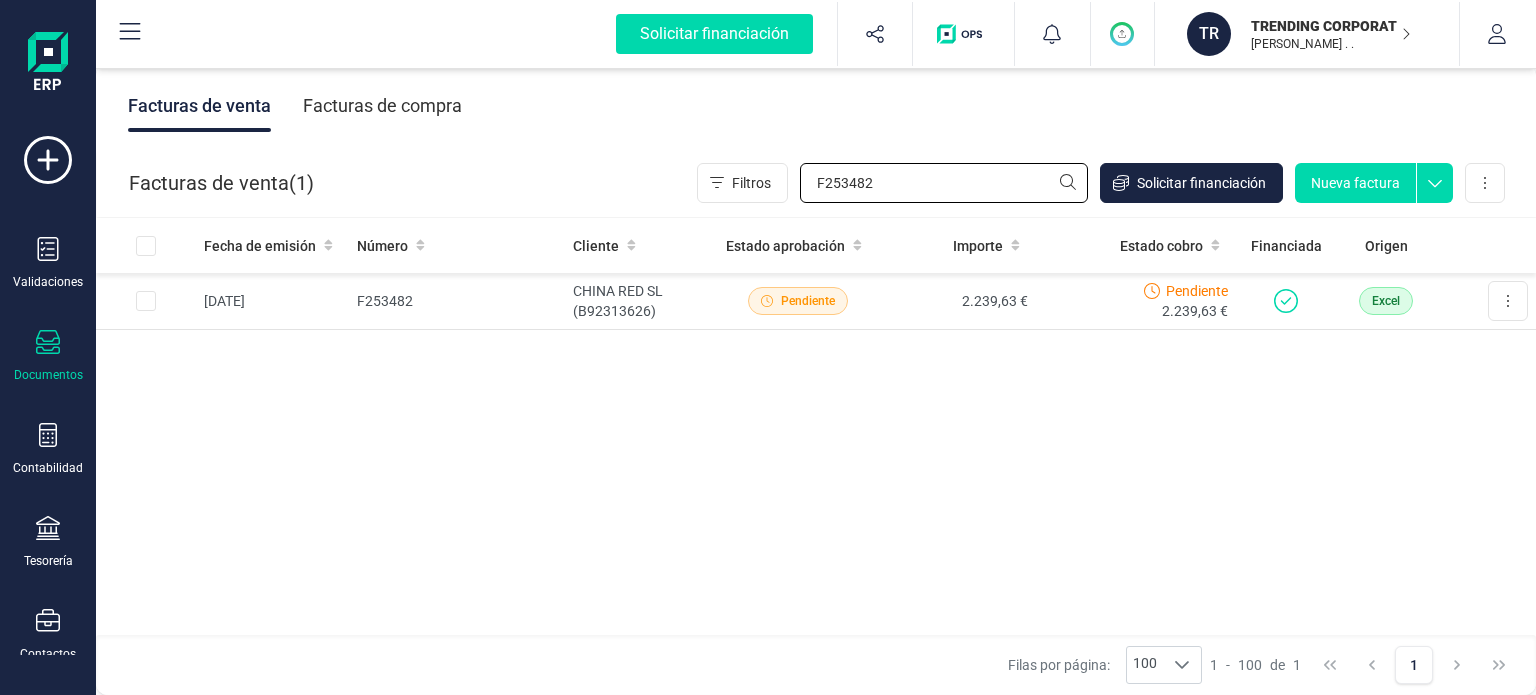 drag, startPoint x: 904, startPoint y: 173, endPoint x: 545, endPoint y: 194, distance: 359.61368 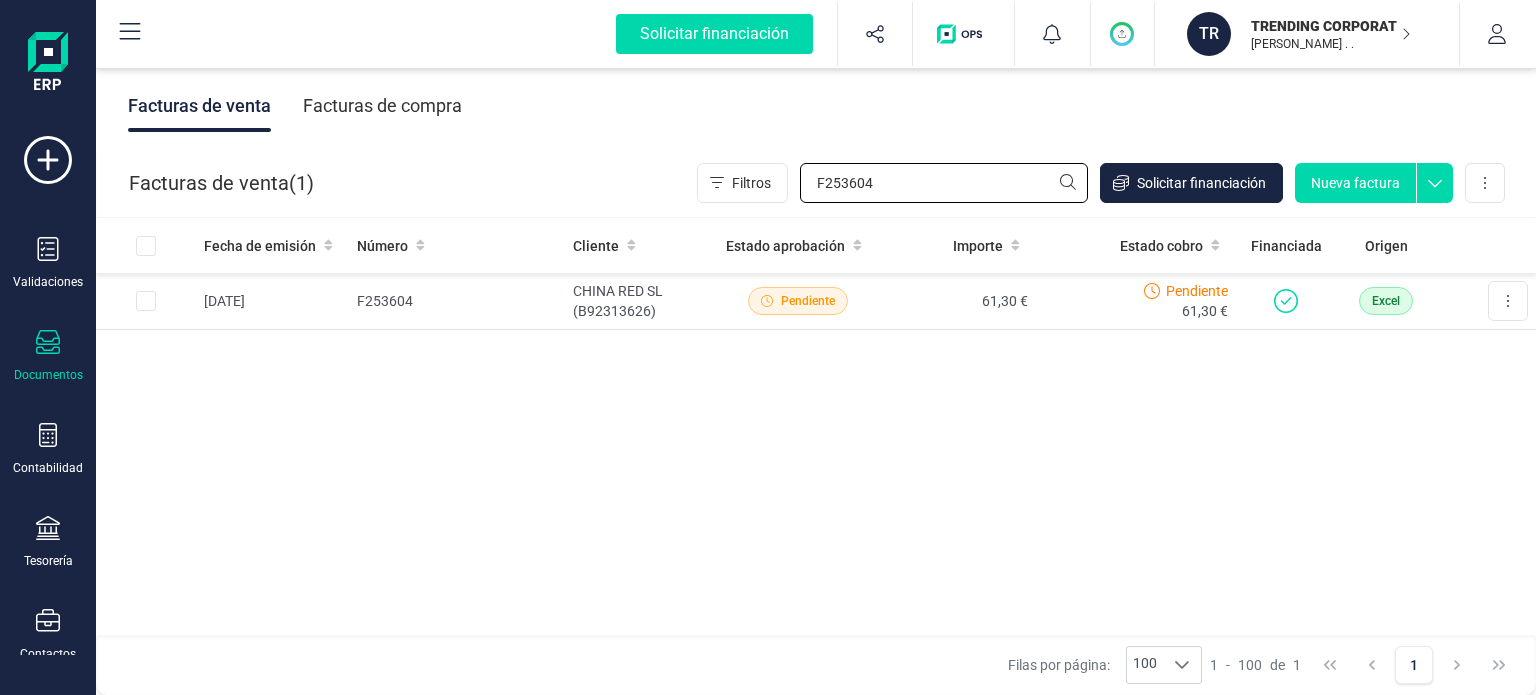 drag, startPoint x: 949, startPoint y: 183, endPoint x: 550, endPoint y: 189, distance: 399.0451 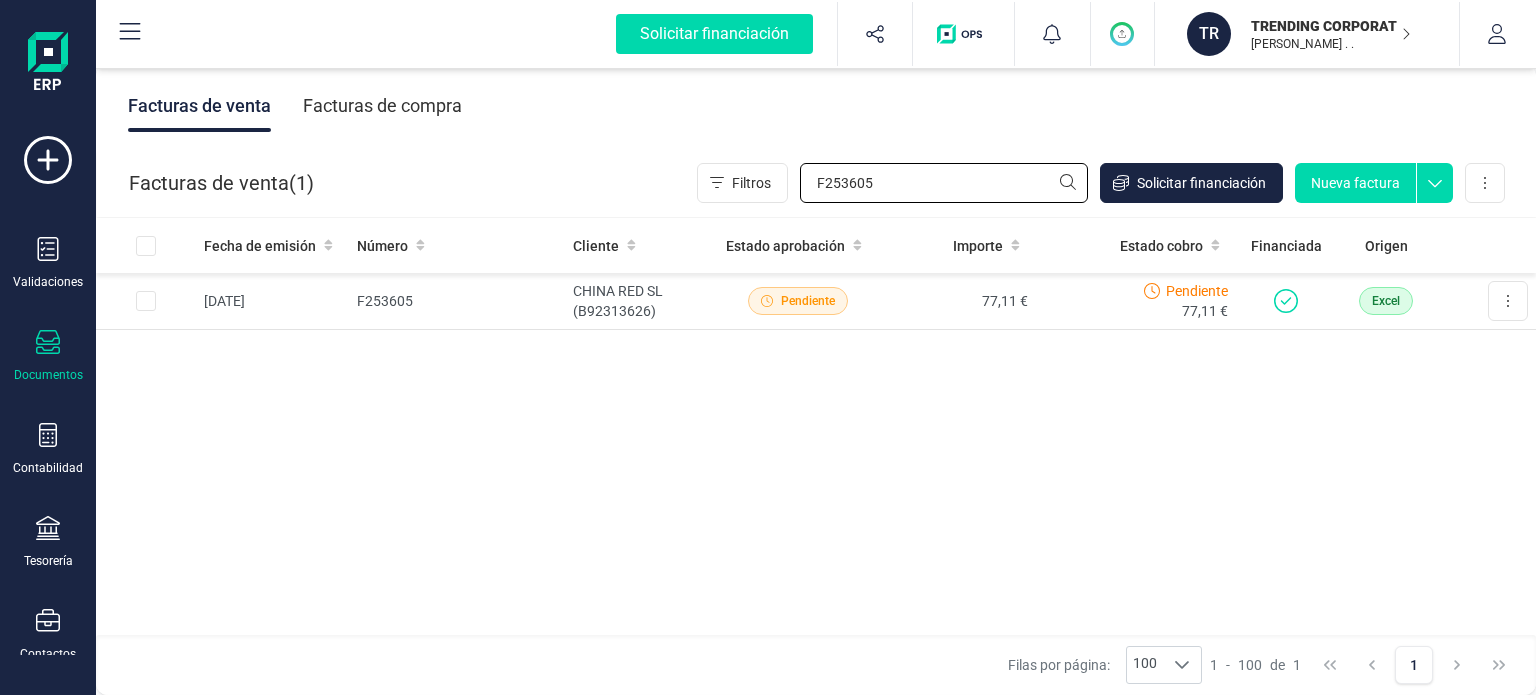 drag, startPoint x: 907, startPoint y: 195, endPoint x: 596, endPoint y: 195, distance: 311 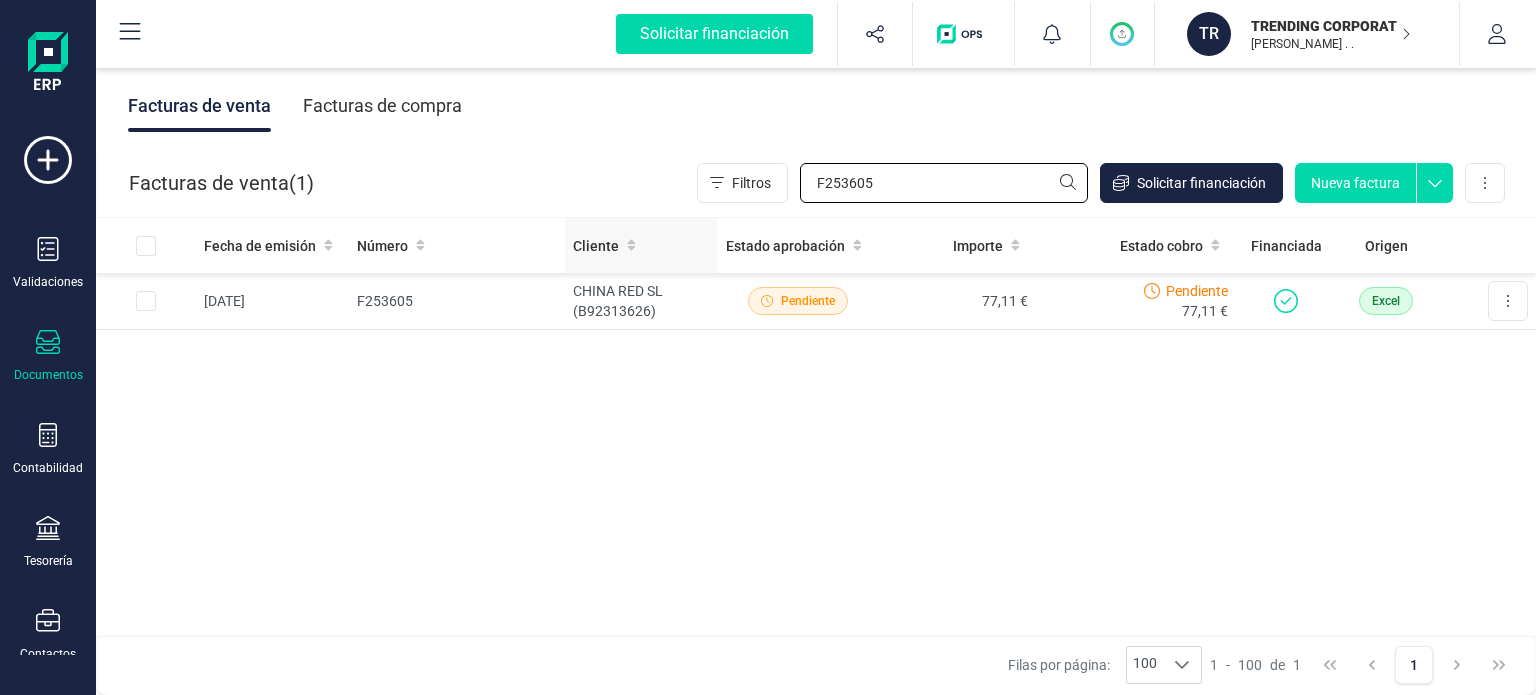 paste on "6" 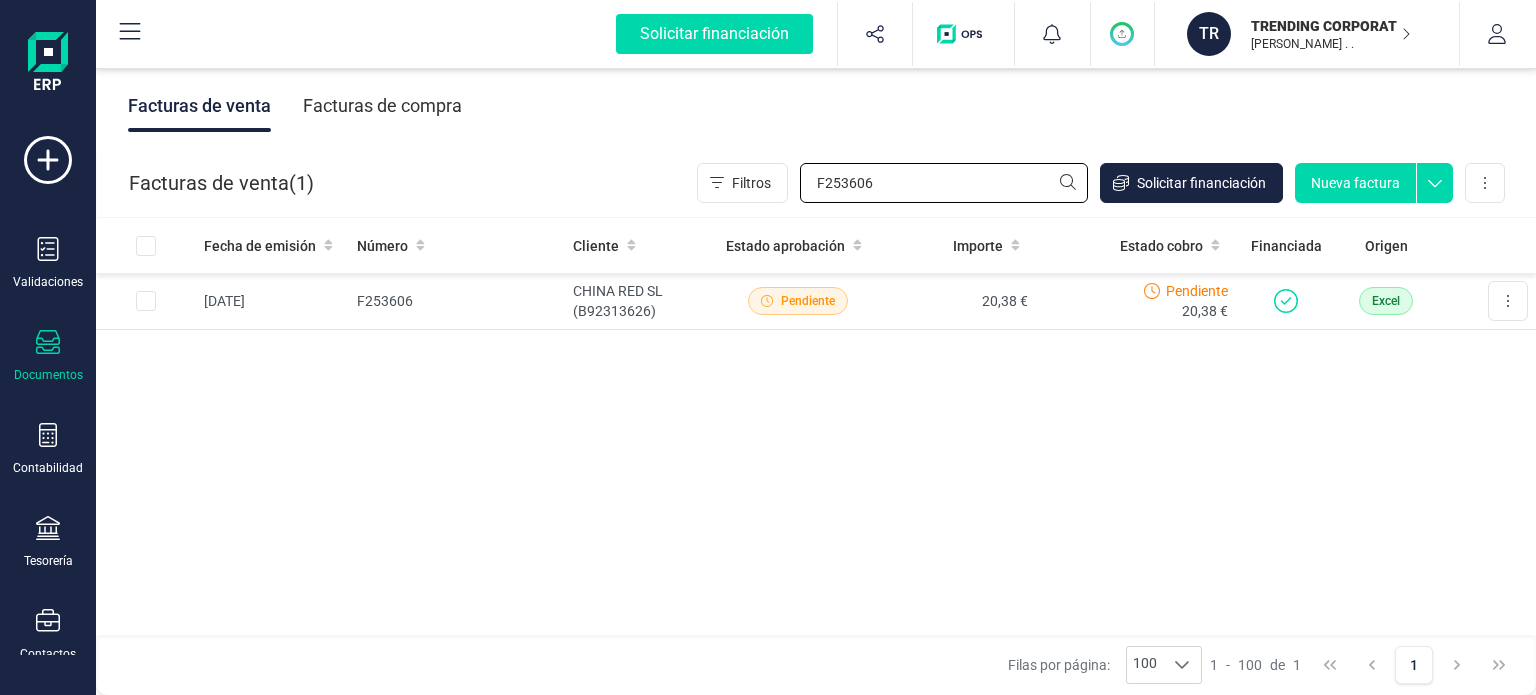 drag, startPoint x: 925, startPoint y: 195, endPoint x: 582, endPoint y: 191, distance: 343.02332 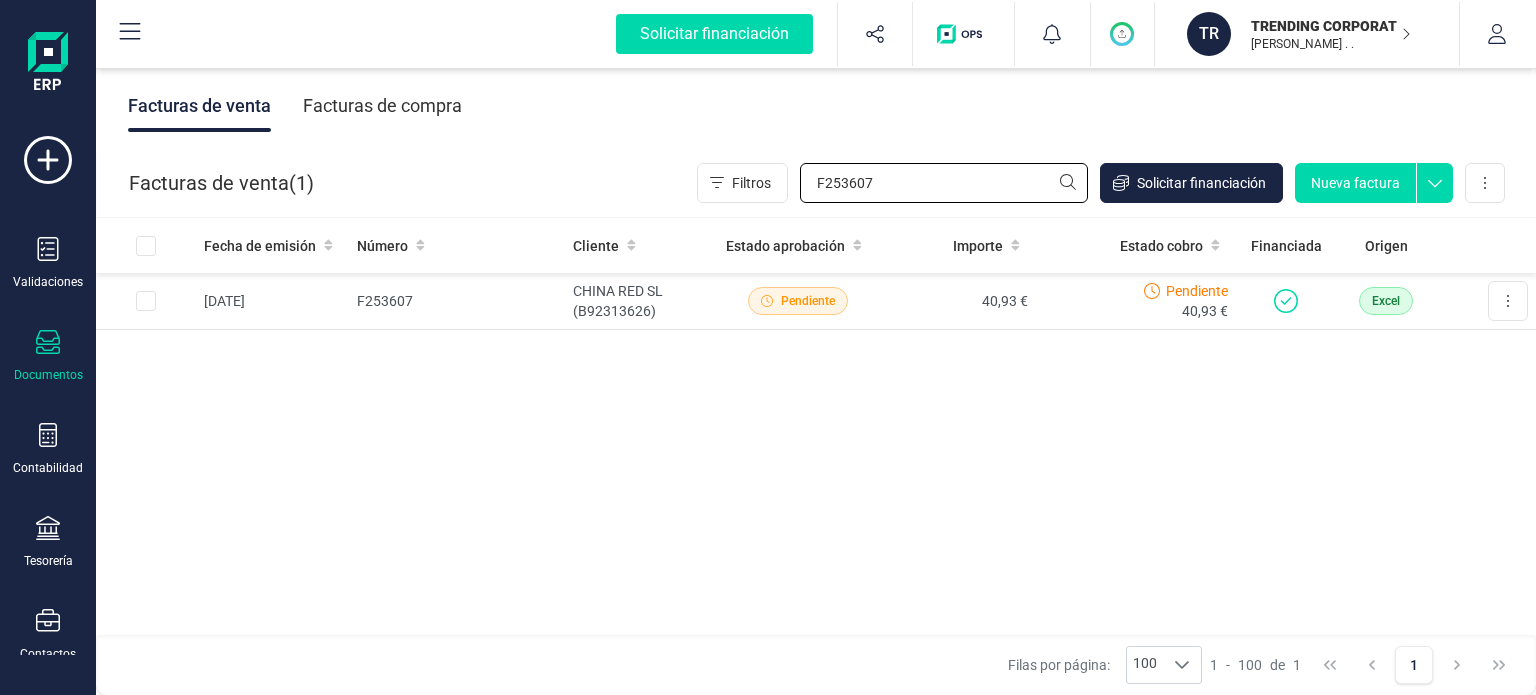 drag, startPoint x: 931, startPoint y: 189, endPoint x: 353, endPoint y: 179, distance: 578.0865 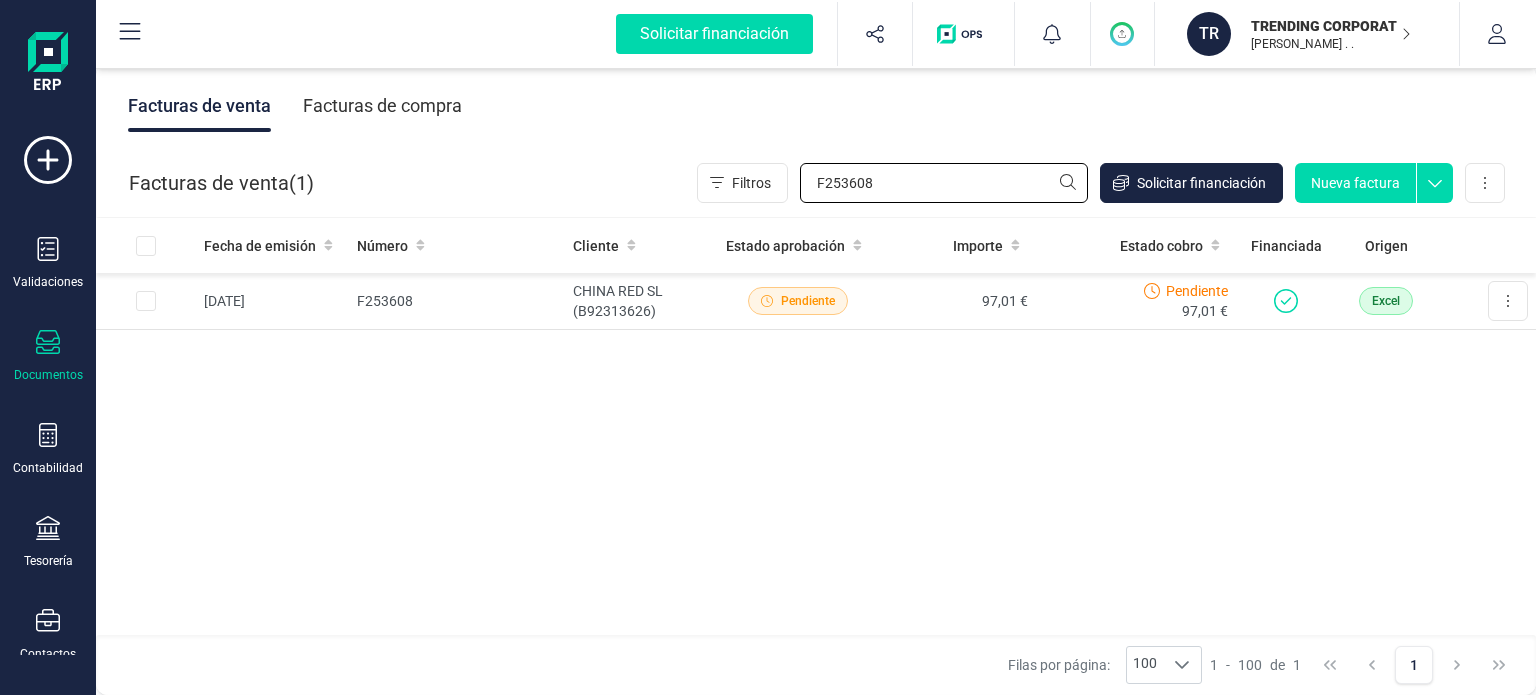 drag, startPoint x: 928, startPoint y: 169, endPoint x: 508, endPoint y: 187, distance: 420.38553 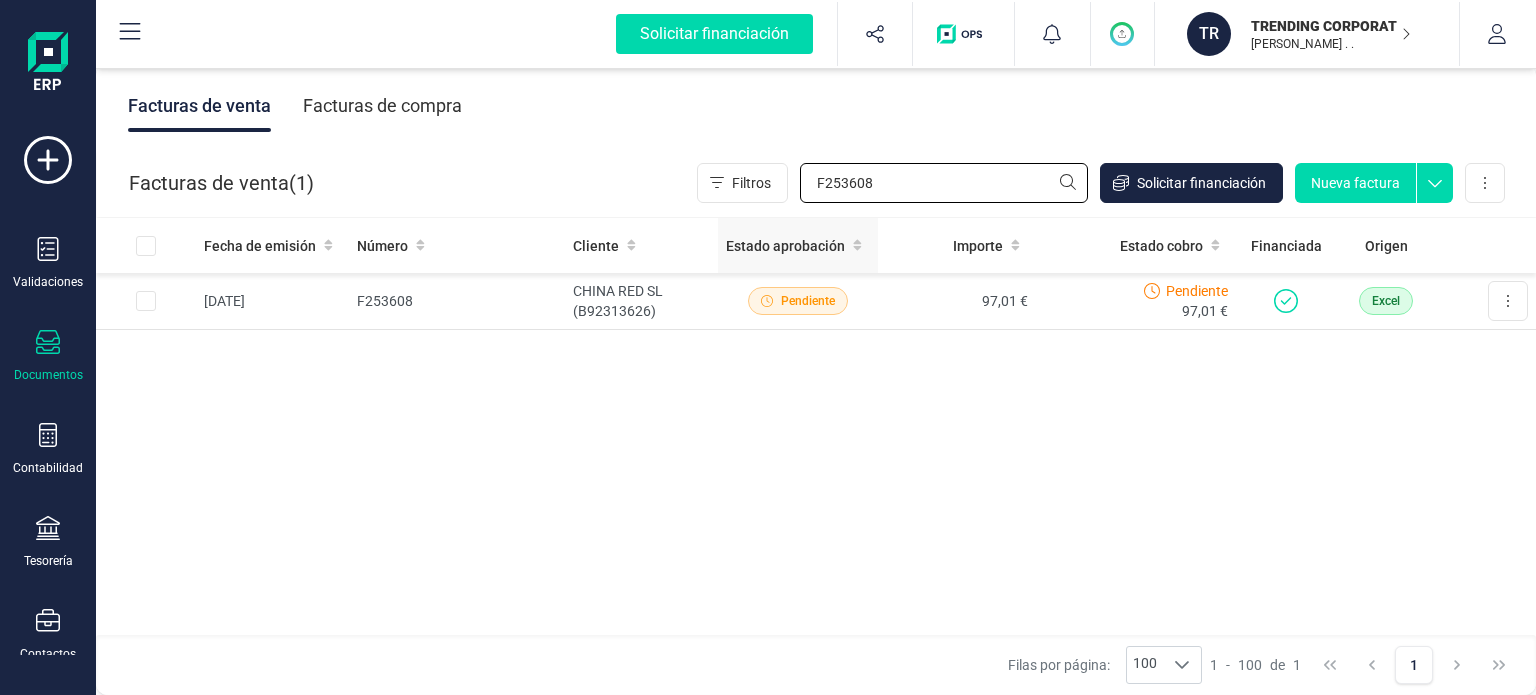 paste on "9" 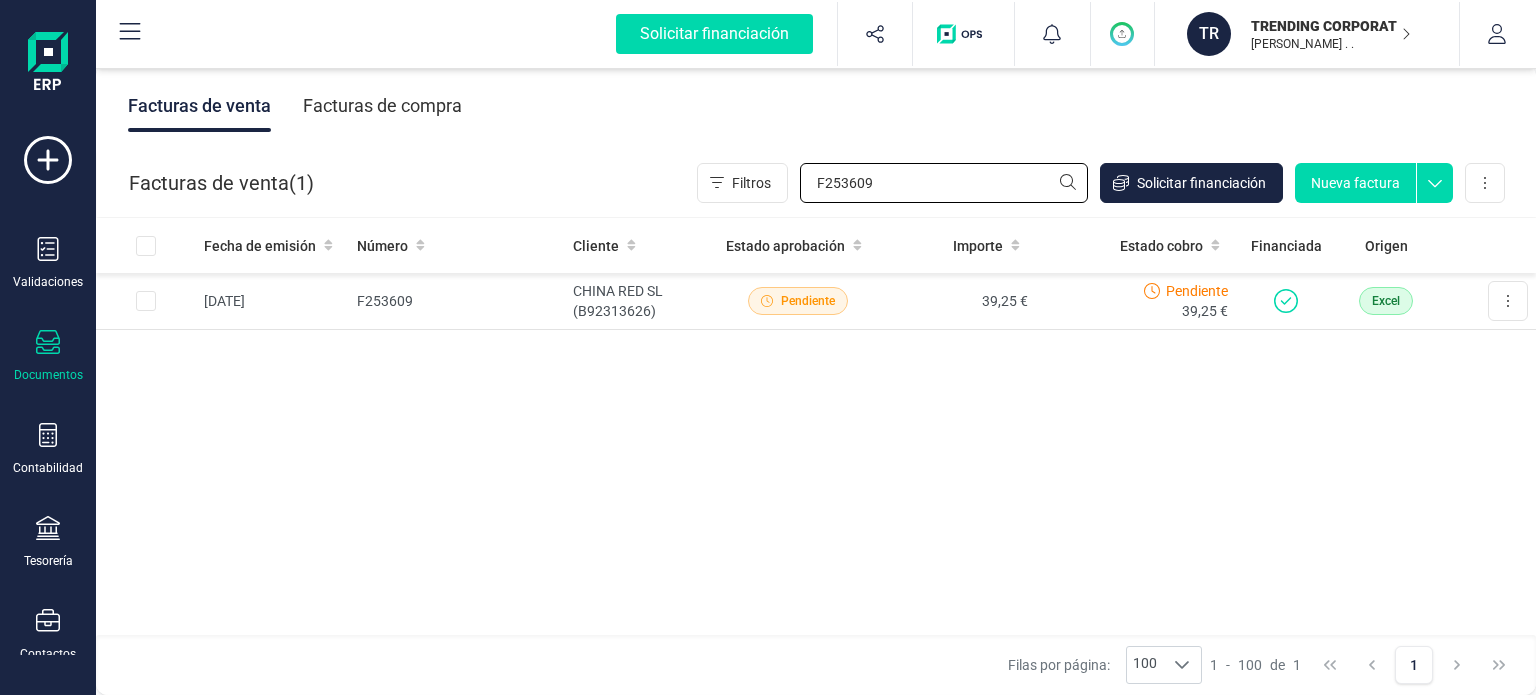 drag, startPoint x: 872, startPoint y: 198, endPoint x: 629, endPoint y: 192, distance: 243.07407 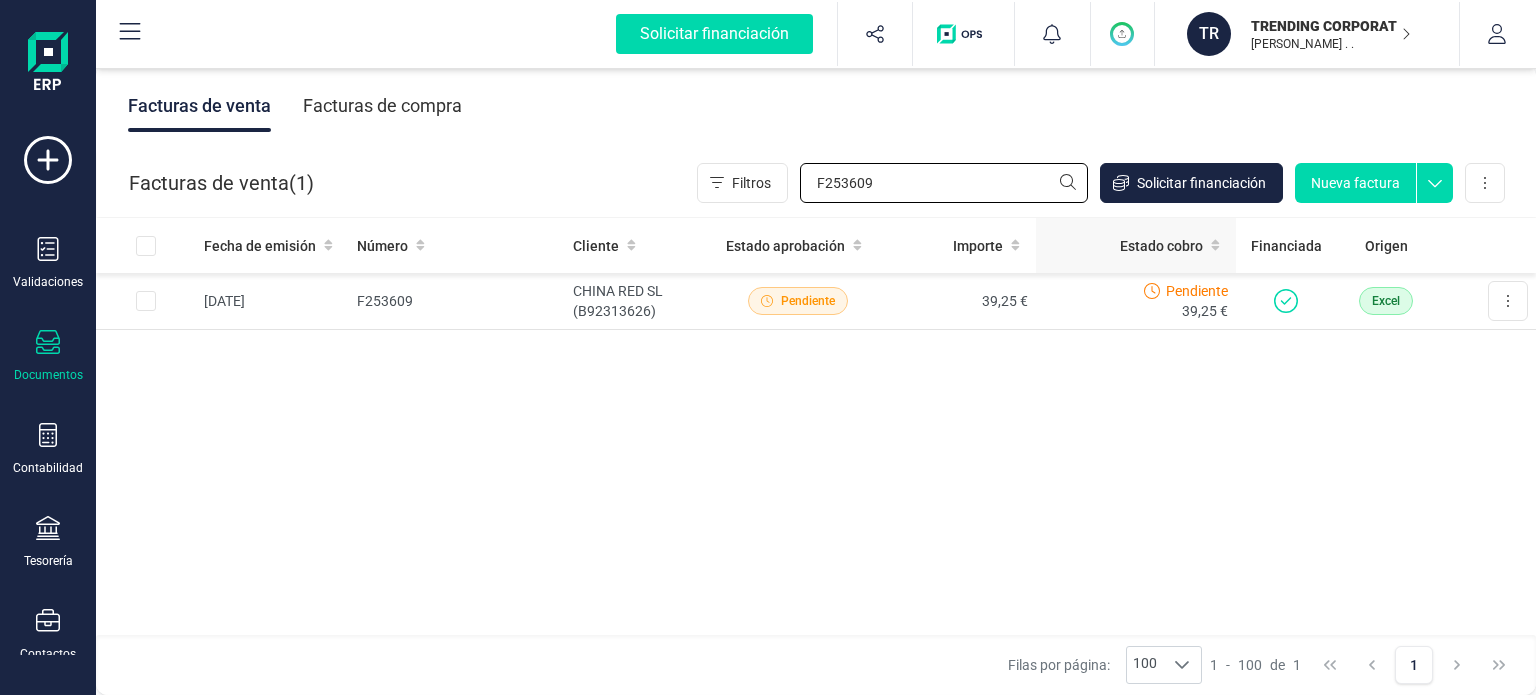 paste on "10" 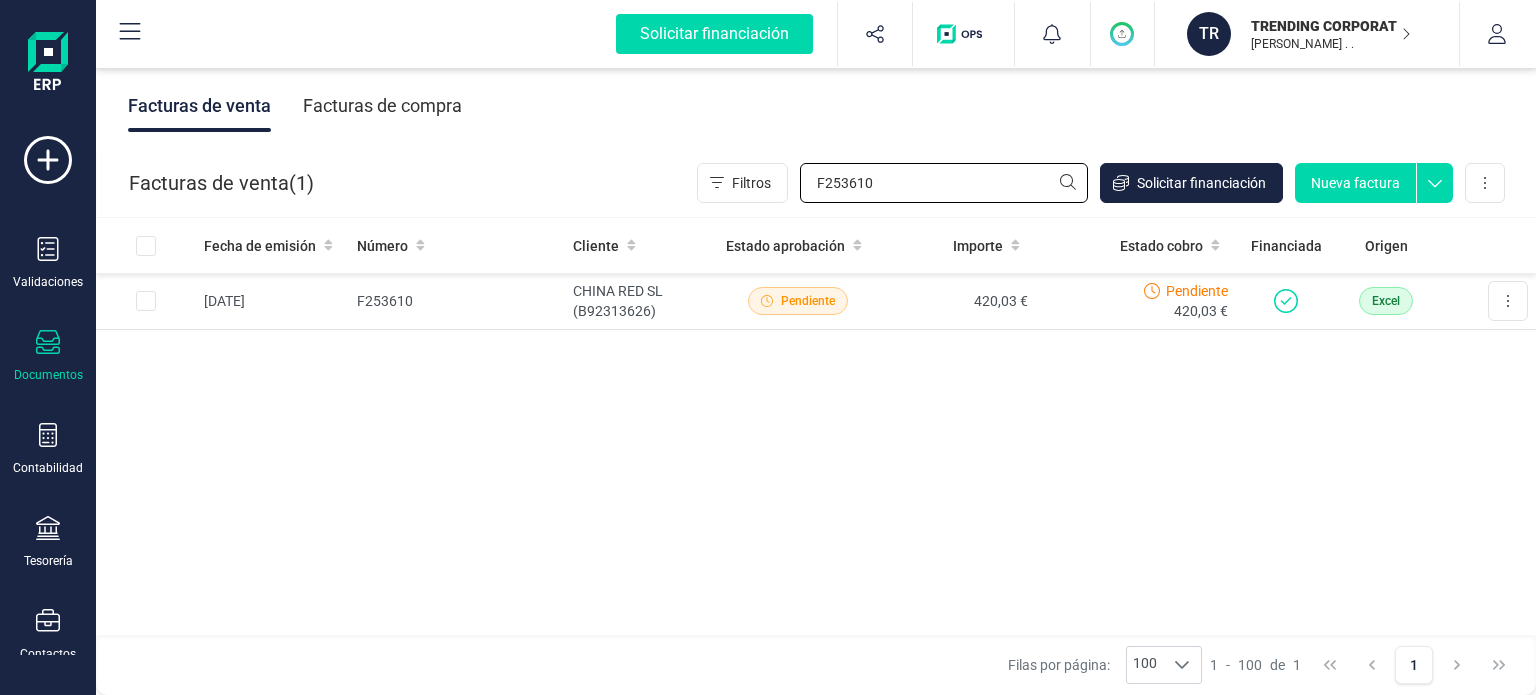 drag, startPoint x: 877, startPoint y: 186, endPoint x: 684, endPoint y: 188, distance: 193.01036 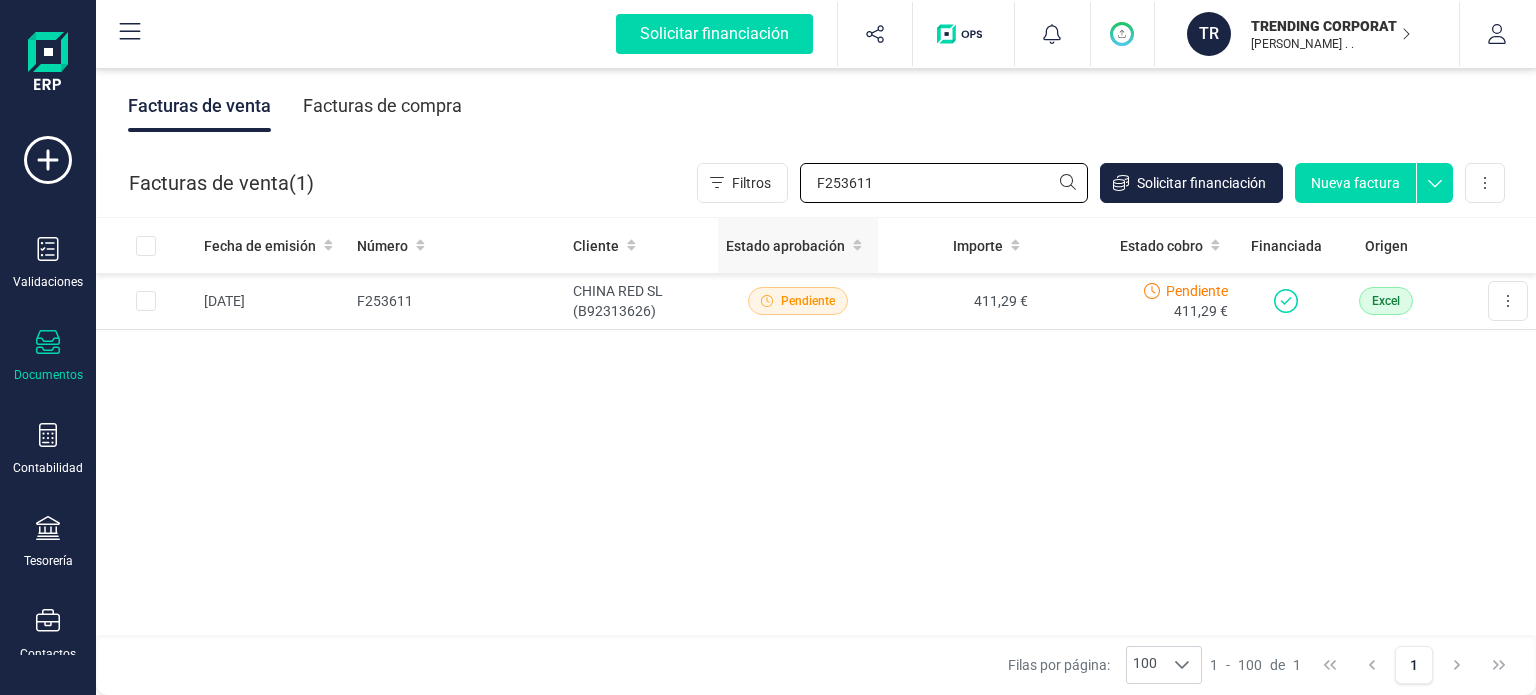 drag, startPoint x: 911, startPoint y: 191, endPoint x: 804, endPoint y: 246, distance: 120.30794 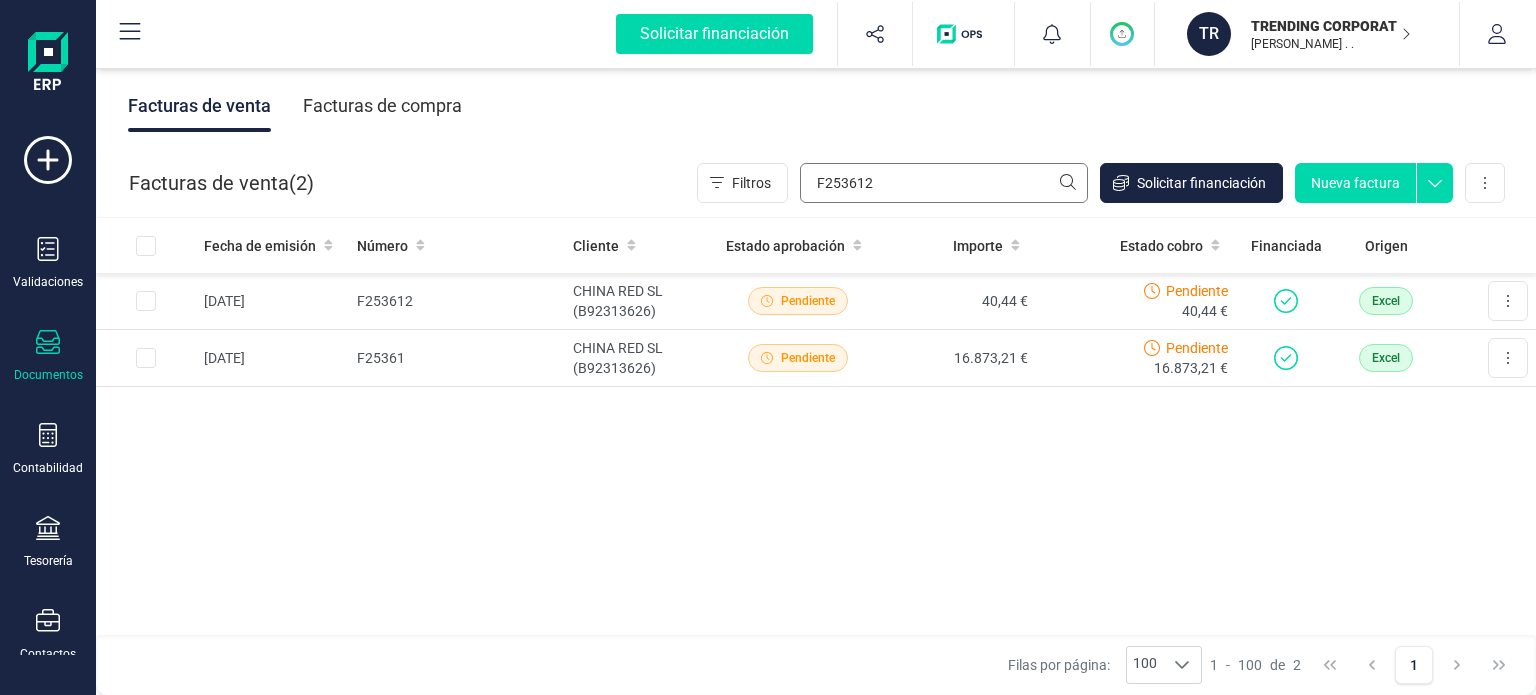 drag, startPoint x: 874, startPoint y: 212, endPoint x: 890, endPoint y: 199, distance: 20.615528 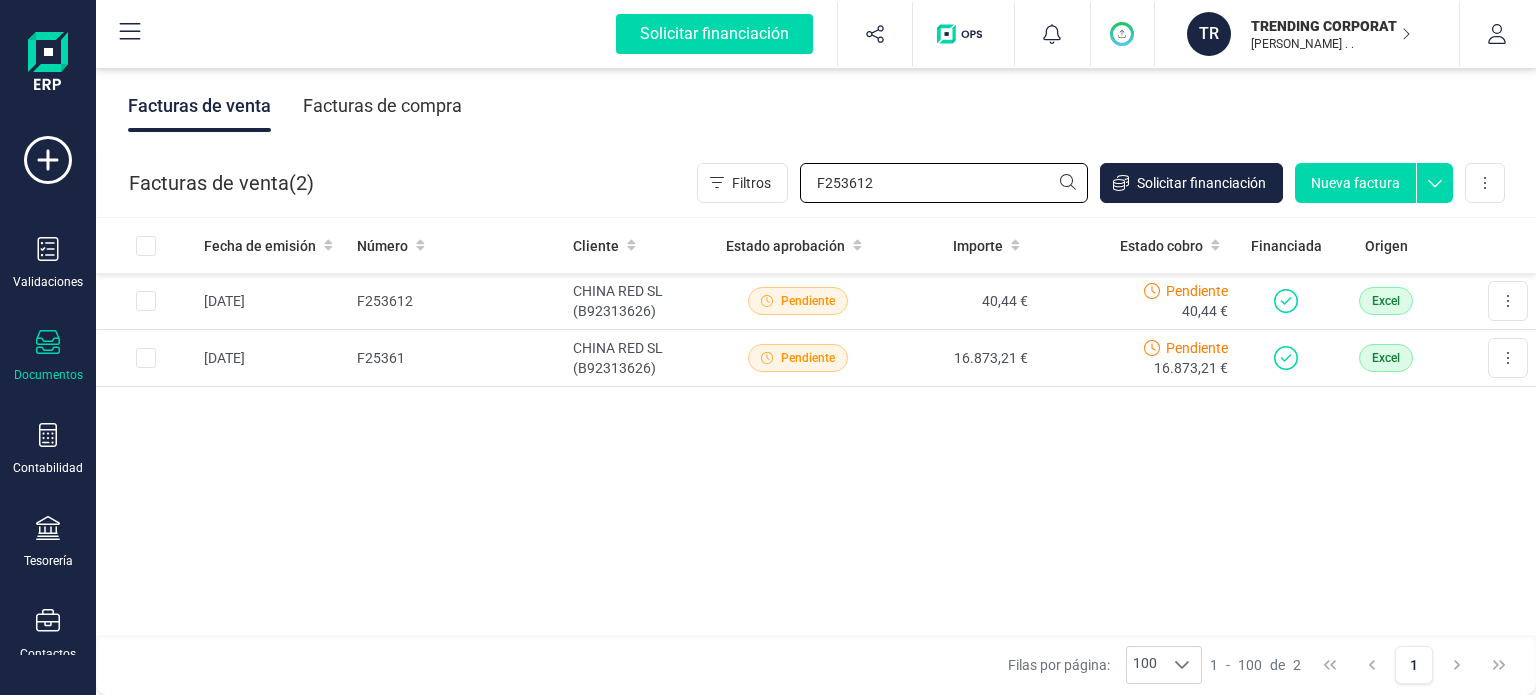 drag, startPoint x: 896, startPoint y: 194, endPoint x: 496, endPoint y: 185, distance: 400.10123 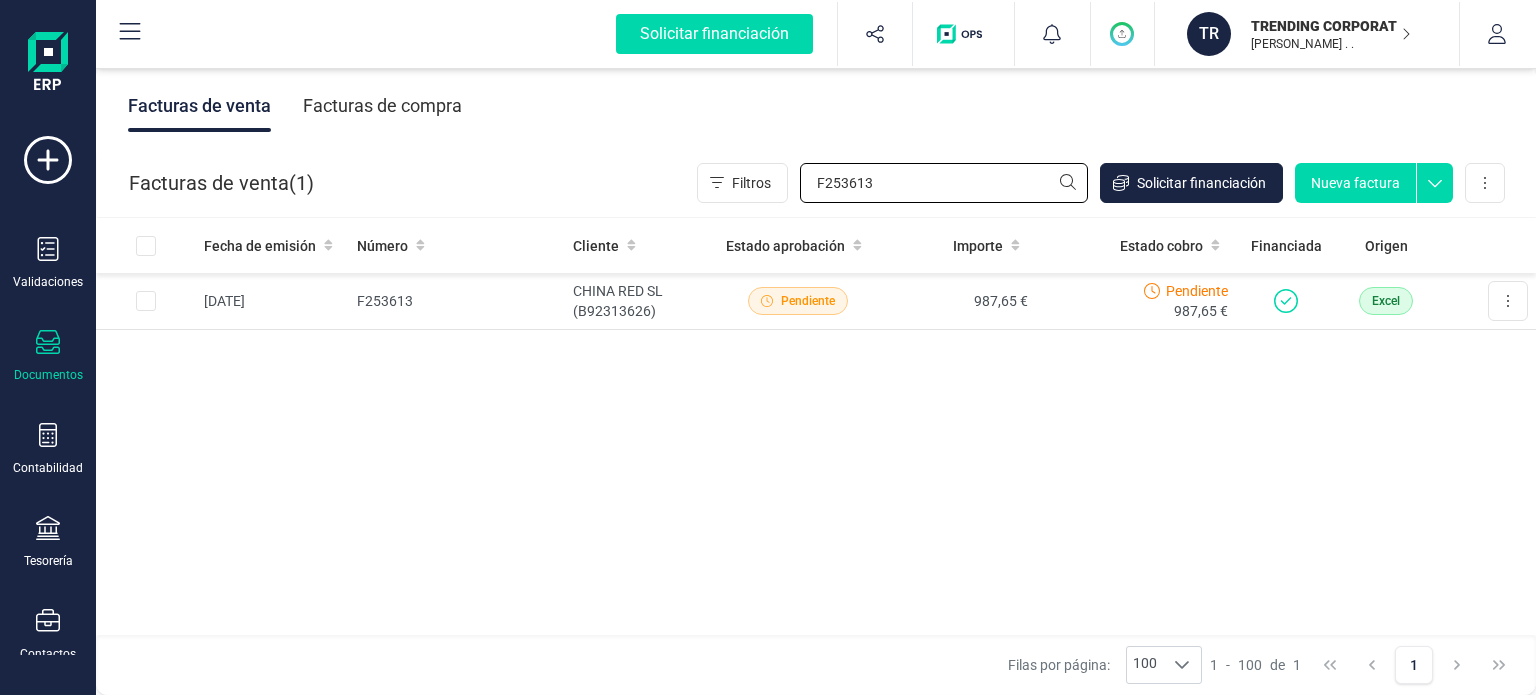 drag, startPoint x: 893, startPoint y: 194, endPoint x: 544, endPoint y: 216, distance: 349.69272 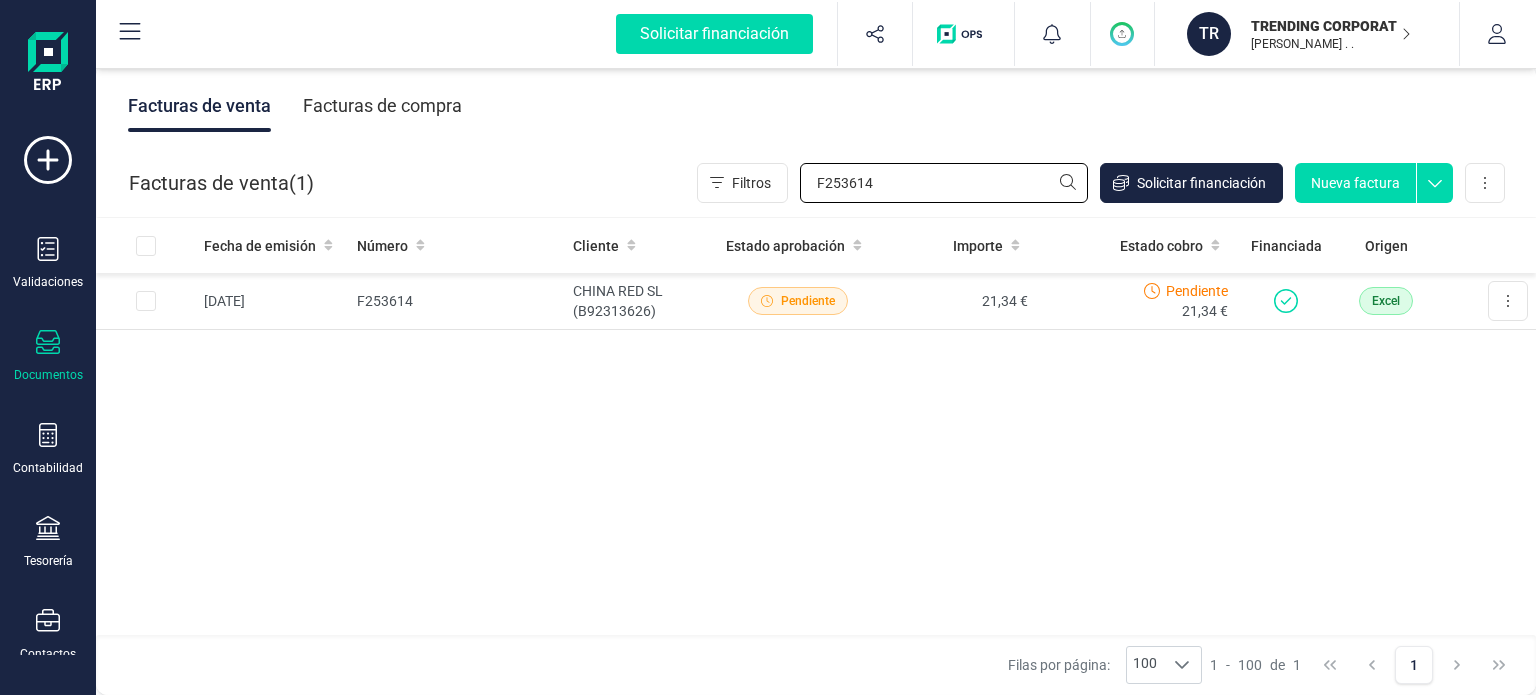 drag, startPoint x: 919, startPoint y: 201, endPoint x: 628, endPoint y: 208, distance: 291.08417 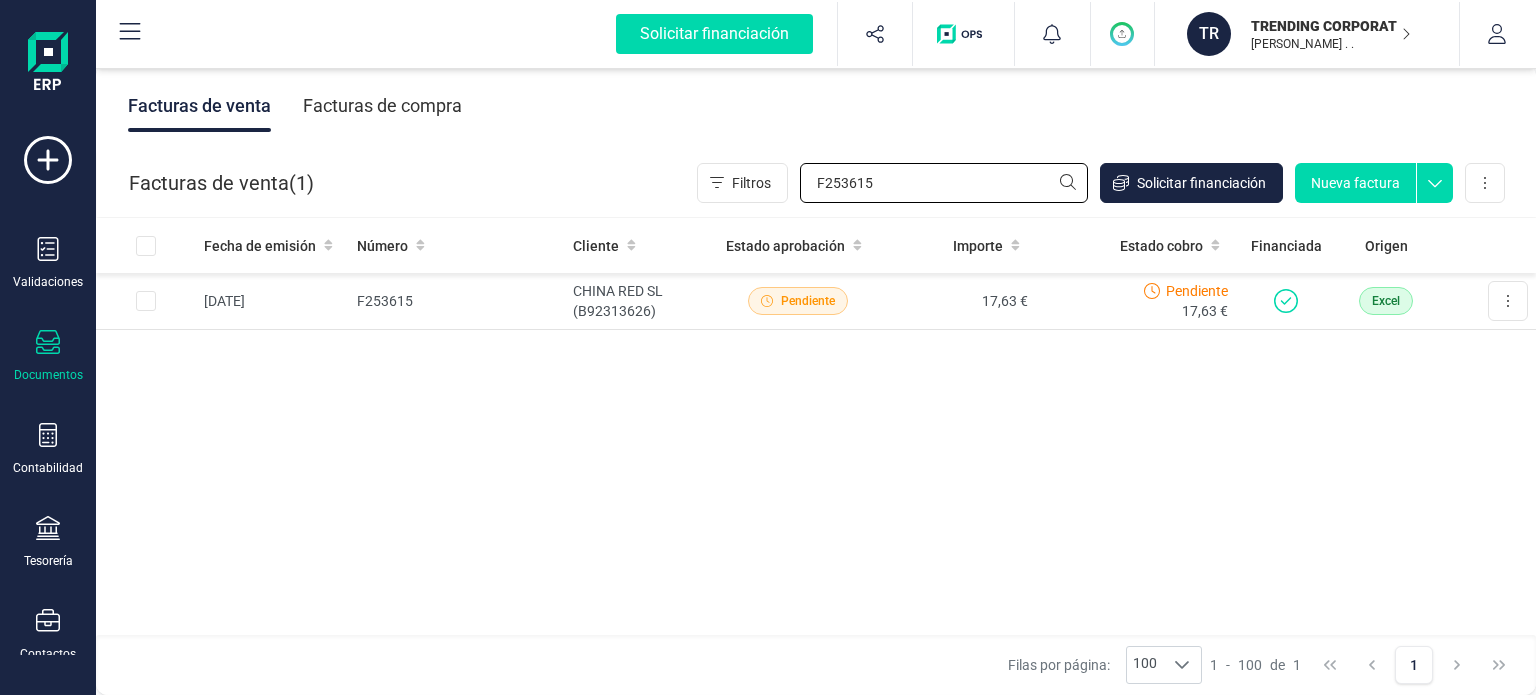 drag, startPoint x: 932, startPoint y: 174, endPoint x: 564, endPoint y: 177, distance: 368.01224 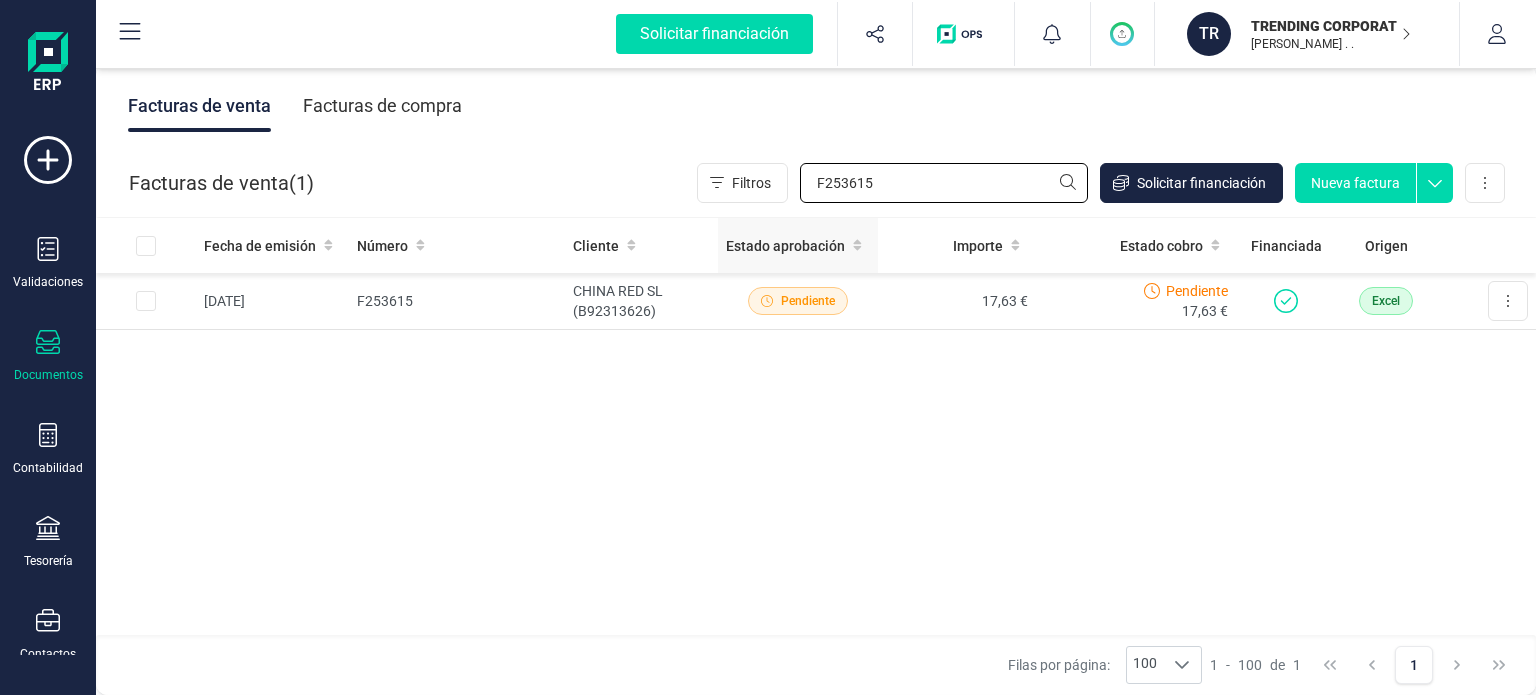 paste on "6" 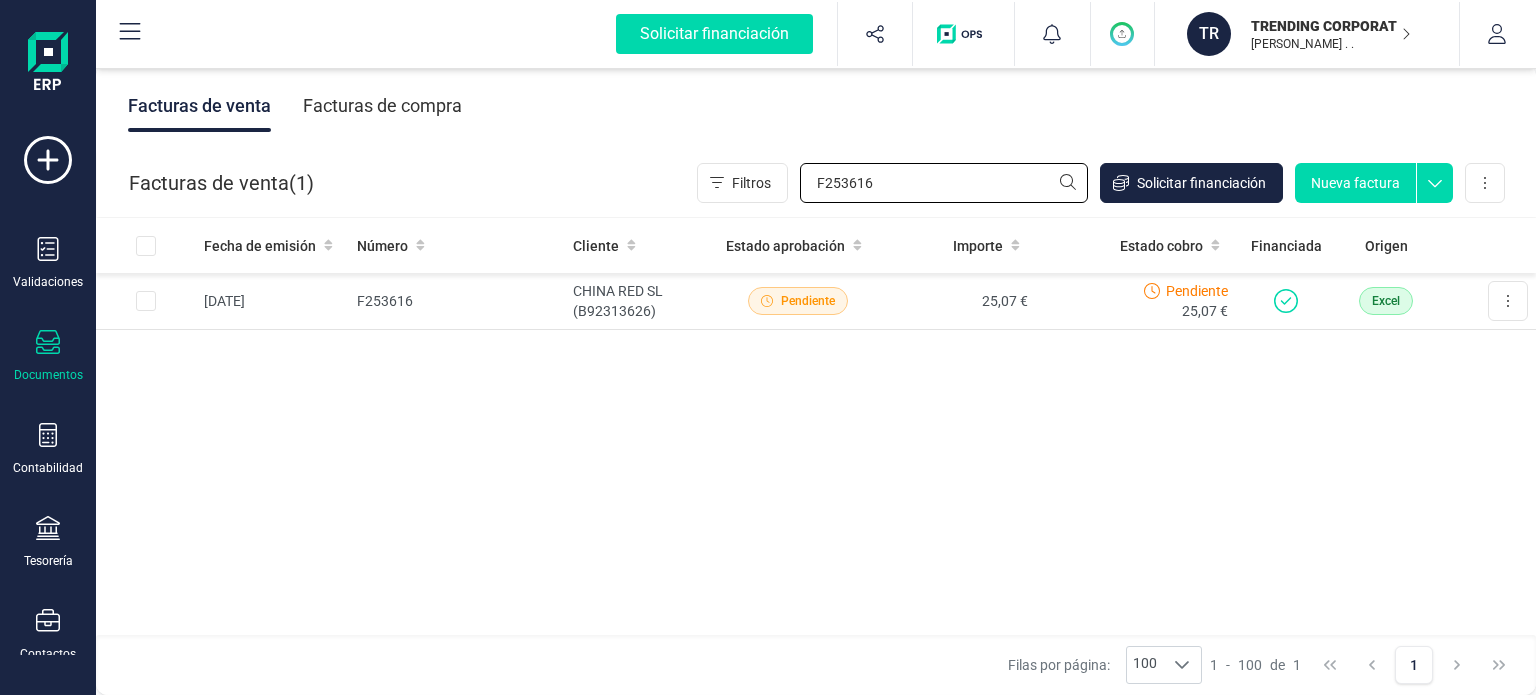 drag, startPoint x: 887, startPoint y: 183, endPoint x: 498, endPoint y: 183, distance: 389 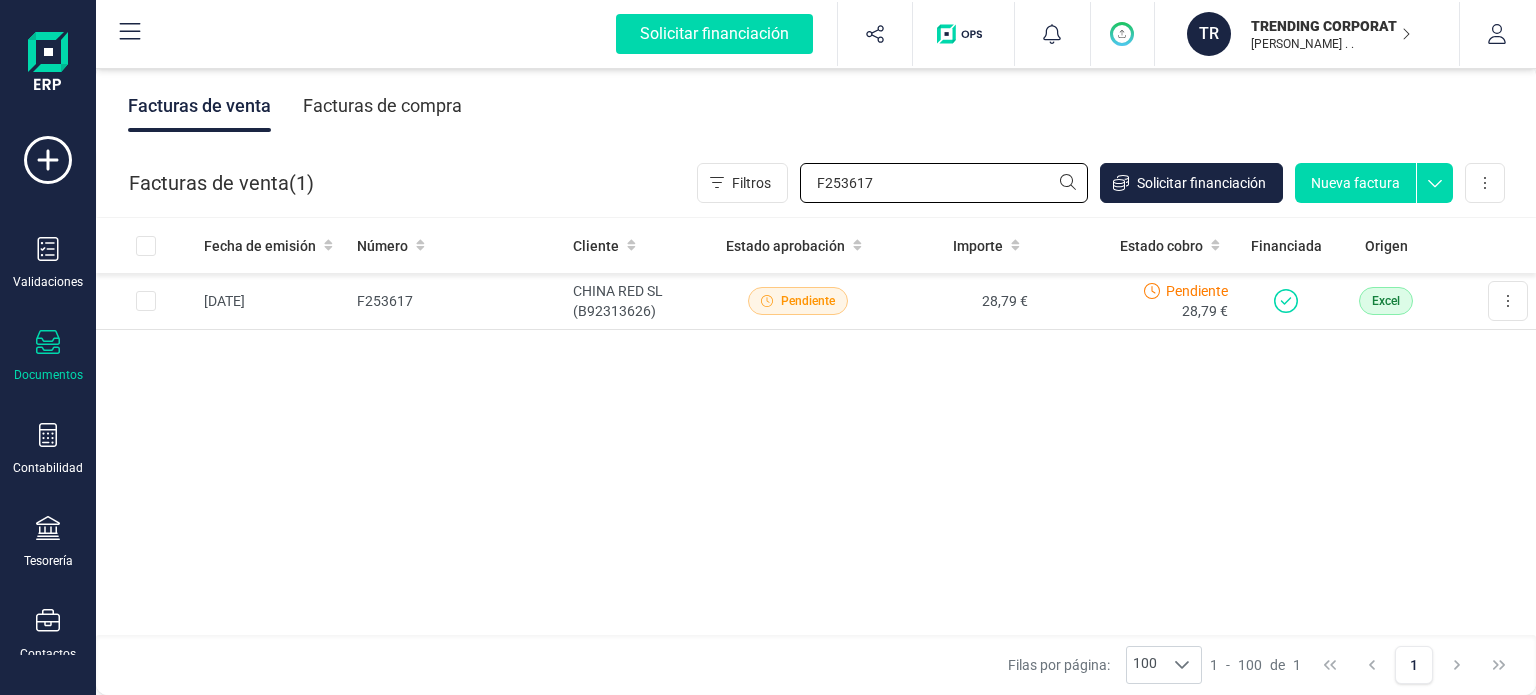 drag, startPoint x: 889, startPoint y: 195, endPoint x: 577, endPoint y: 195, distance: 312 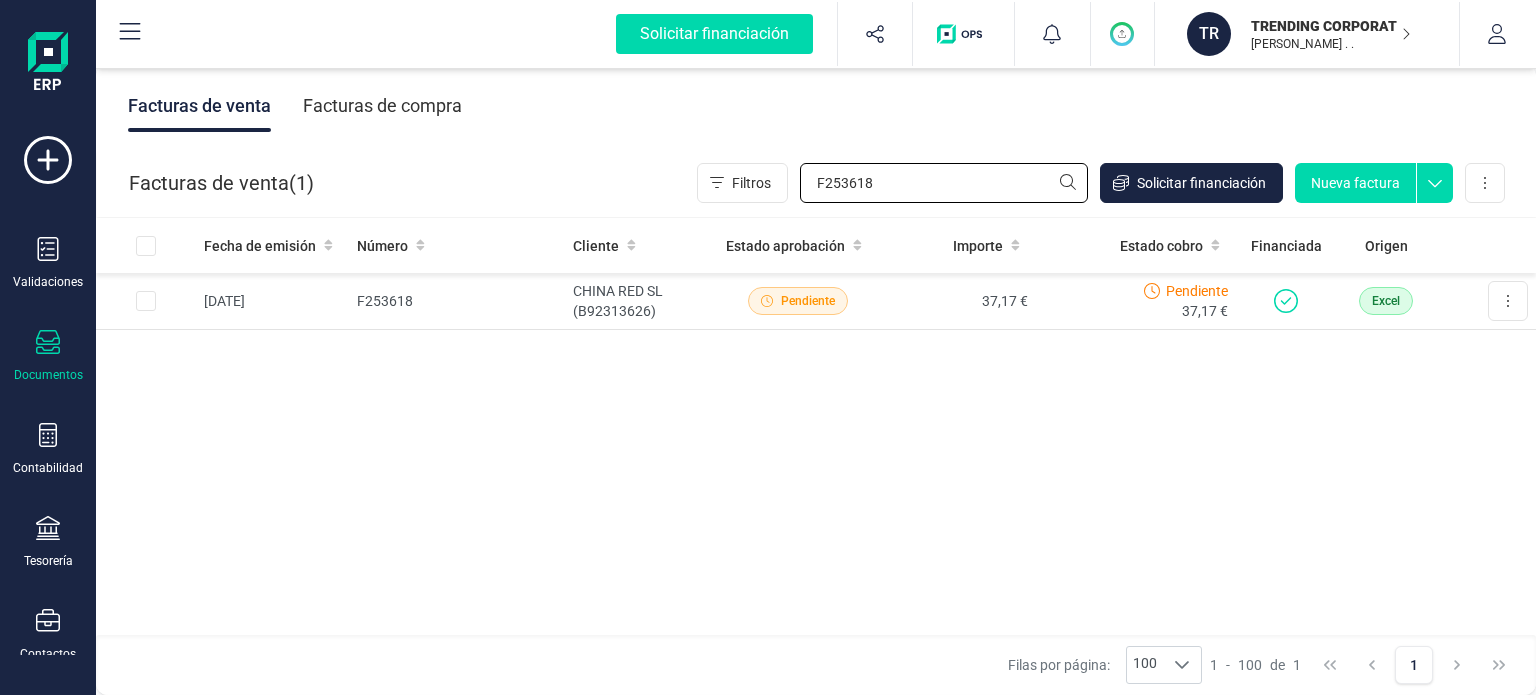 drag, startPoint x: 904, startPoint y: 172, endPoint x: 536, endPoint y: 172, distance: 368 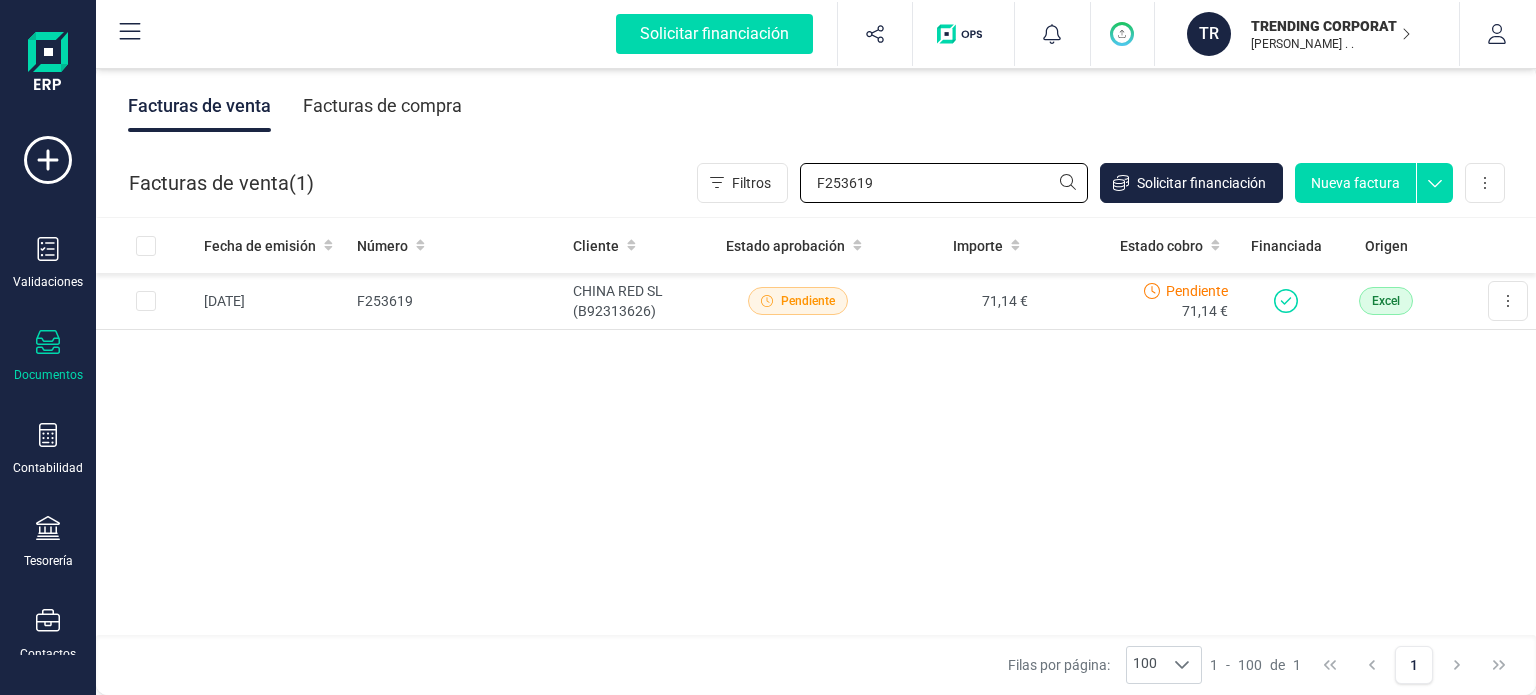 drag, startPoint x: 924, startPoint y: 192, endPoint x: 493, endPoint y: 193, distance: 431.00116 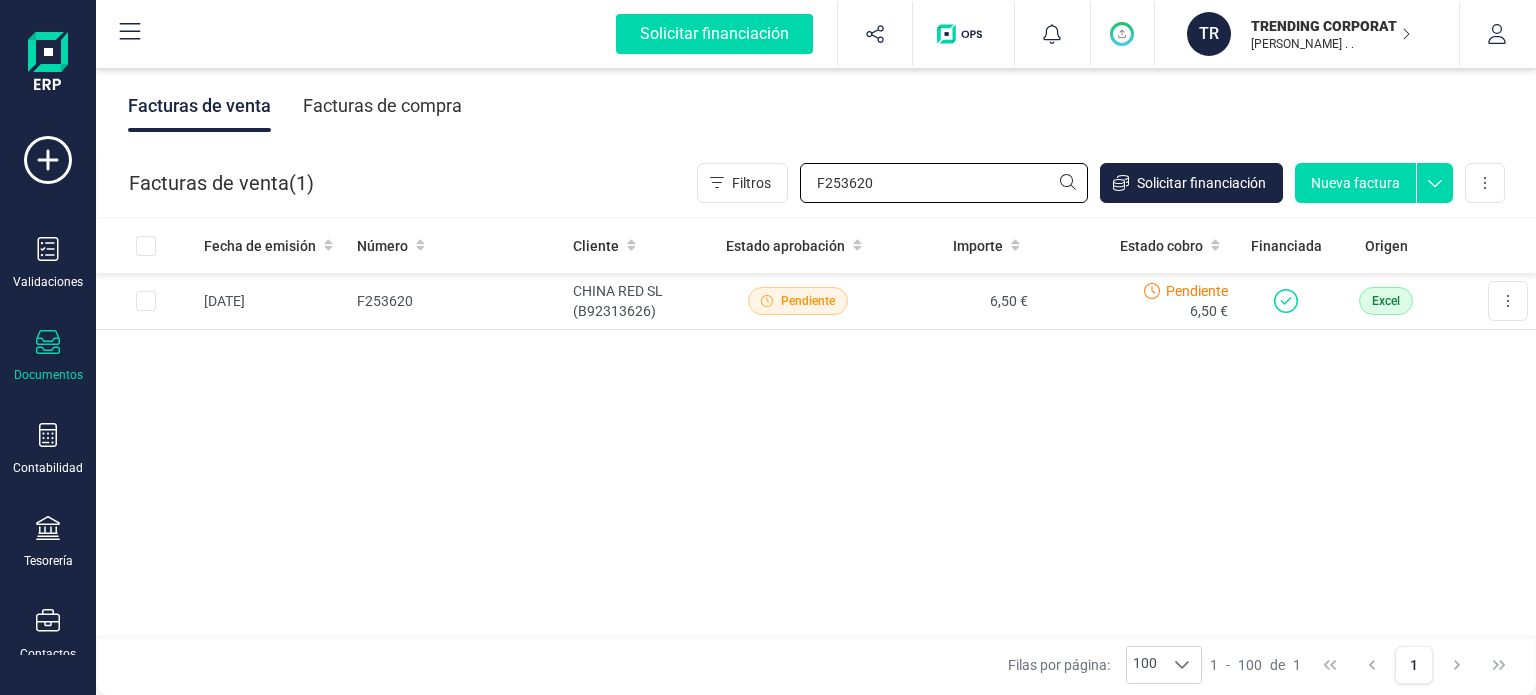 drag, startPoint x: 923, startPoint y: 188, endPoint x: 524, endPoint y: 208, distance: 399.50095 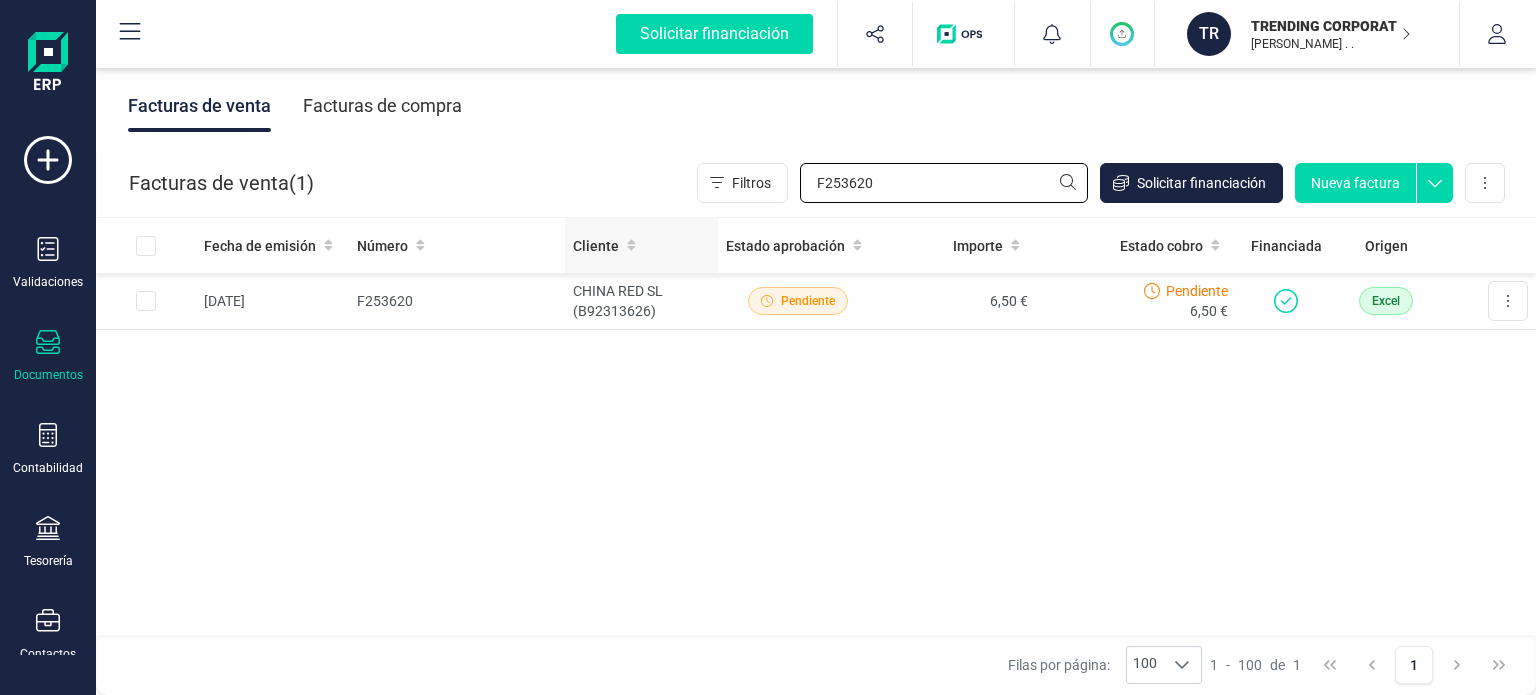 paste on "1" 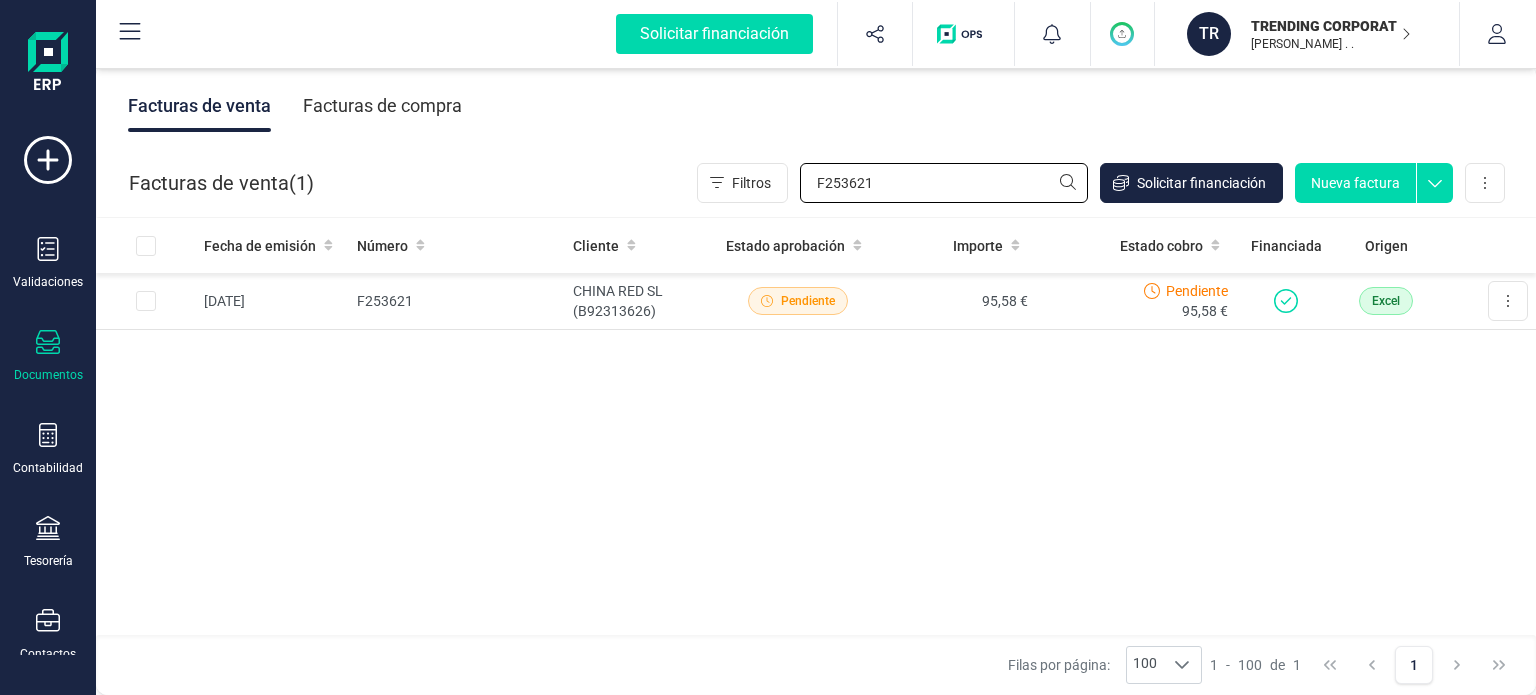 drag, startPoint x: 890, startPoint y: 182, endPoint x: 625, endPoint y: 186, distance: 265.03018 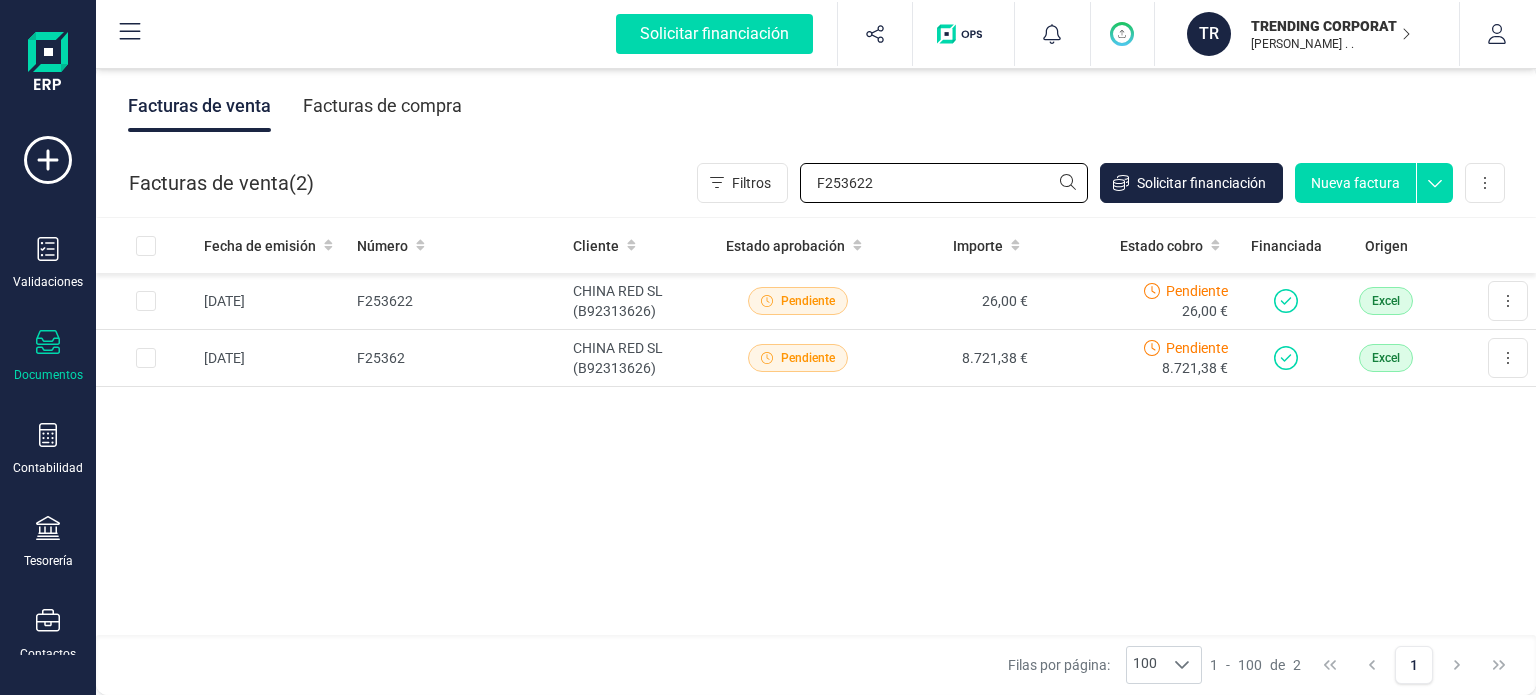 drag, startPoint x: 810, startPoint y: 181, endPoint x: 608, endPoint y: 181, distance: 202 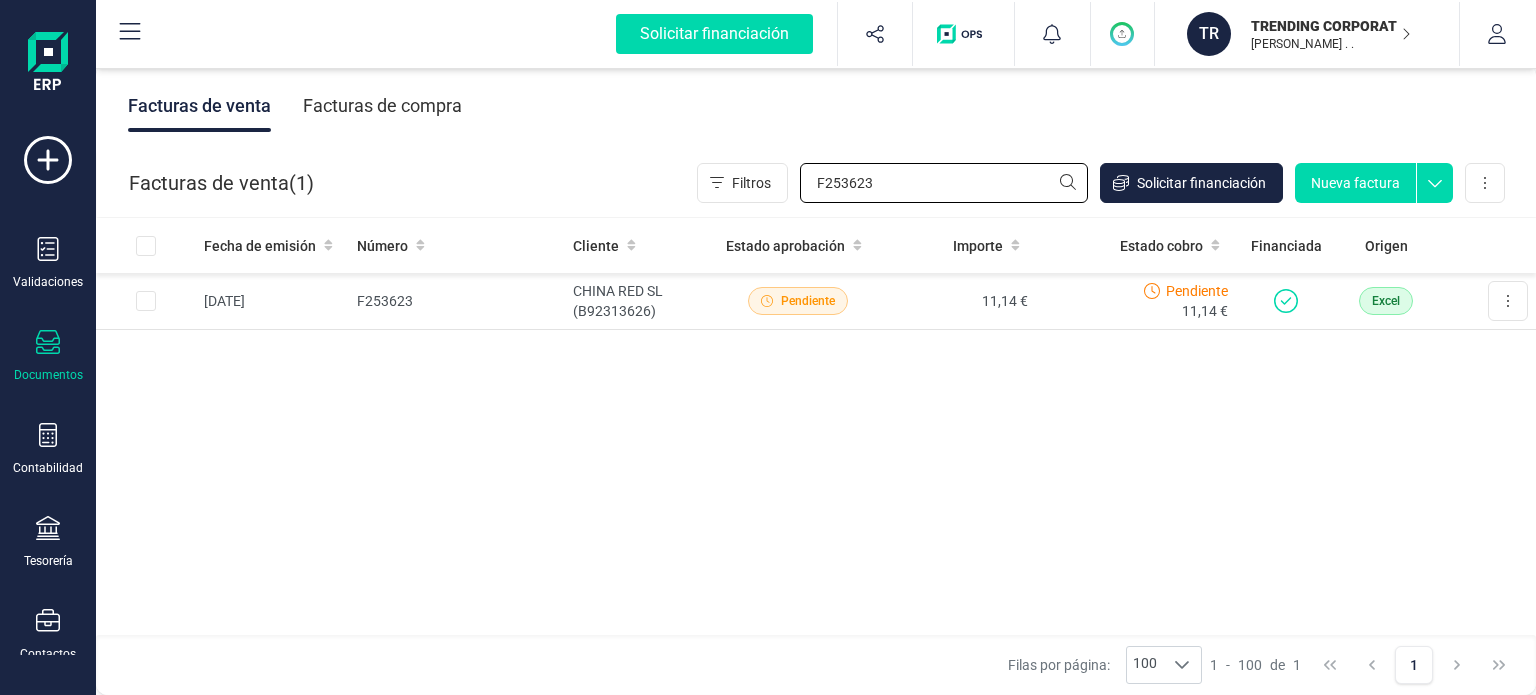 drag, startPoint x: 768, startPoint y: 163, endPoint x: 608, endPoint y: 184, distance: 161.37224 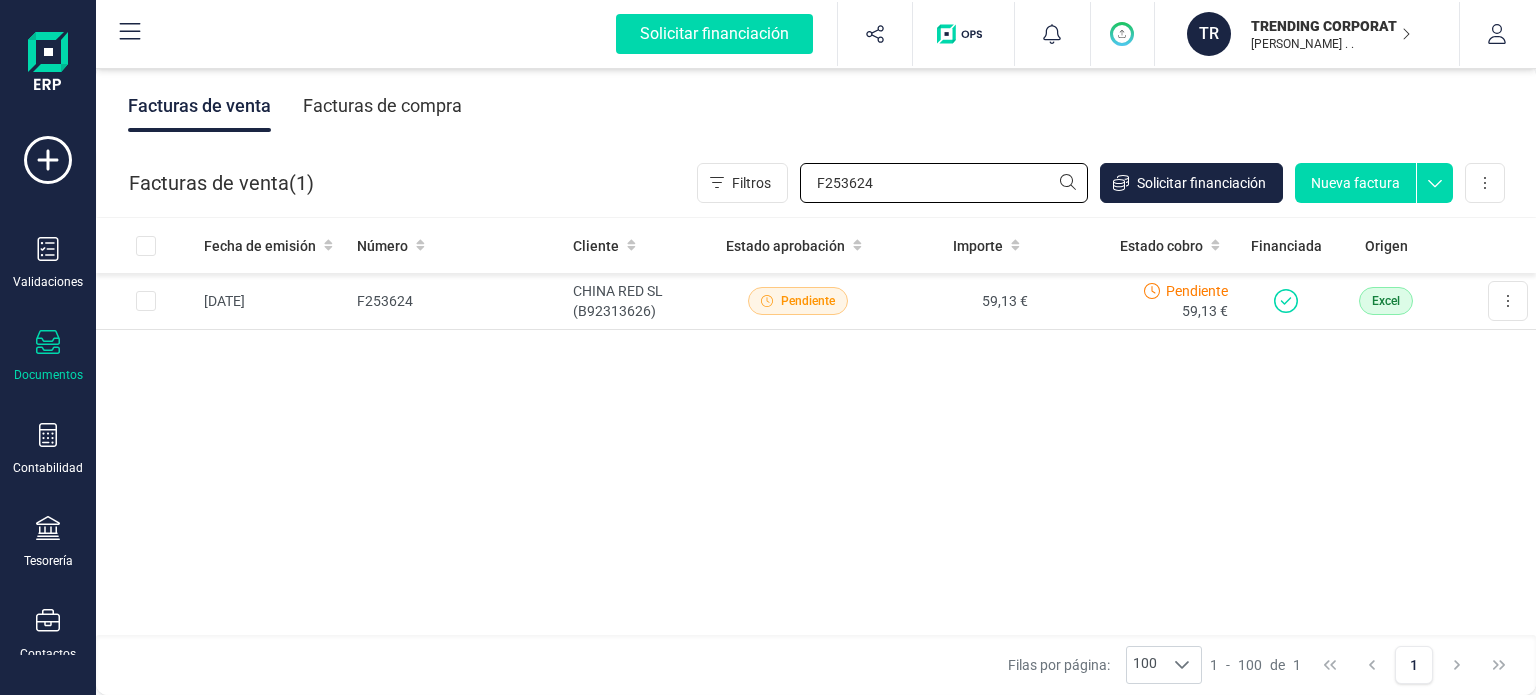 drag, startPoint x: 928, startPoint y: 182, endPoint x: 828, endPoint y: 201, distance: 101.788994 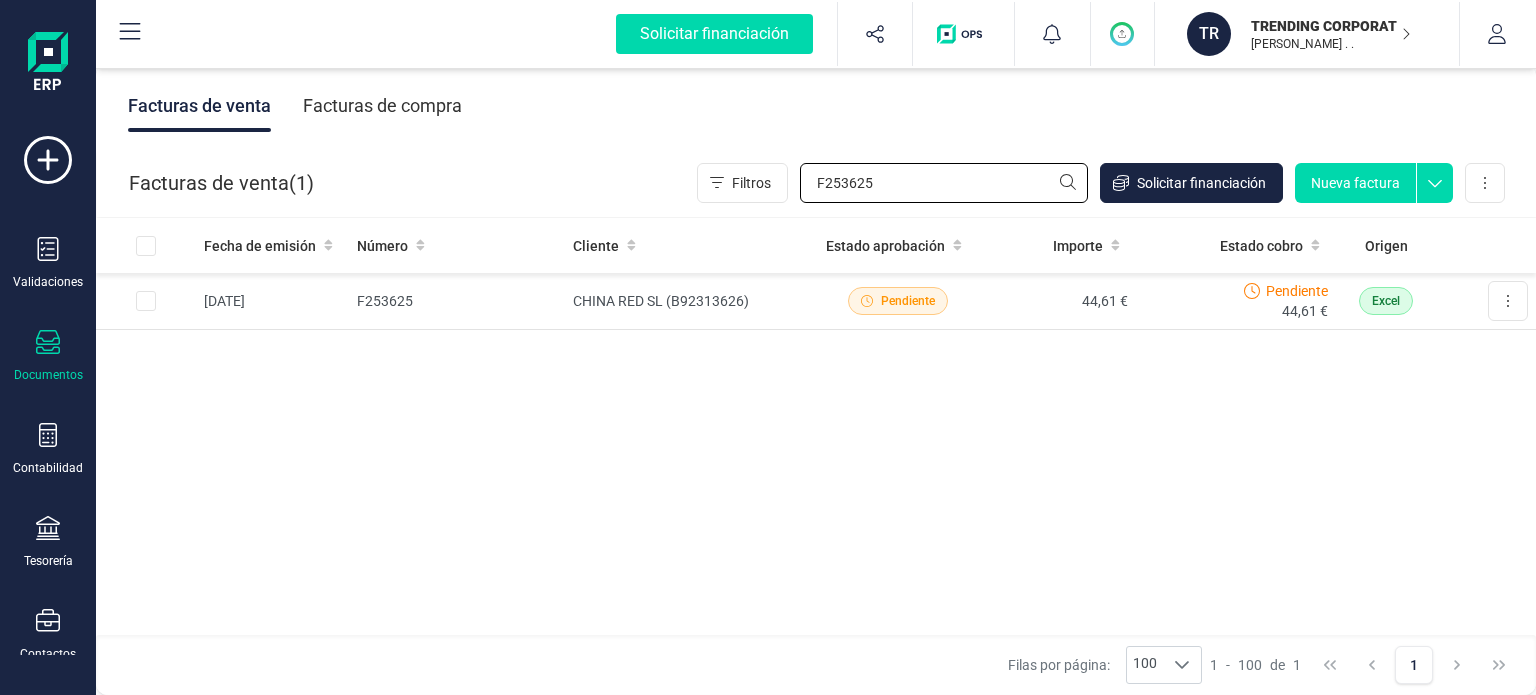 drag, startPoint x: 884, startPoint y: 199, endPoint x: 580, endPoint y: 195, distance: 304.0263 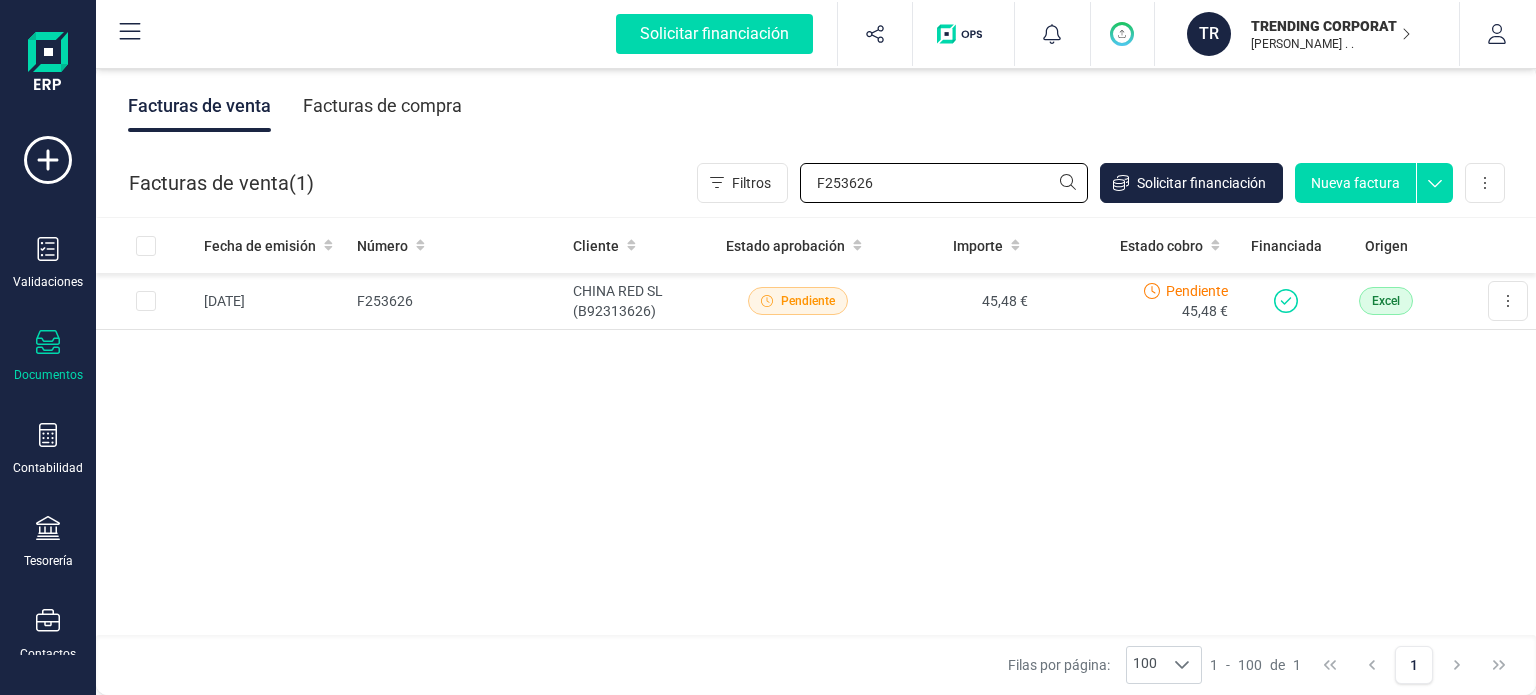 drag, startPoint x: 740, startPoint y: 182, endPoint x: 596, endPoint y: 182, distance: 144 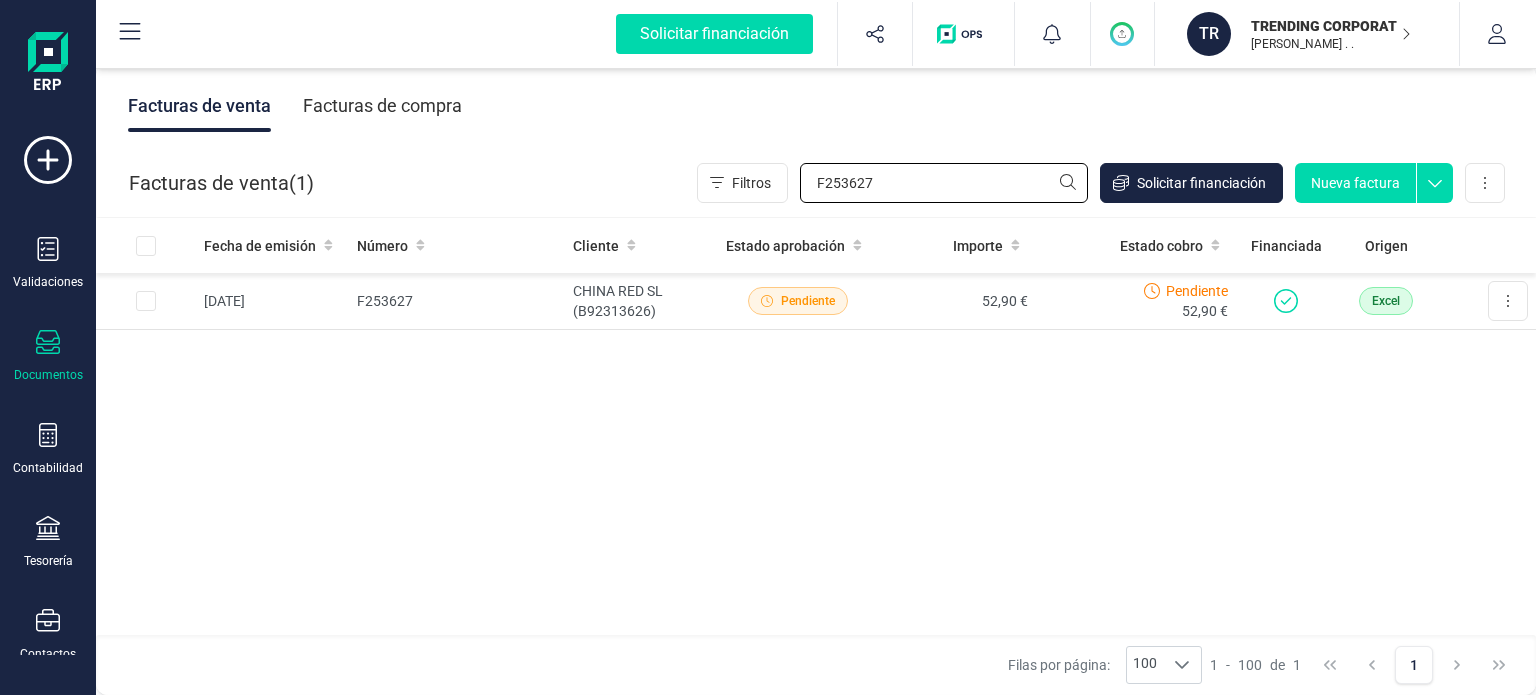 drag, startPoint x: 880, startPoint y: 198, endPoint x: 655, endPoint y: 201, distance: 225.02 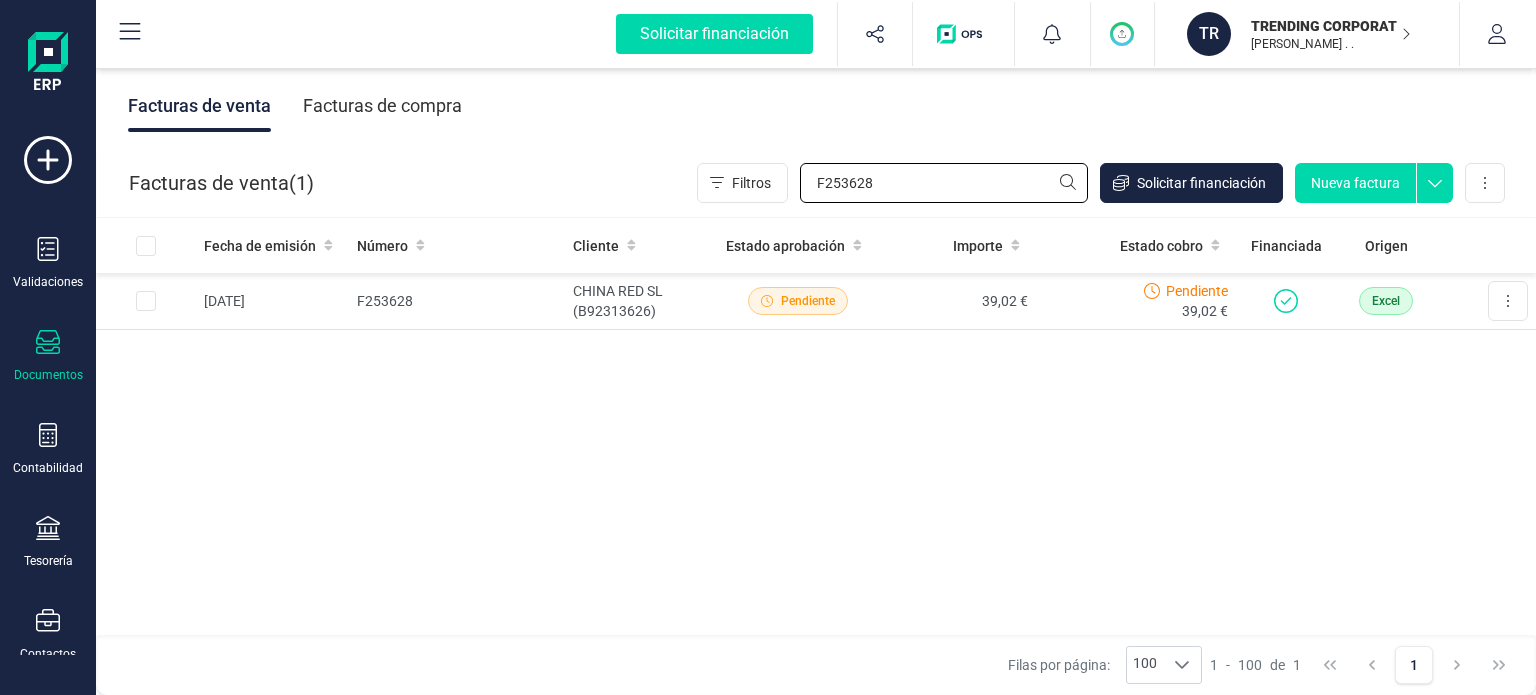 drag, startPoint x: 906, startPoint y: 190, endPoint x: 444, endPoint y: 182, distance: 462.06924 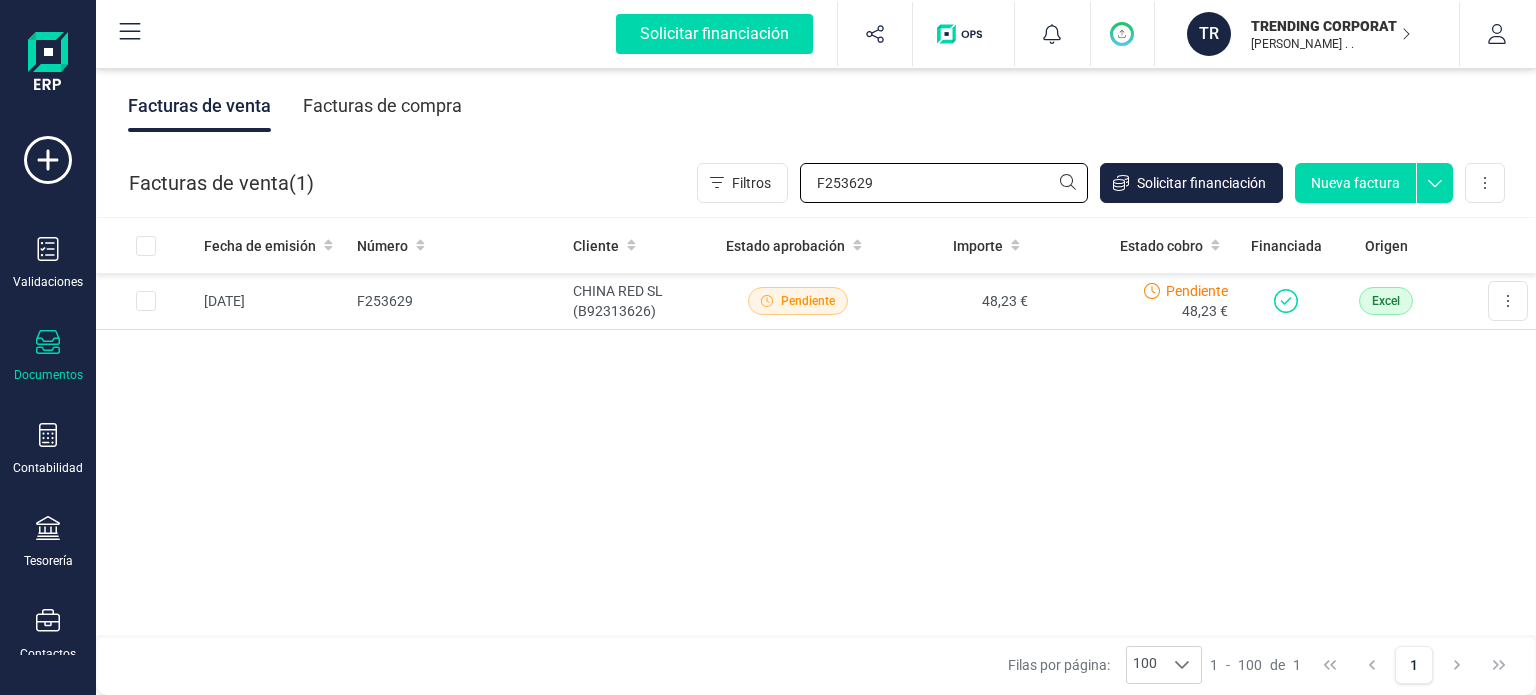 drag, startPoint x: 914, startPoint y: 187, endPoint x: 486, endPoint y: 190, distance: 428.01053 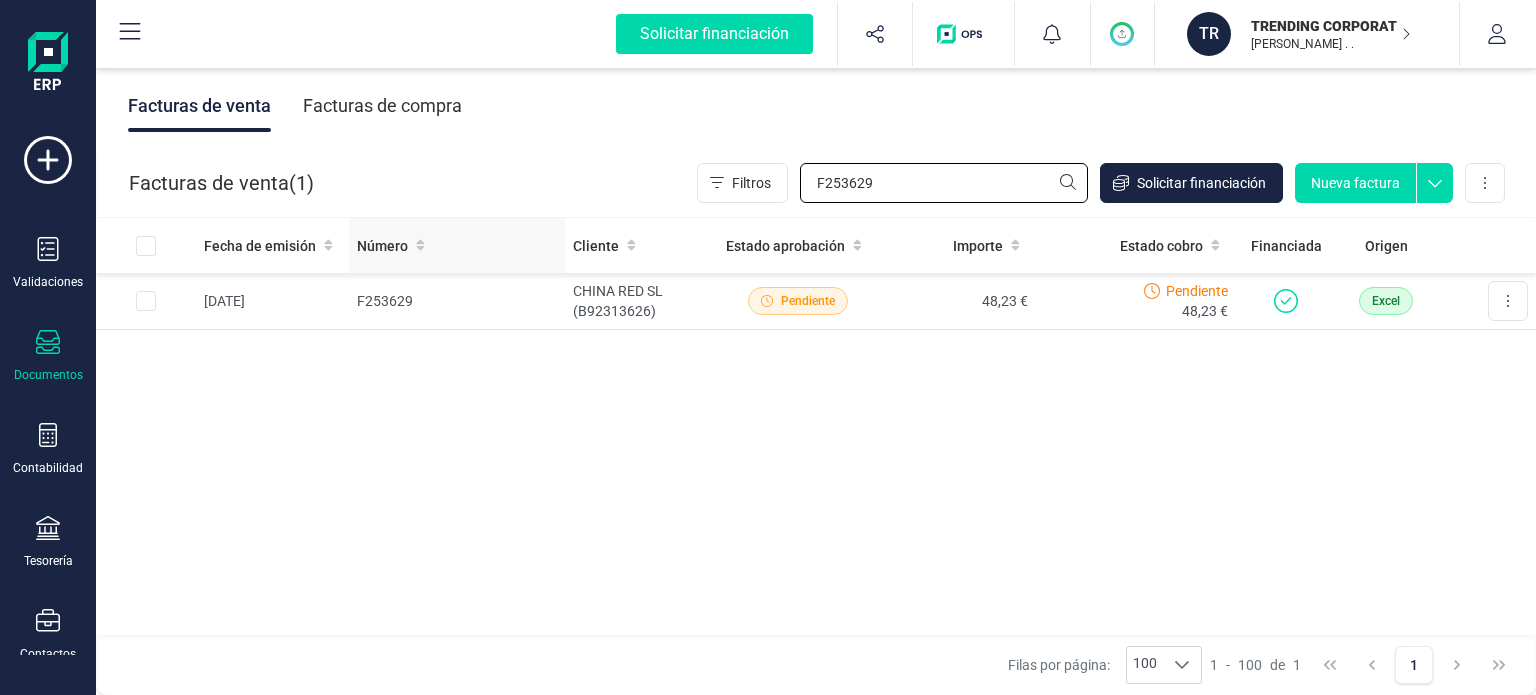 paste on "30" 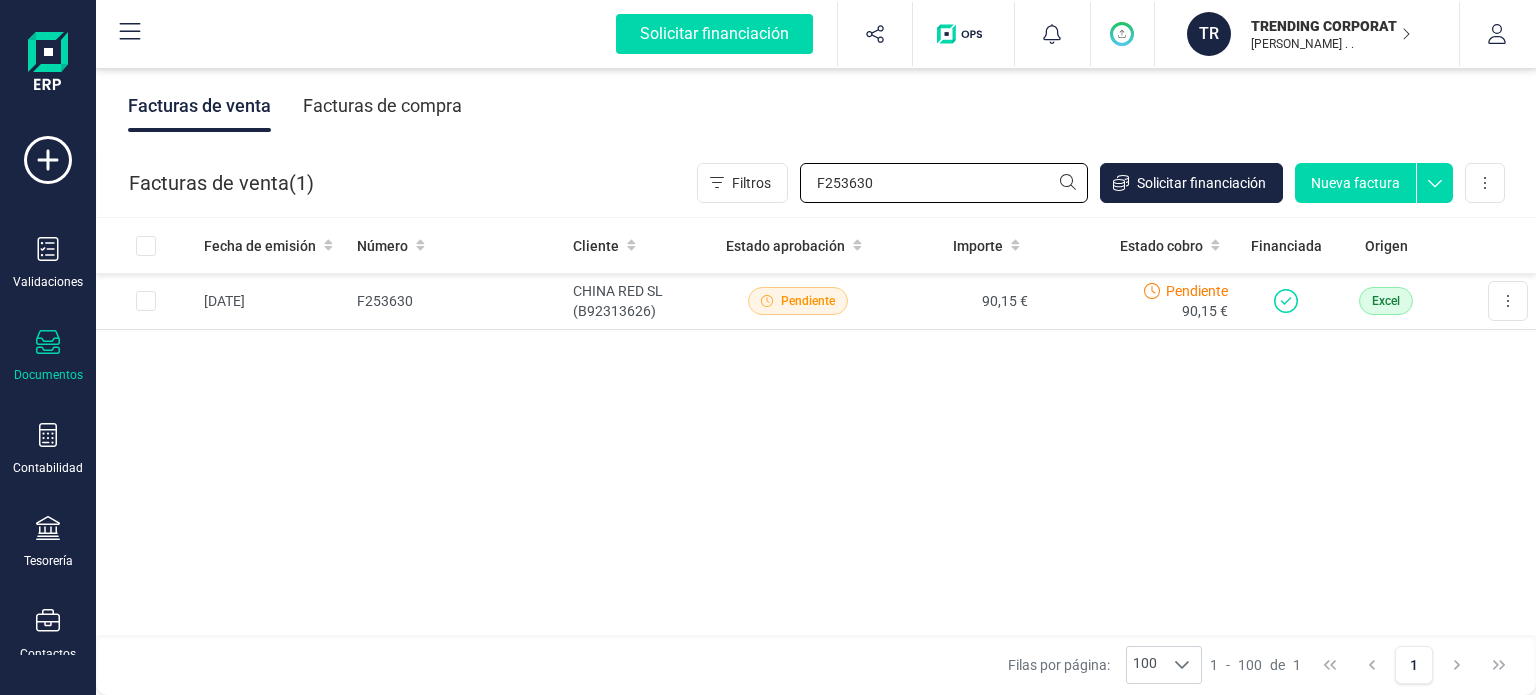 drag, startPoint x: 920, startPoint y: 182, endPoint x: 548, endPoint y: 197, distance: 372.3023 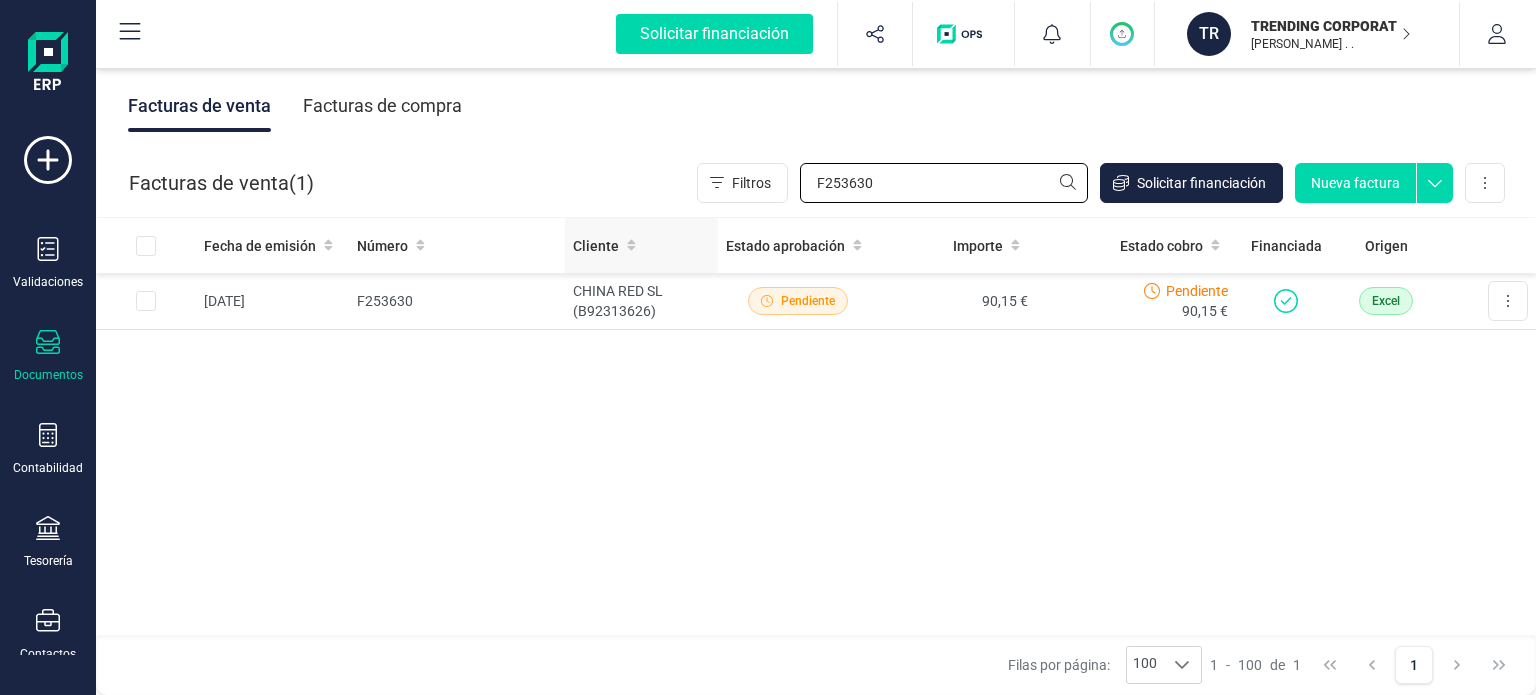 paste on "1" 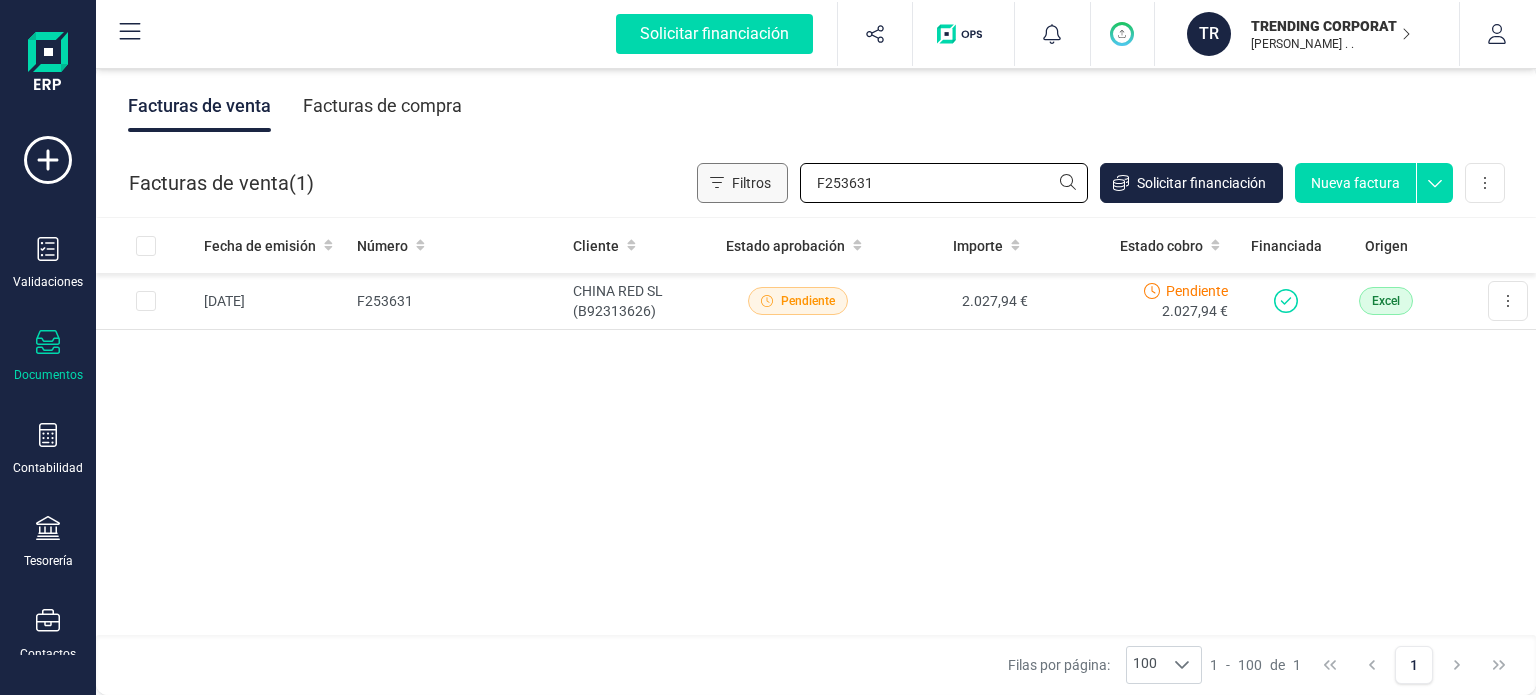 drag, startPoint x: 912, startPoint y: 176, endPoint x: 720, endPoint y: 179, distance: 192.02344 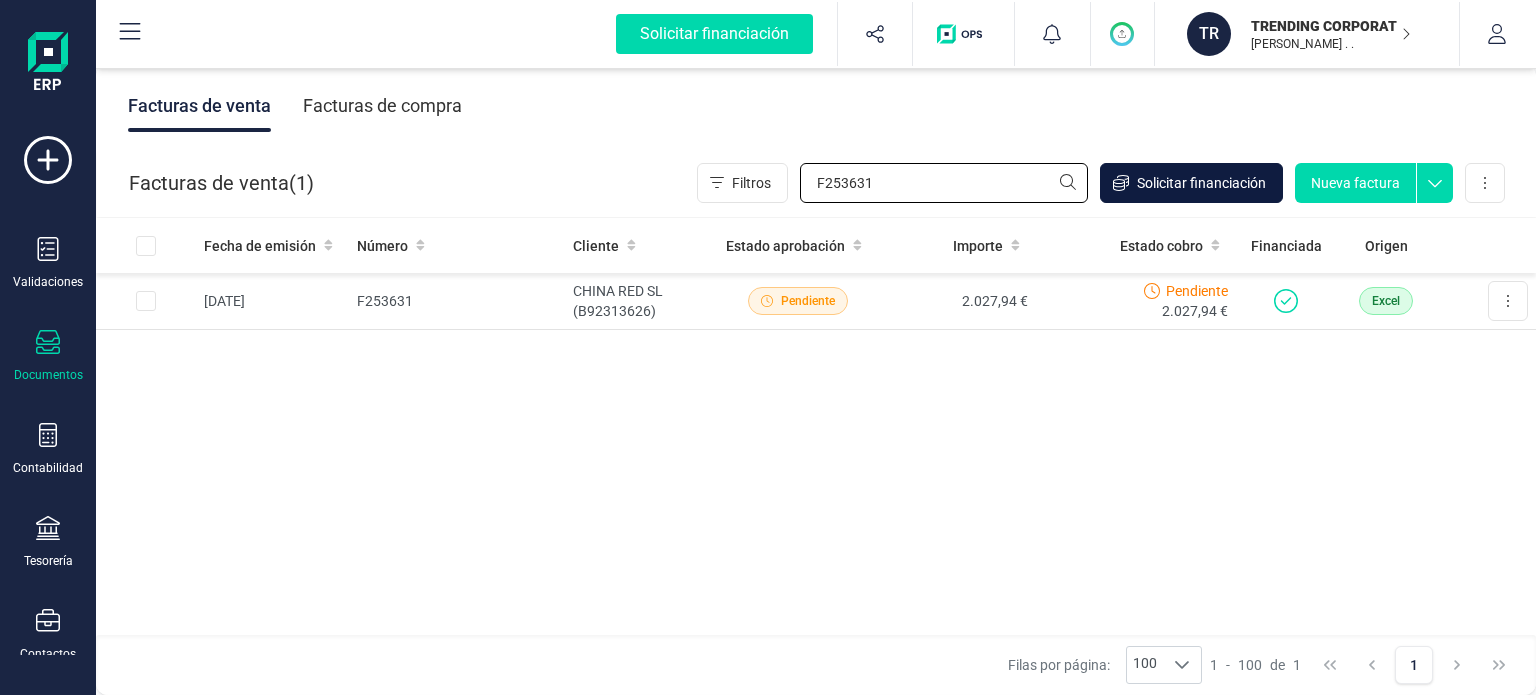 paste on "2" 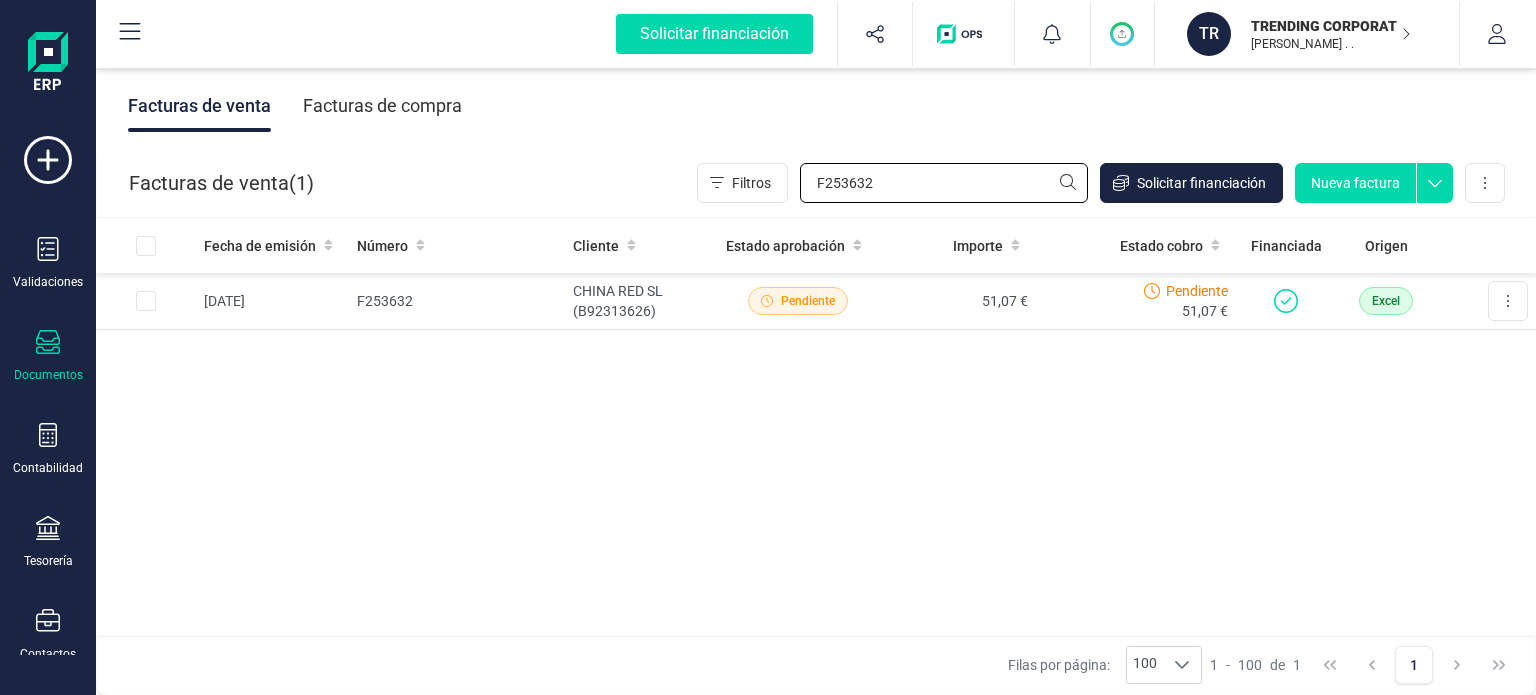 drag, startPoint x: 906, startPoint y: 195, endPoint x: 662, endPoint y: 193, distance: 244.0082 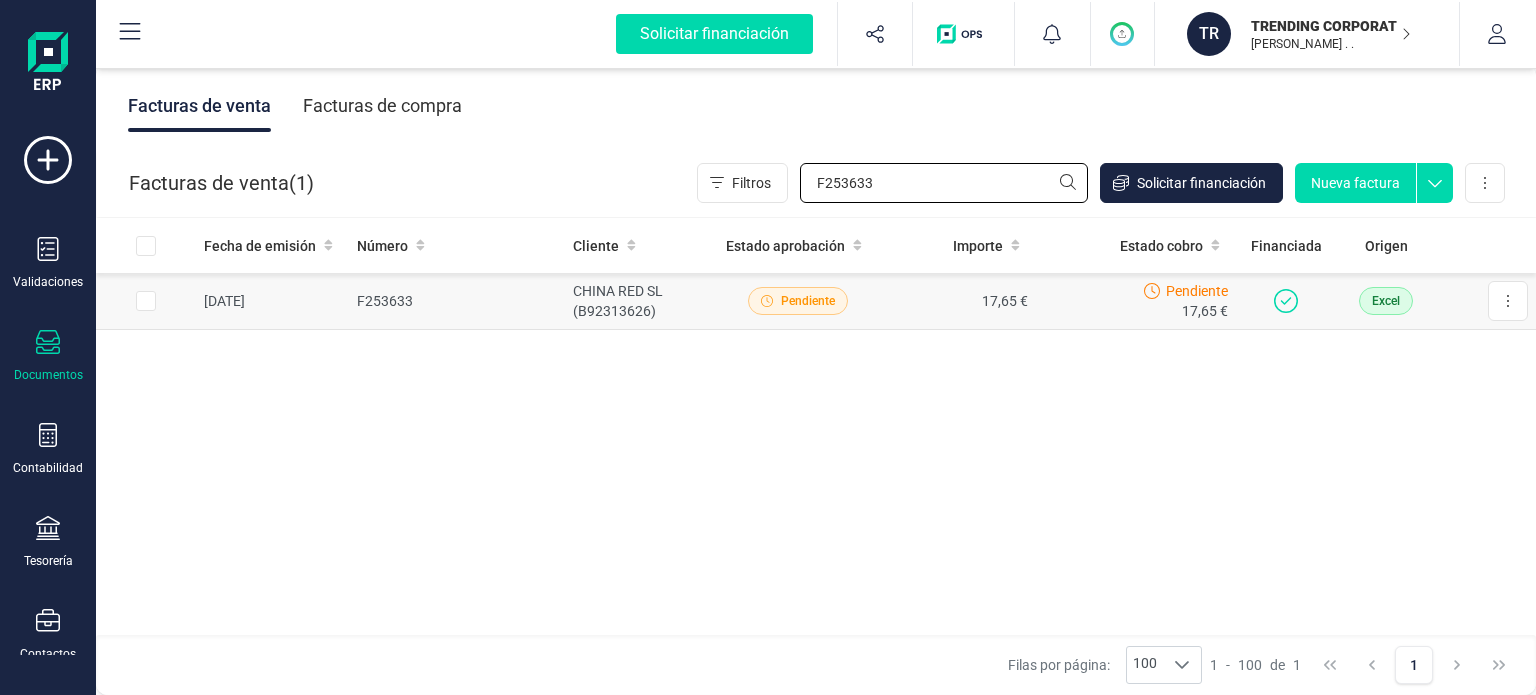 drag, startPoint x: 885, startPoint y: 193, endPoint x: 423, endPoint y: 290, distance: 472.0731 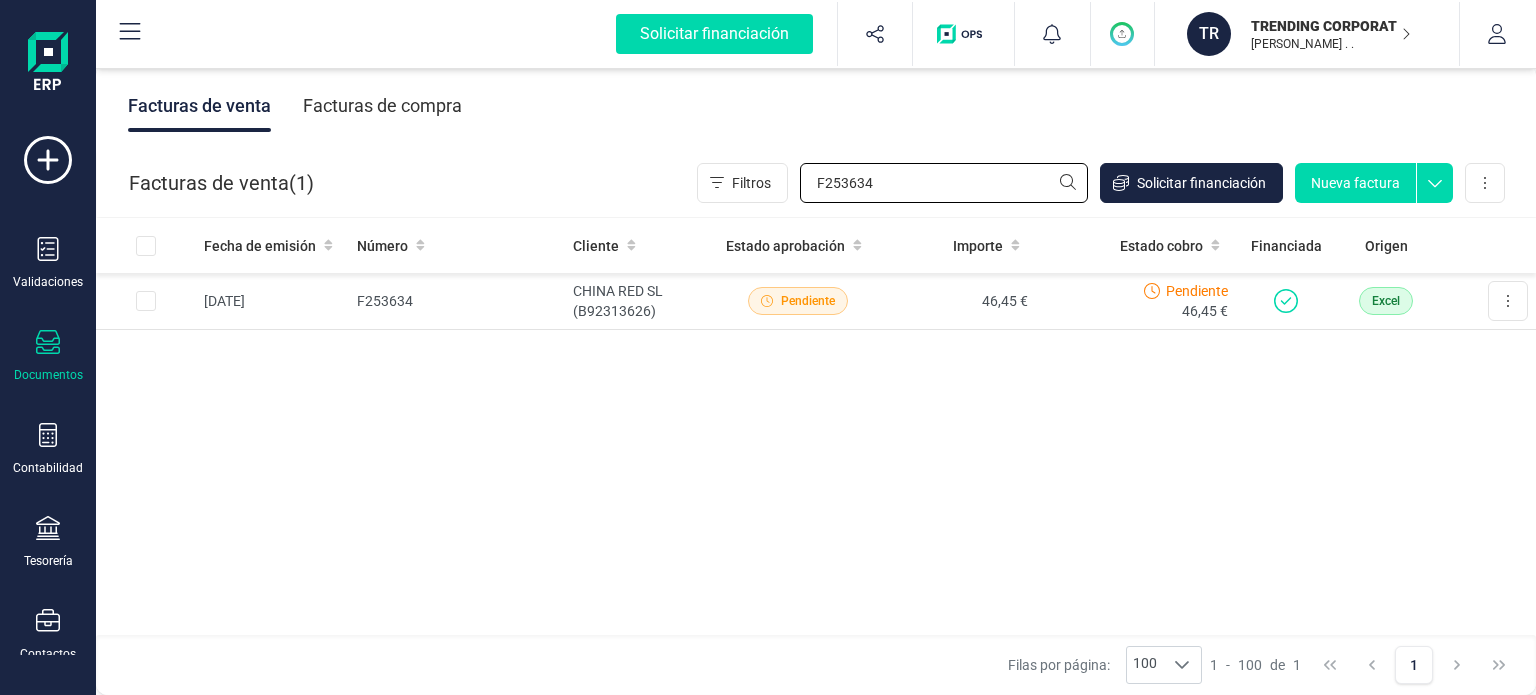 drag, startPoint x: 900, startPoint y: 195, endPoint x: 623, endPoint y: 215, distance: 277.72107 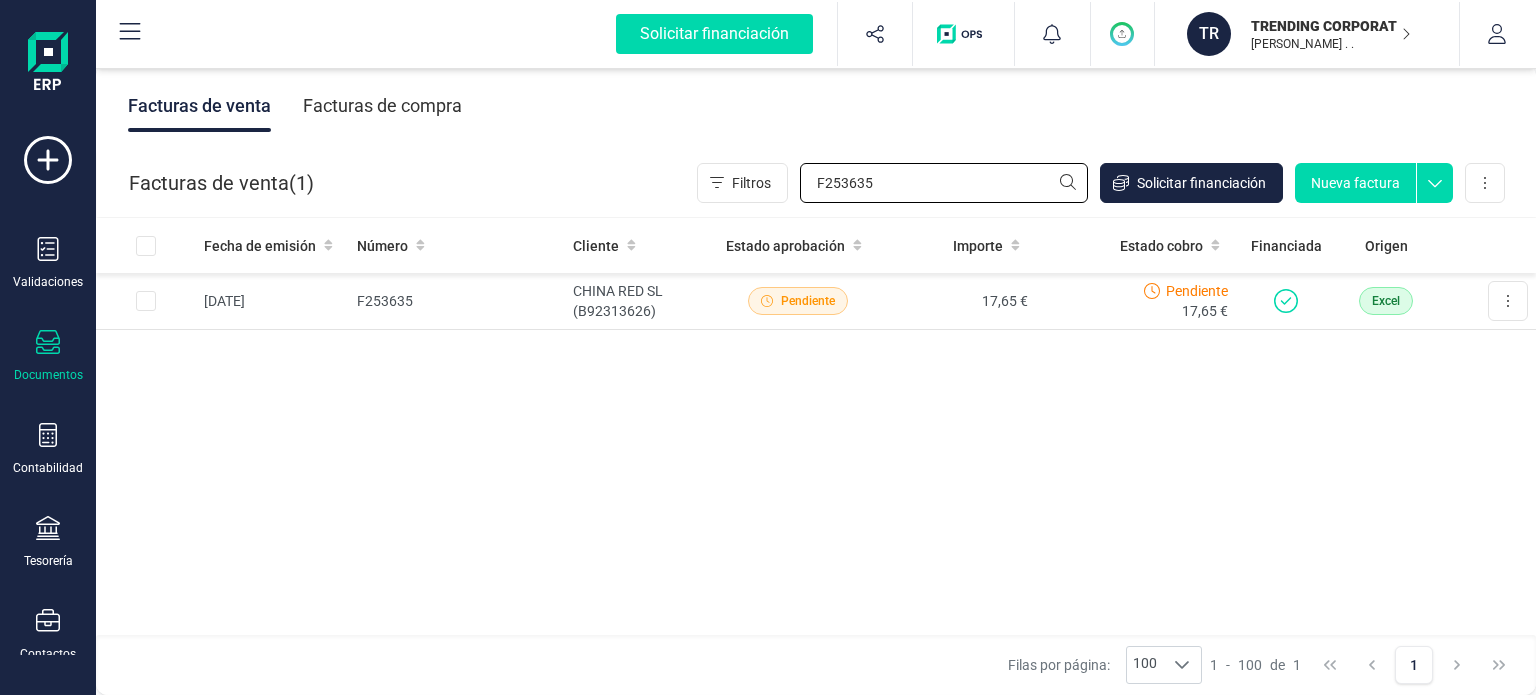 drag, startPoint x: 870, startPoint y: 178, endPoint x: 570, endPoint y: 178, distance: 300 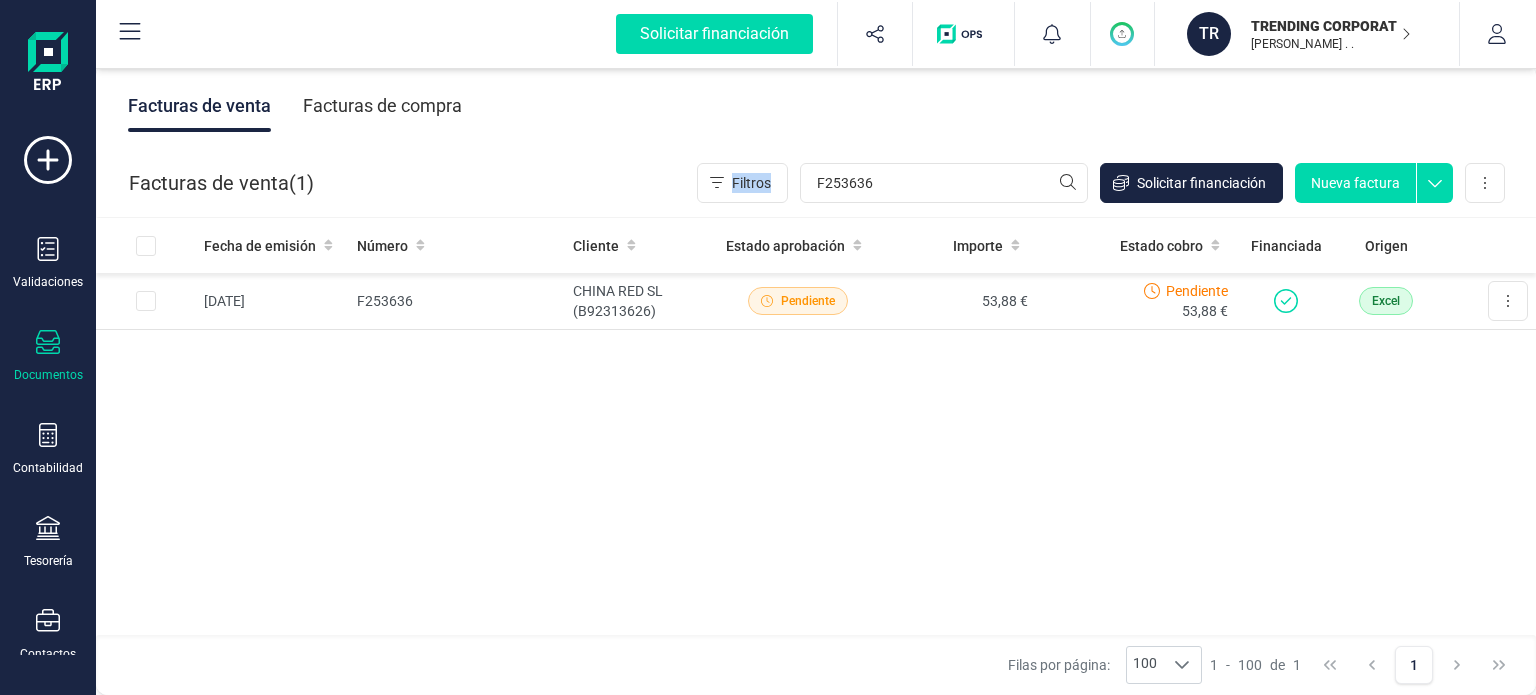 drag, startPoint x: 871, startPoint y: 199, endPoint x: 597, endPoint y: 195, distance: 274.0292 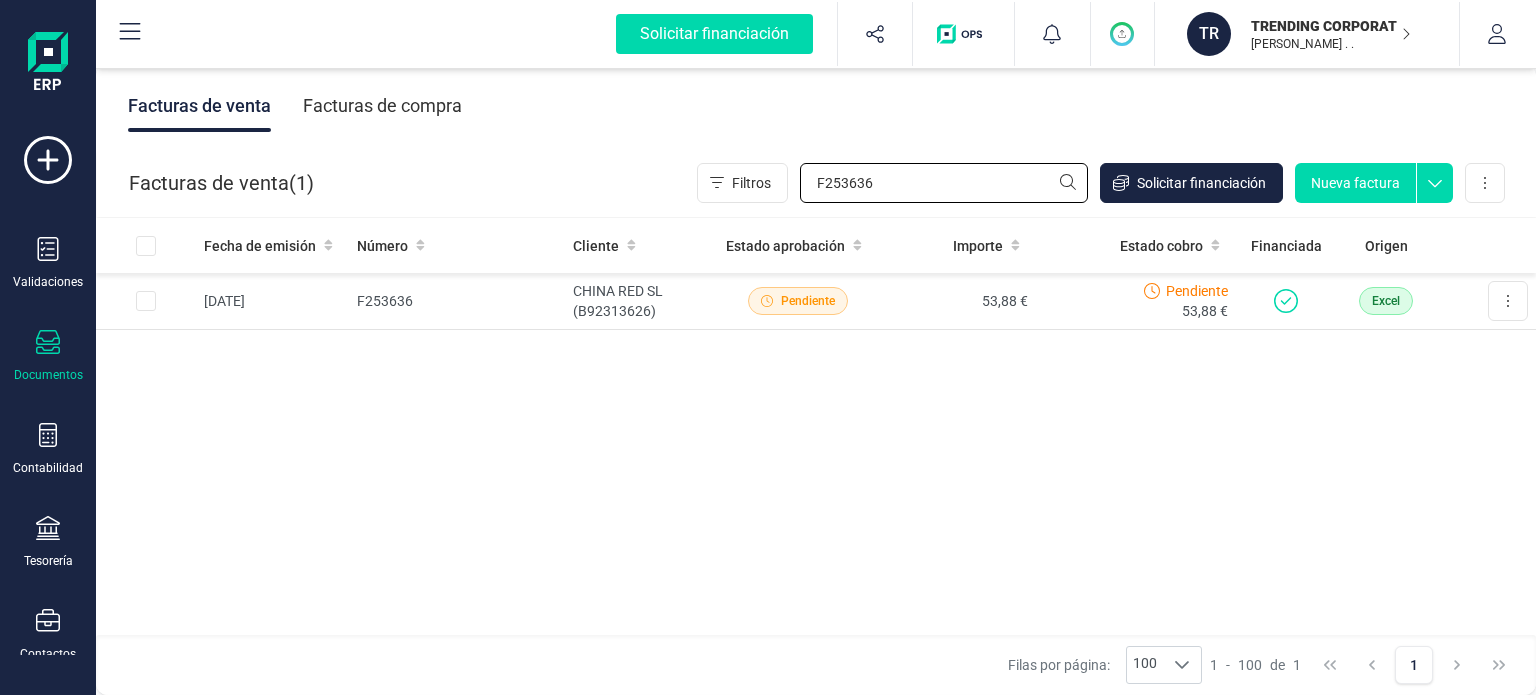 click on "F253636" at bounding box center (944, 183) 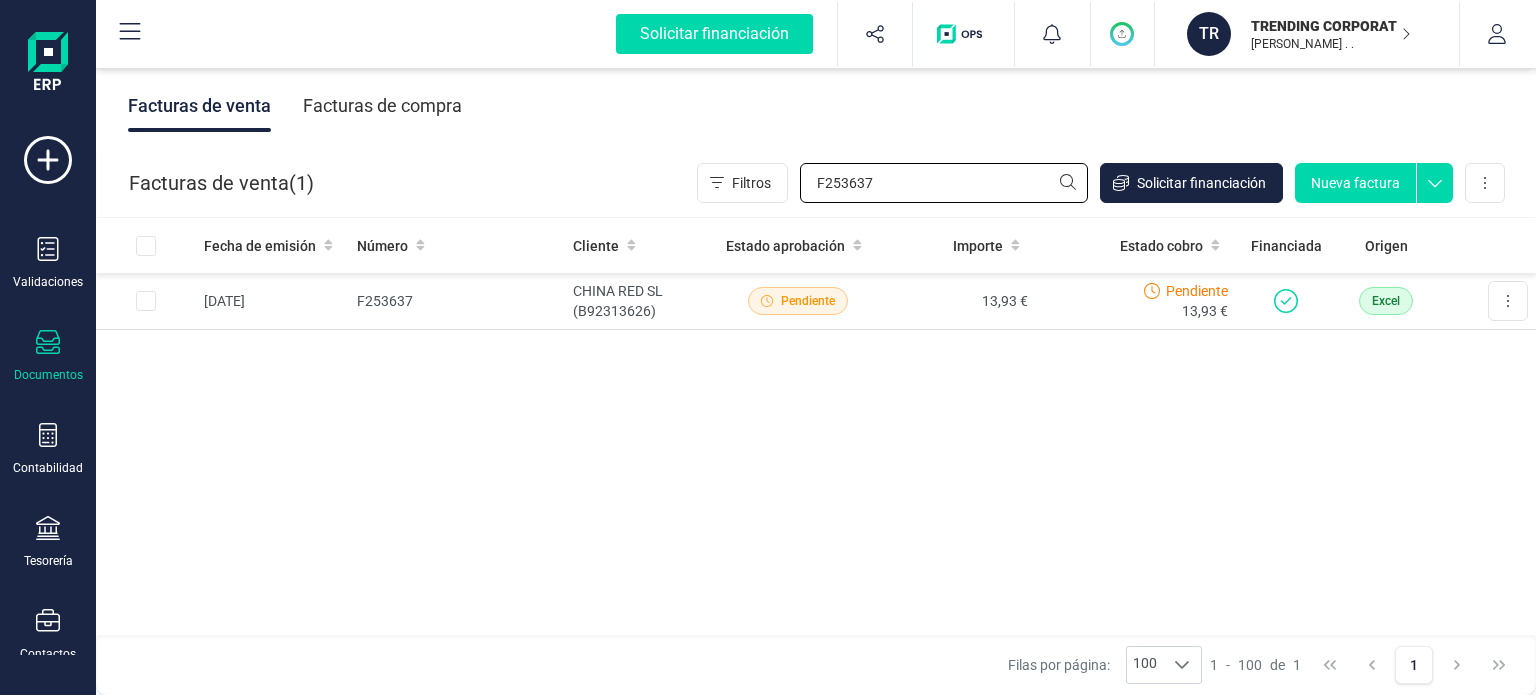 drag, startPoint x: 919, startPoint y: 193, endPoint x: 693, endPoint y: 206, distance: 226.37358 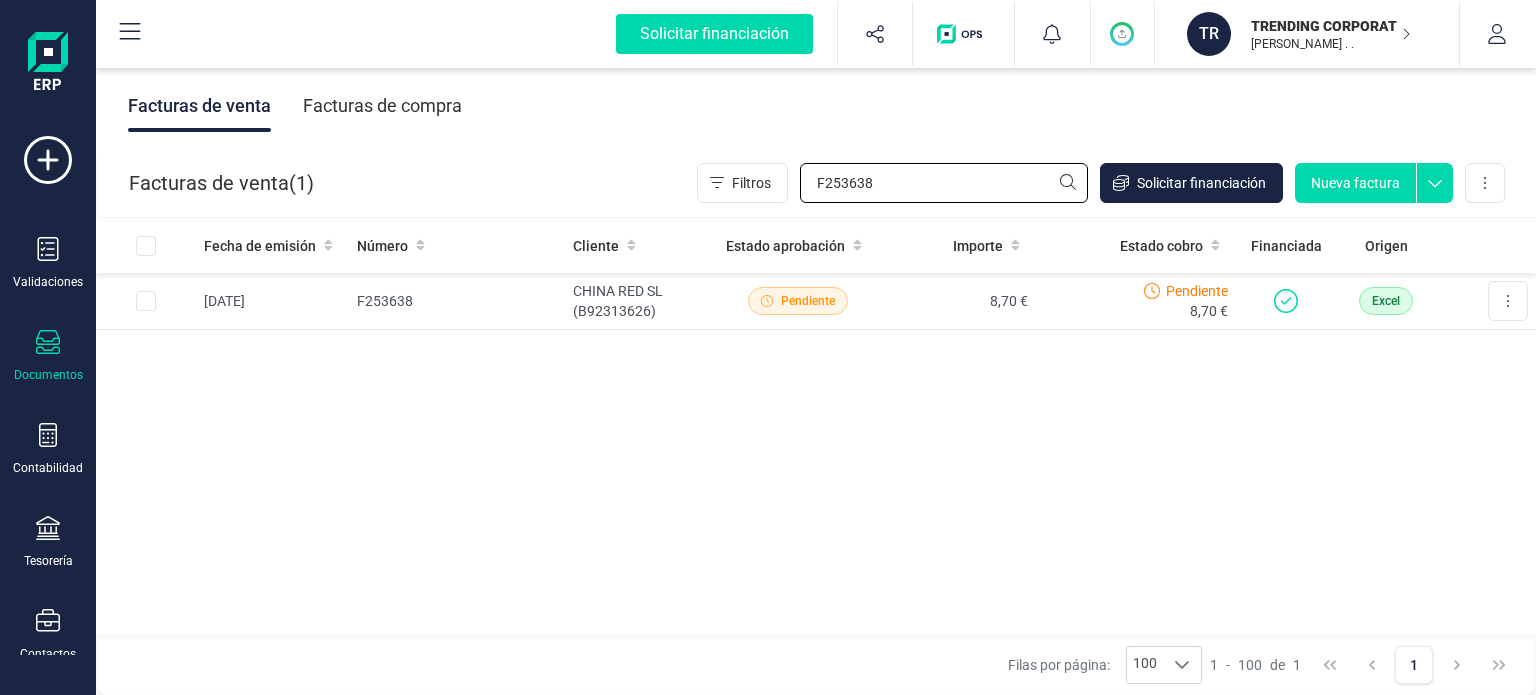 drag, startPoint x: 905, startPoint y: 188, endPoint x: 724, endPoint y: 206, distance: 181.89282 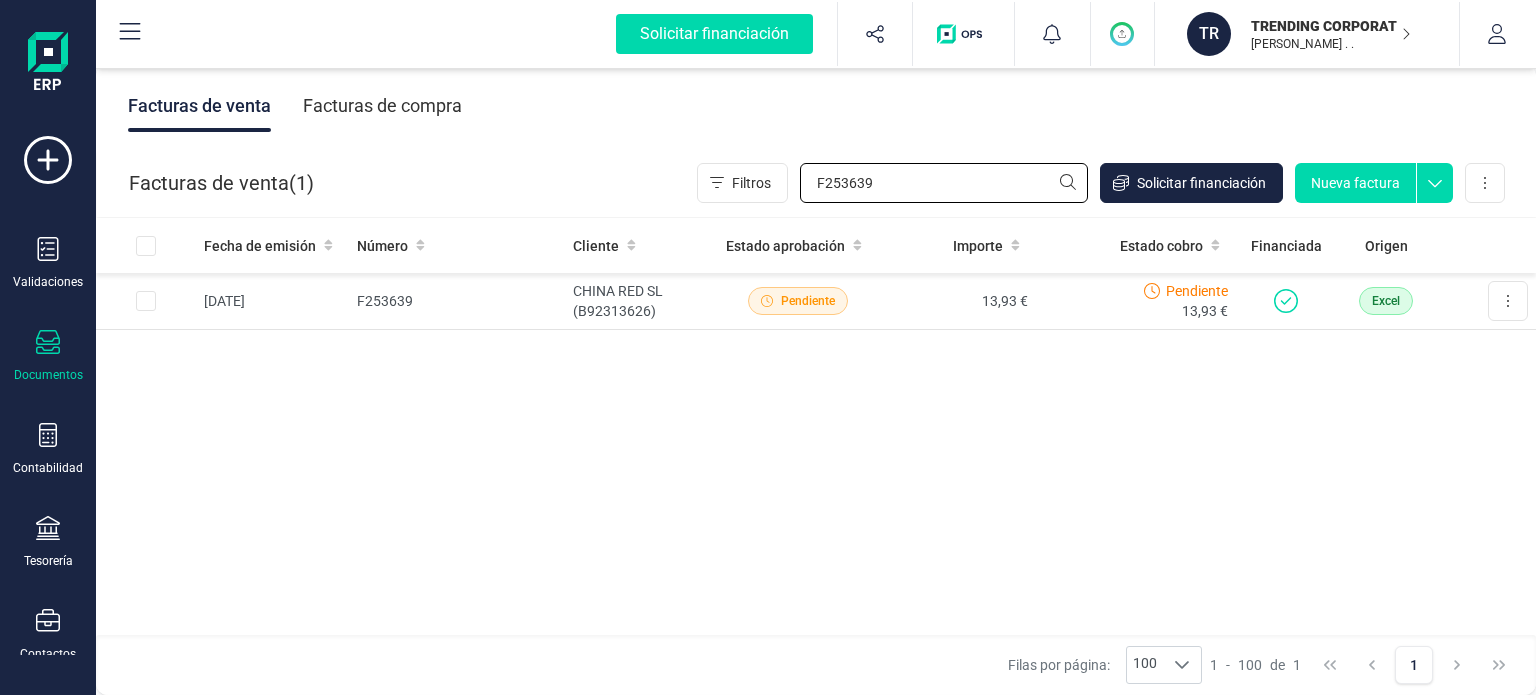 drag, startPoint x: 933, startPoint y: 199, endPoint x: 658, endPoint y: 196, distance: 275.01636 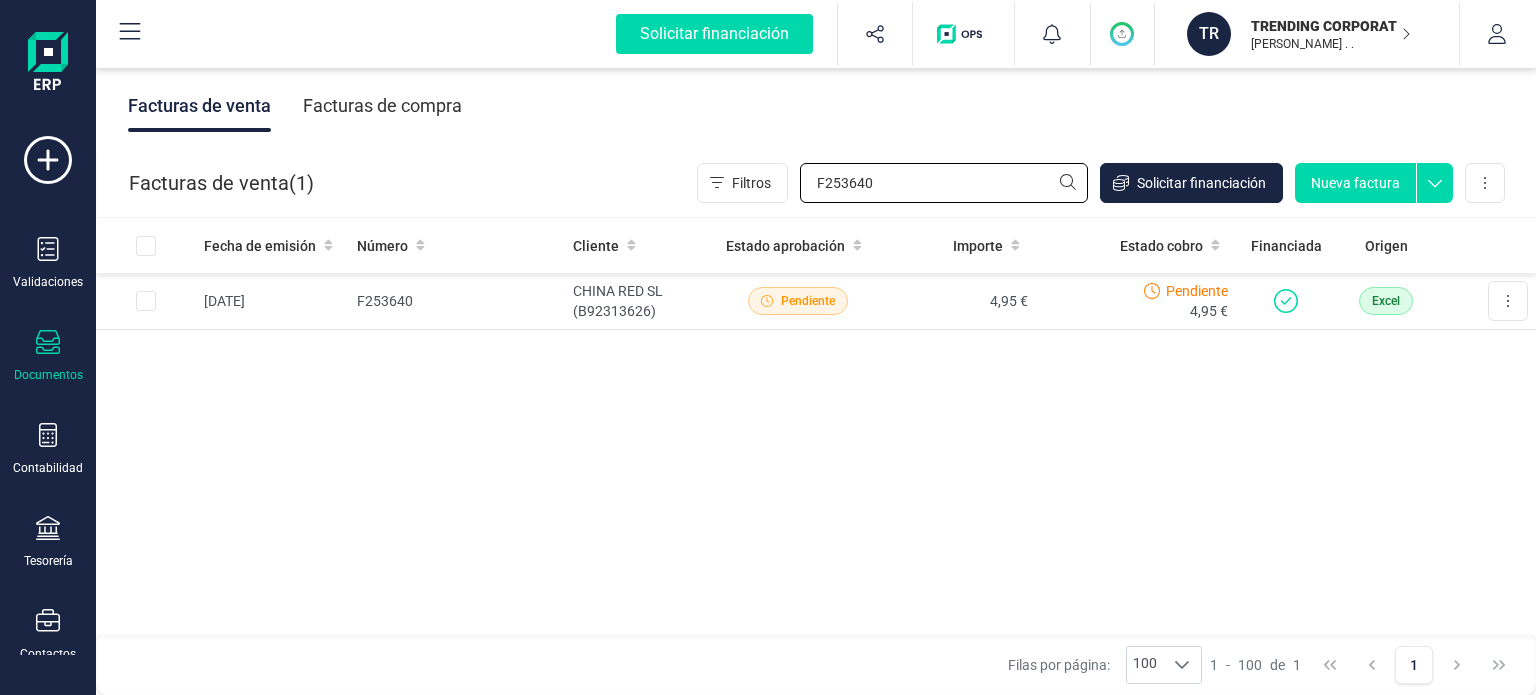 drag, startPoint x: 743, startPoint y: 196, endPoint x: 689, endPoint y: 198, distance: 54.037025 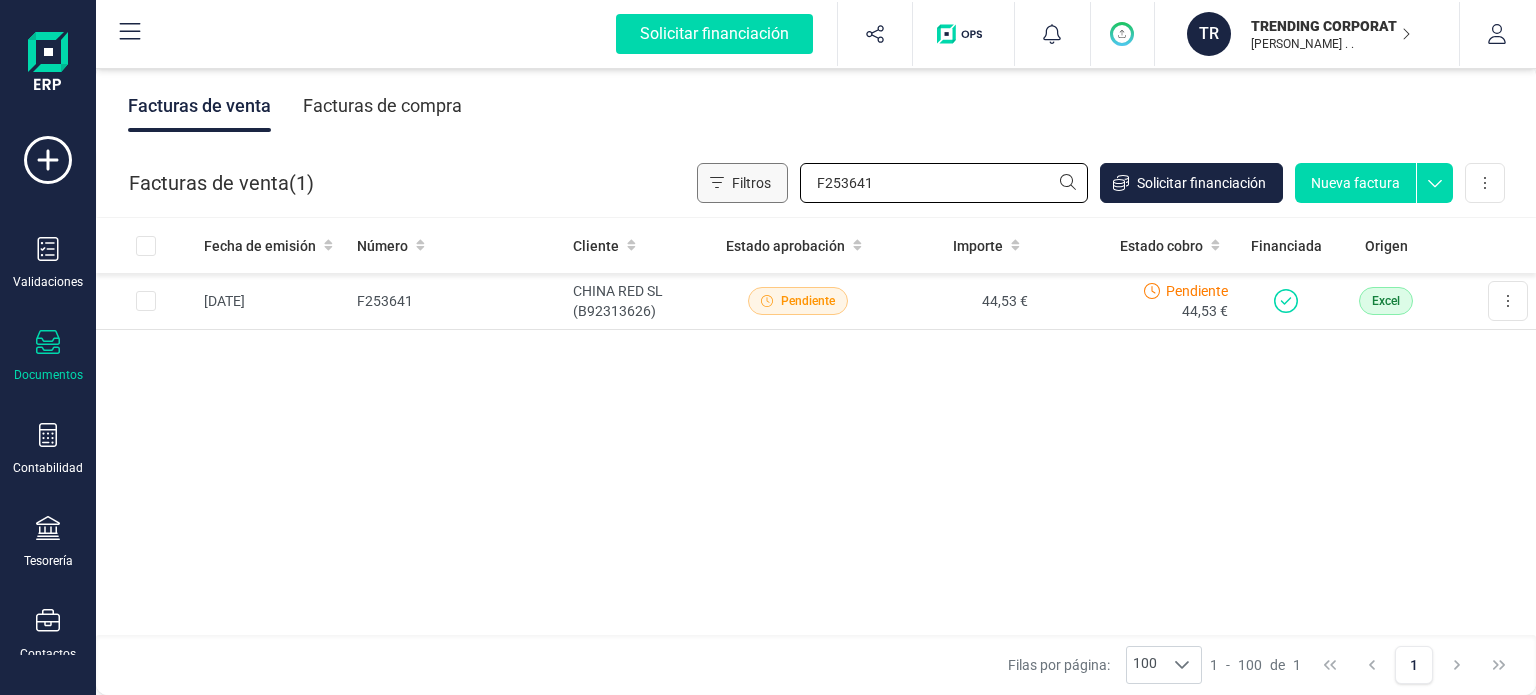 drag, startPoint x: 898, startPoint y: 195, endPoint x: 750, endPoint y: 197, distance: 148.01352 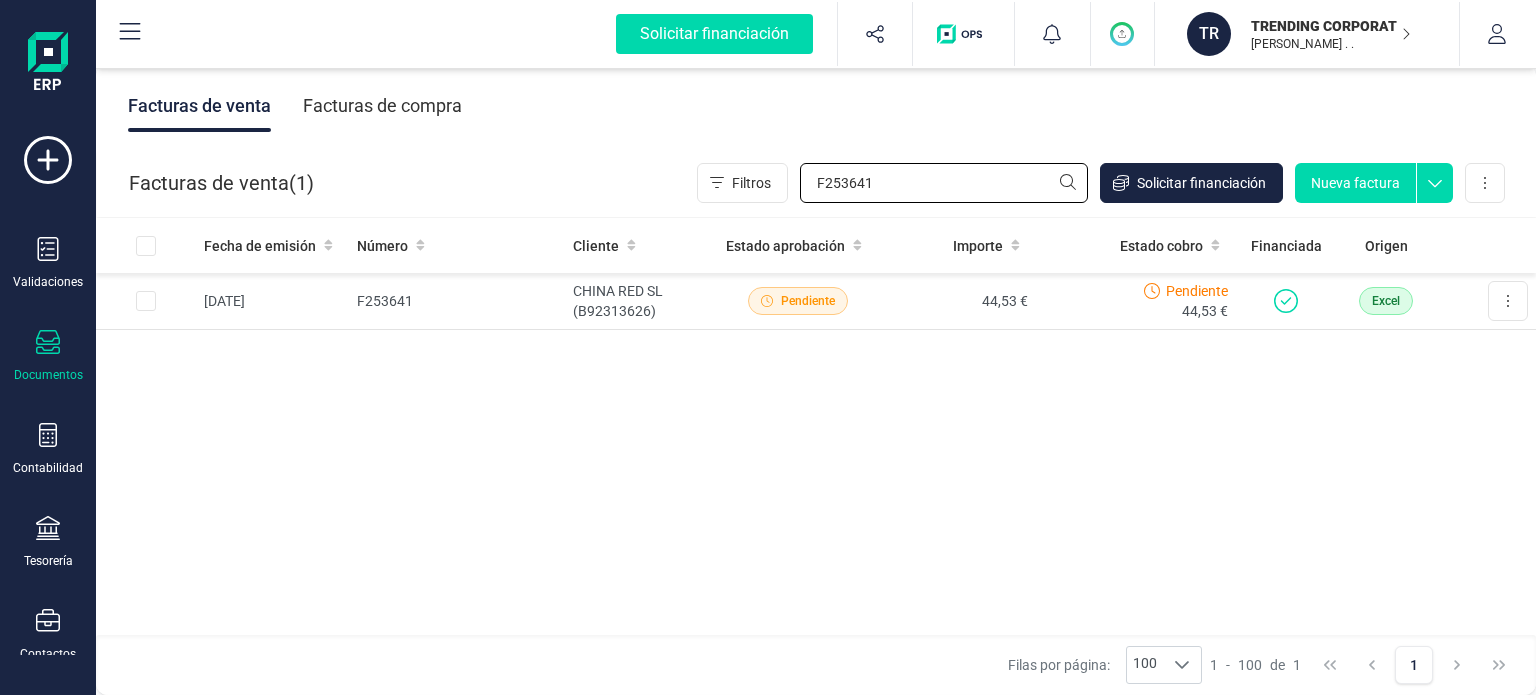 paste on "2" 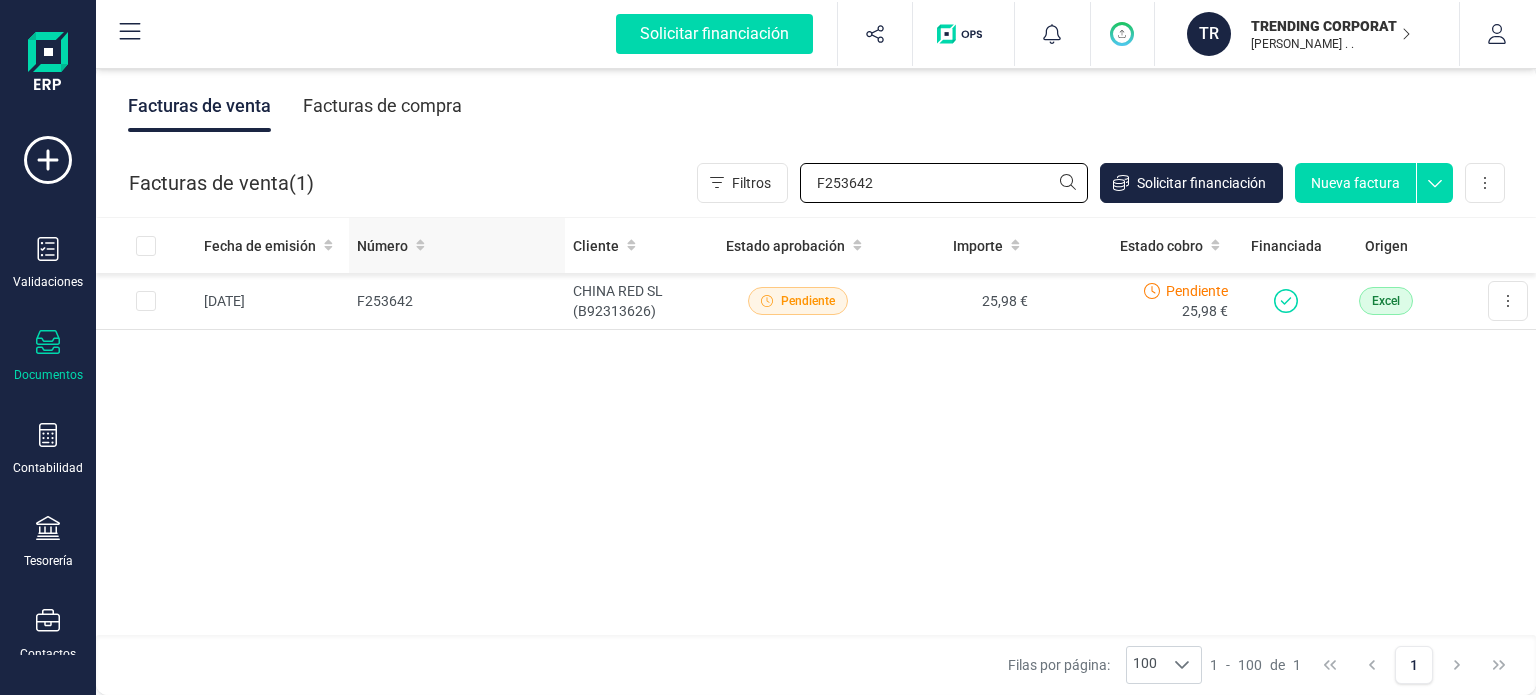 drag, startPoint x: 928, startPoint y: 191, endPoint x: 524, endPoint y: 218, distance: 404.9012 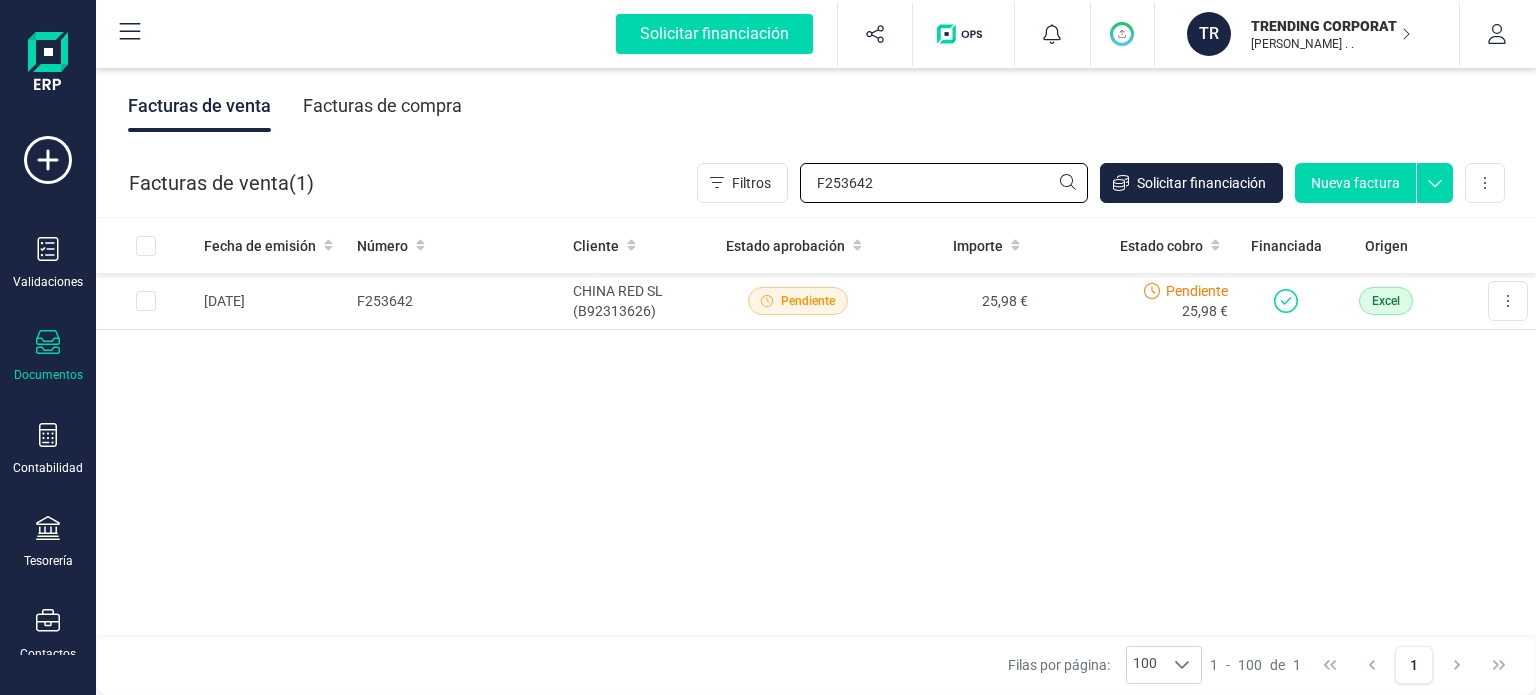paste on "3" 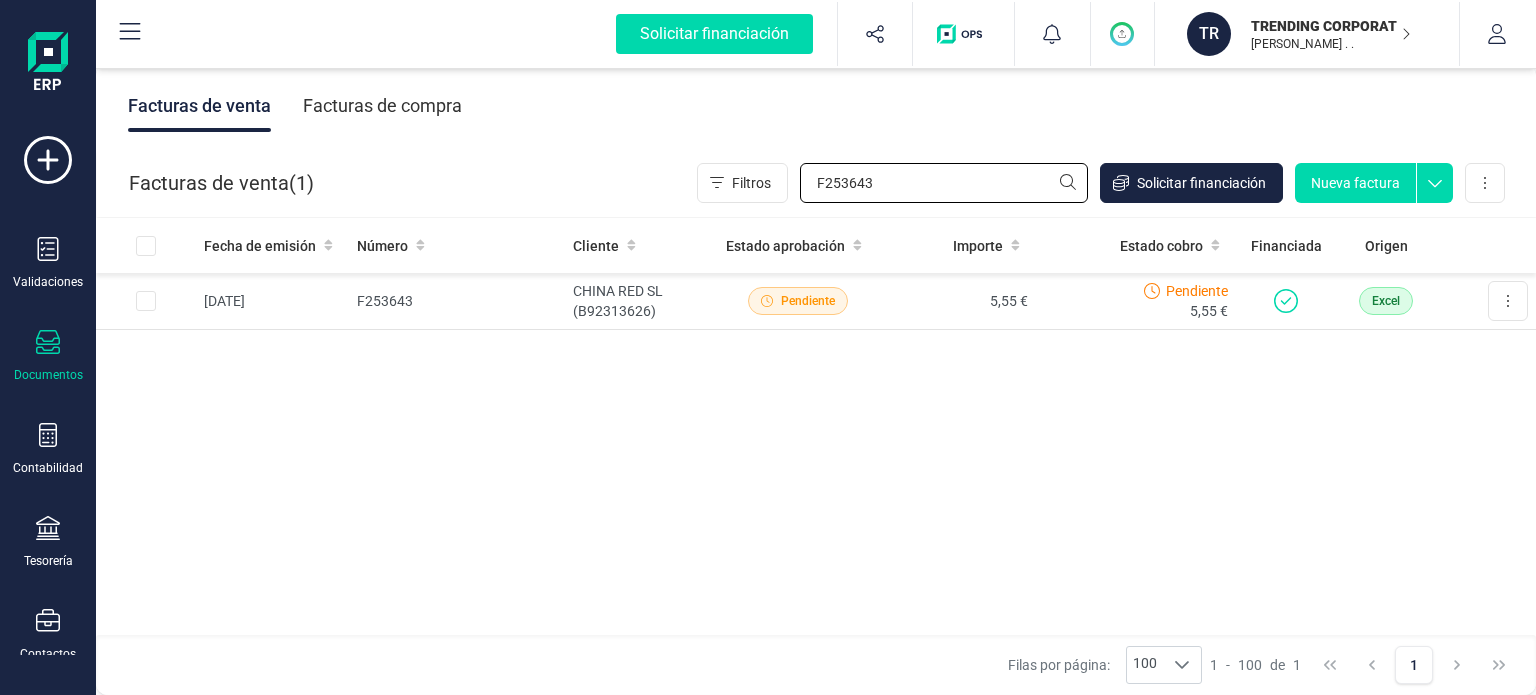 drag, startPoint x: 876, startPoint y: 184, endPoint x: 669, endPoint y: 208, distance: 208.38666 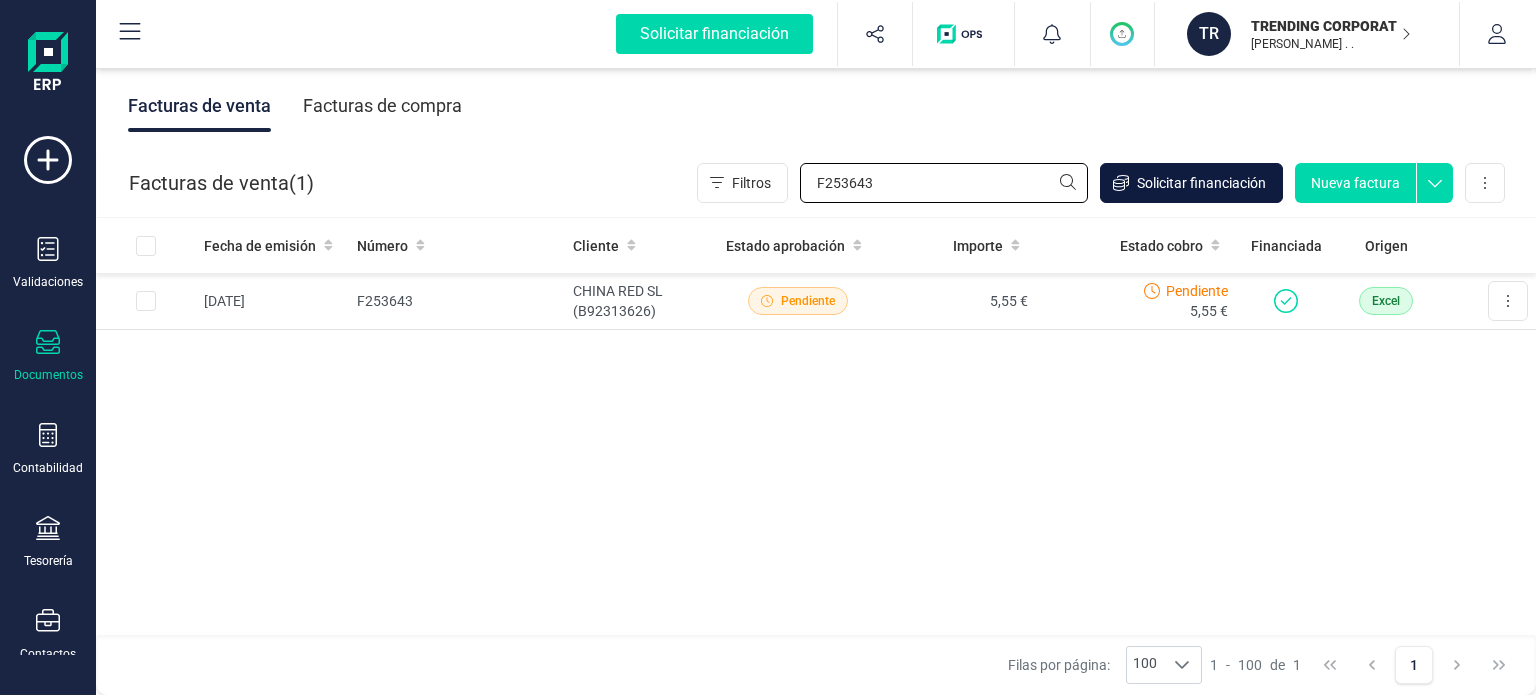 paste on "4" 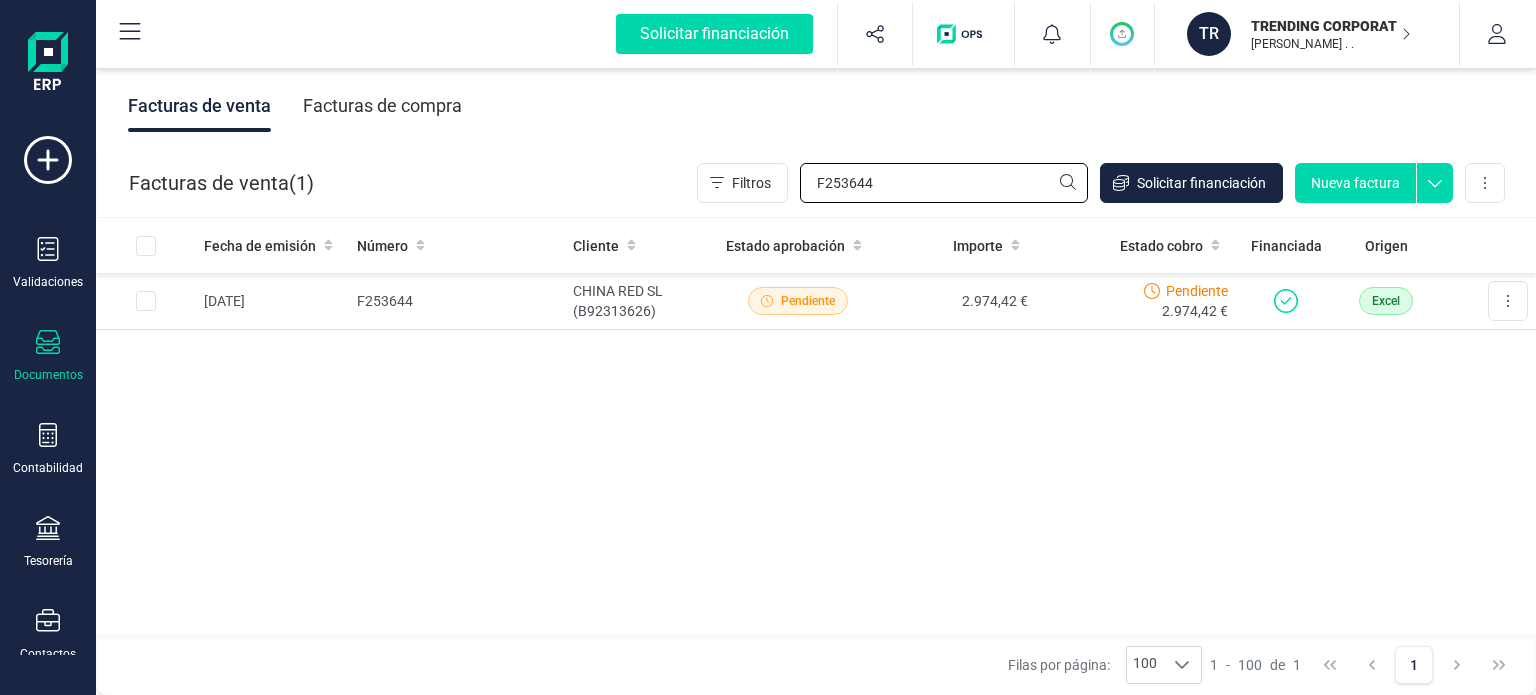 drag, startPoint x: 834, startPoint y: 192, endPoint x: 640, endPoint y: 192, distance: 194 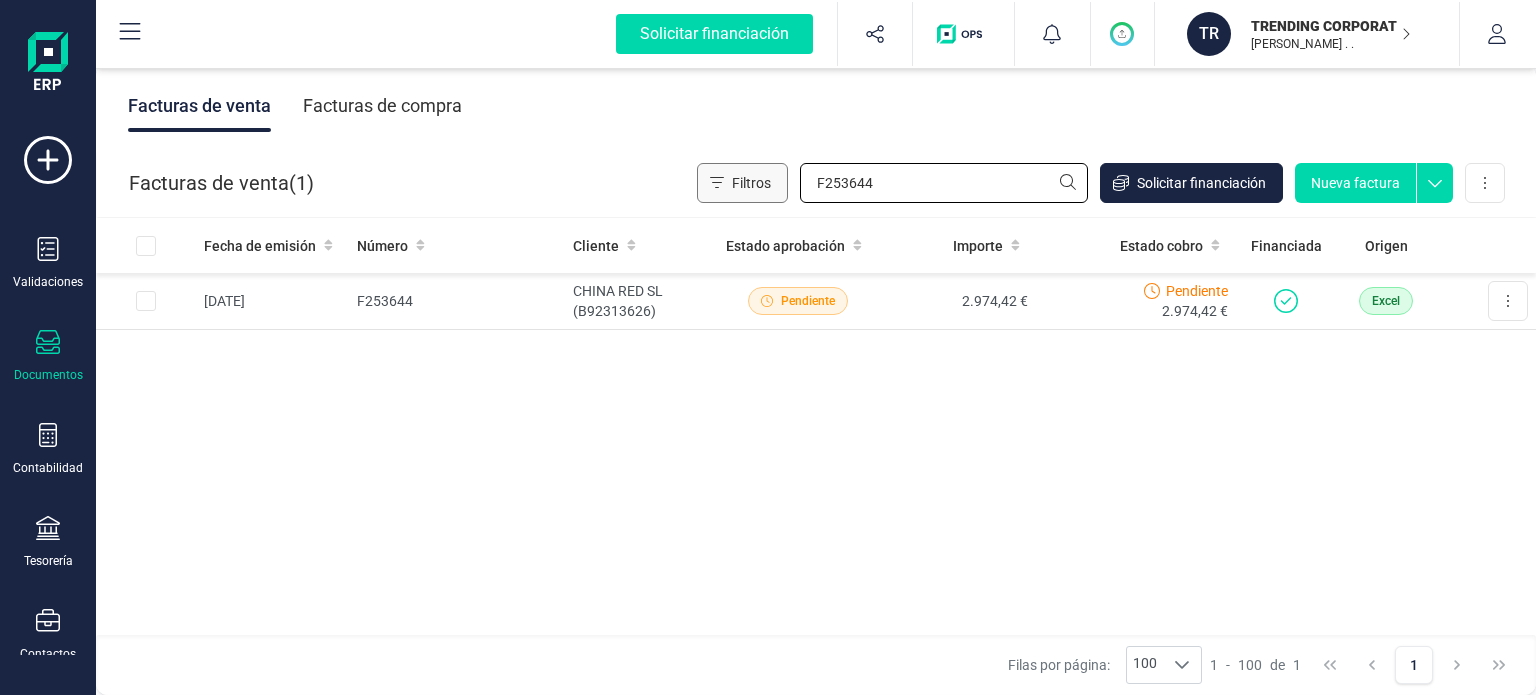 paste on "5" 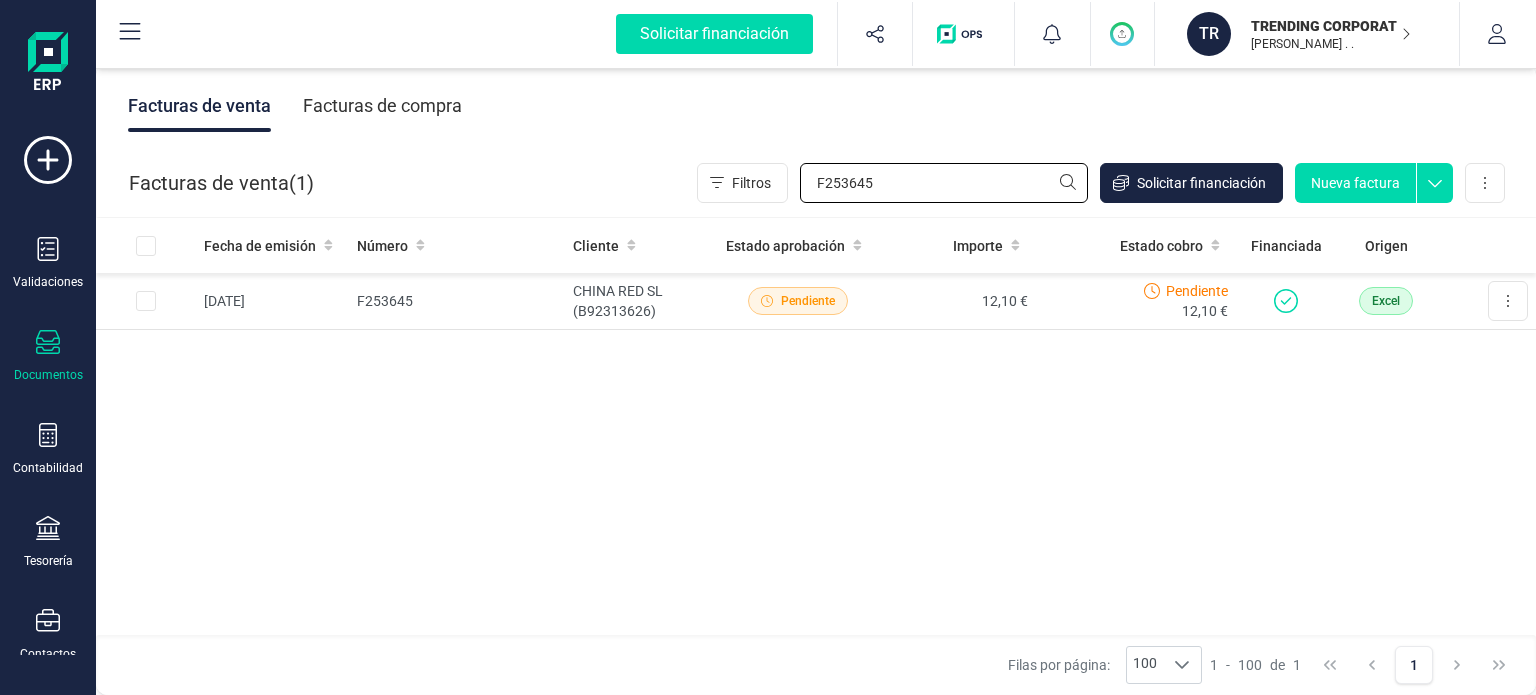 drag, startPoint x: 869, startPoint y: 166, endPoint x: 651, endPoint y: 185, distance: 218.82642 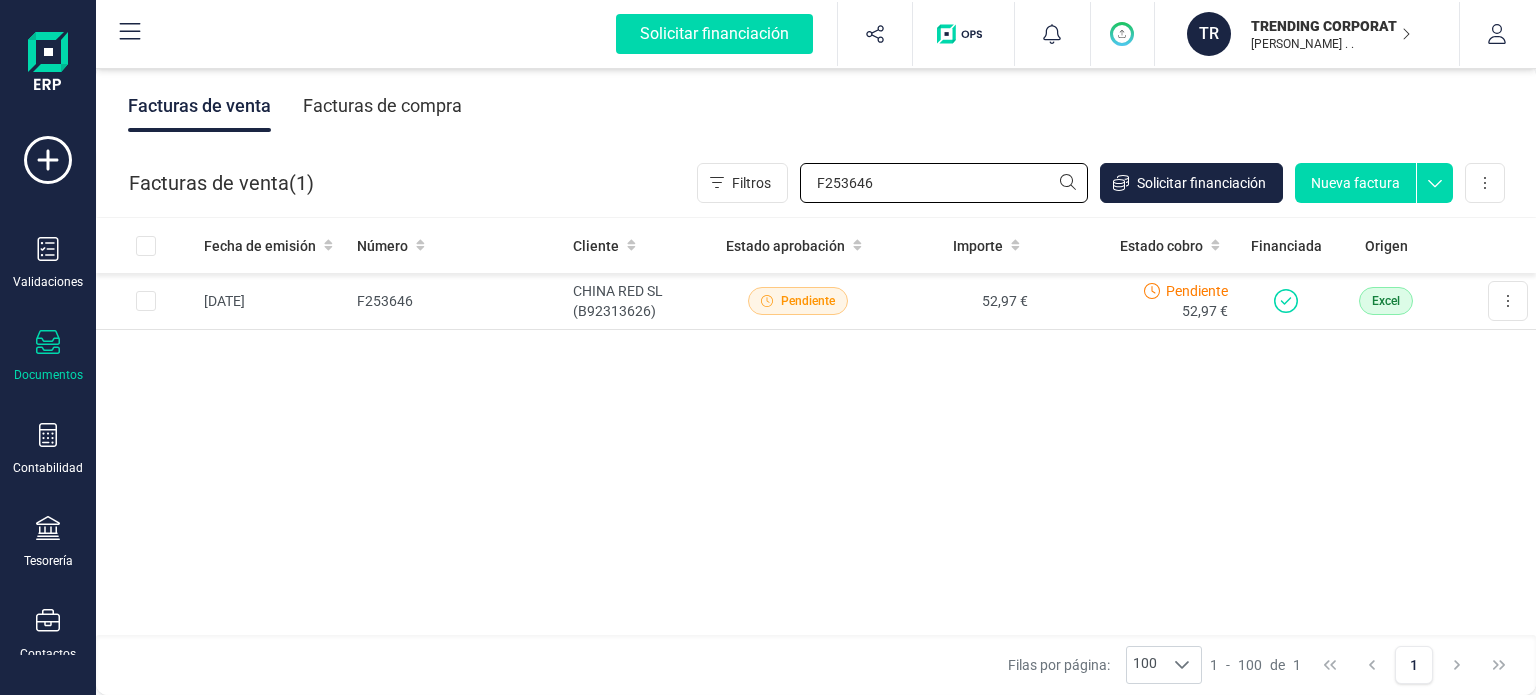 drag, startPoint x: 923, startPoint y: 196, endPoint x: 668, endPoint y: 202, distance: 255.07057 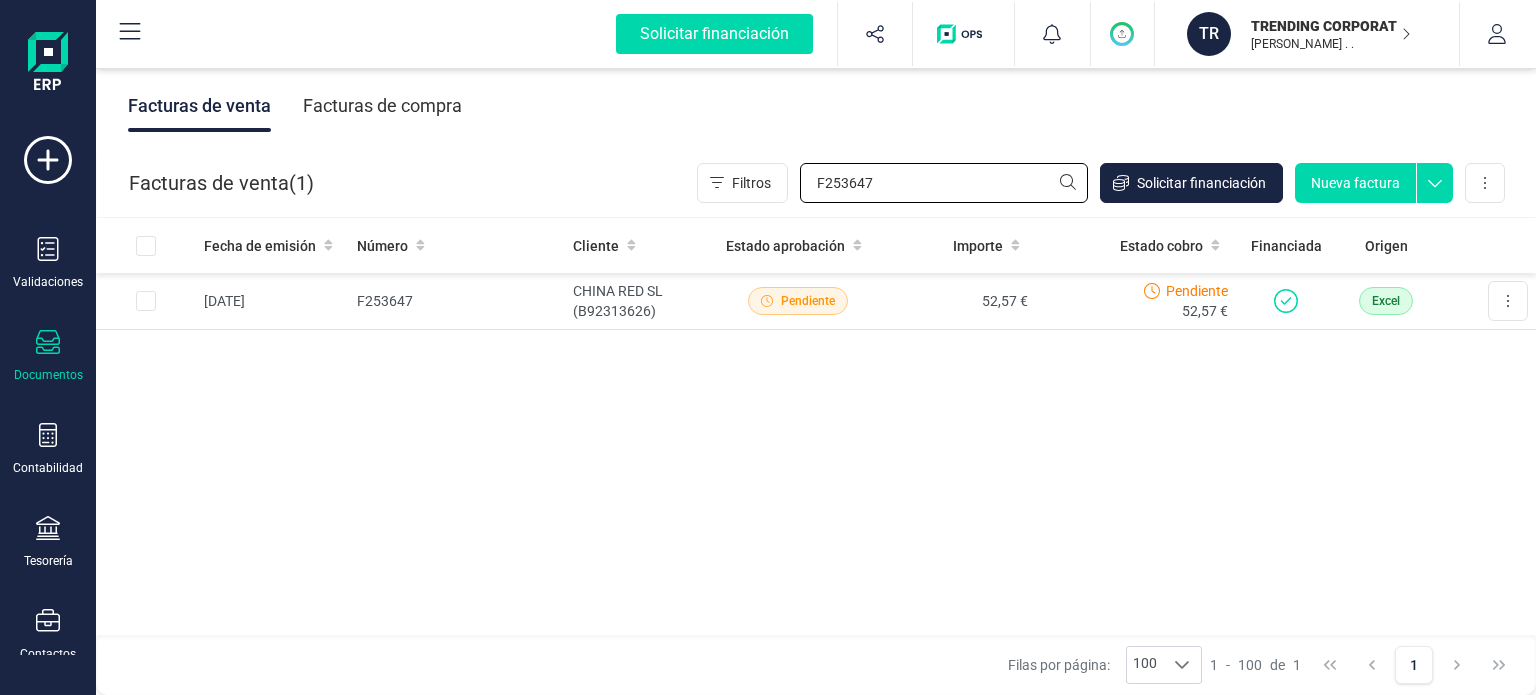 drag, startPoint x: 896, startPoint y: 186, endPoint x: 582, endPoint y: 178, distance: 314.1019 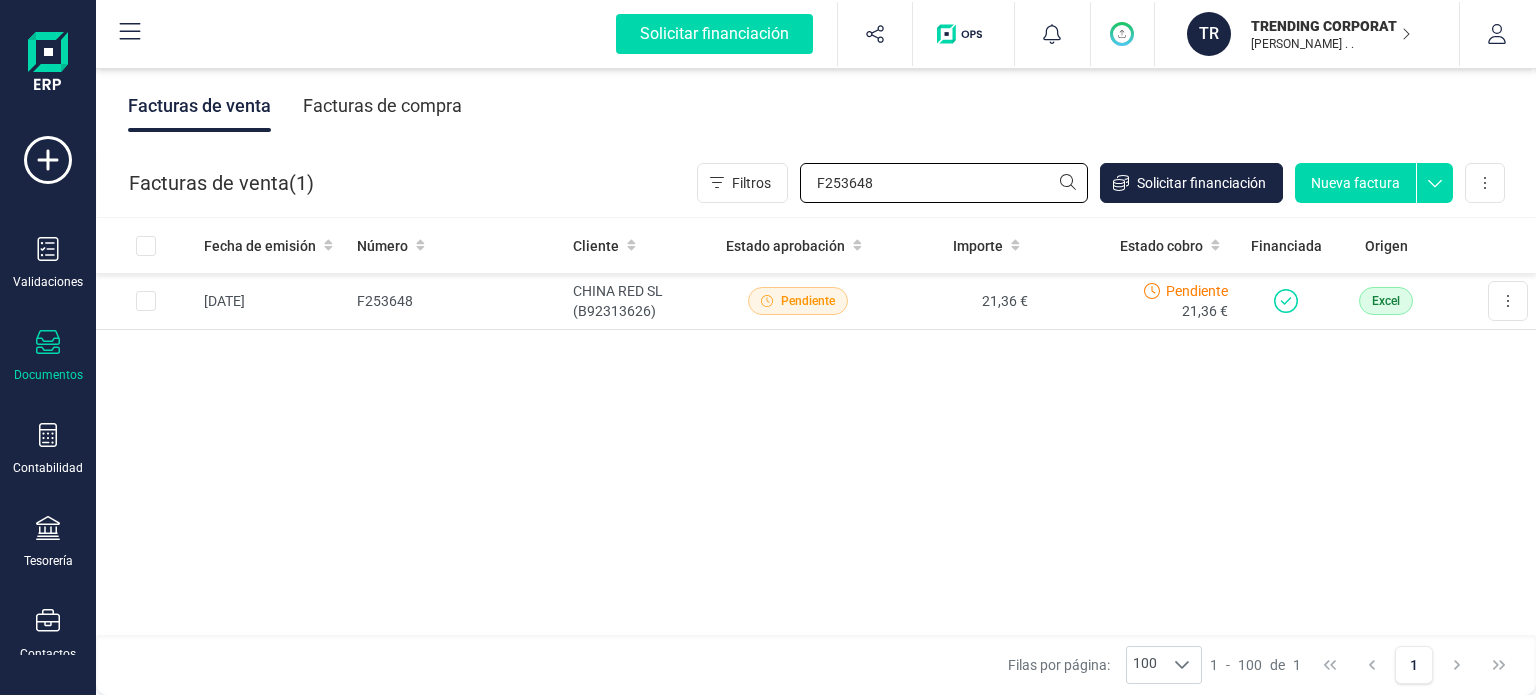 drag, startPoint x: 877, startPoint y: 202, endPoint x: 483, endPoint y: 180, distance: 394.61374 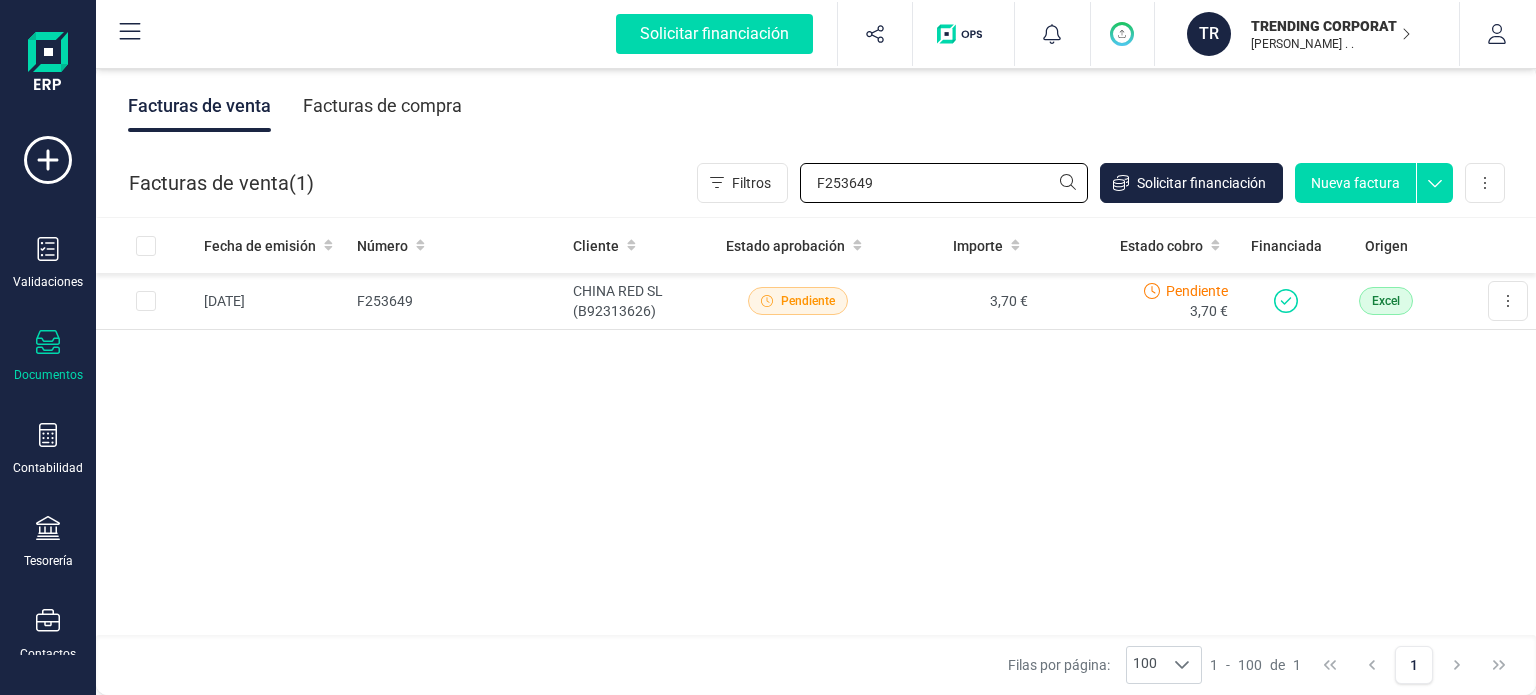 drag, startPoint x: 514, startPoint y: 192, endPoint x: 427, endPoint y: 191, distance: 87.005745 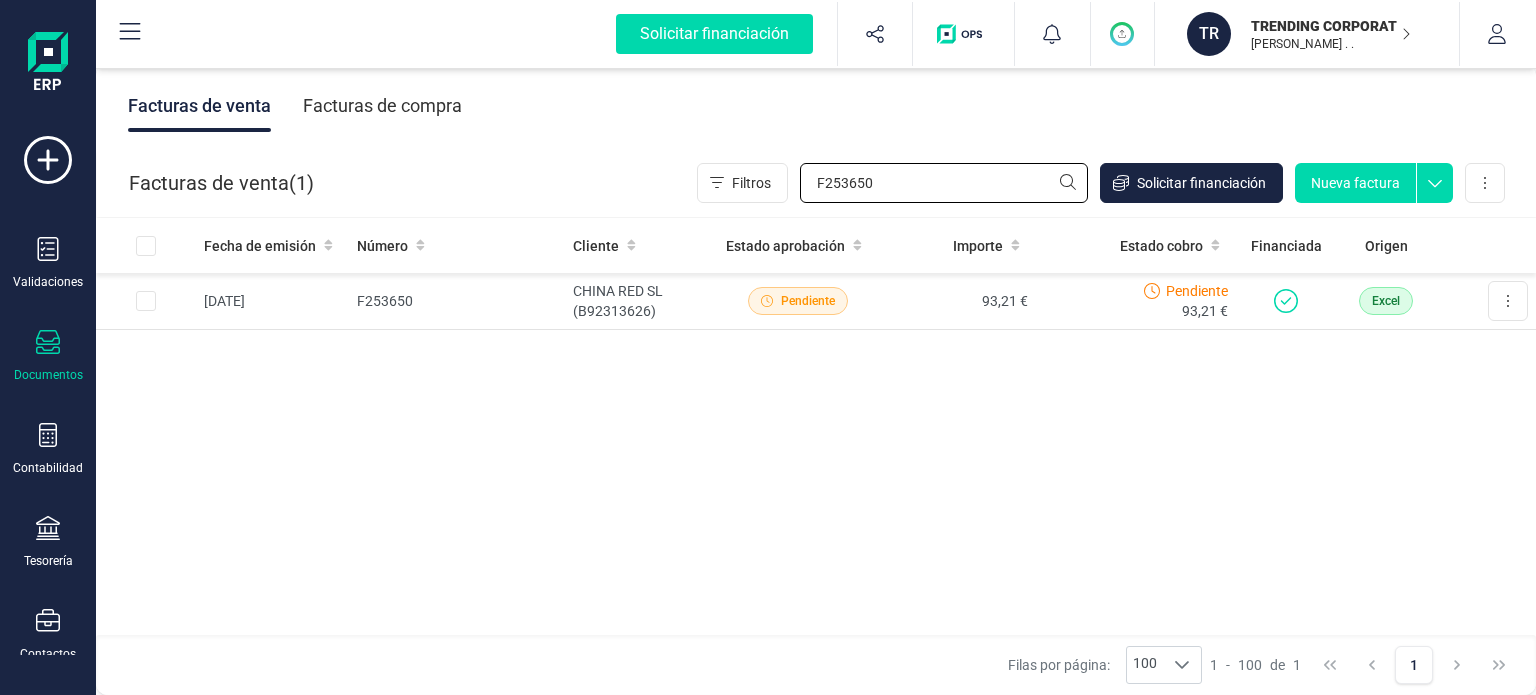 drag, startPoint x: 752, startPoint y: 187, endPoint x: 640, endPoint y: 207, distance: 113.7717 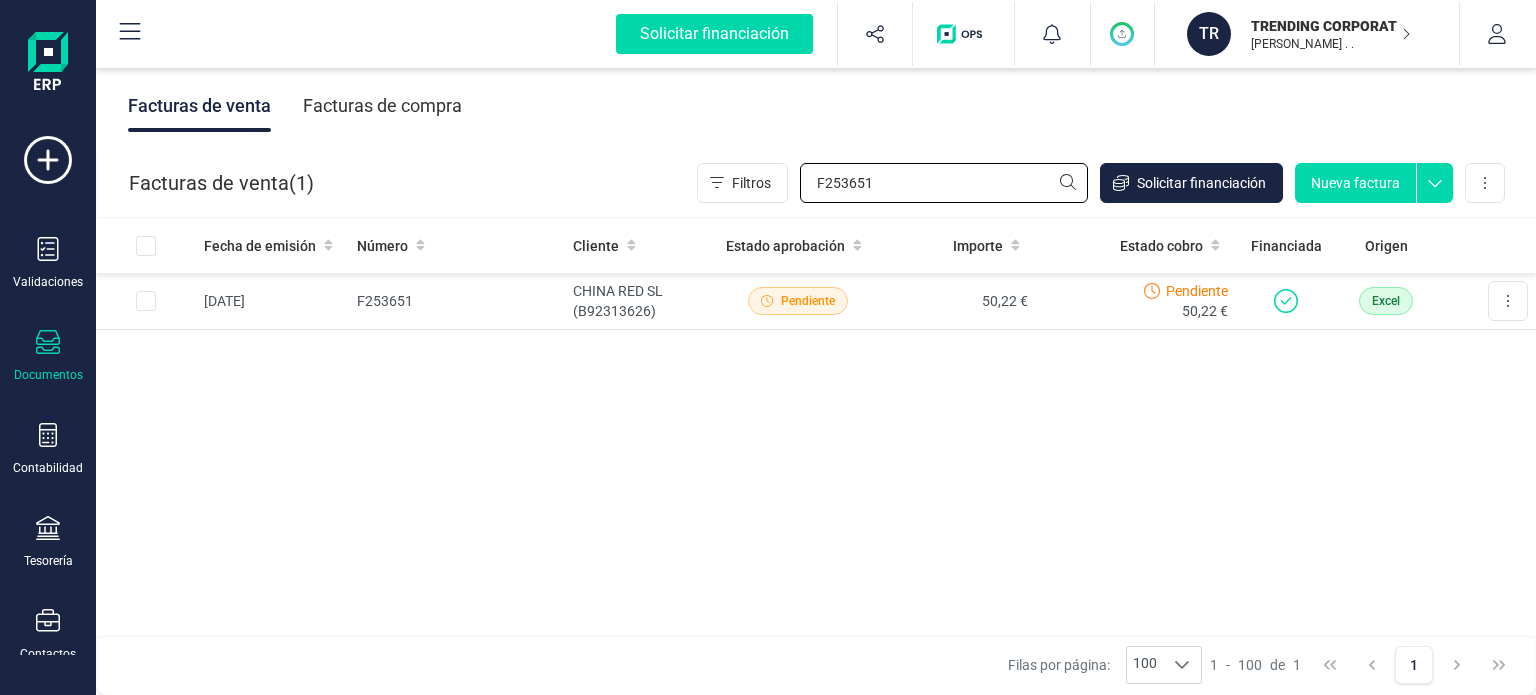 drag, startPoint x: 905, startPoint y: 199, endPoint x: 531, endPoint y: 225, distance: 374.90265 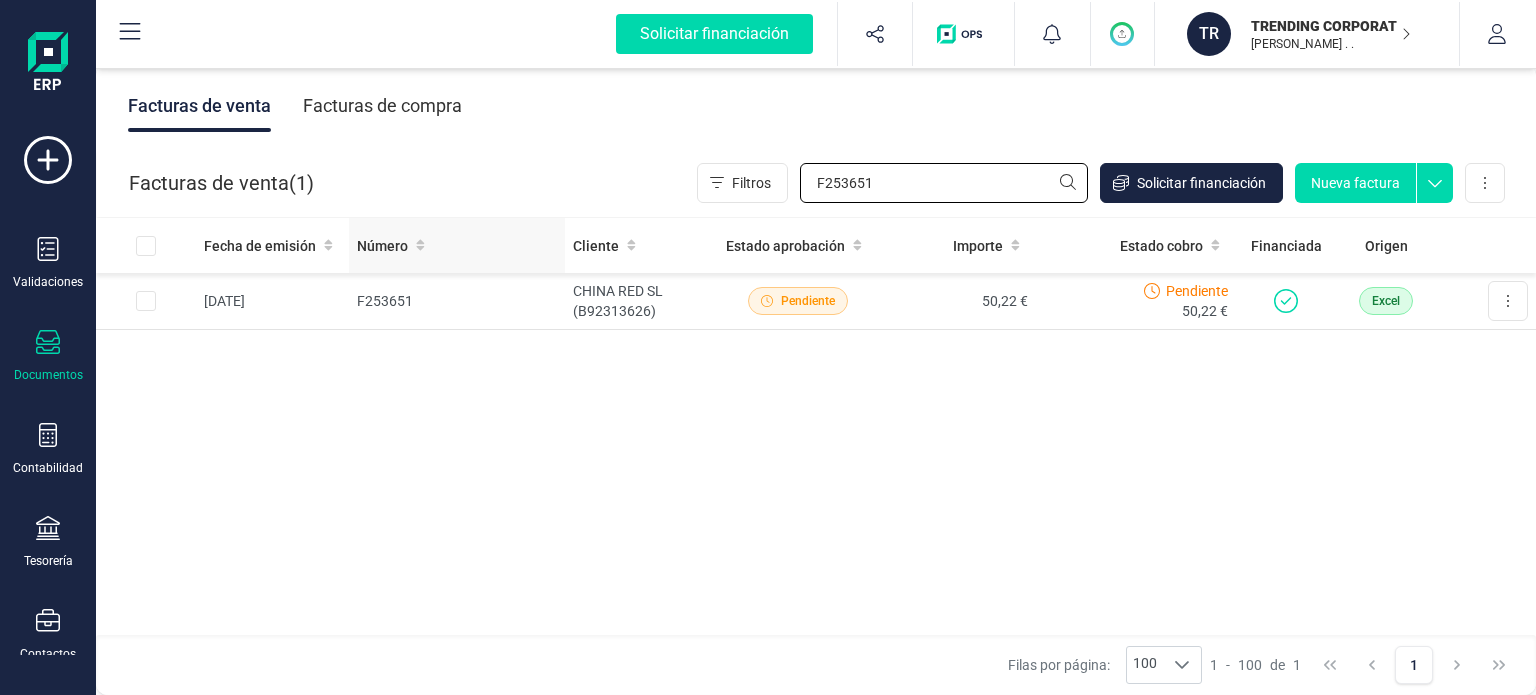 click on "Facturas de venta  ( 1 ) Filtros F253651 Solicitar financiación Nueva factura   Importar Carga masiva (Excel) Factura electrónica (FacturaE) Exportar" at bounding box center (817, 183) 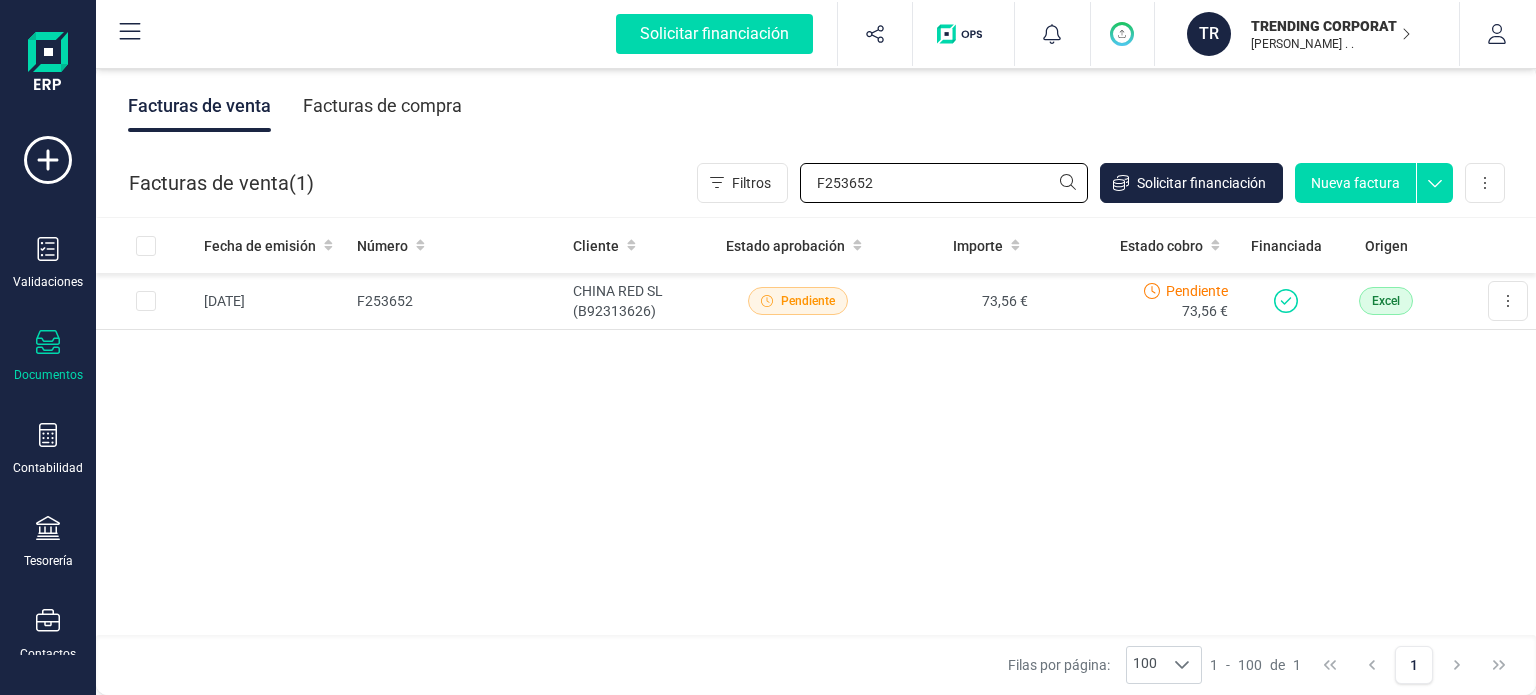 drag, startPoint x: 894, startPoint y: 188, endPoint x: 606, endPoint y: 203, distance: 288.39035 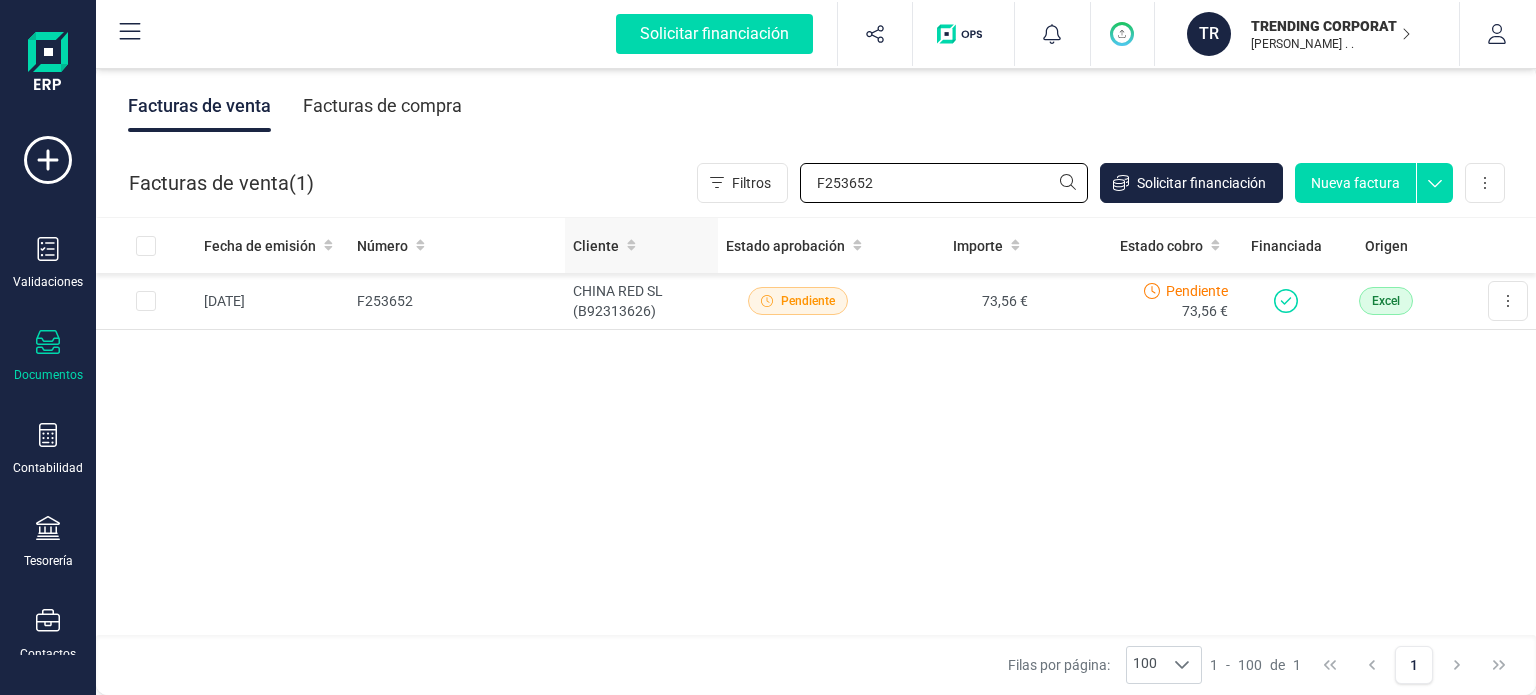 paste on "3" 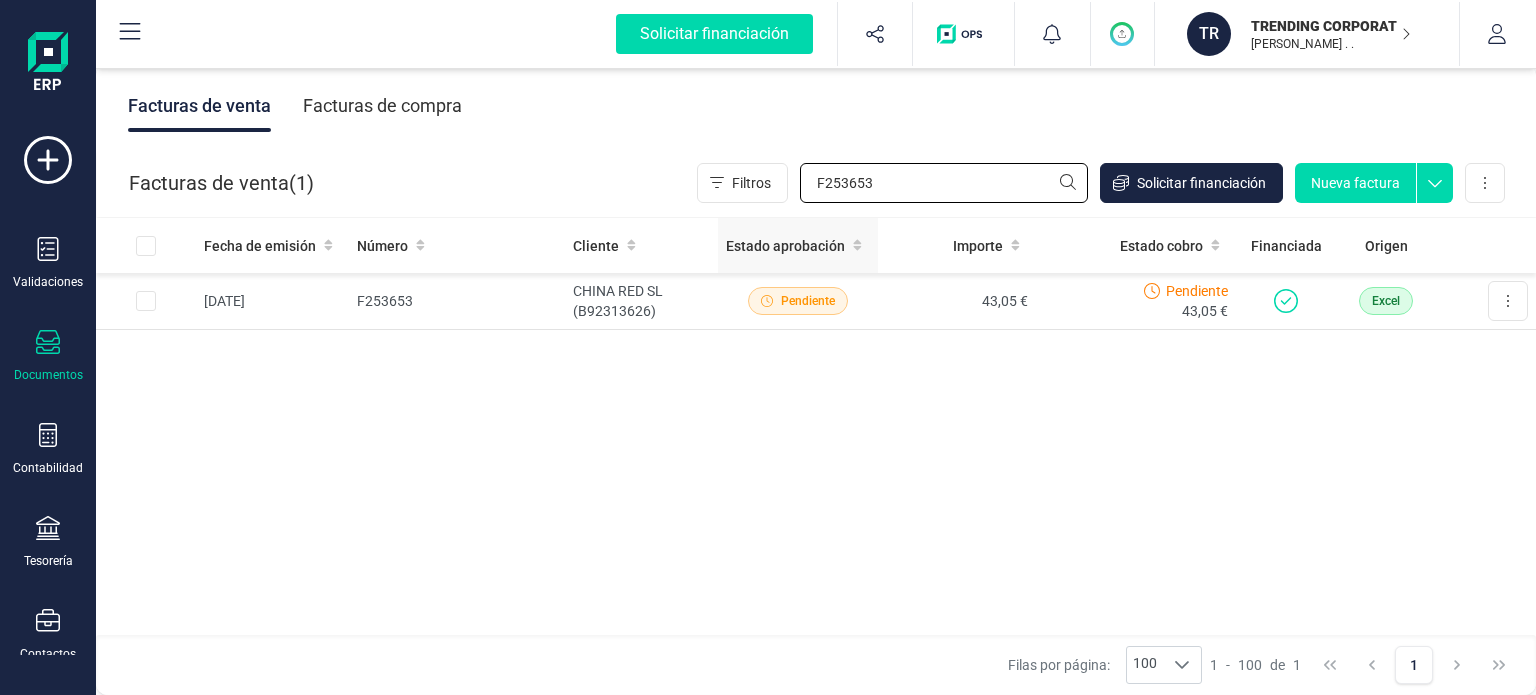 drag, startPoint x: 822, startPoint y: 203, endPoint x: 740, endPoint y: 222, distance: 84.17244 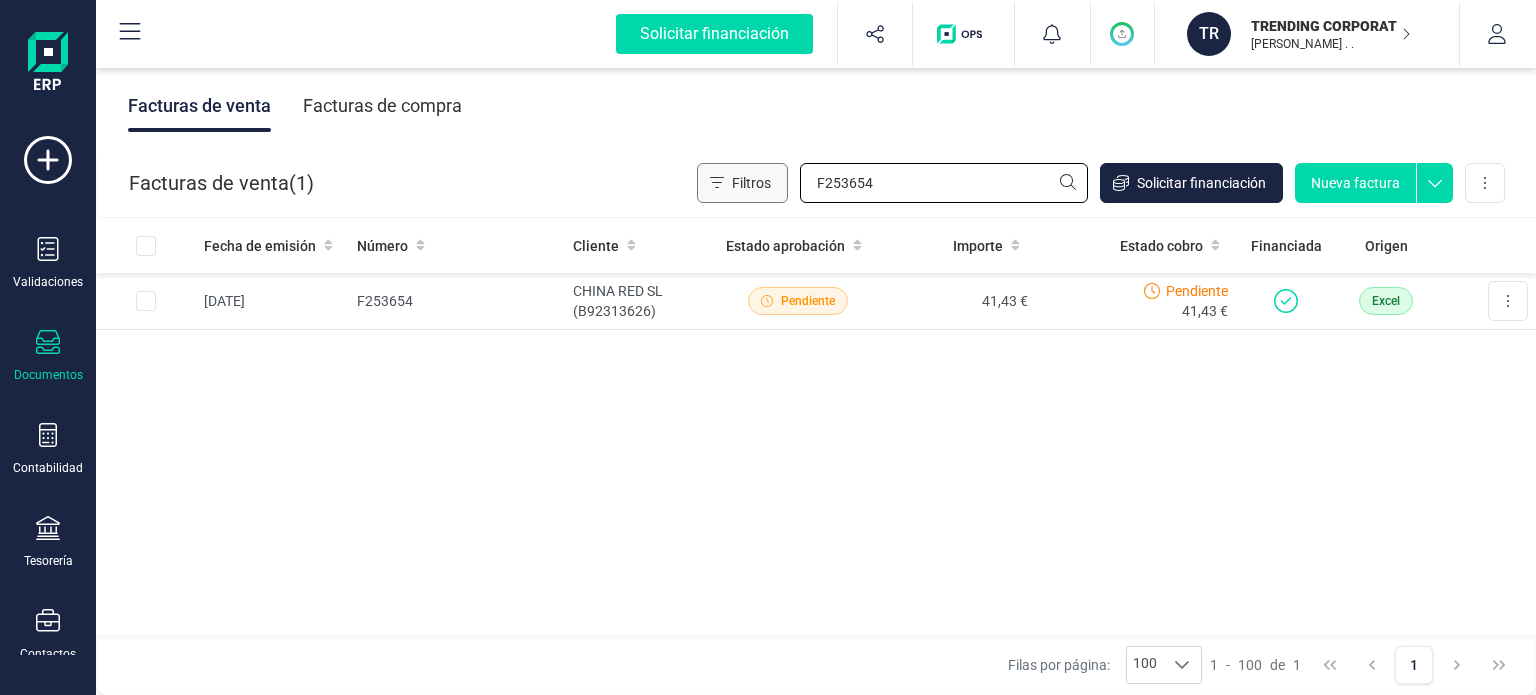 drag, startPoint x: 902, startPoint y: 173, endPoint x: 755, endPoint y: 198, distance: 149.1107 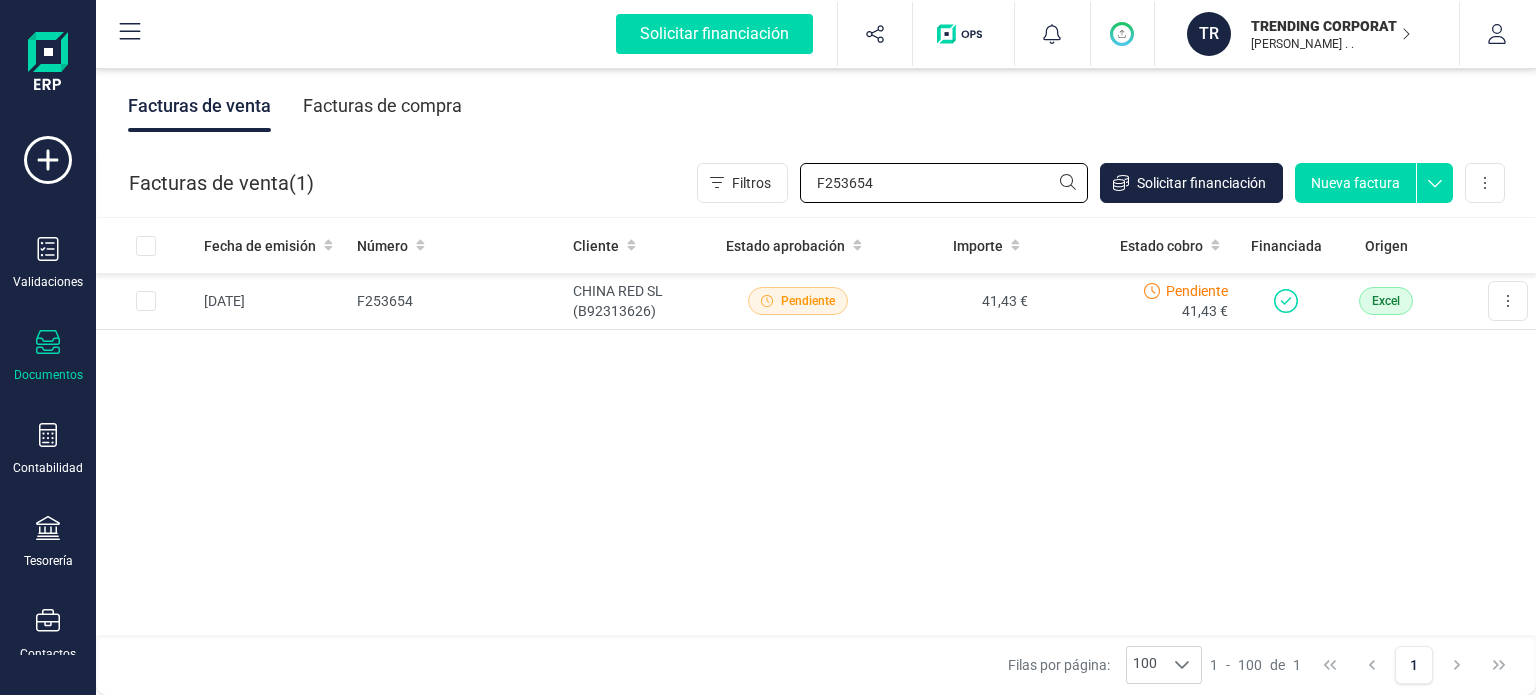 paste on "5" 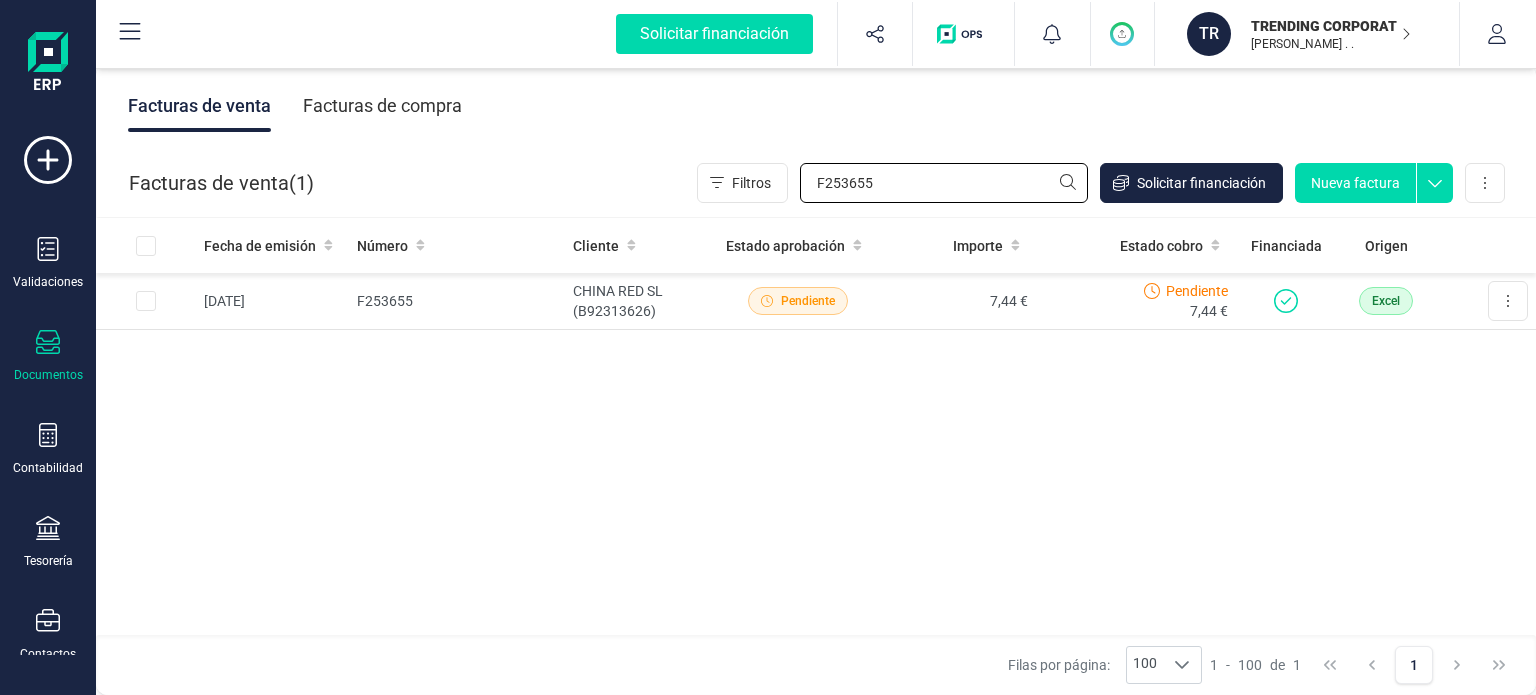 drag, startPoint x: 912, startPoint y: 199, endPoint x: 731, endPoint y: 209, distance: 181.27603 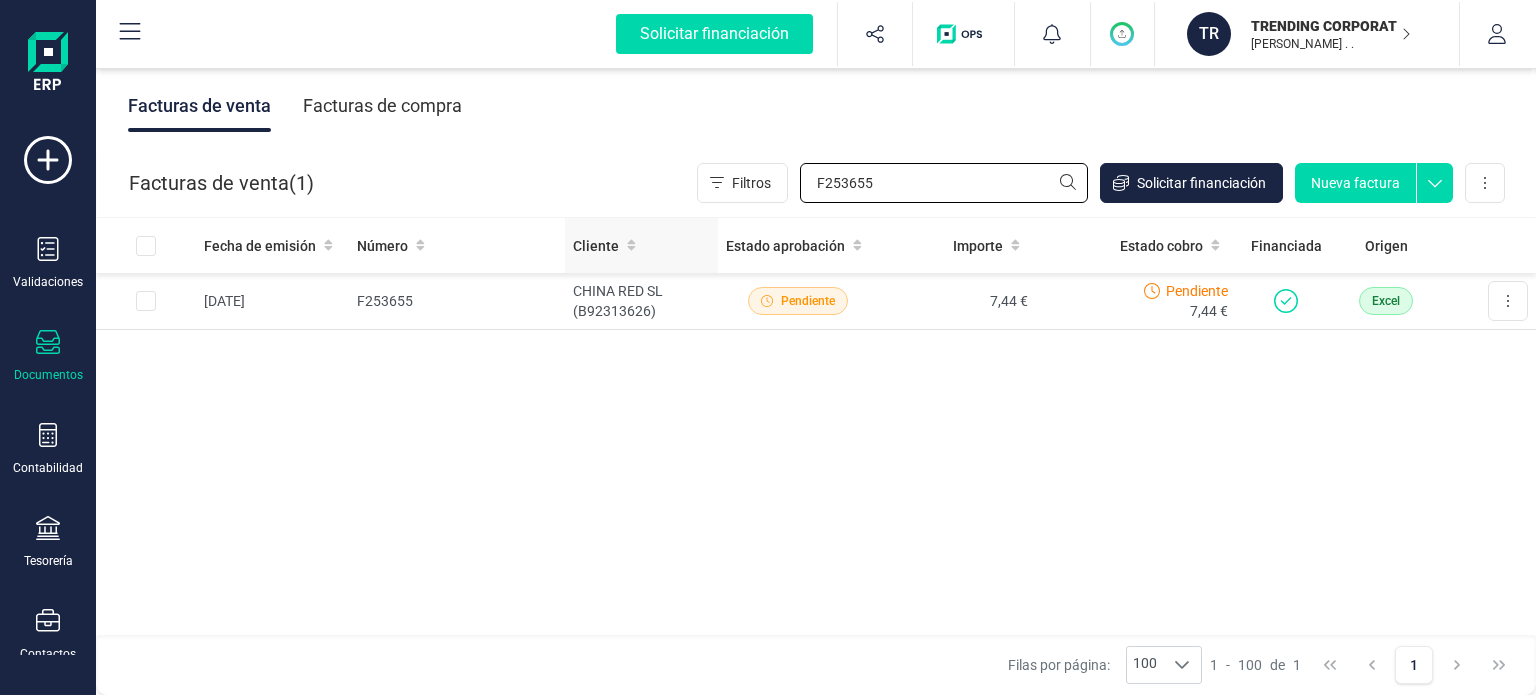 paste on "6" 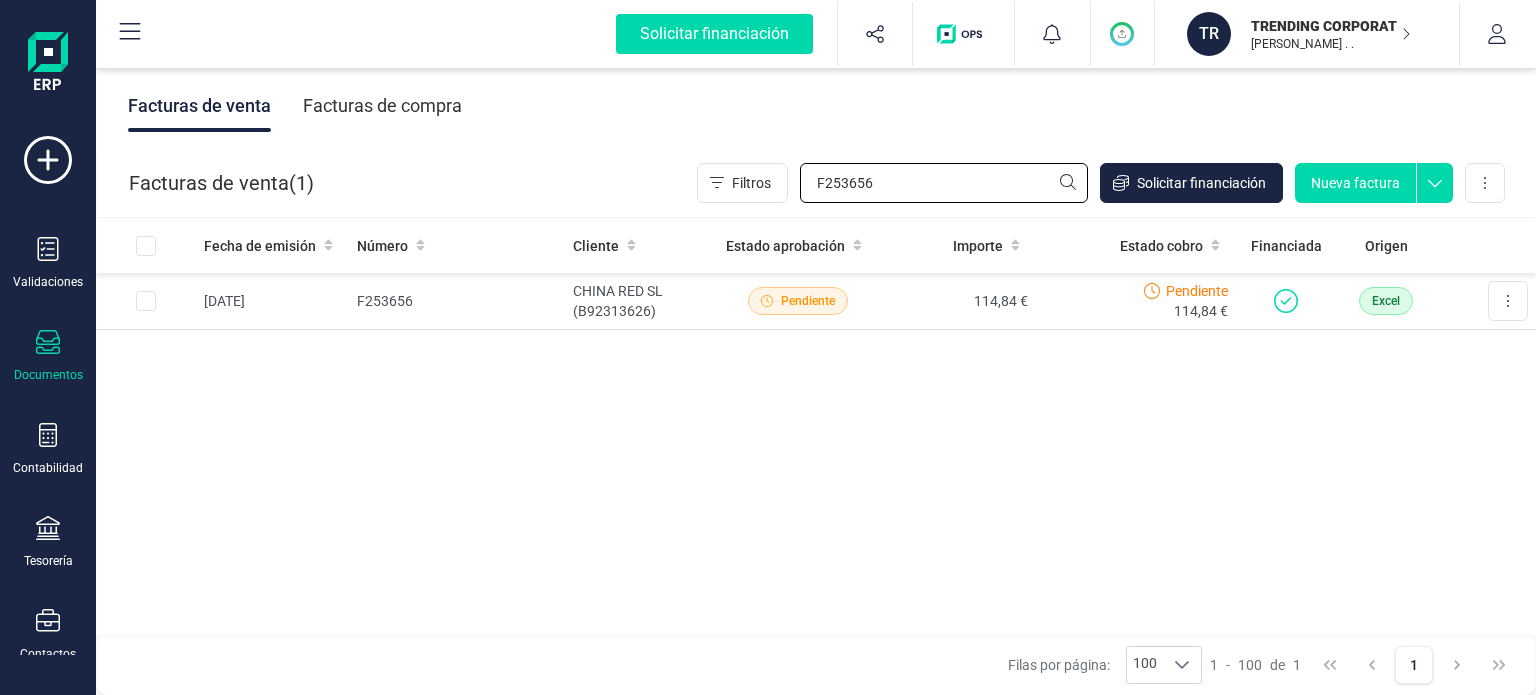 drag, startPoint x: 567, startPoint y: 187, endPoint x: 547, endPoint y: 192, distance: 20.615528 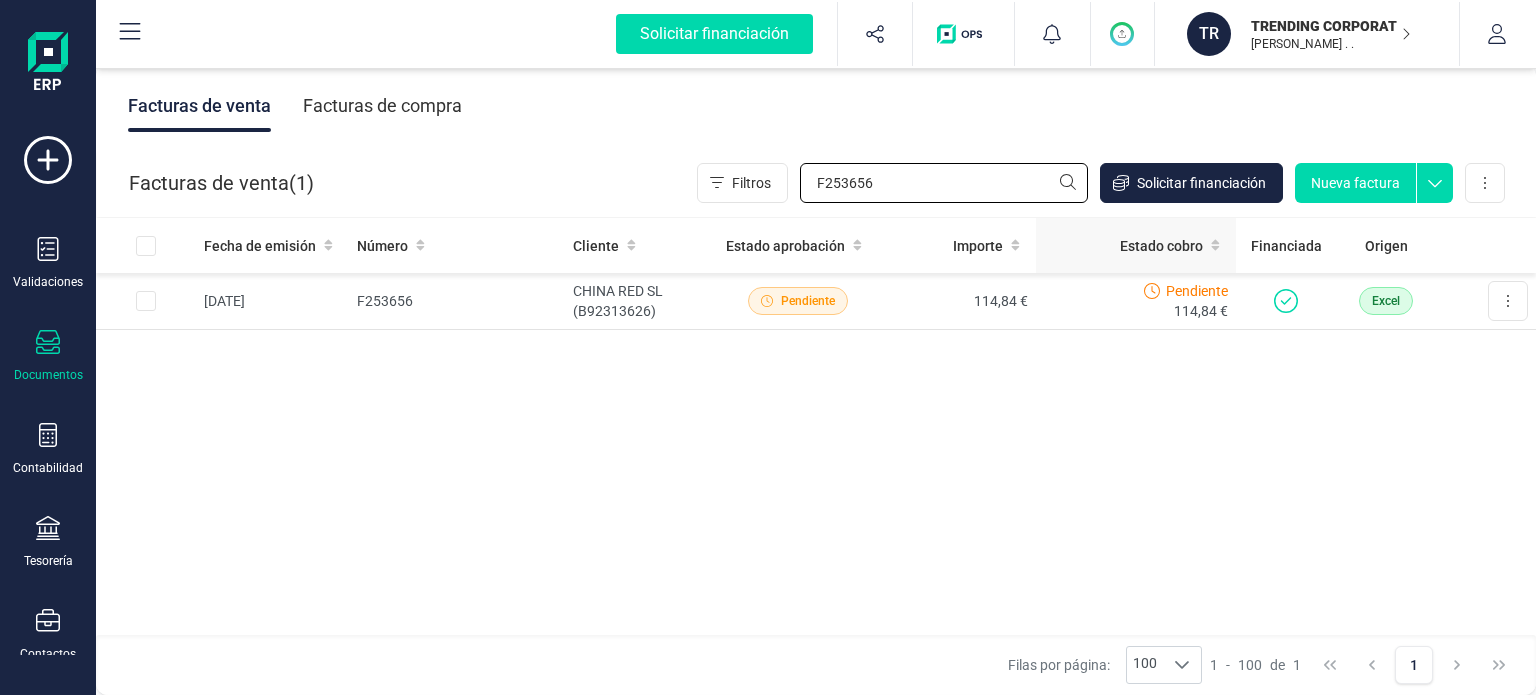 paste on "7" 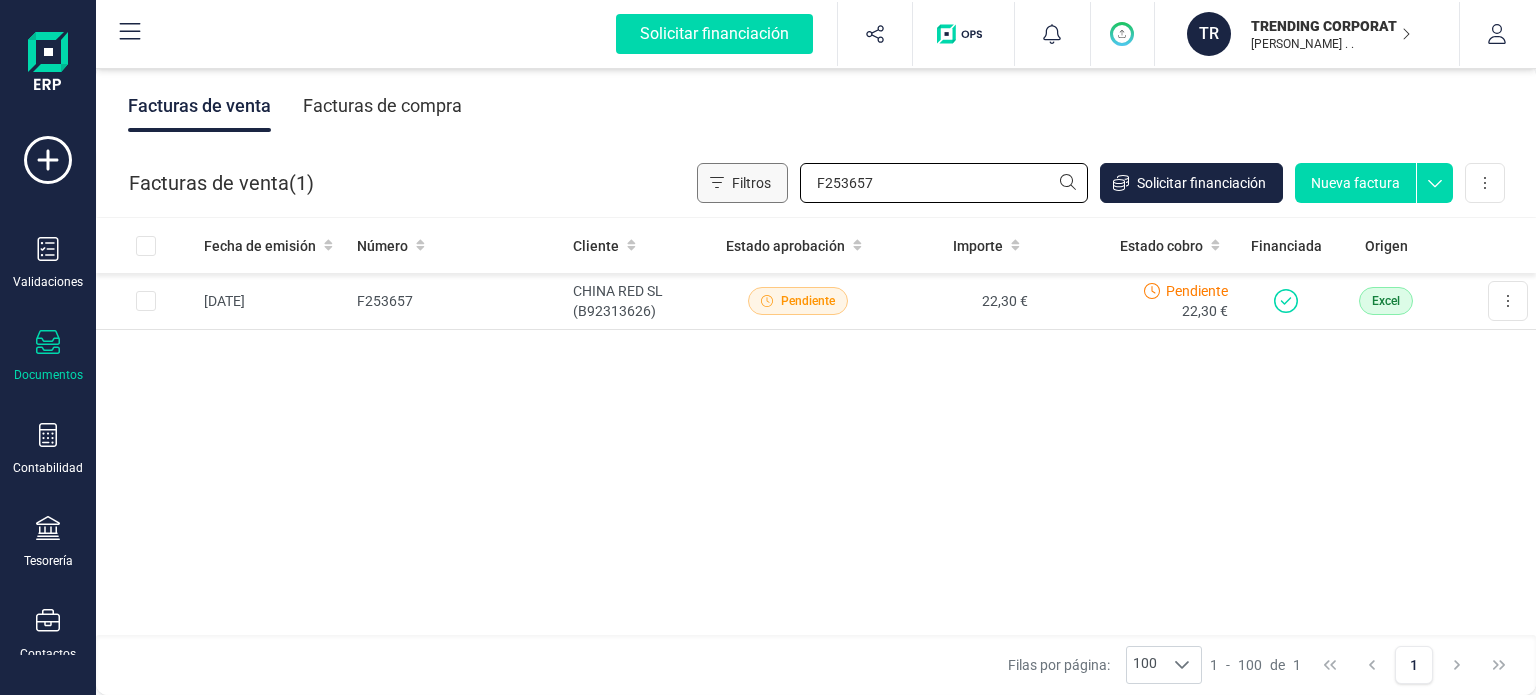 drag, startPoint x: 884, startPoint y: 183, endPoint x: 740, endPoint y: 191, distance: 144.22205 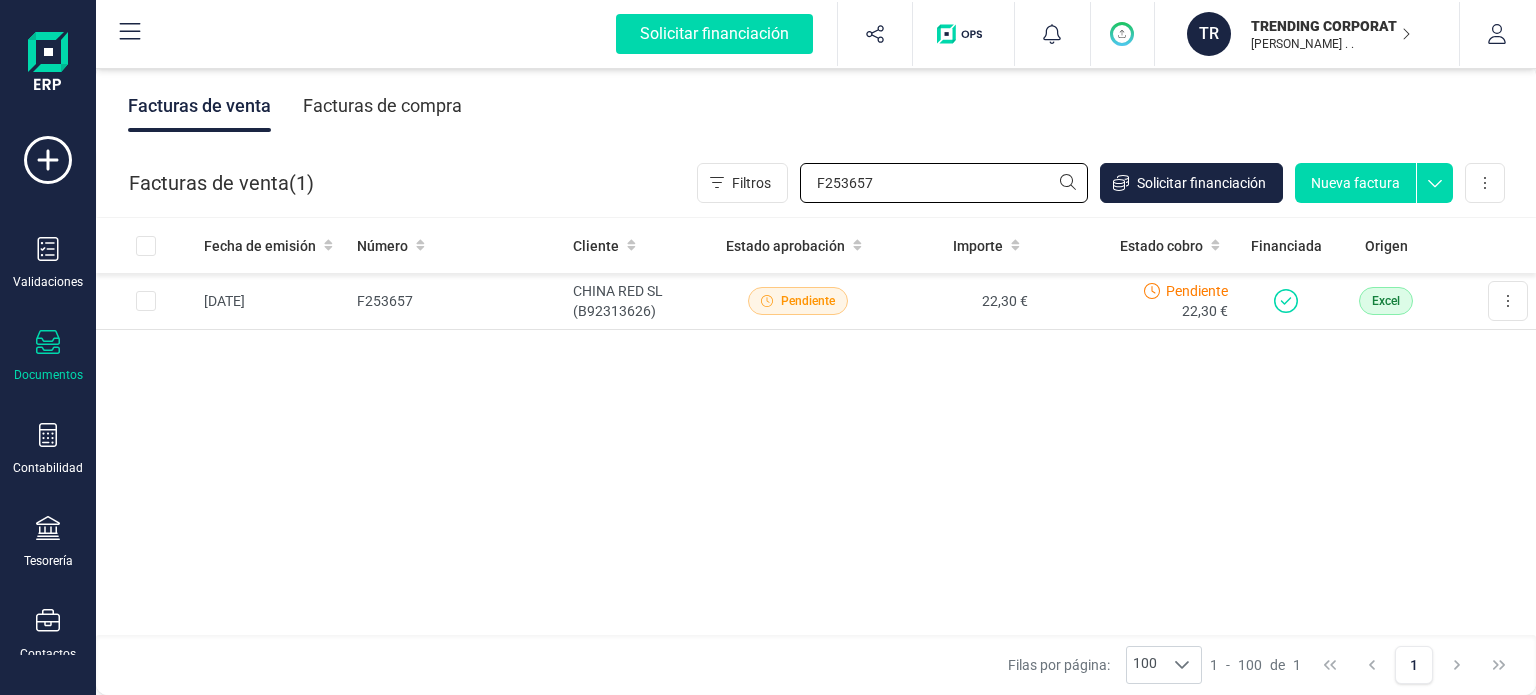 paste on "8" 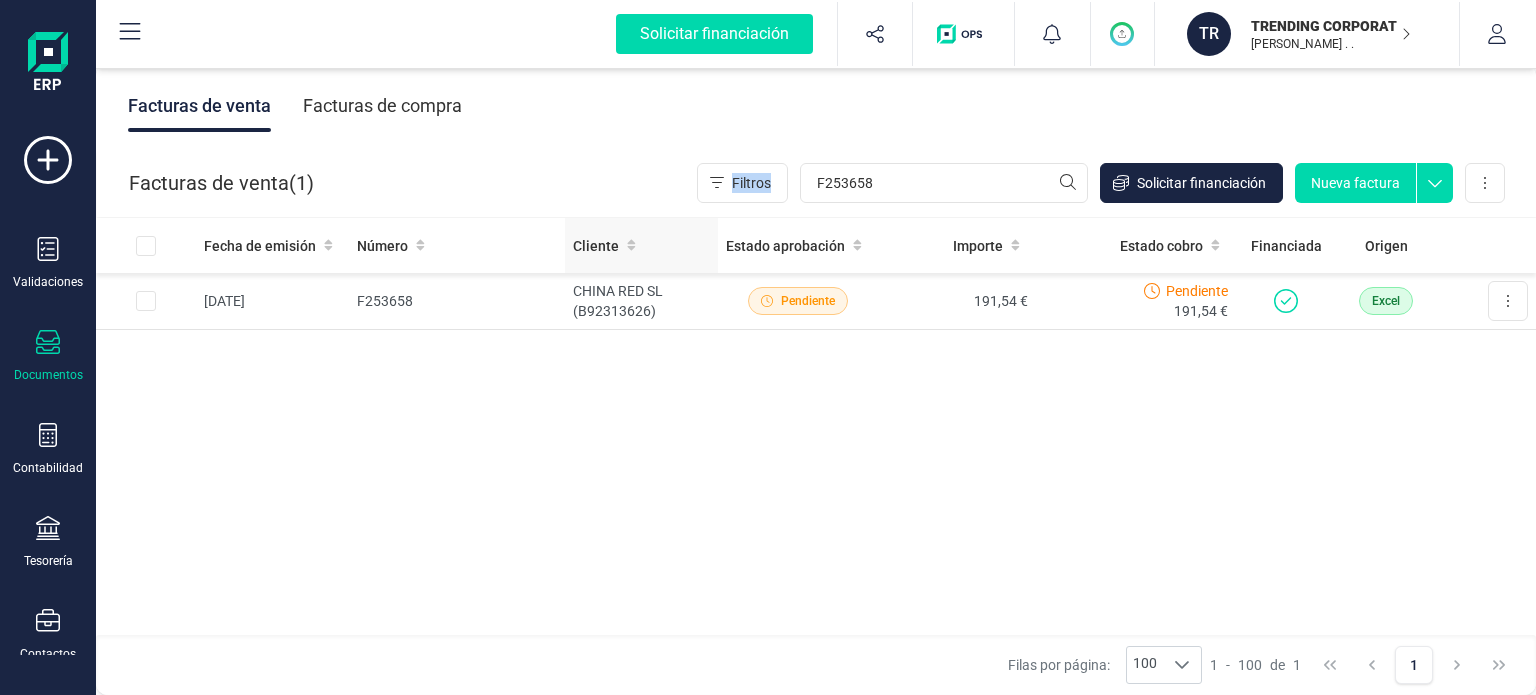 drag, startPoint x: 890, startPoint y: 209, endPoint x: 707, endPoint y: 218, distance: 183.22118 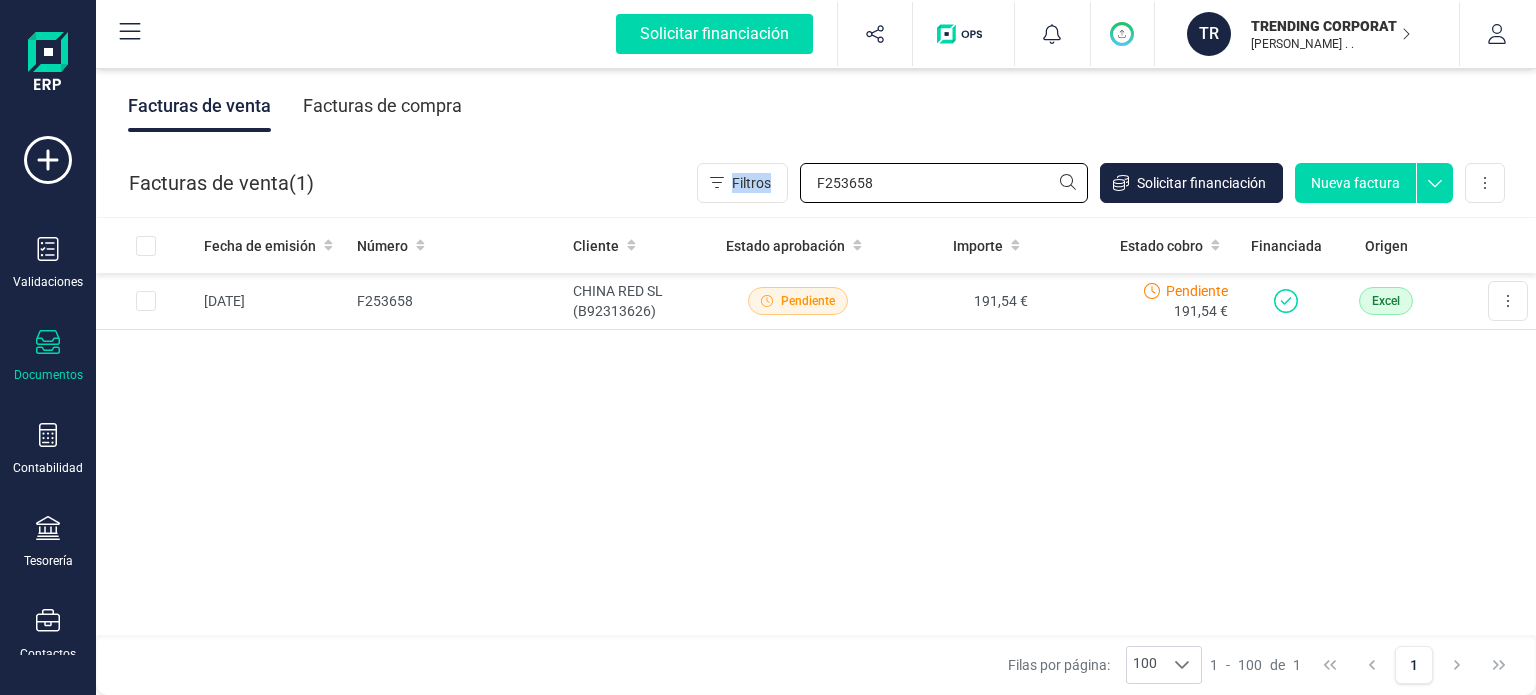 click on "F253658" at bounding box center (944, 183) 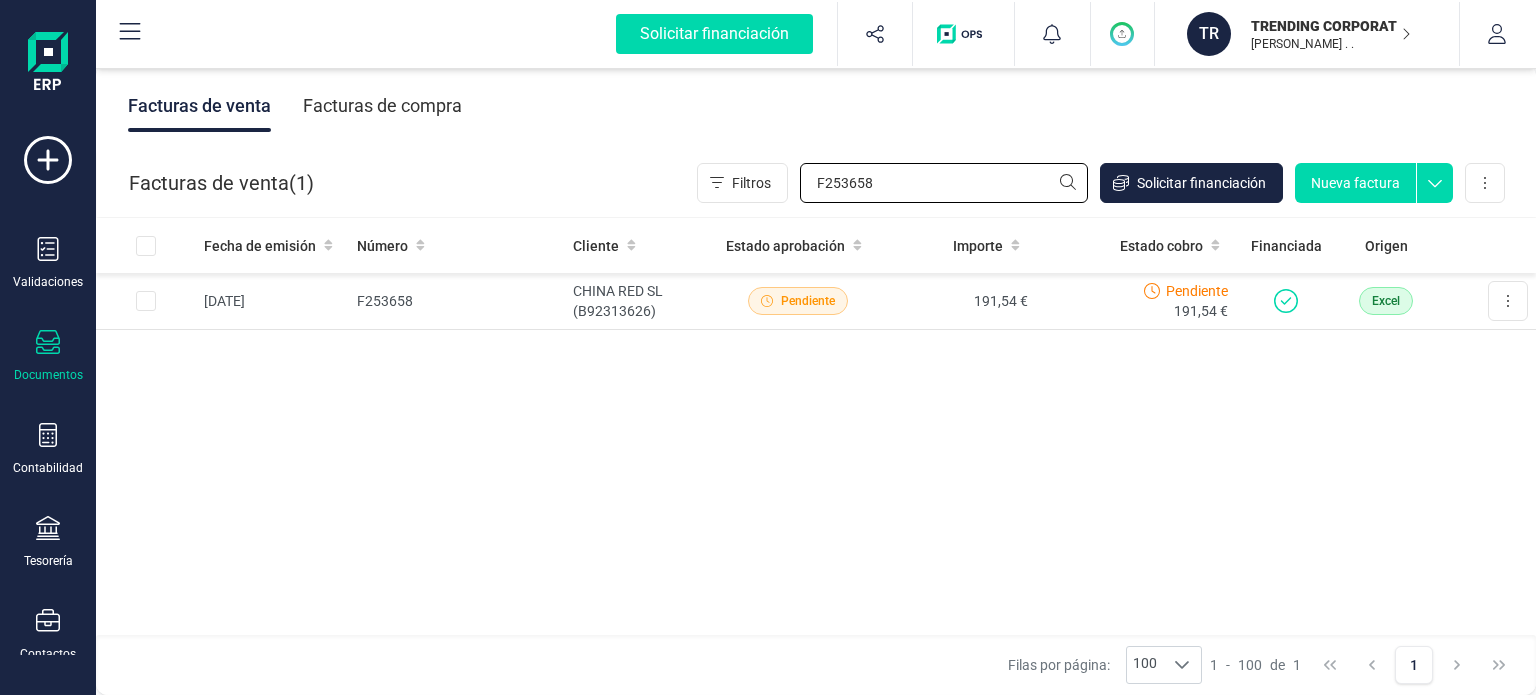 click on "F253658" at bounding box center (944, 183) 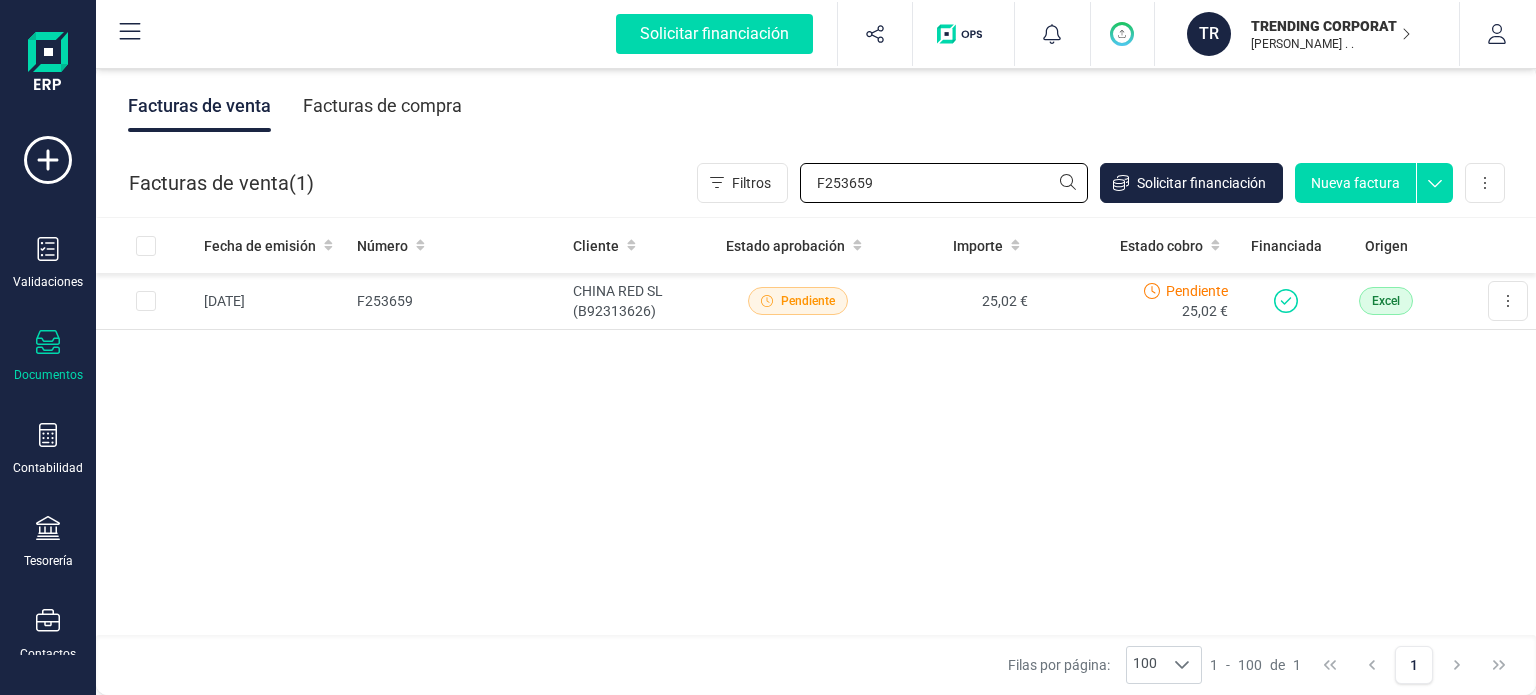drag, startPoint x: 893, startPoint y: 184, endPoint x: 563, endPoint y: 207, distance: 330.80054 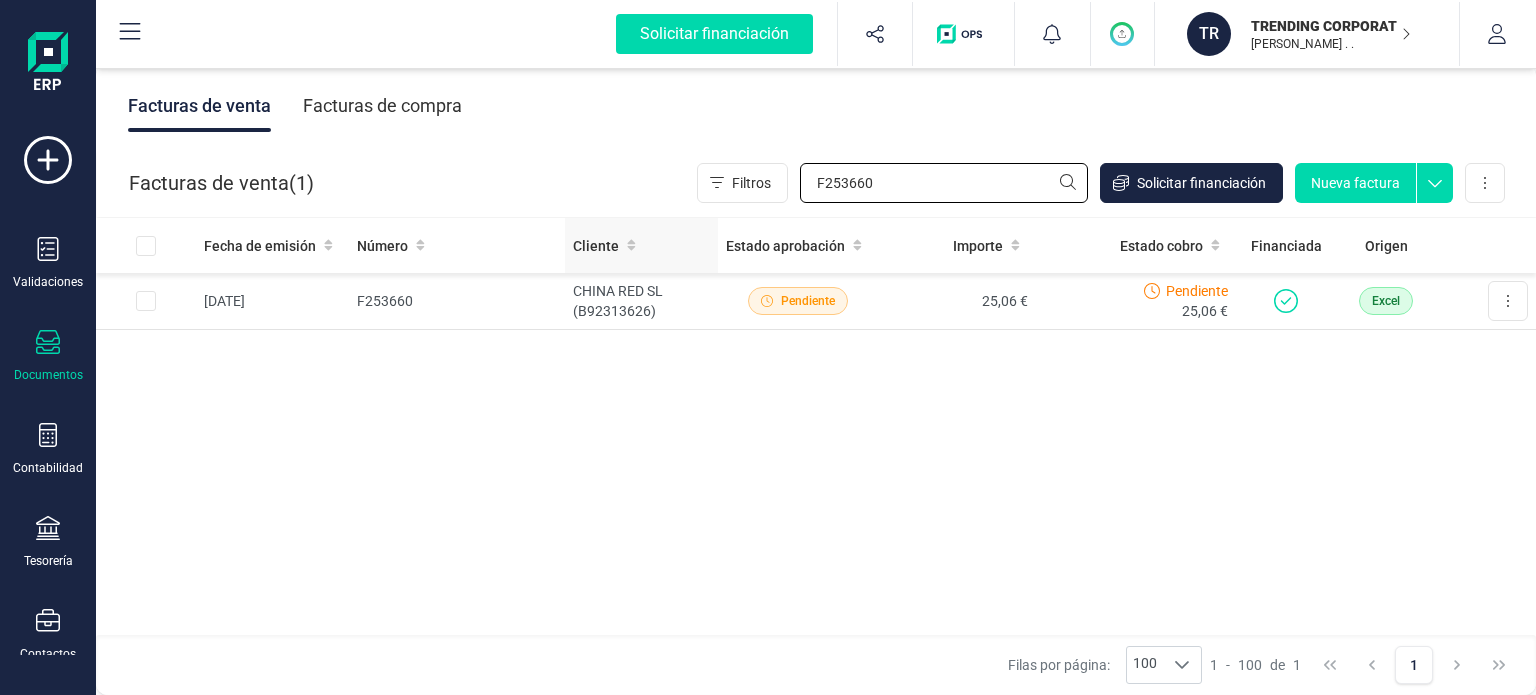 drag, startPoint x: 776, startPoint y: 216, endPoint x: 654, endPoint y: 251, distance: 126.921234 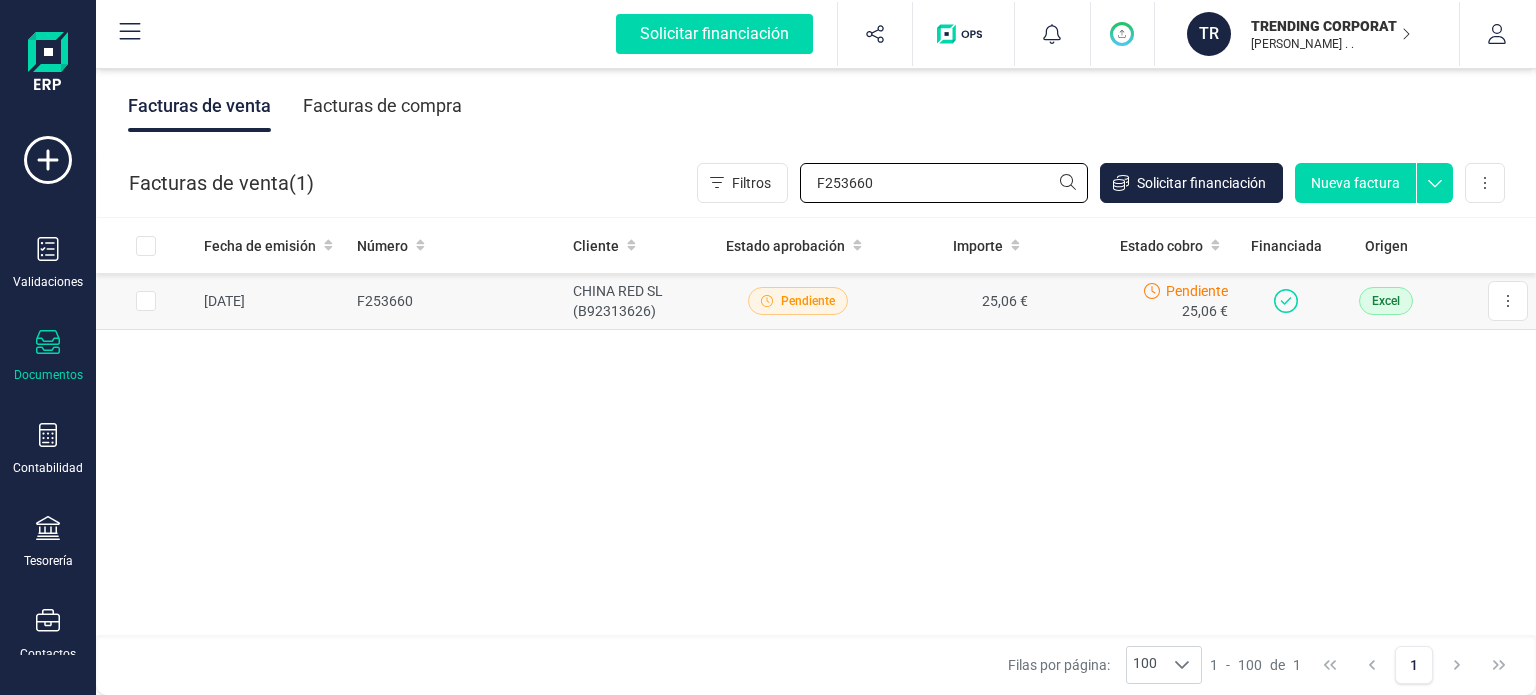 paste on "1" 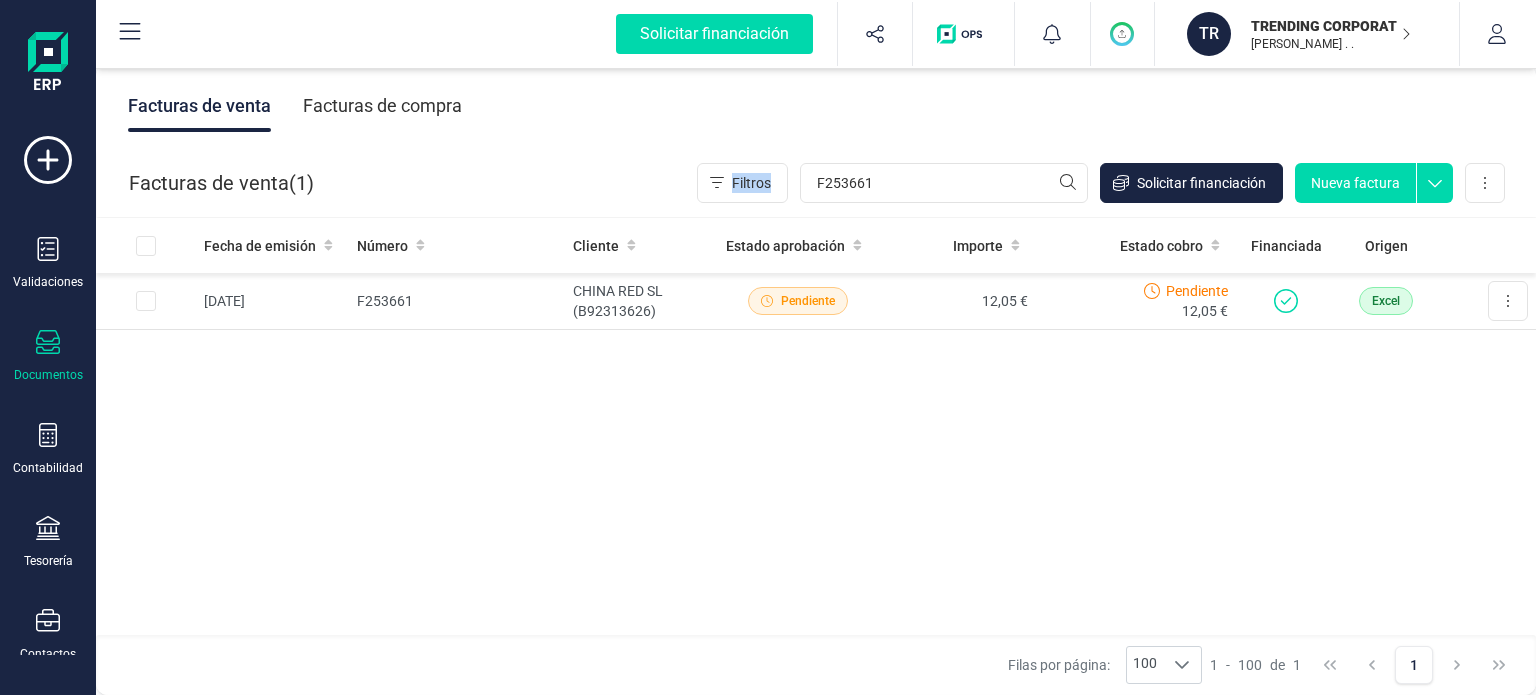 drag, startPoint x: 909, startPoint y: 206, endPoint x: 634, endPoint y: 207, distance: 275.00183 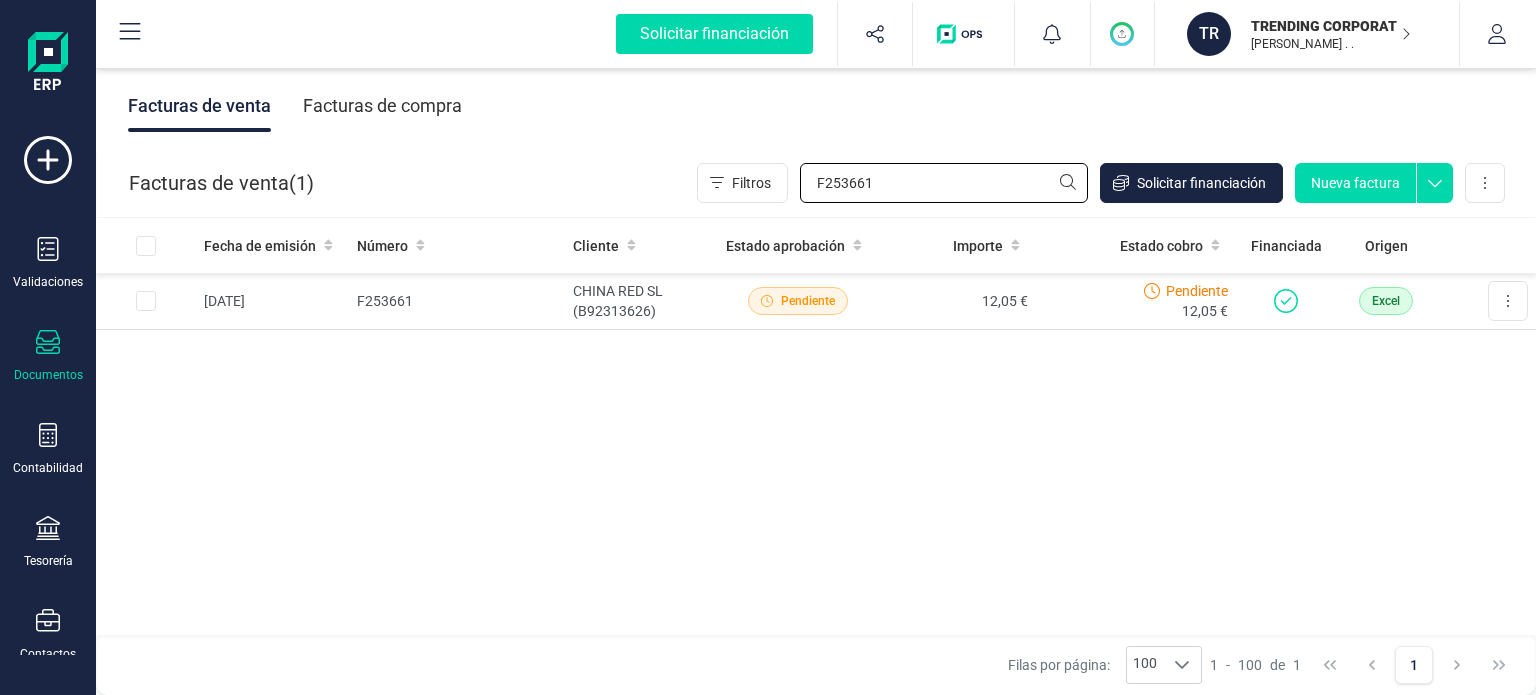 drag, startPoint x: 890, startPoint y: 193, endPoint x: 610, endPoint y: 192, distance: 280.0018 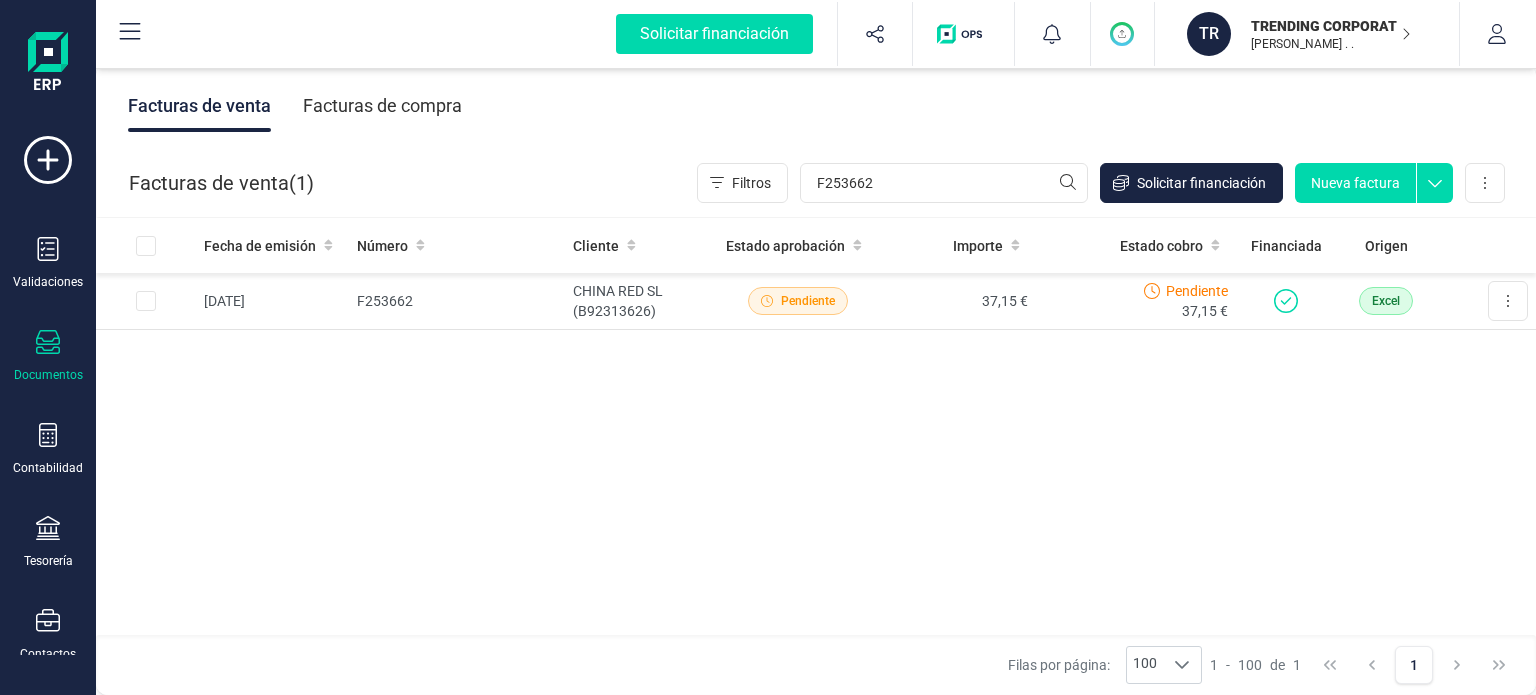 drag, startPoint x: 919, startPoint y: 205, endPoint x: 768, endPoint y: 203, distance: 151.01324 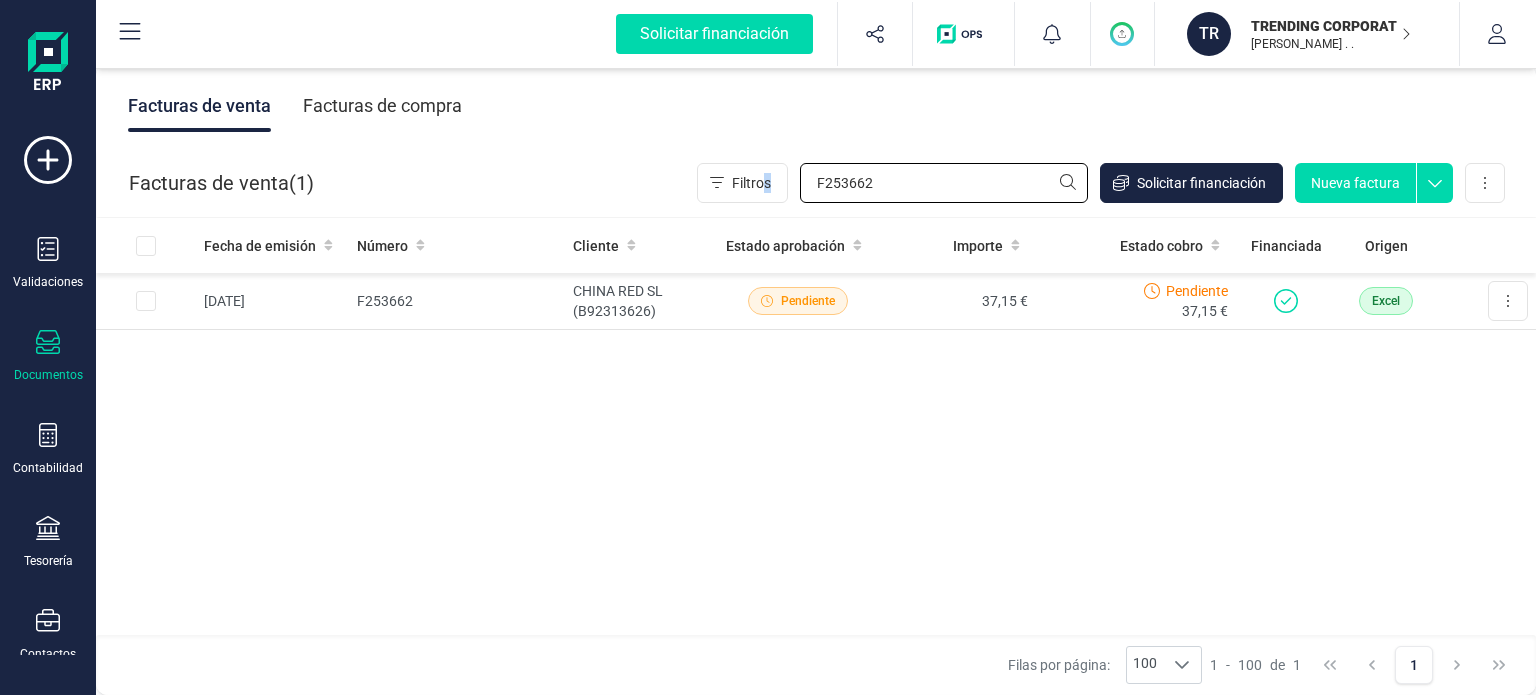 click on "F253662" at bounding box center [944, 183] 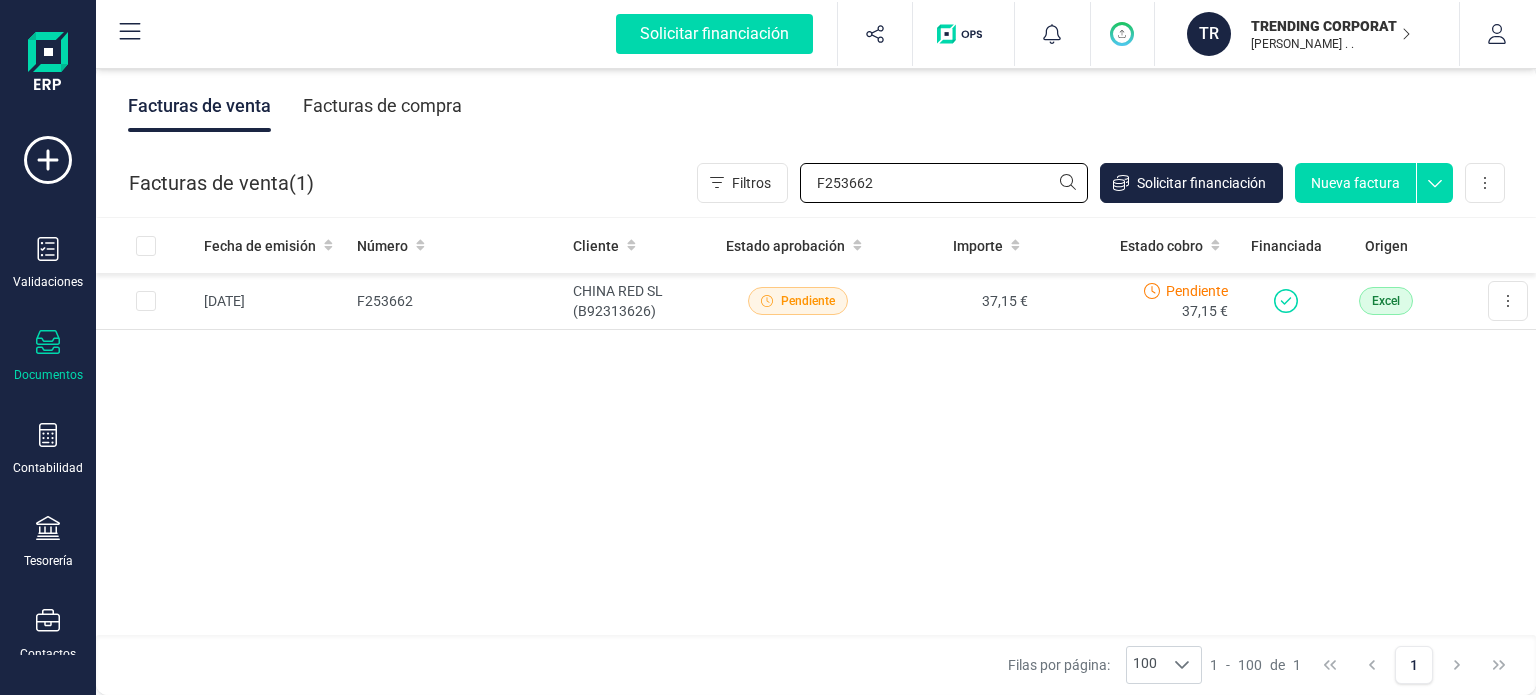click on "F253662" at bounding box center (944, 183) 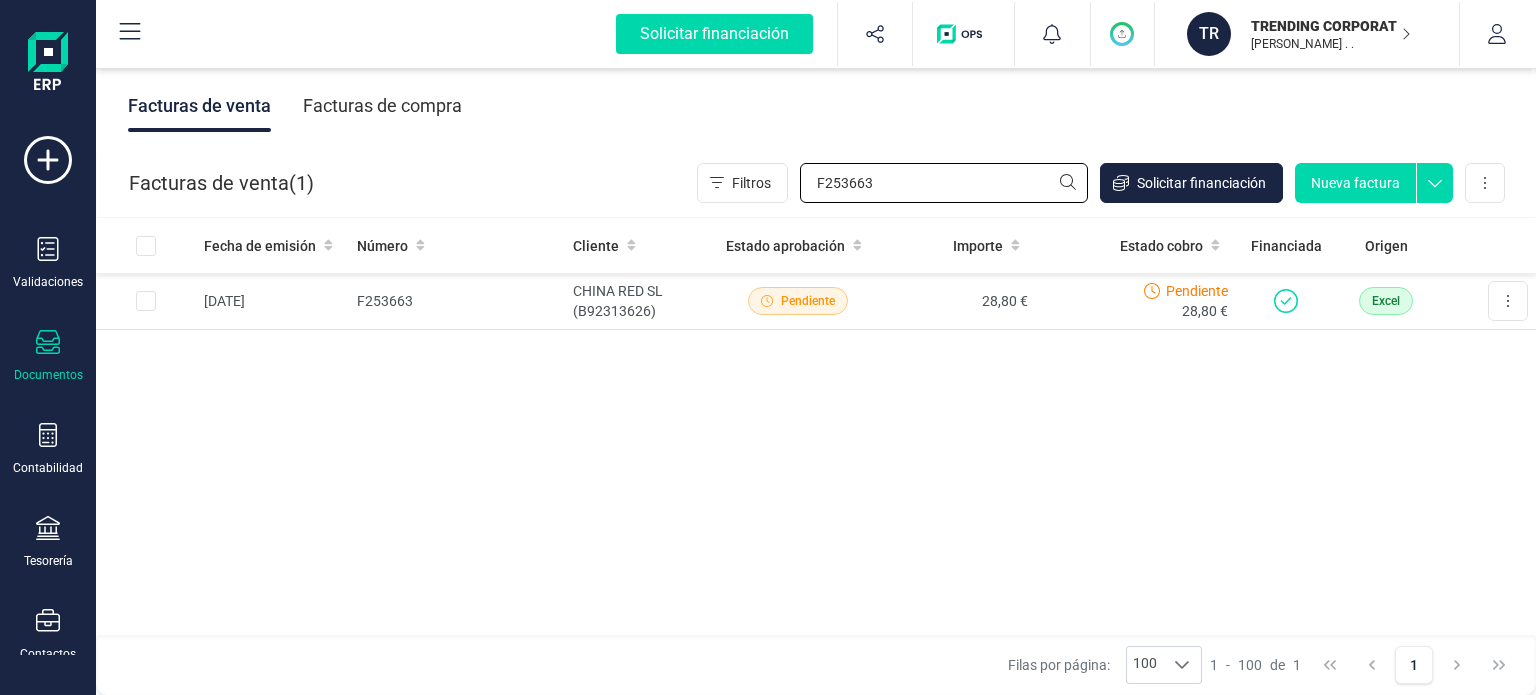 drag, startPoint x: 916, startPoint y: 197, endPoint x: 680, endPoint y: 203, distance: 236.07626 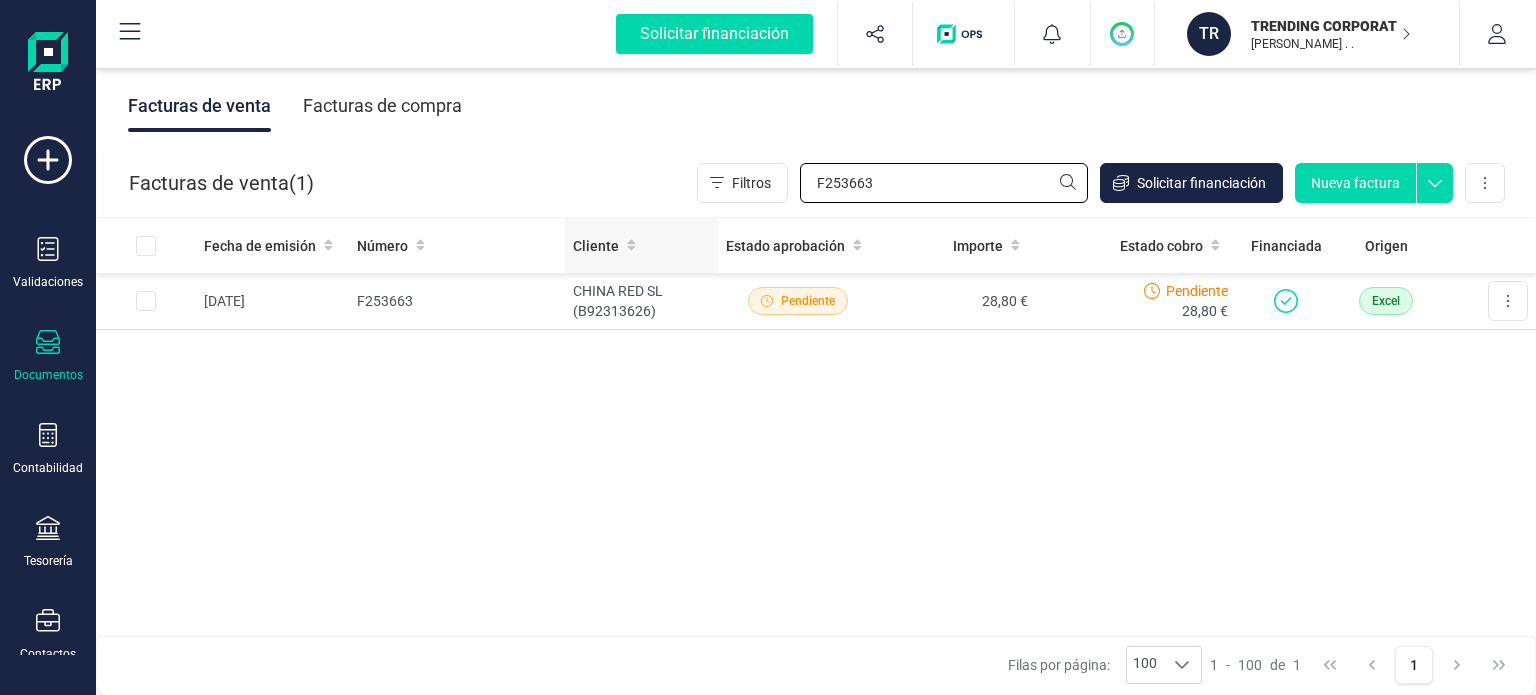 paste on "4" 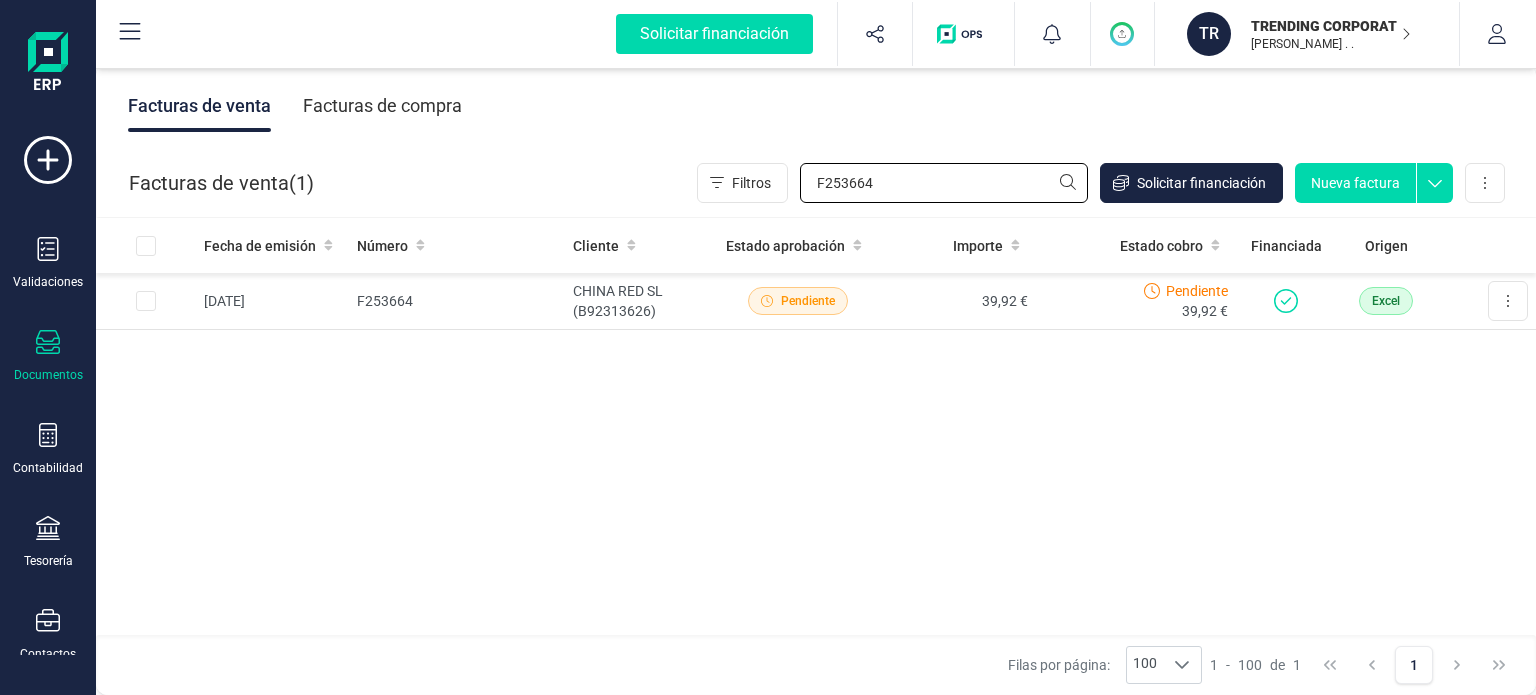 drag, startPoint x: 656, startPoint y: 198, endPoint x: 619, endPoint y: 203, distance: 37.336308 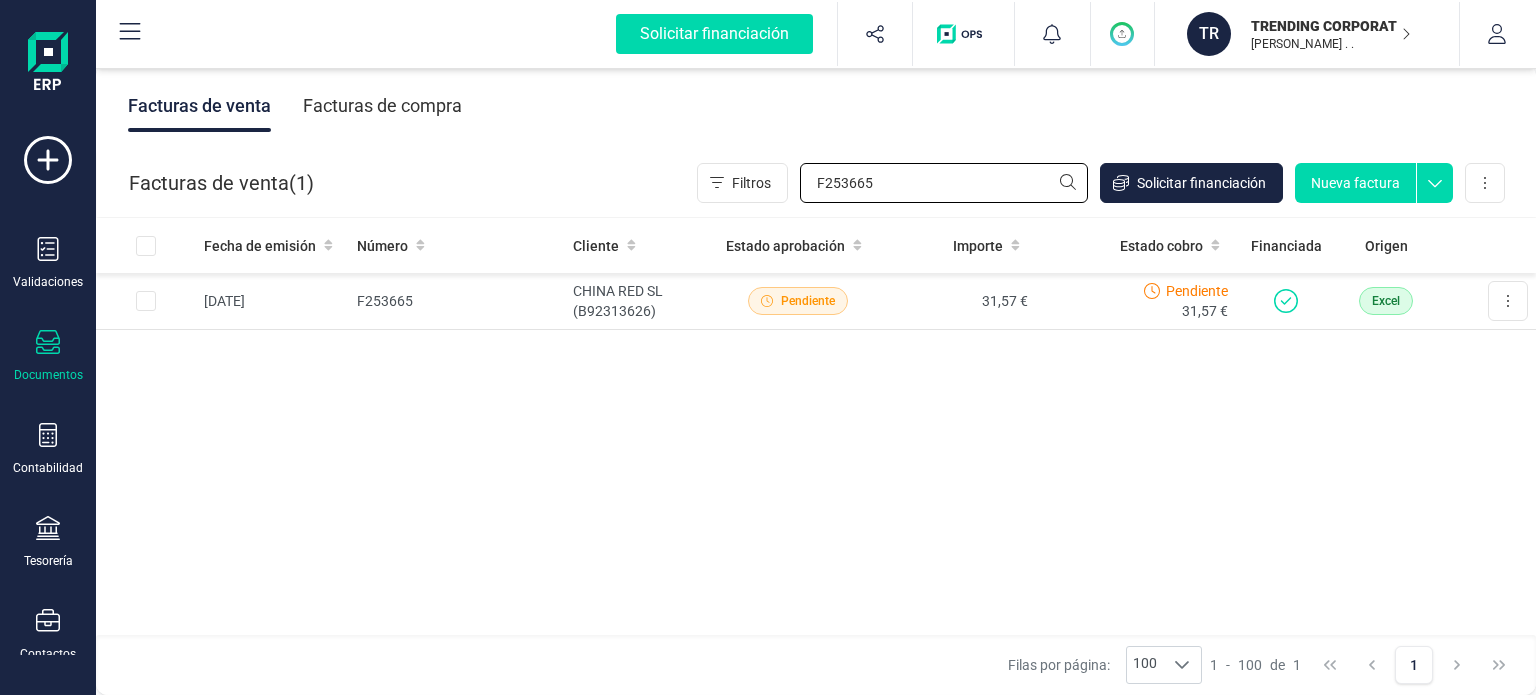 drag, startPoint x: 718, startPoint y: 190, endPoint x: 640, endPoint y: 200, distance: 78.63841 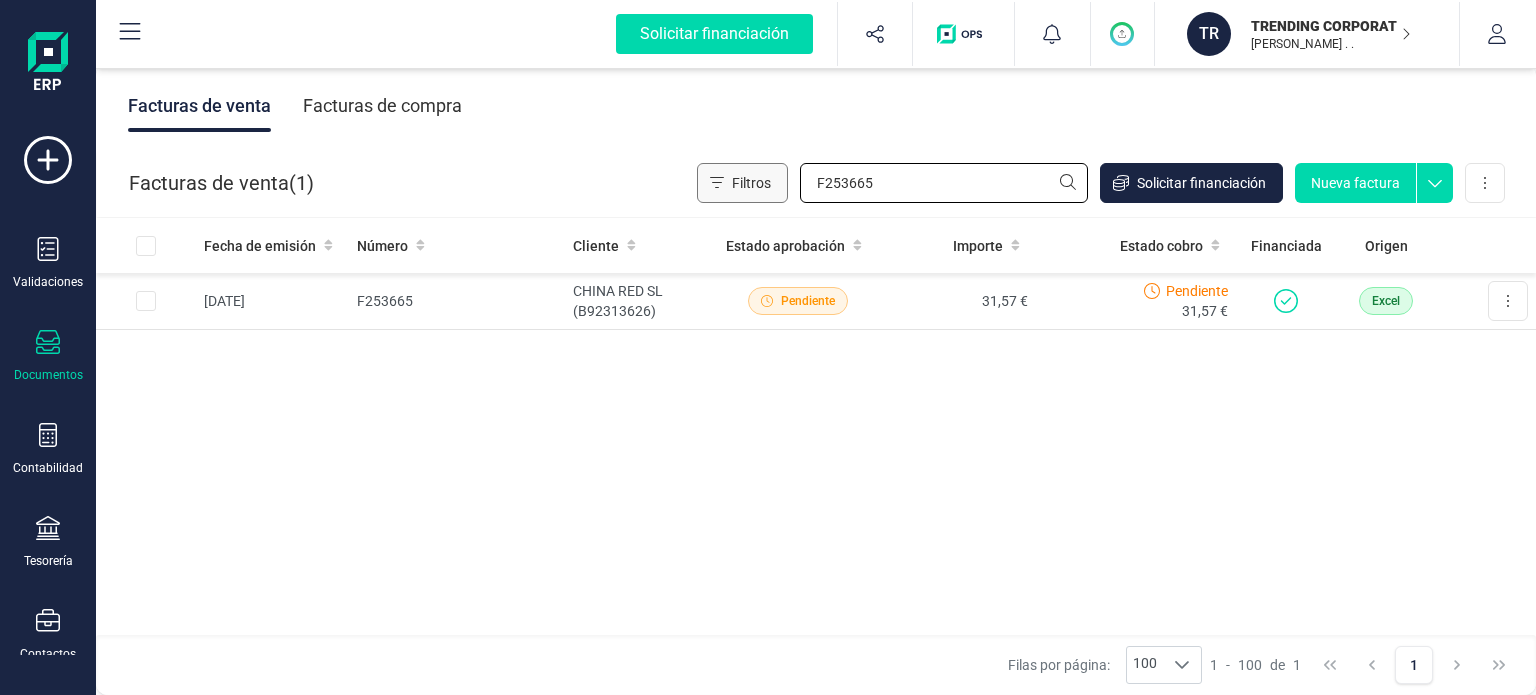 paste on "6" 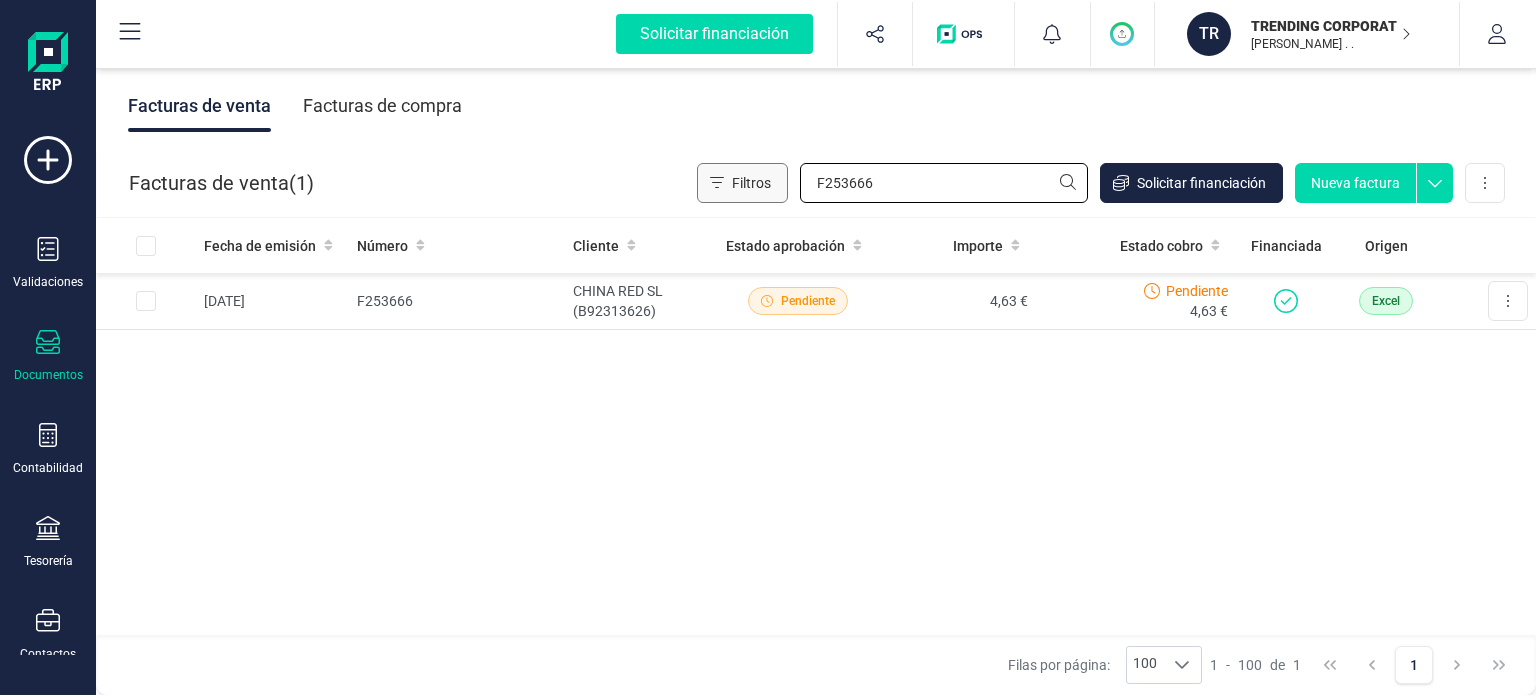 drag, startPoint x: 939, startPoint y: 175, endPoint x: 782, endPoint y: 185, distance: 157.31815 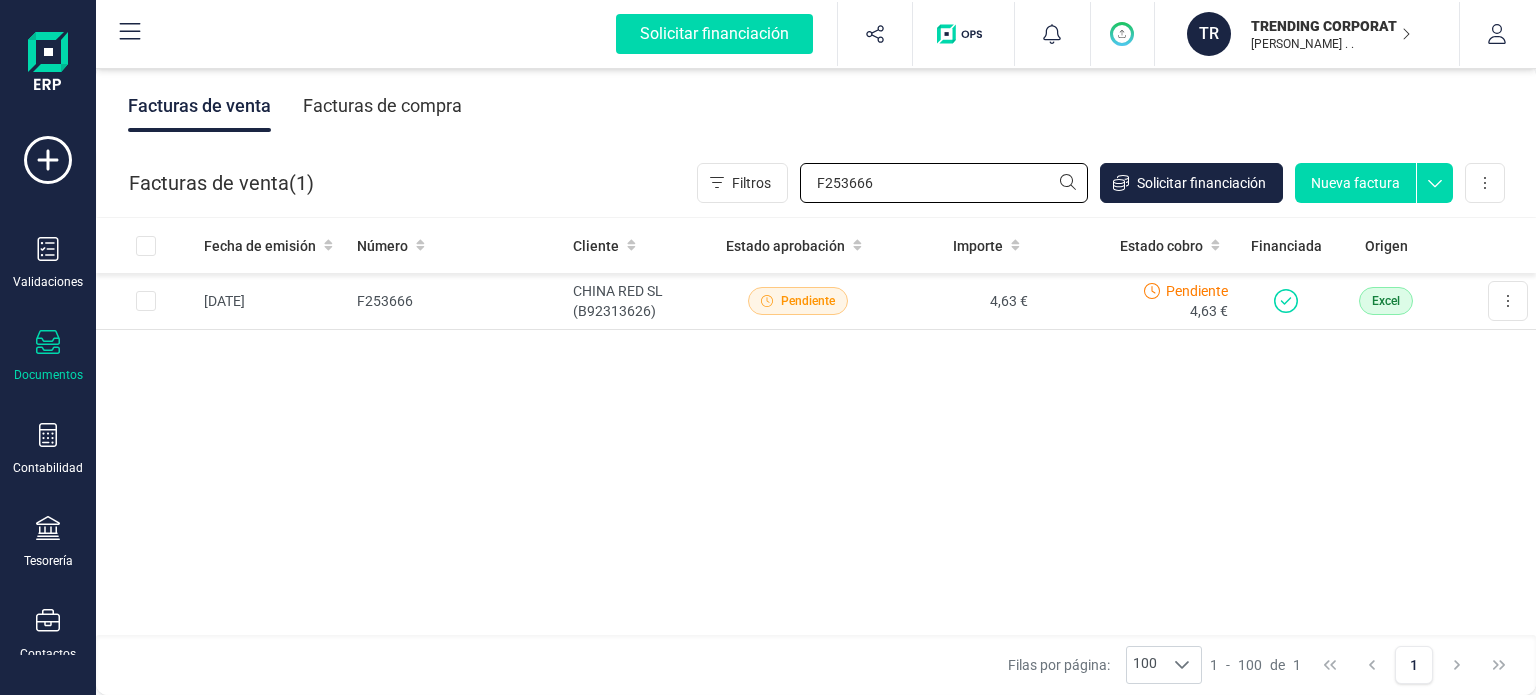 paste on "7" 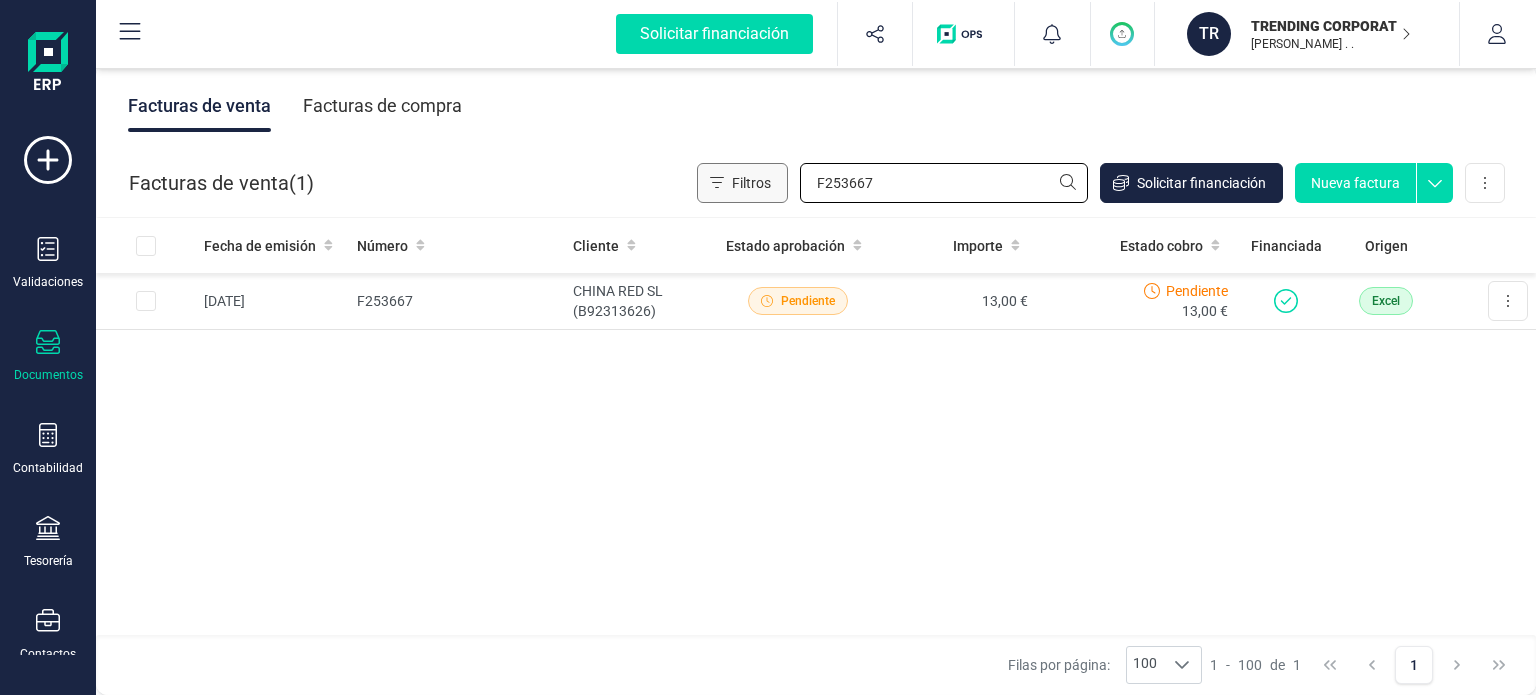 drag, startPoint x: 892, startPoint y: 197, endPoint x: 768, endPoint y: 197, distance: 124 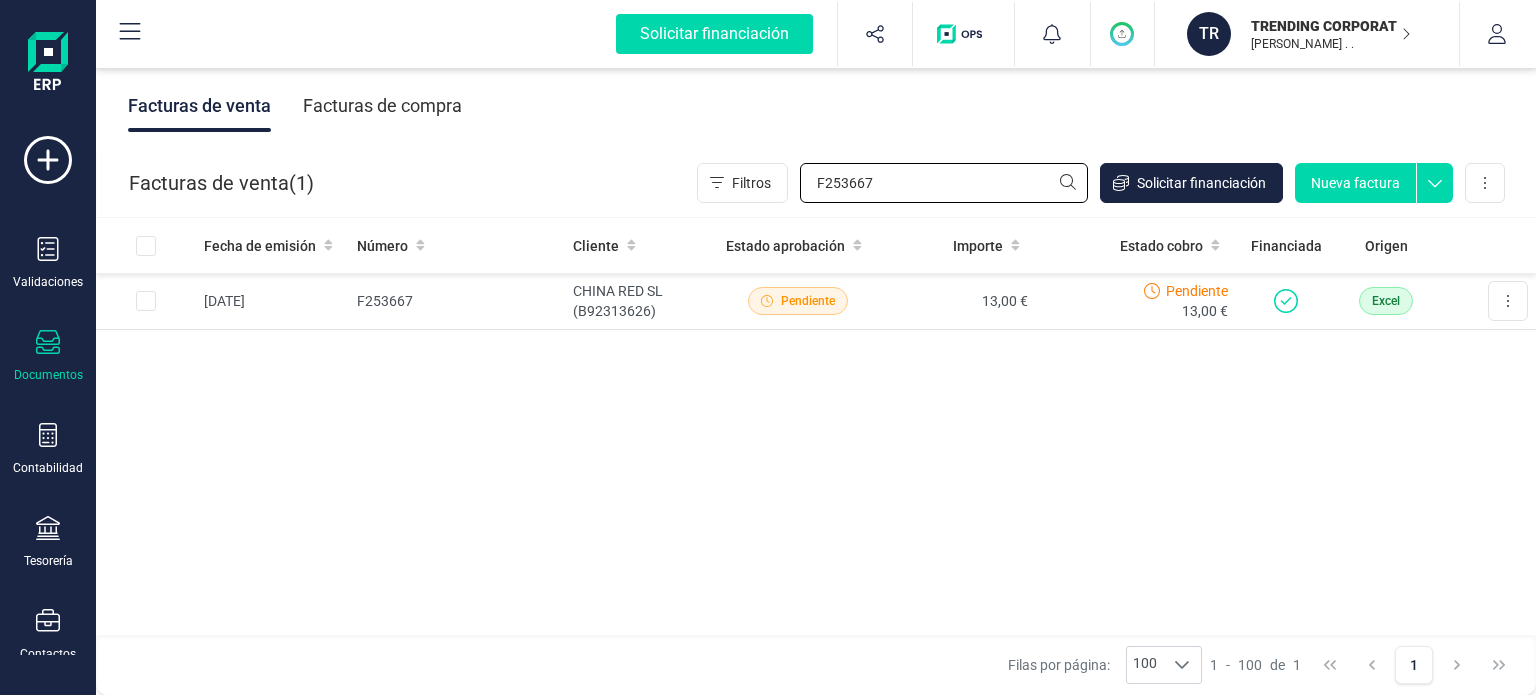 paste on "8" 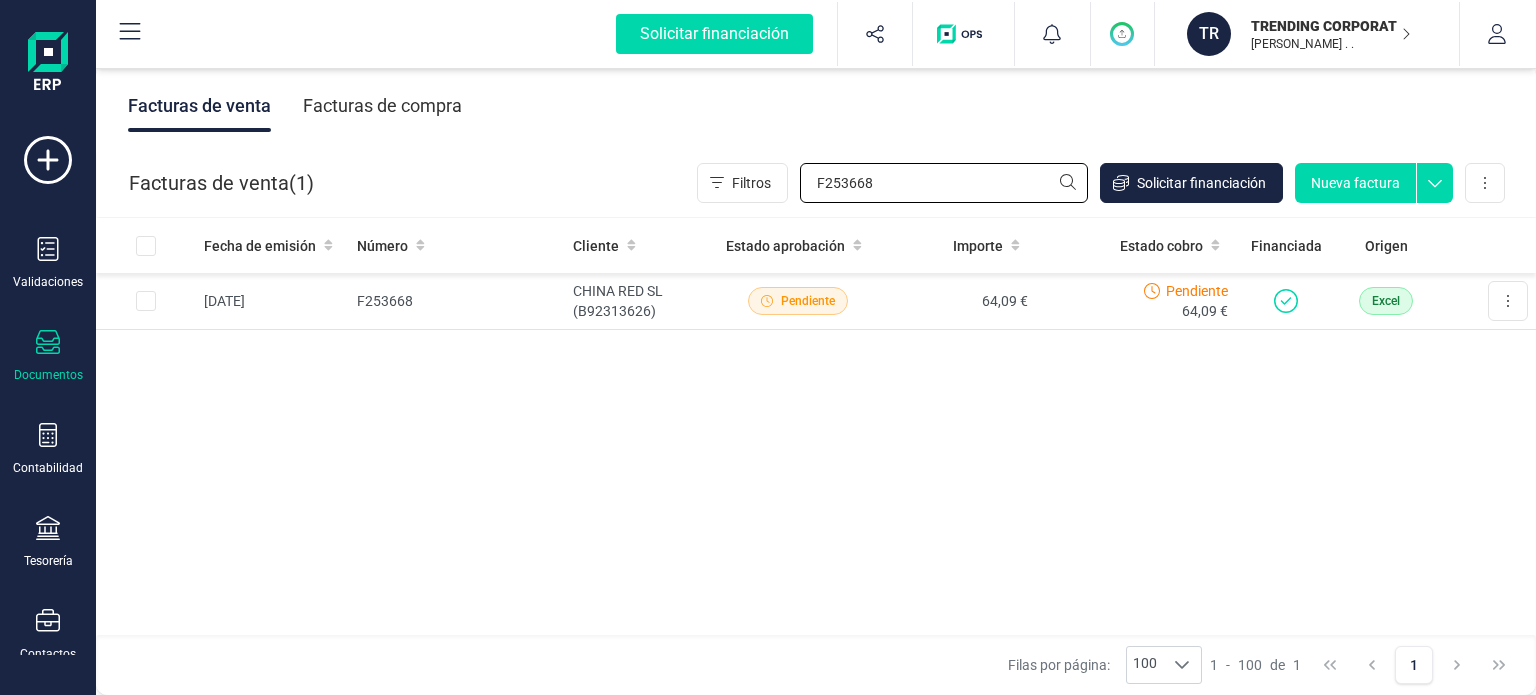 drag, startPoint x: 914, startPoint y: 195, endPoint x: 716, endPoint y: 210, distance: 198.56737 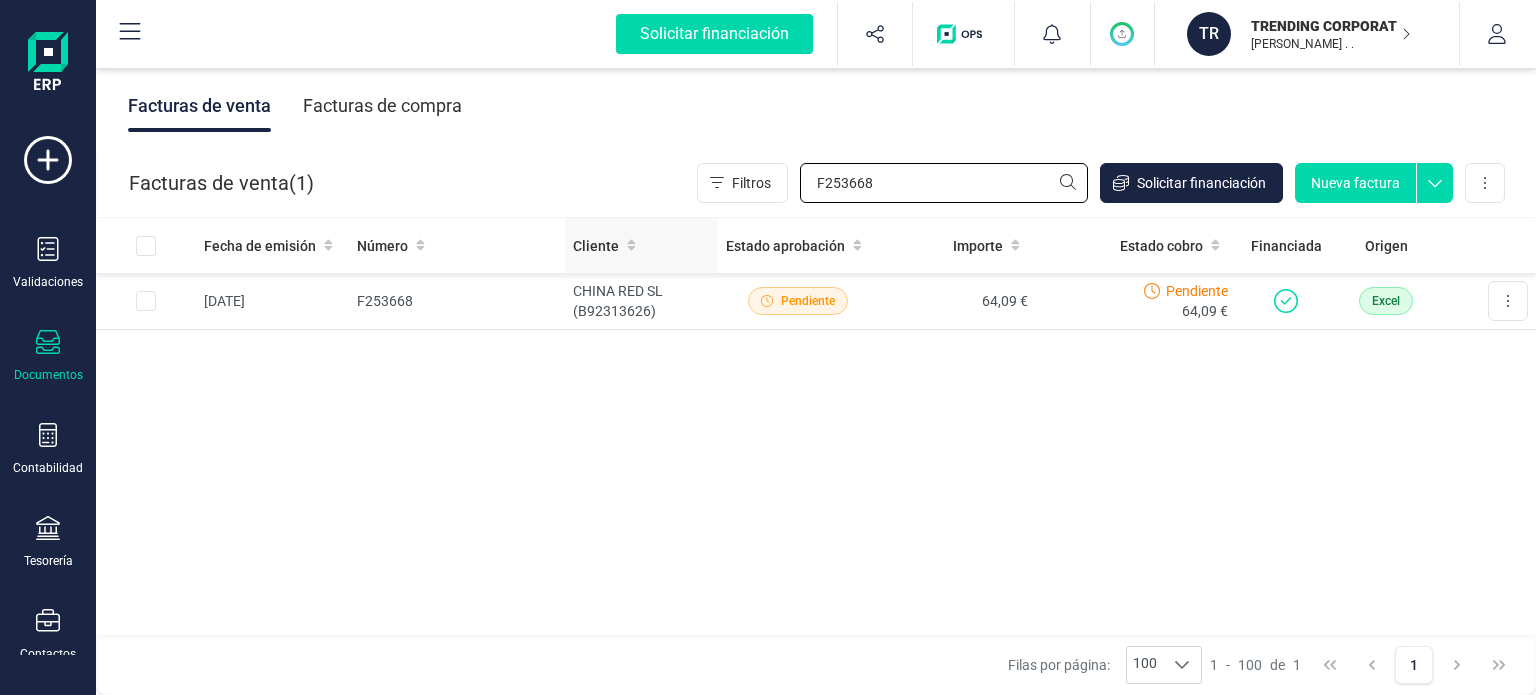 paste on "9" 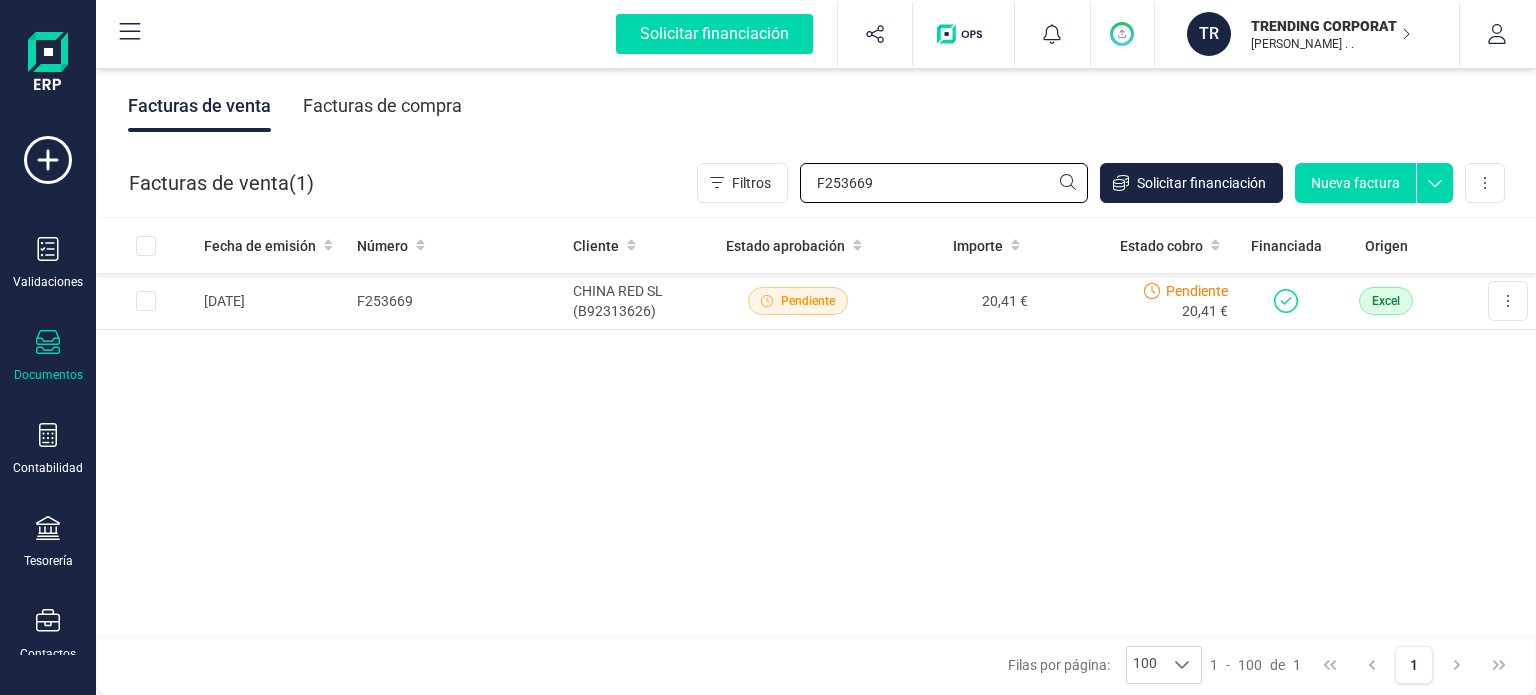 drag, startPoint x: 919, startPoint y: 191, endPoint x: 669, endPoint y: 216, distance: 251.24689 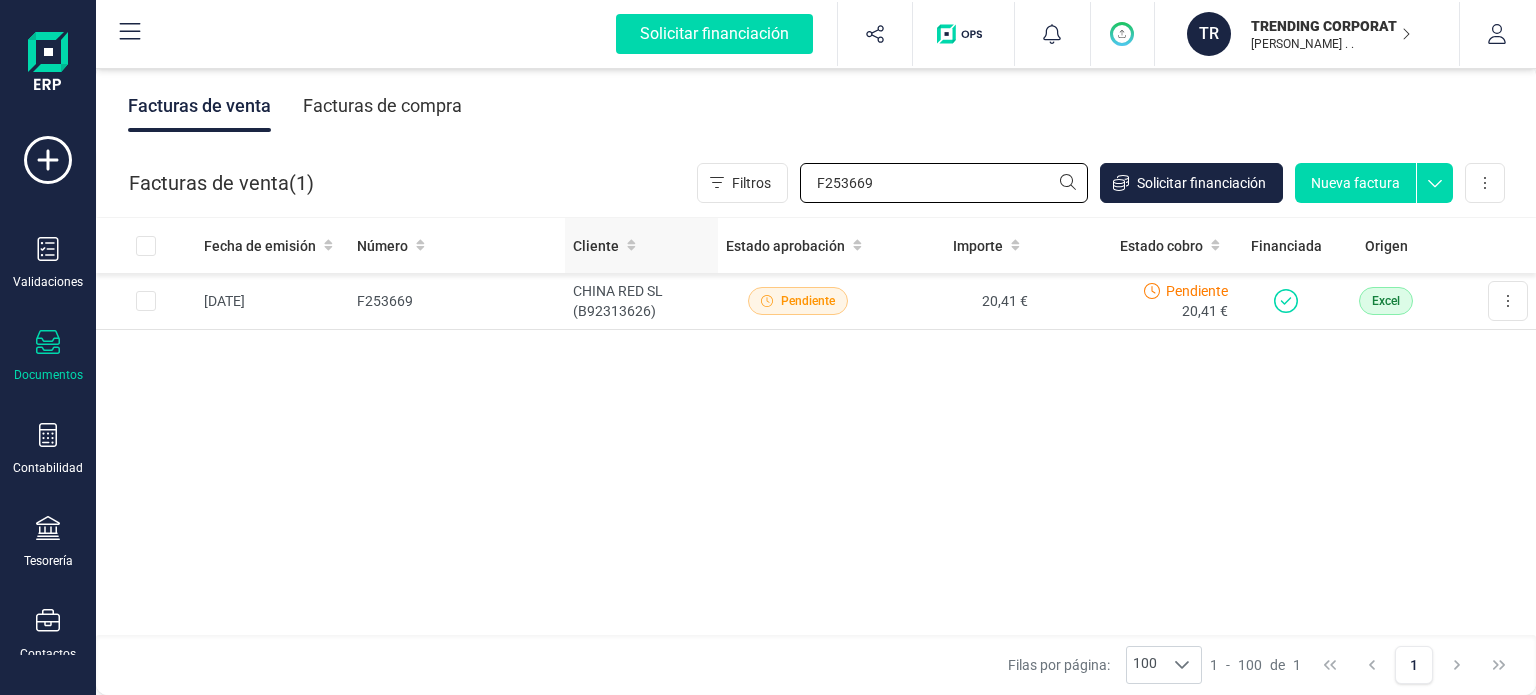 paste on "70" 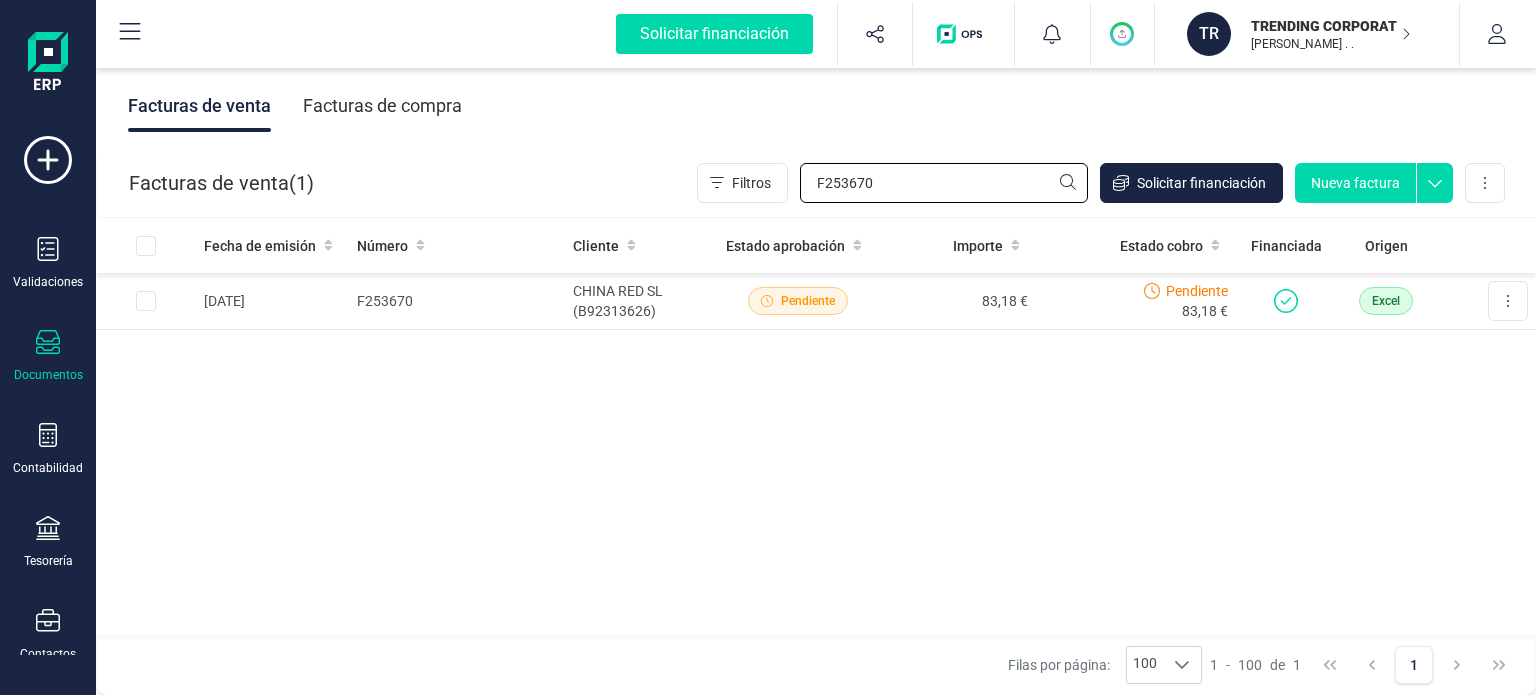 drag, startPoint x: 897, startPoint y: 179, endPoint x: 636, endPoint y: 201, distance: 261.92557 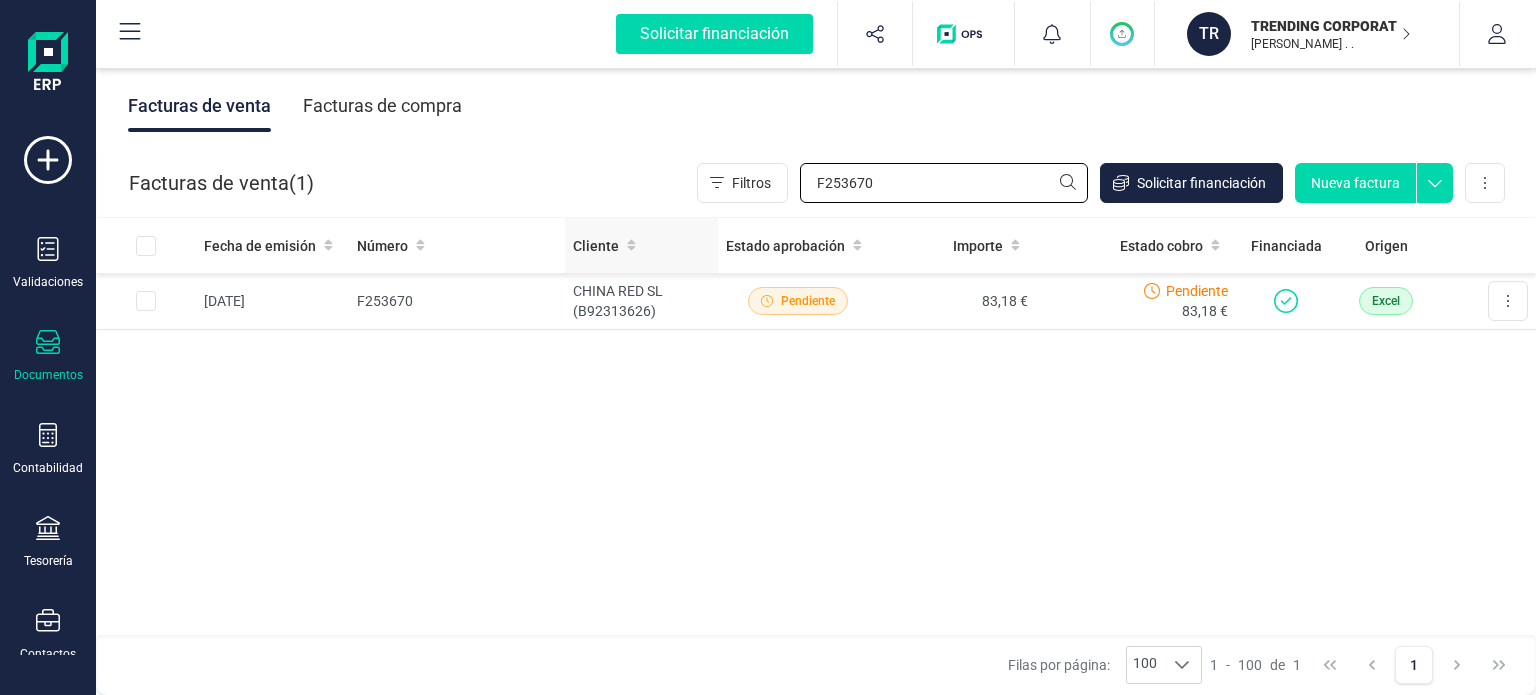 paste on "1" 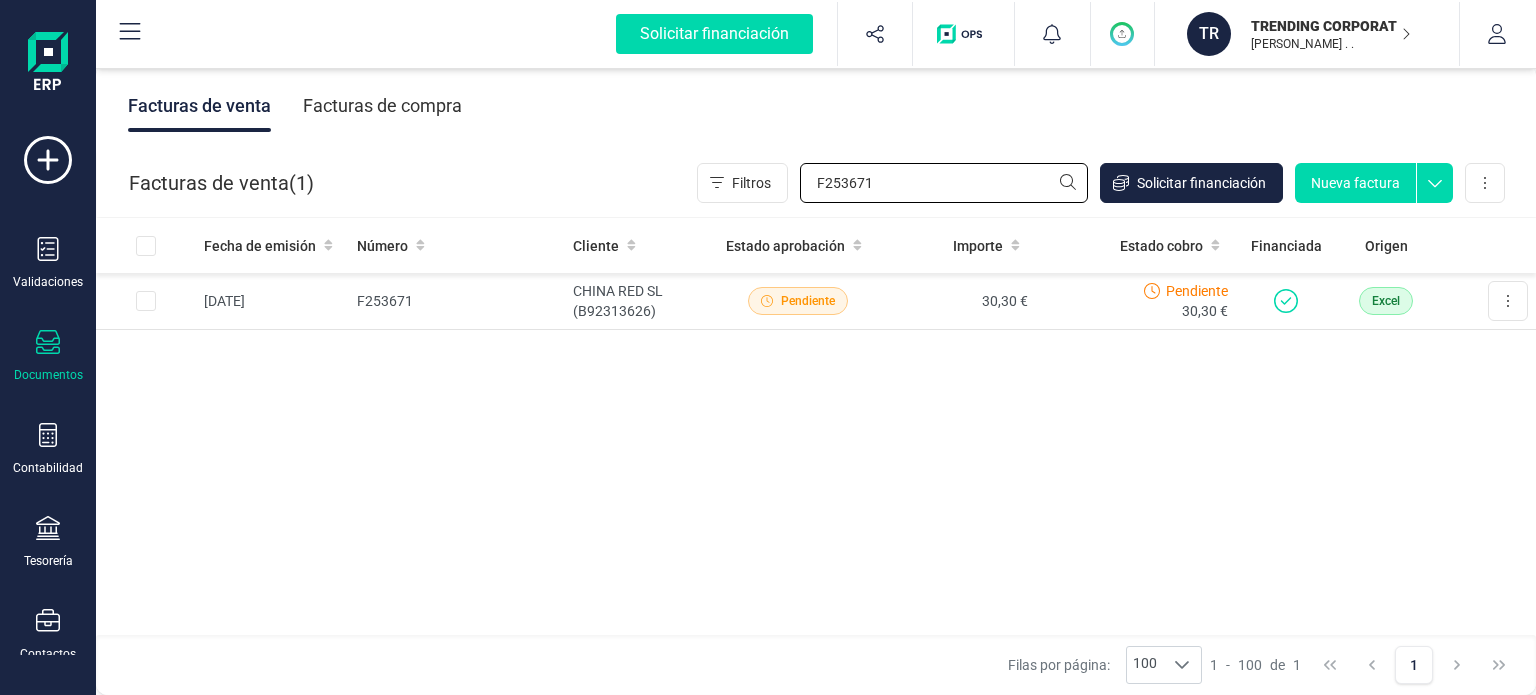 drag, startPoint x: 848, startPoint y: 192, endPoint x: 724, endPoint y: 204, distance: 124.57929 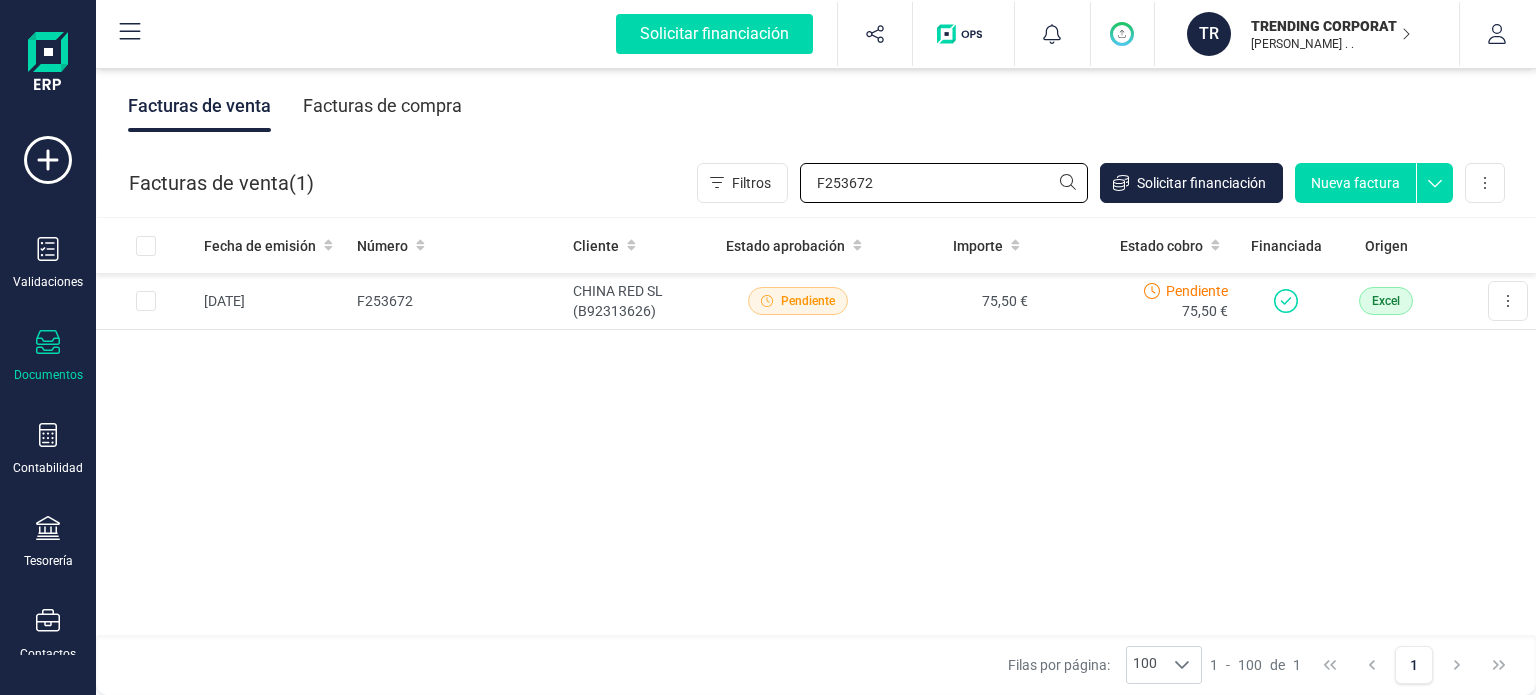 drag, startPoint x: 890, startPoint y: 192, endPoint x: 623, endPoint y: 210, distance: 267.60605 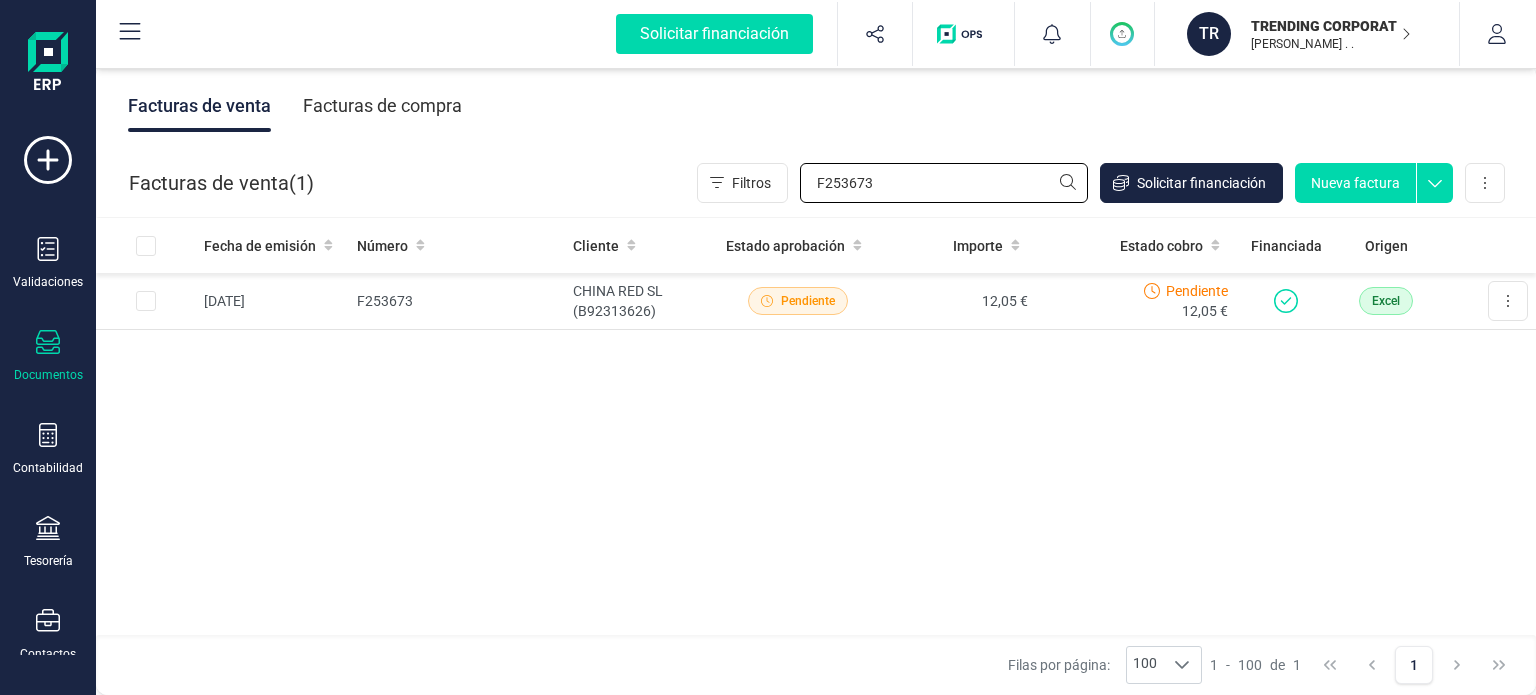 drag, startPoint x: 899, startPoint y: 195, endPoint x: 666, endPoint y: 194, distance: 233.00215 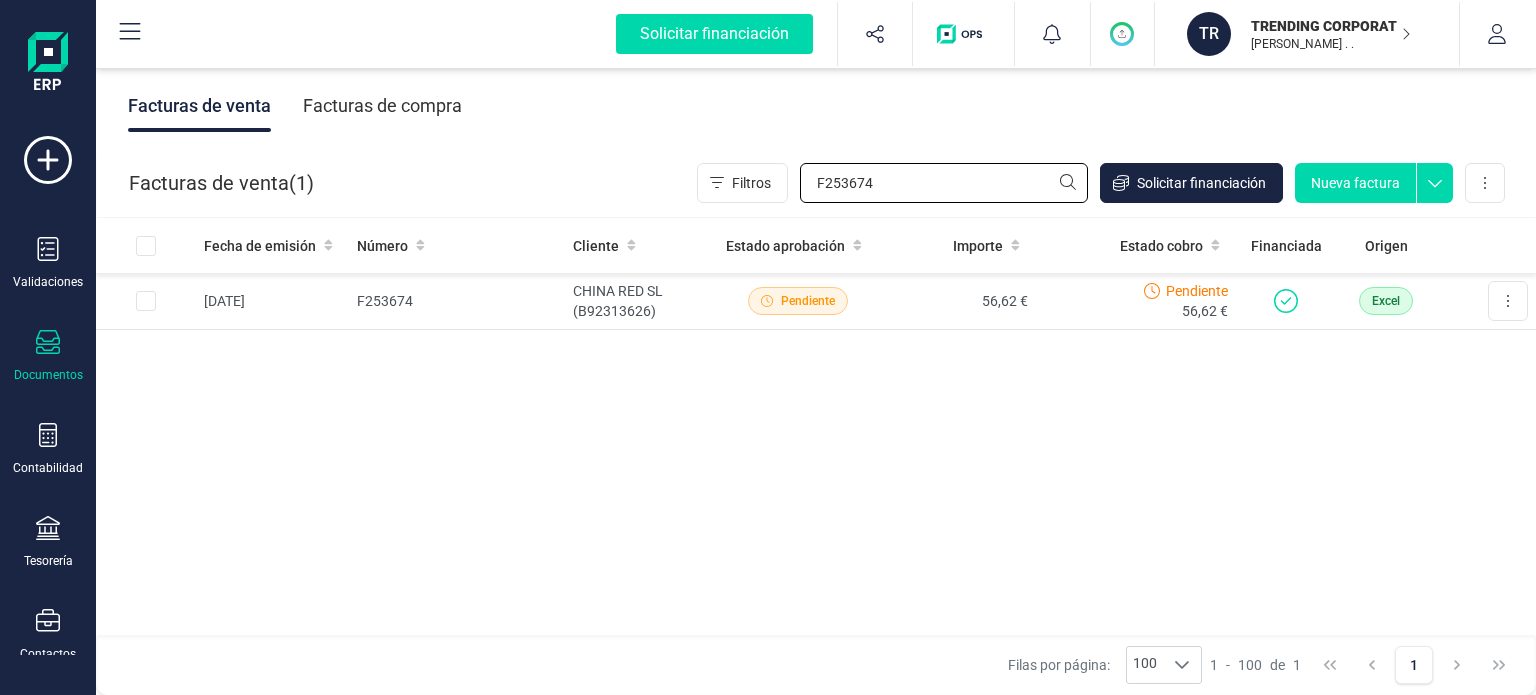 drag, startPoint x: 906, startPoint y: 199, endPoint x: 643, endPoint y: 200, distance: 263.0019 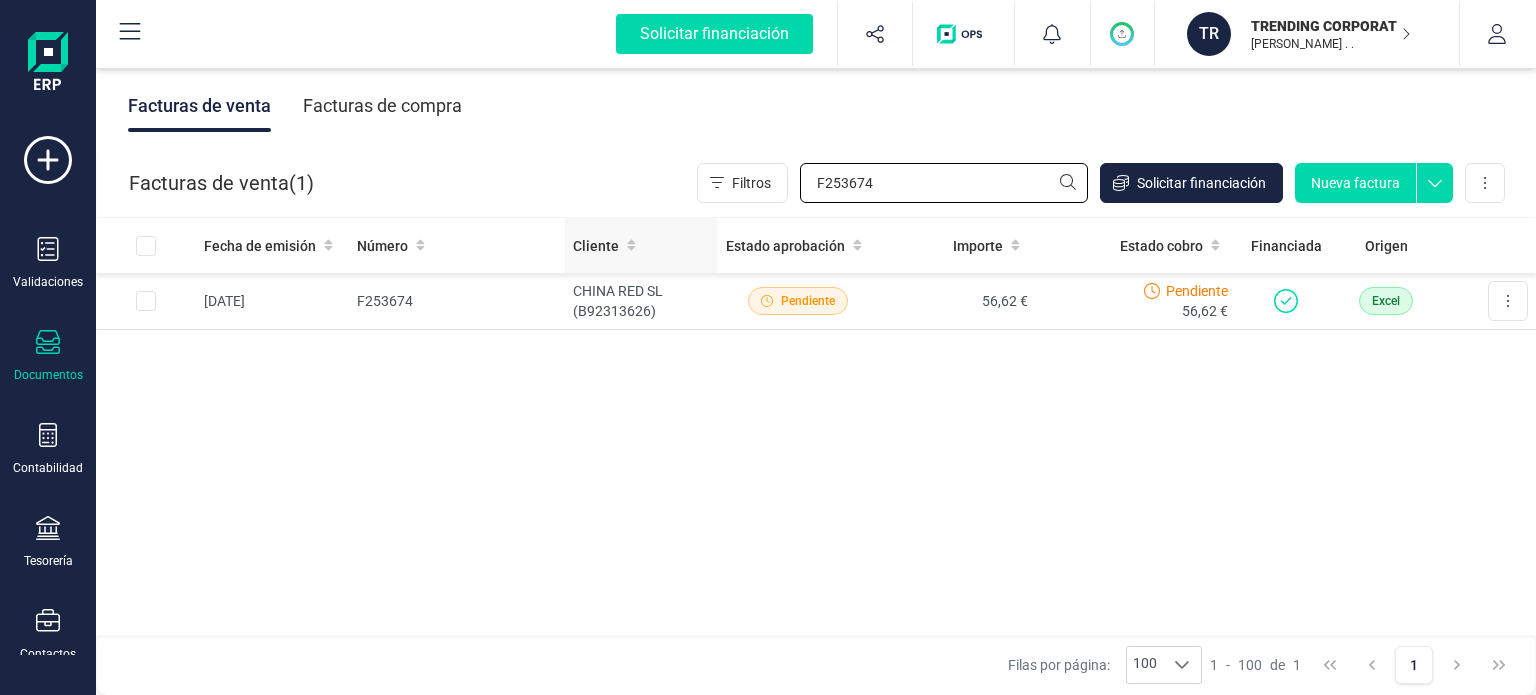 paste on "5" 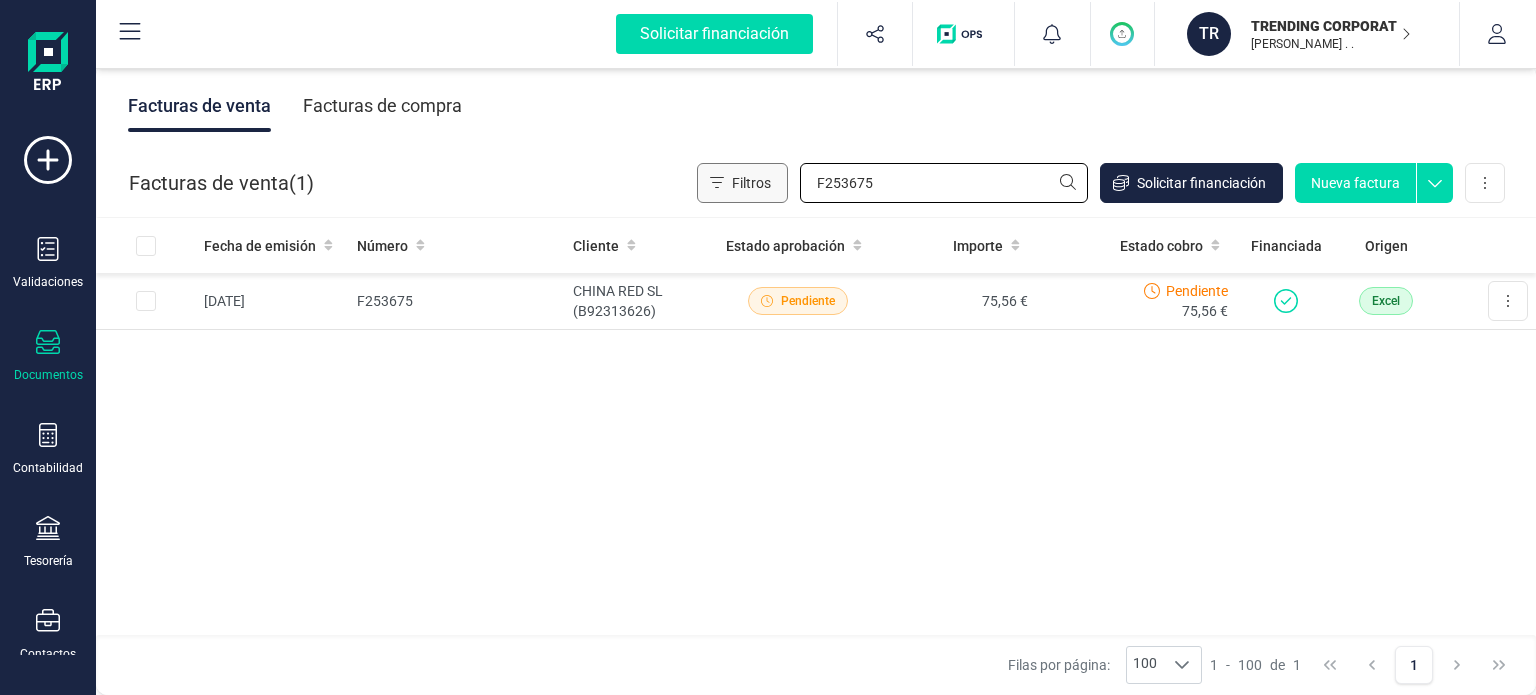 drag, startPoint x: 936, startPoint y: 170, endPoint x: 717, endPoint y: 200, distance: 221.04524 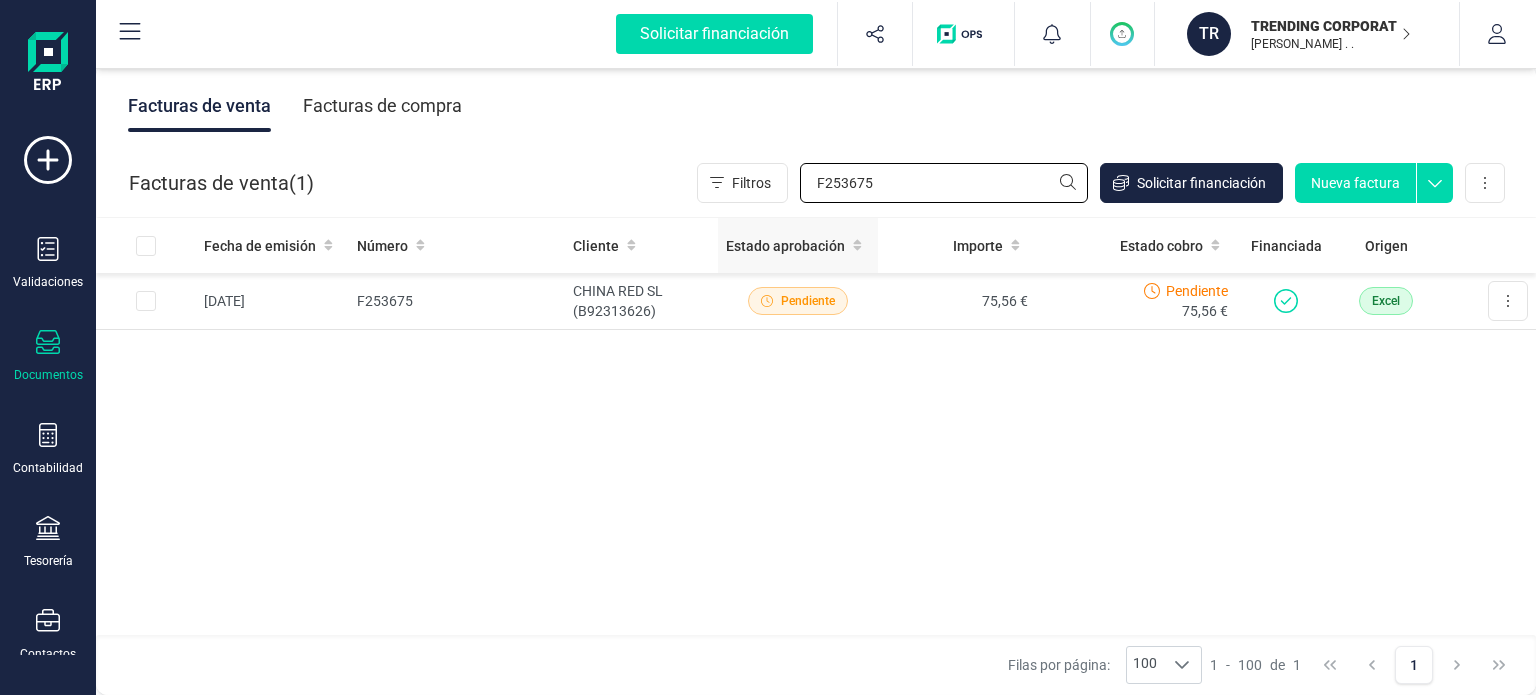 paste on "6" 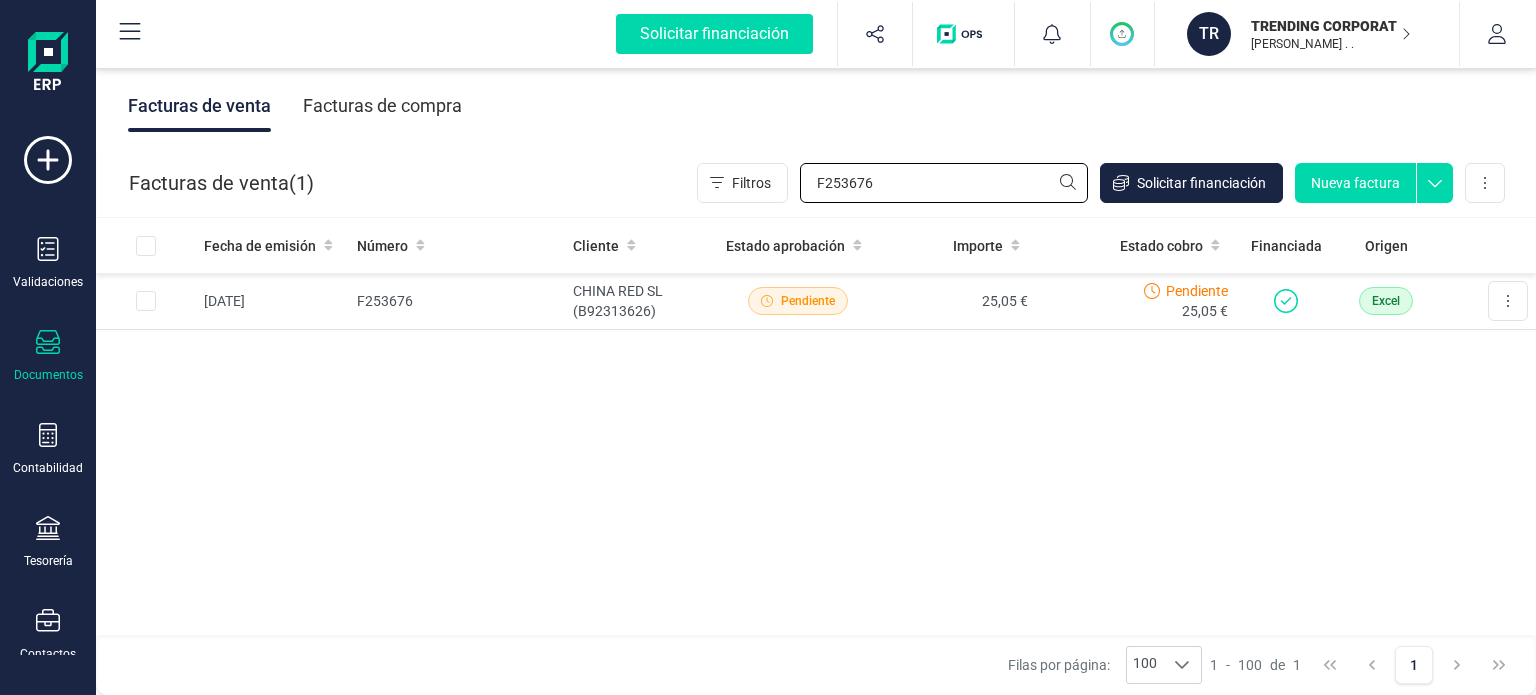 drag, startPoint x: 916, startPoint y: 191, endPoint x: 532, endPoint y: 194, distance: 384.01172 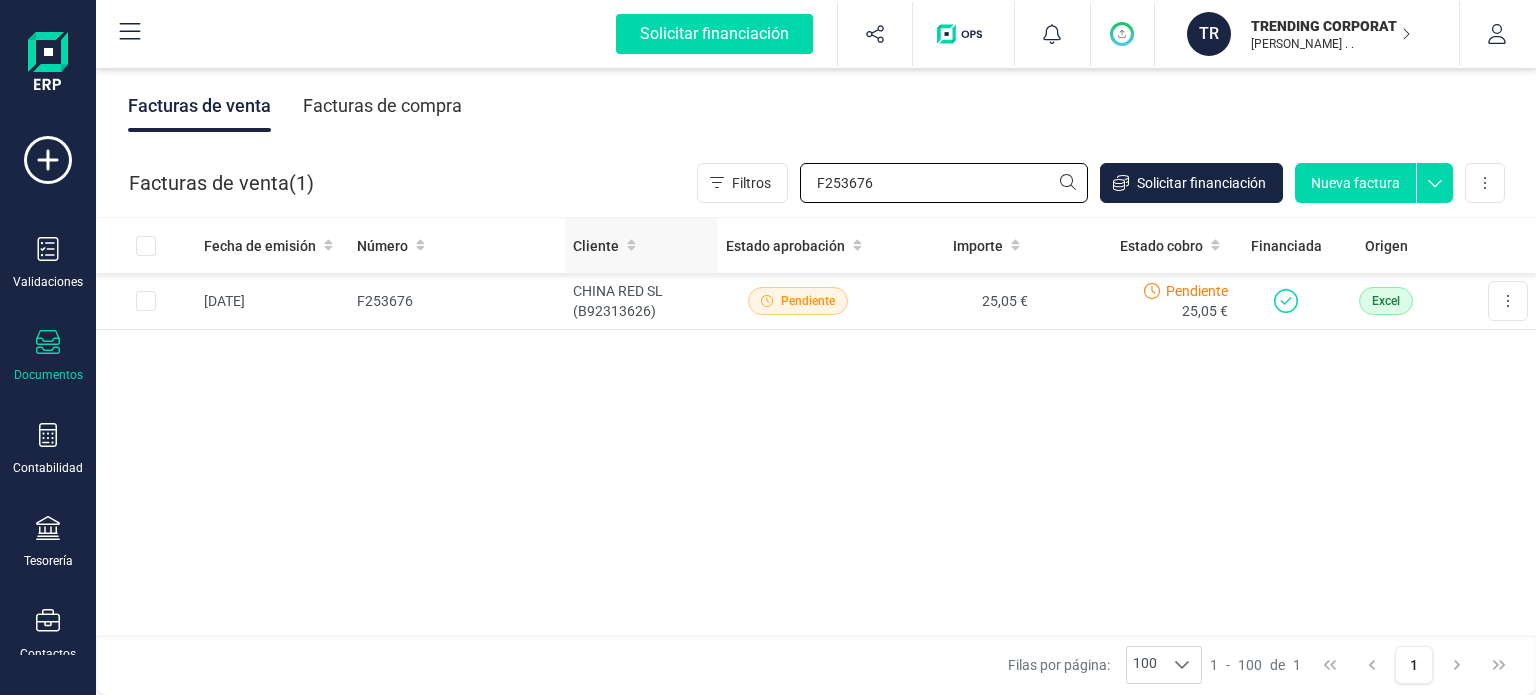 paste on "7" 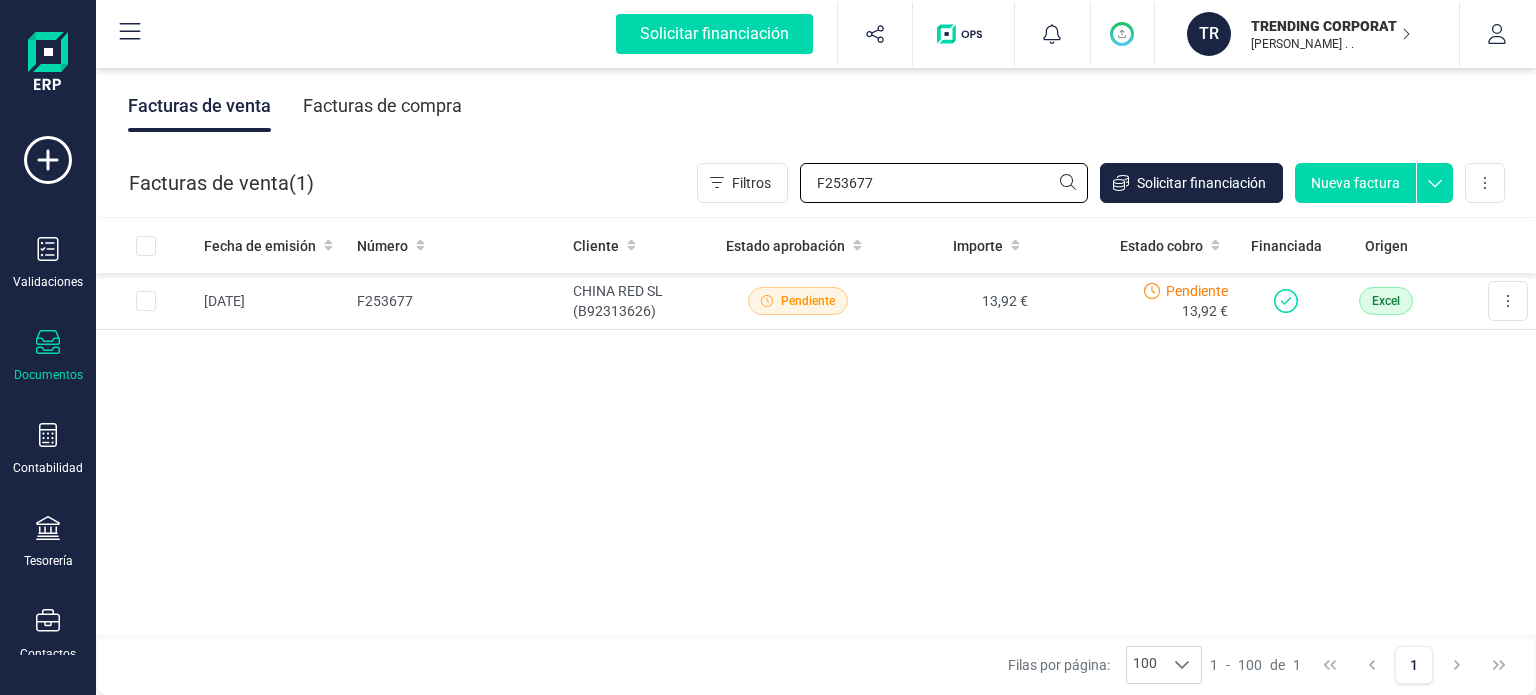 drag, startPoint x: 880, startPoint y: 188, endPoint x: 544, endPoint y: 188, distance: 336 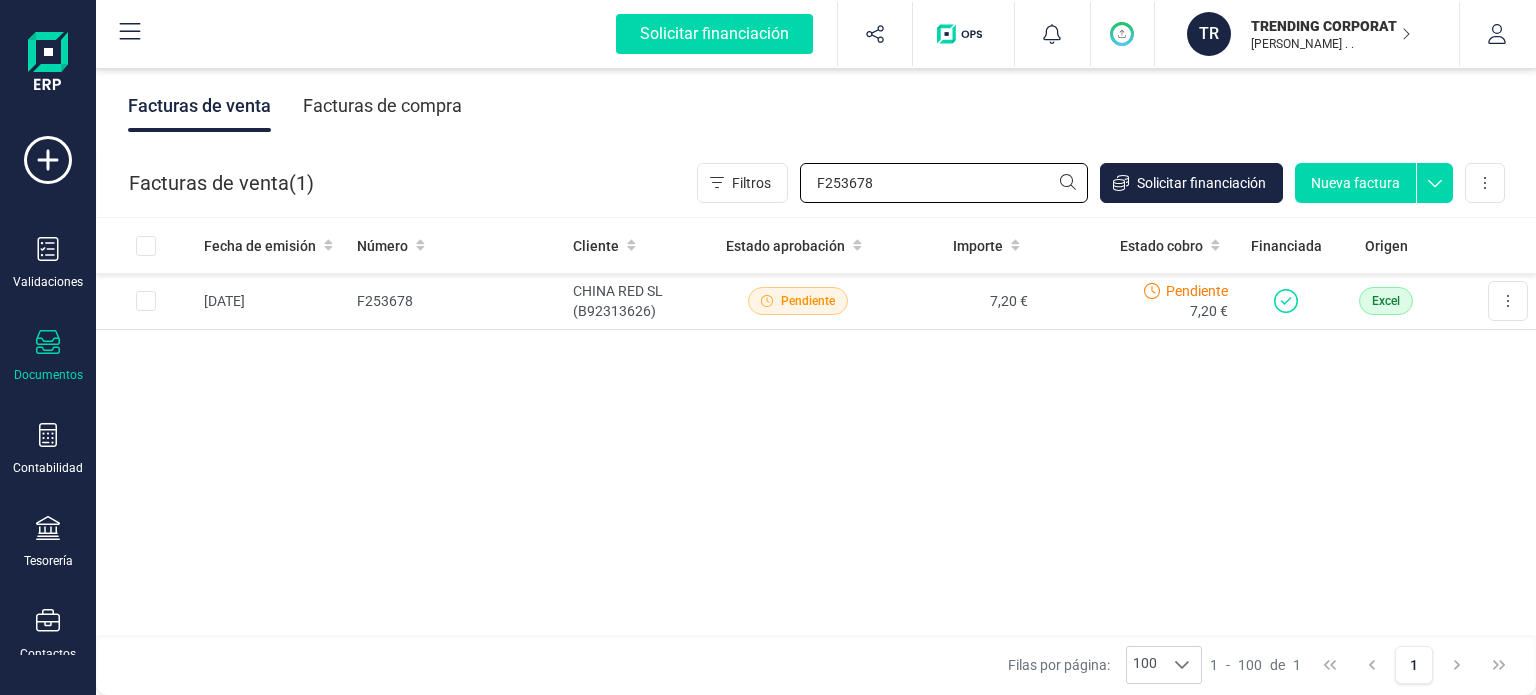 drag, startPoint x: 821, startPoint y: 179, endPoint x: 461, endPoint y: 179, distance: 360 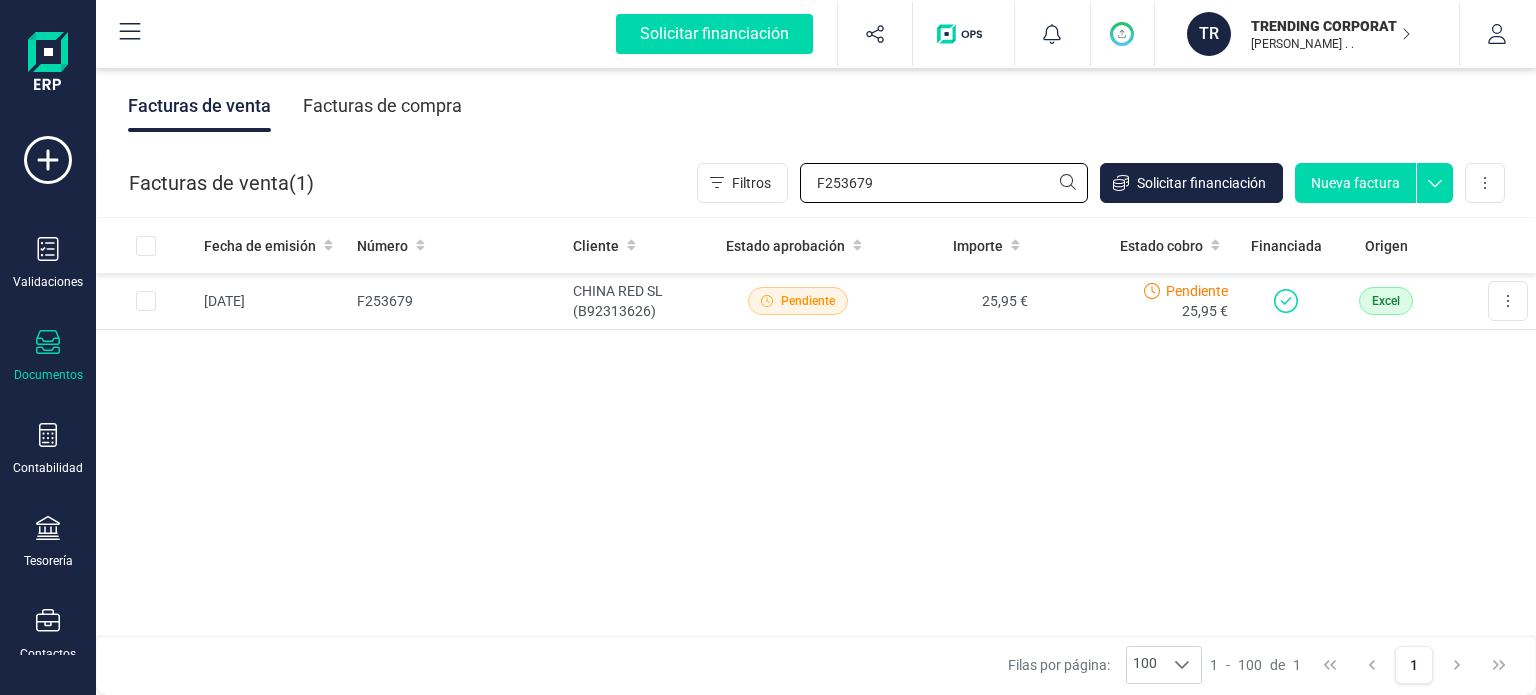 drag, startPoint x: 918, startPoint y: 188, endPoint x: 477, endPoint y: 216, distance: 441.888 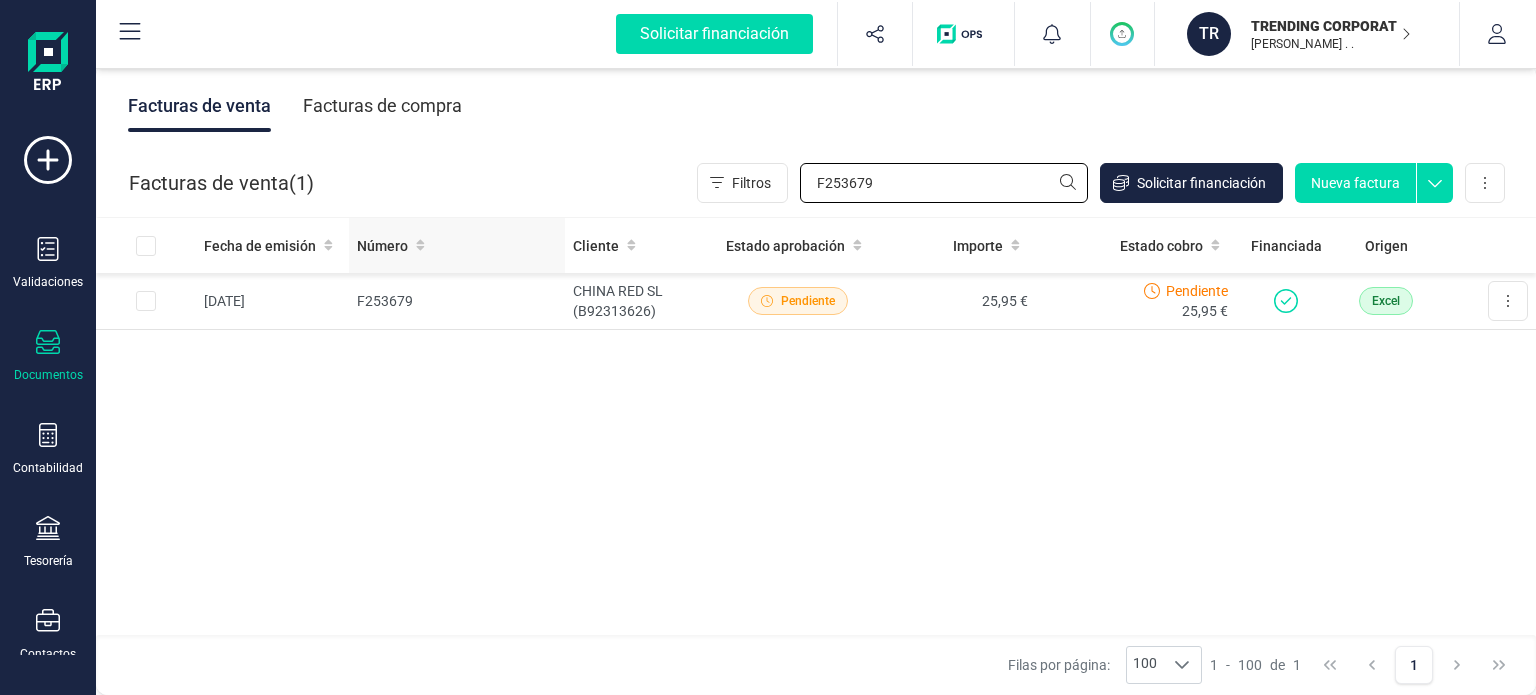 paste on "80" 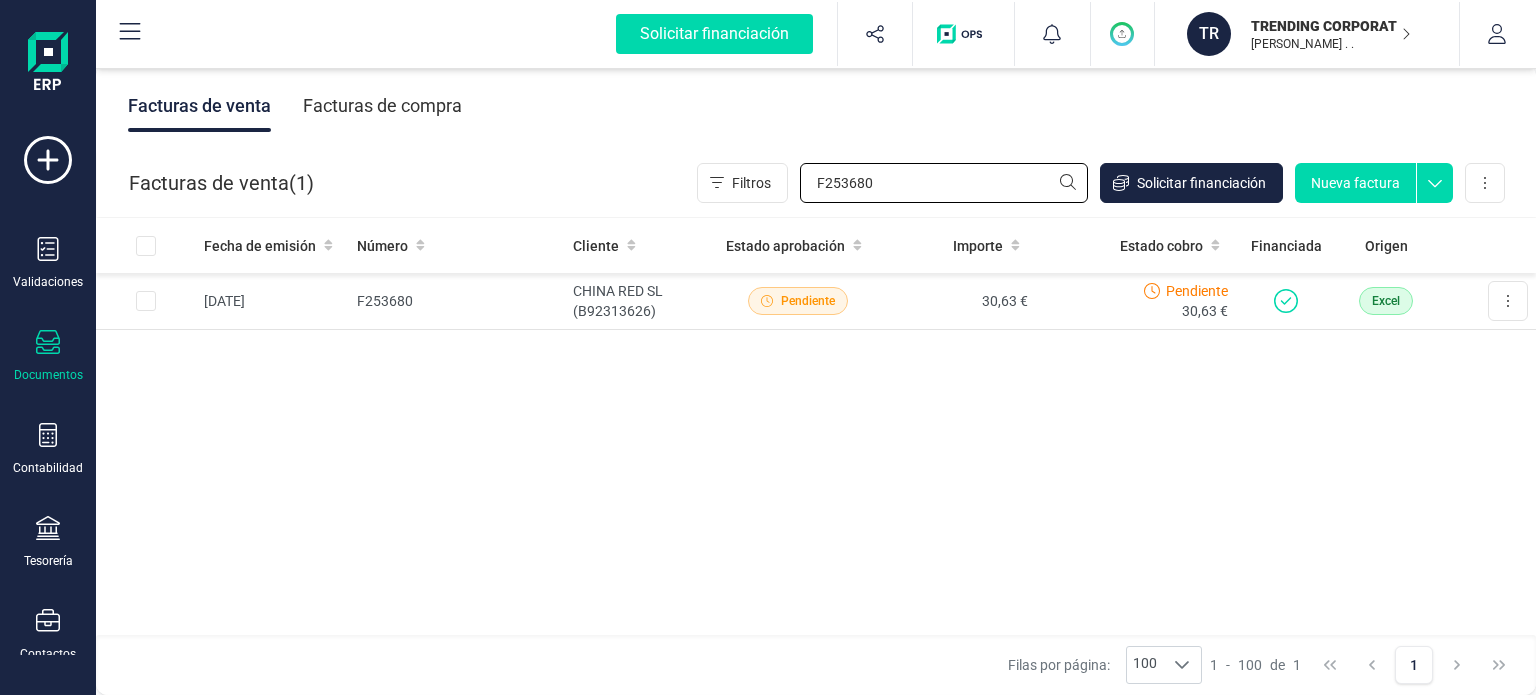 drag, startPoint x: 892, startPoint y: 181, endPoint x: 507, endPoint y: 183, distance: 385.0052 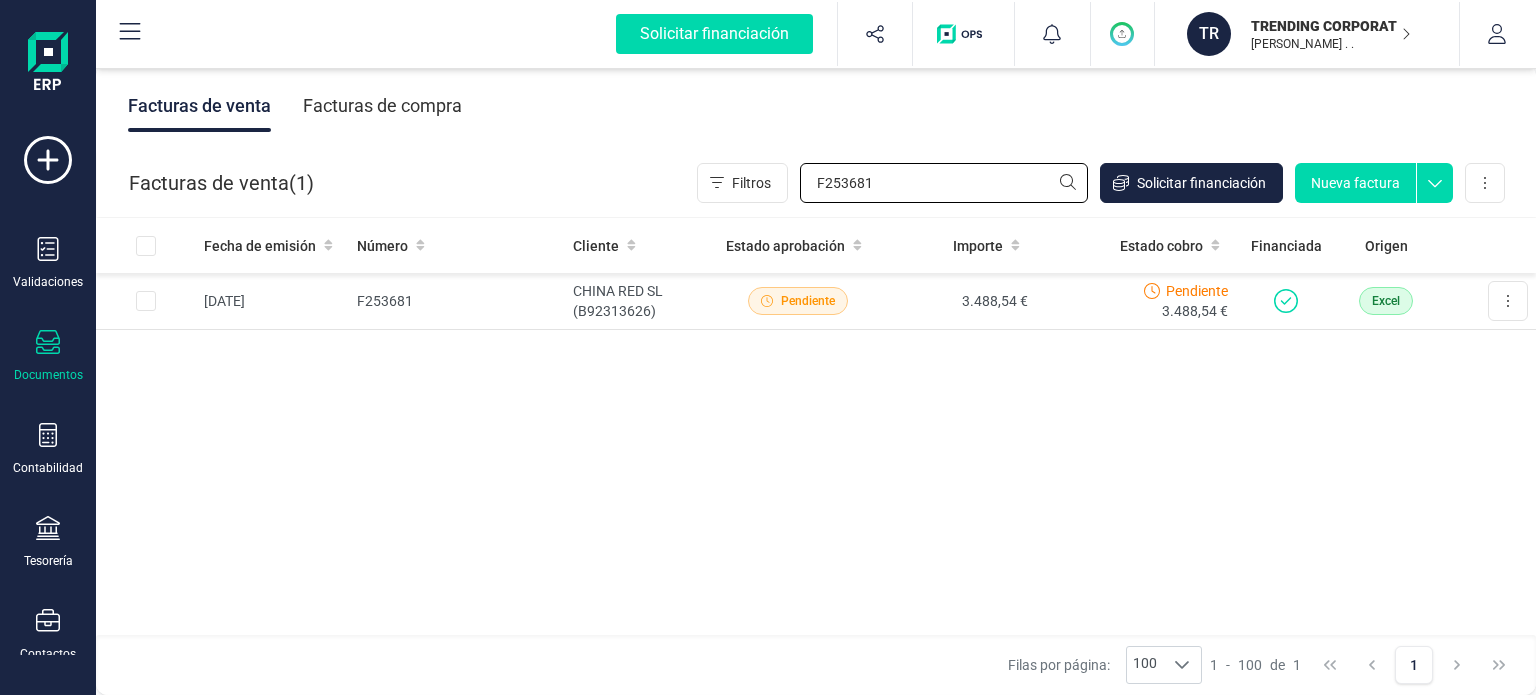 drag, startPoint x: 889, startPoint y: 183, endPoint x: 382, endPoint y: 212, distance: 507.8287 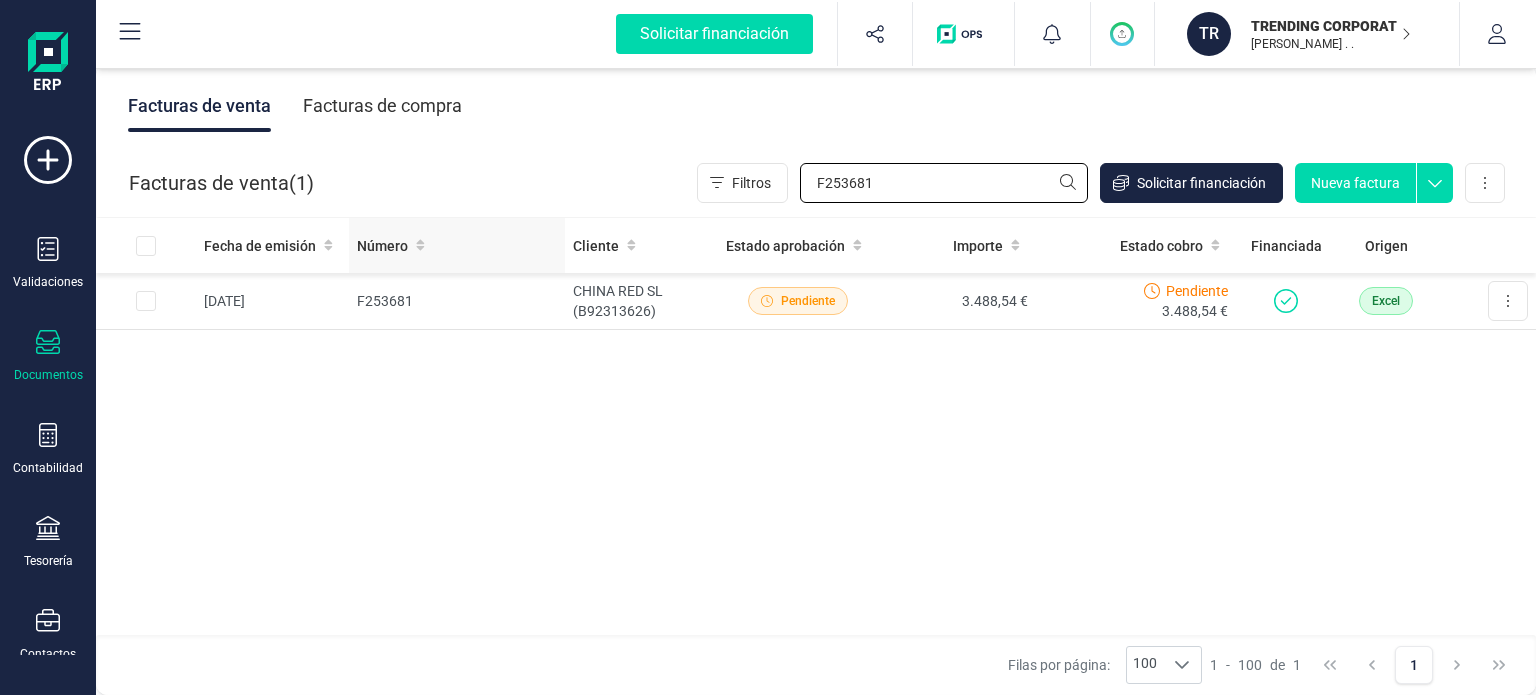 paste on "2" 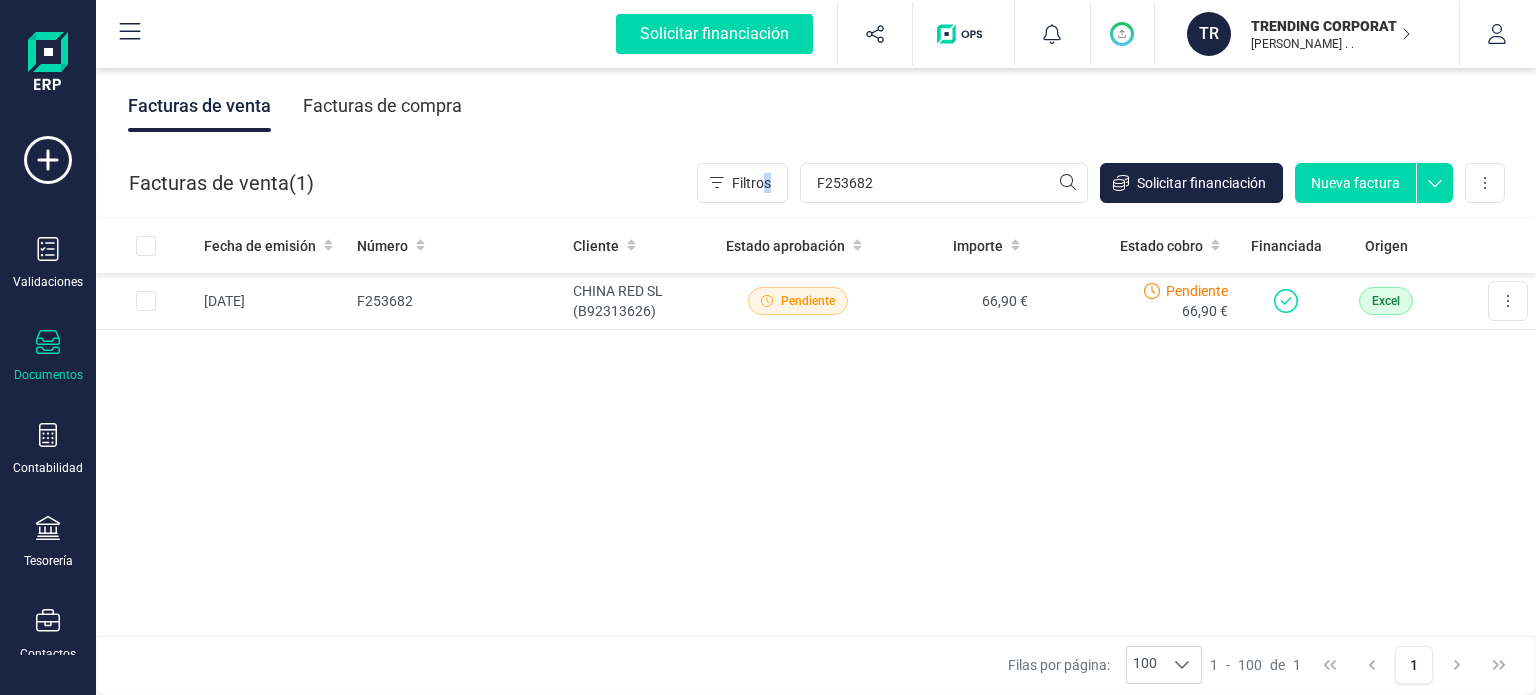 drag, startPoint x: 893, startPoint y: 198, endPoint x: 770, endPoint y: 210, distance: 123.58398 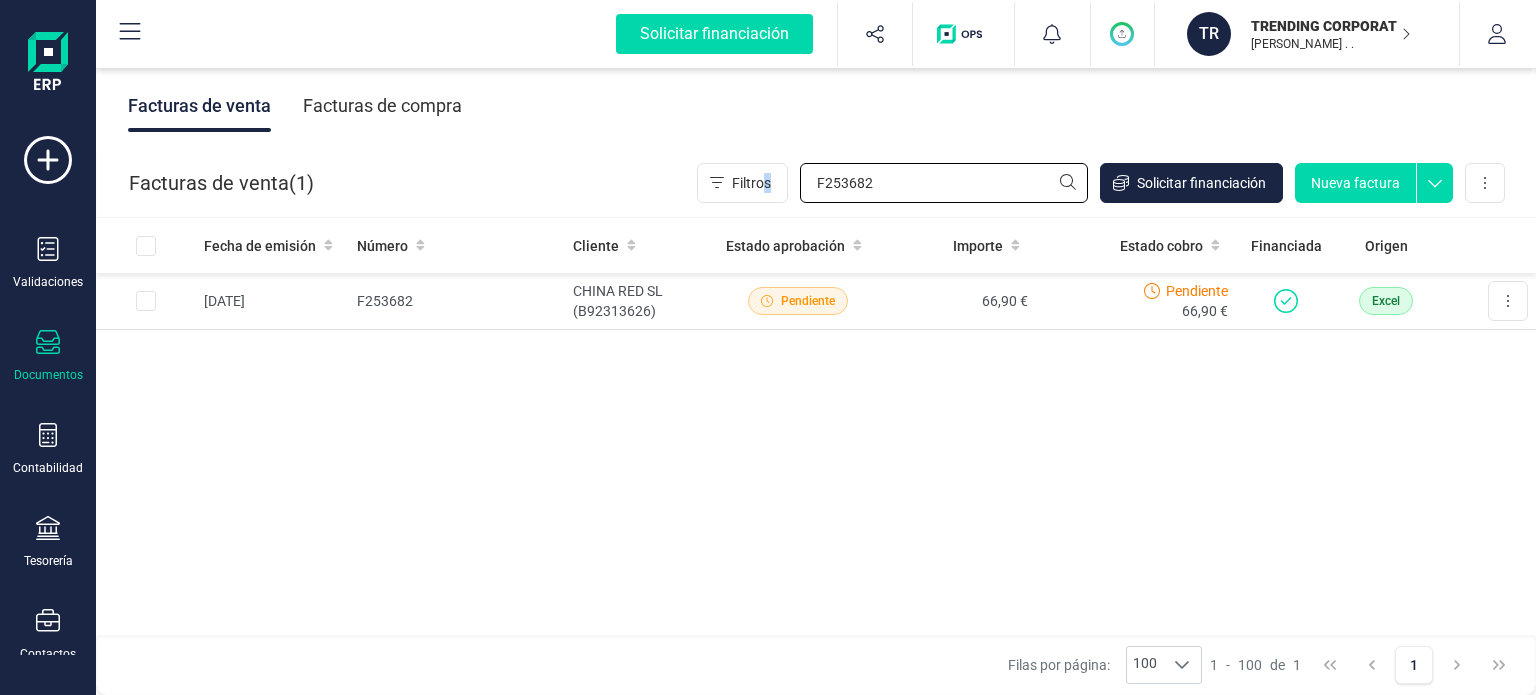click on "F253682" at bounding box center [944, 183] 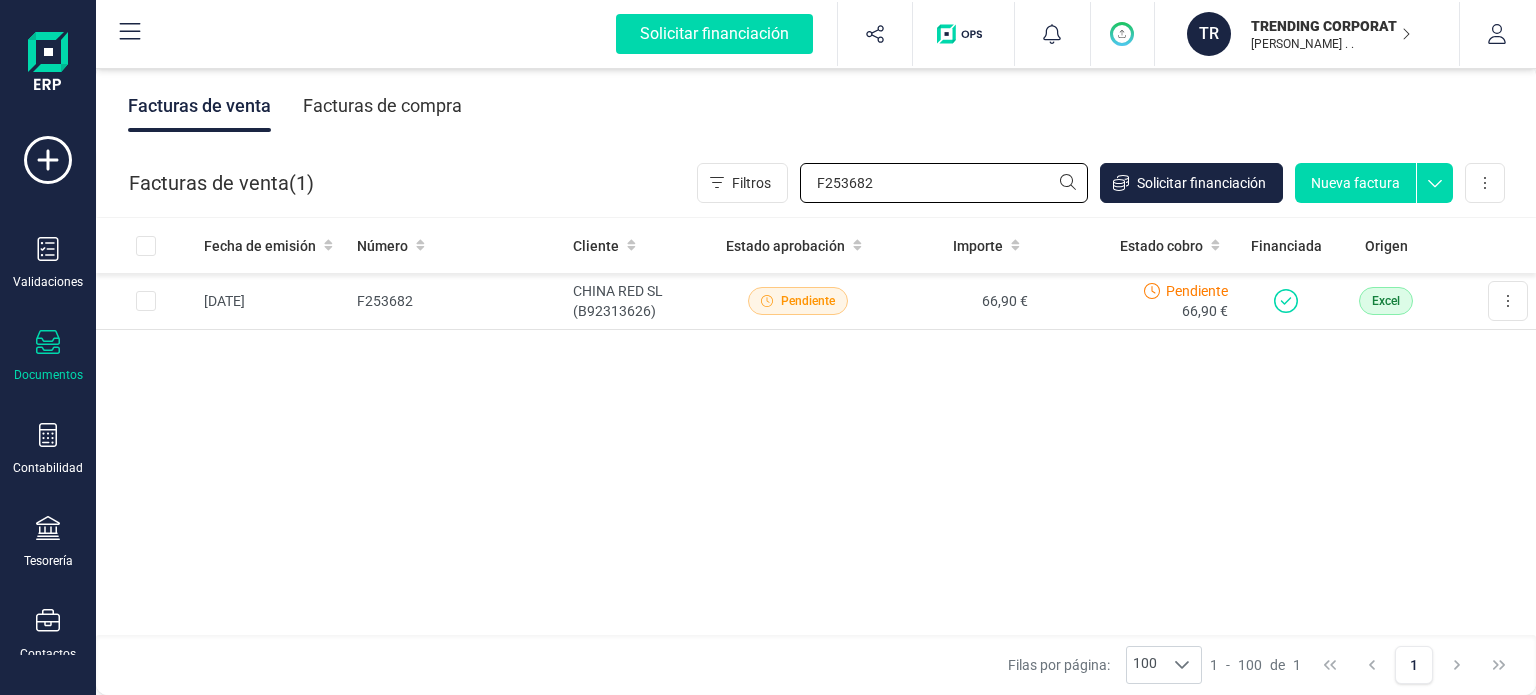 drag, startPoint x: 900, startPoint y: 191, endPoint x: 606, endPoint y: 197, distance: 294.06122 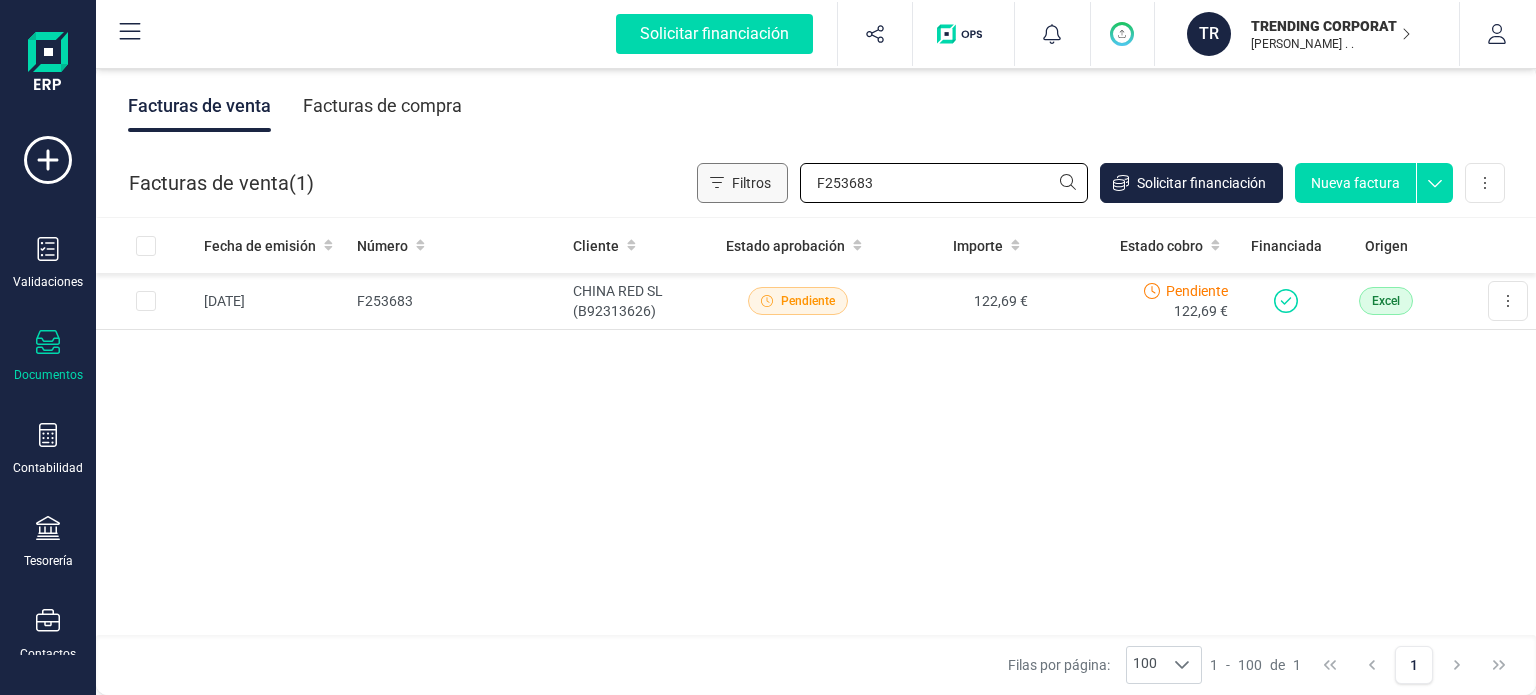 drag, startPoint x: 890, startPoint y: 190, endPoint x: 787, endPoint y: 182, distance: 103.31021 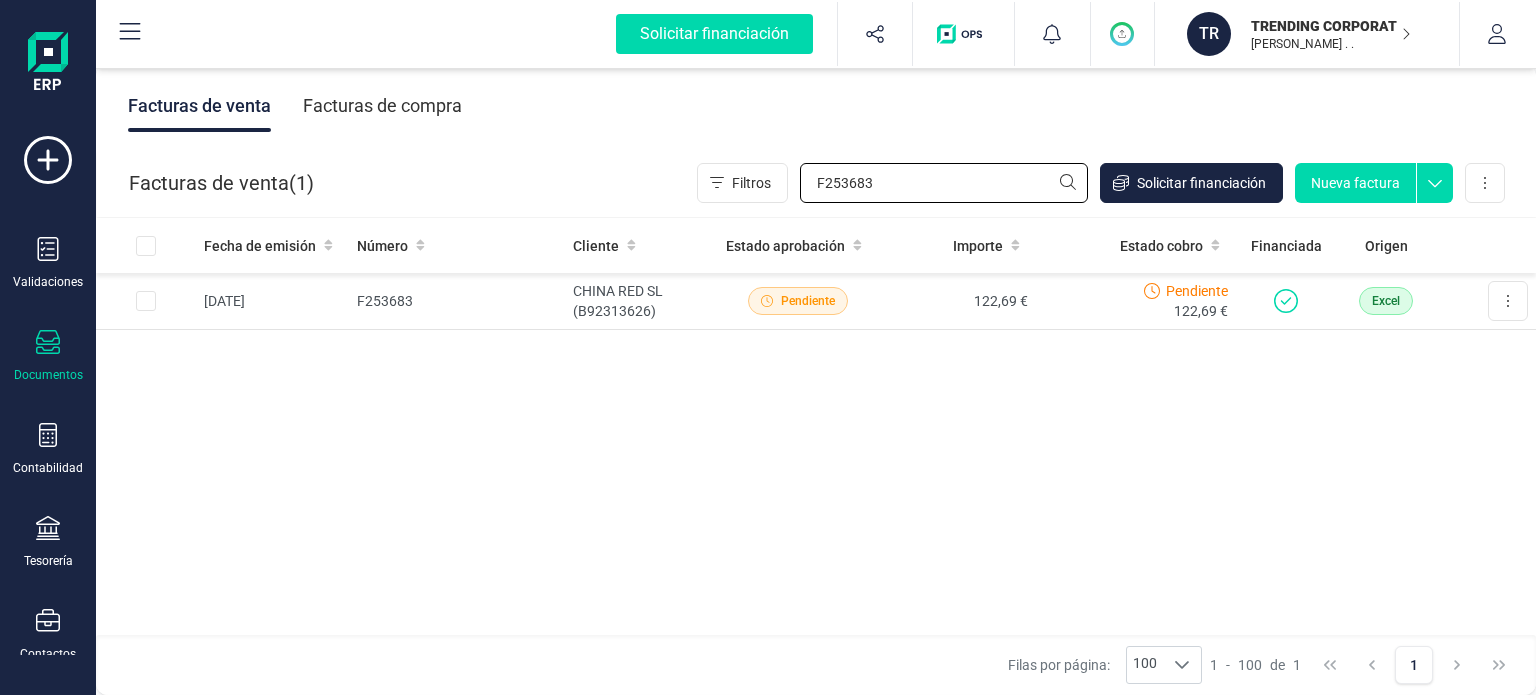 paste on "4" 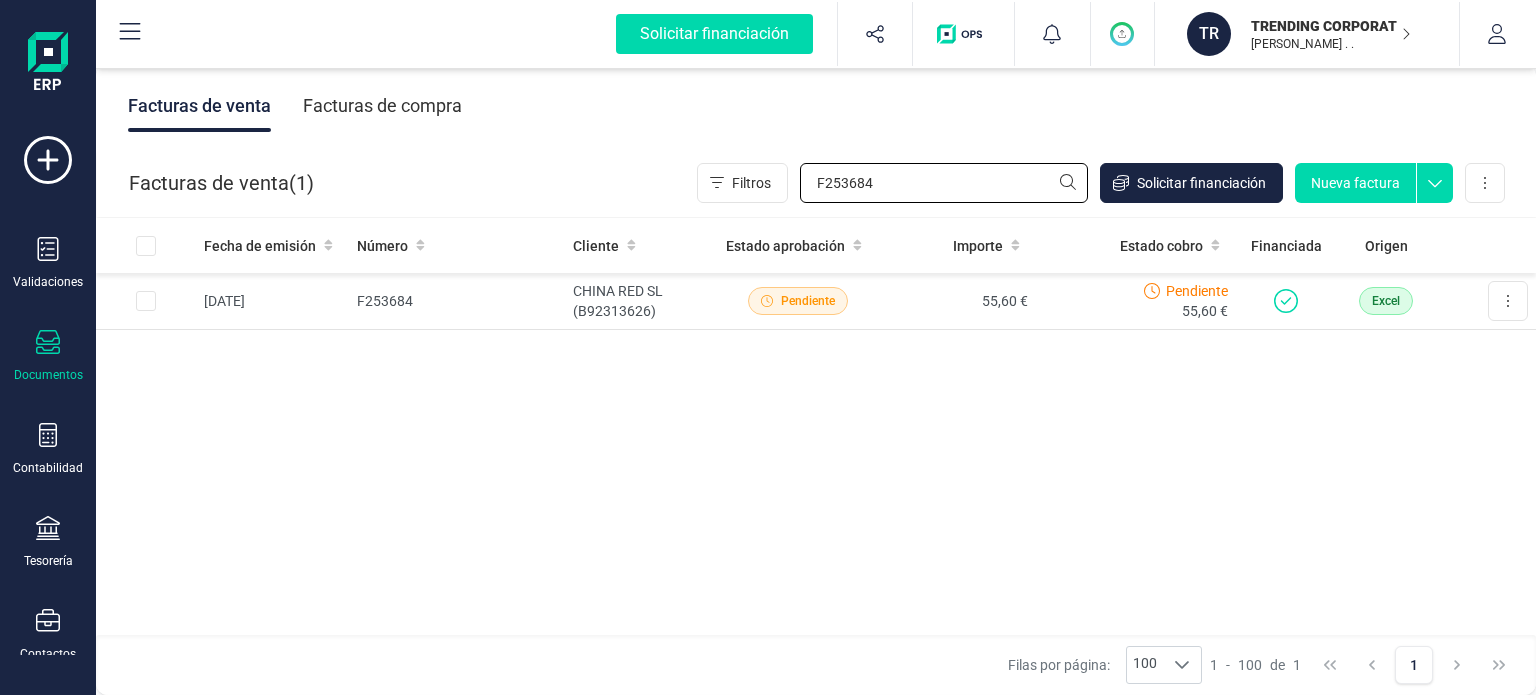 drag, startPoint x: 900, startPoint y: 181, endPoint x: 684, endPoint y: 181, distance: 216 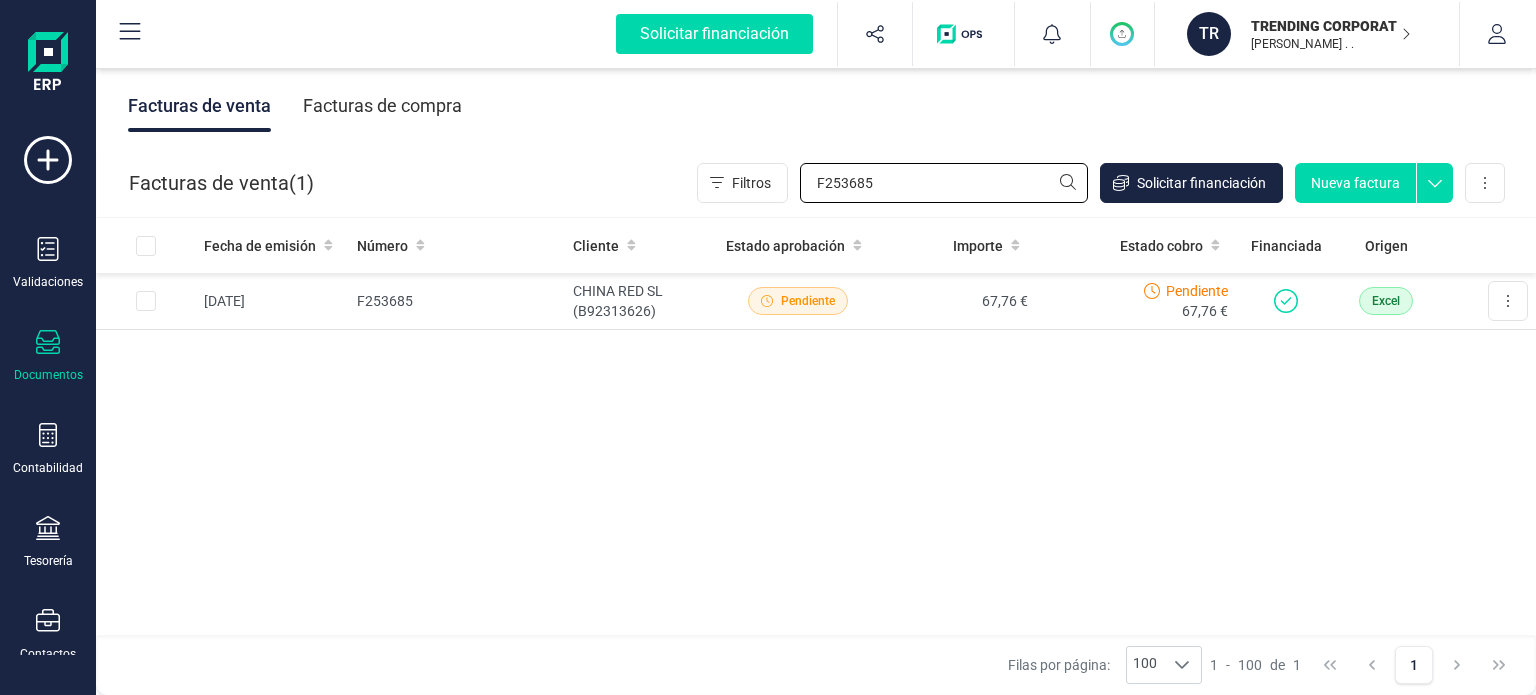 drag, startPoint x: 894, startPoint y: 183, endPoint x: 642, endPoint y: 223, distance: 255.15486 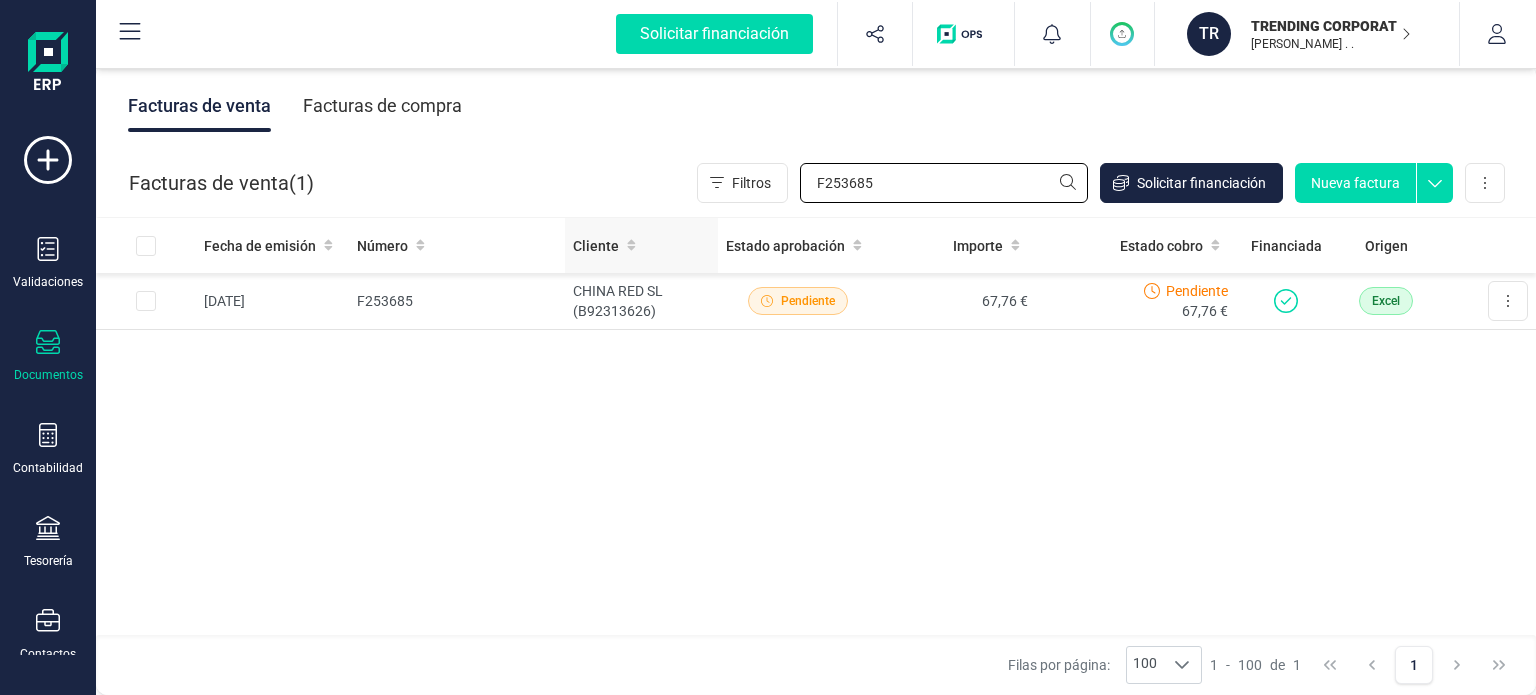 paste on "6" 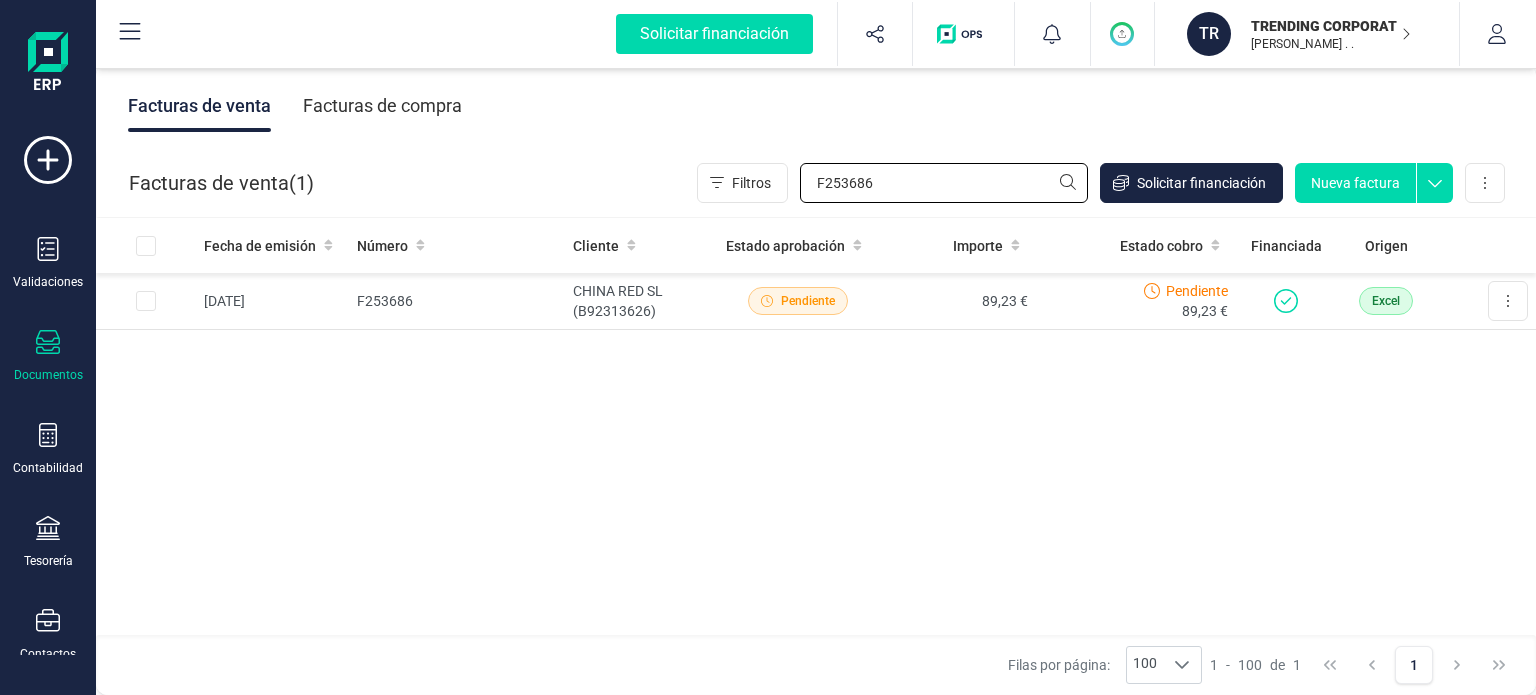drag, startPoint x: 911, startPoint y: 190, endPoint x: 651, endPoint y: 206, distance: 260.49185 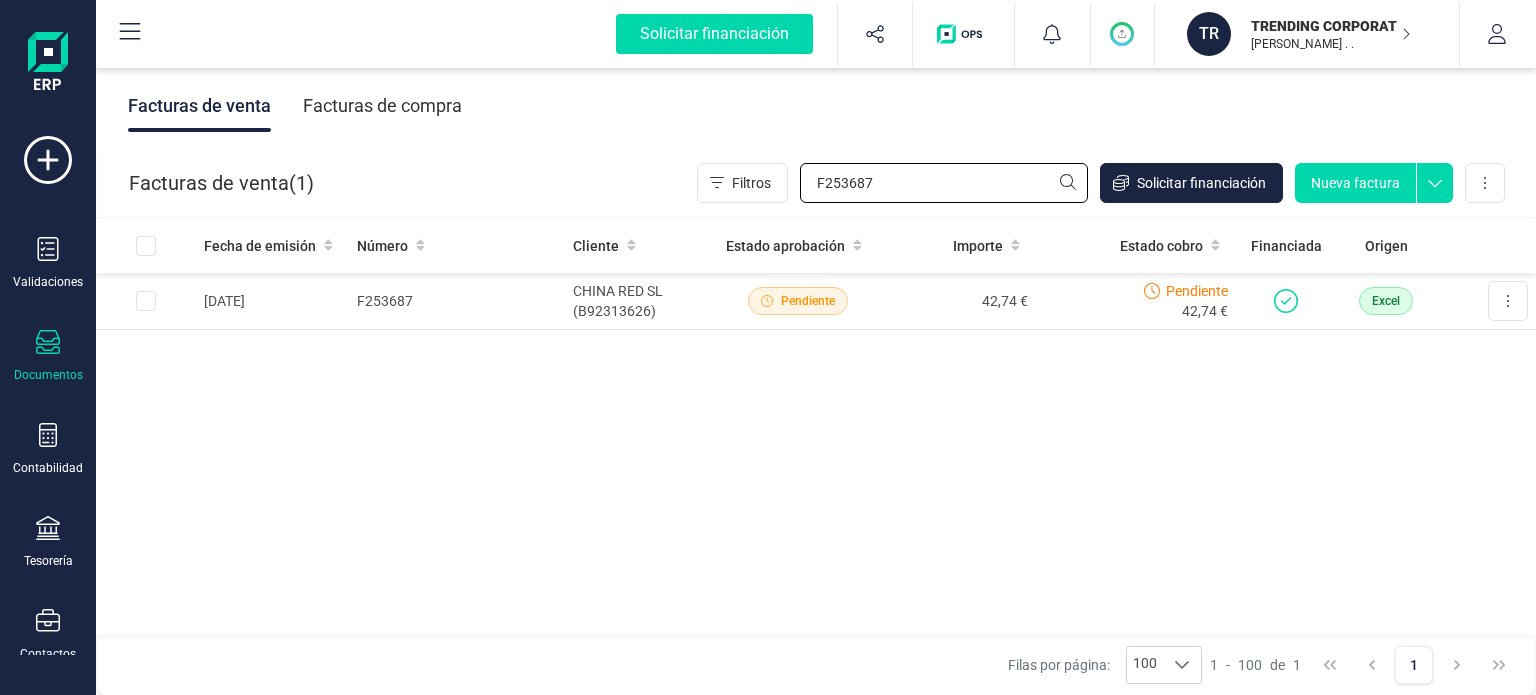 drag, startPoint x: 888, startPoint y: 180, endPoint x: 634, endPoint y: 183, distance: 254.01772 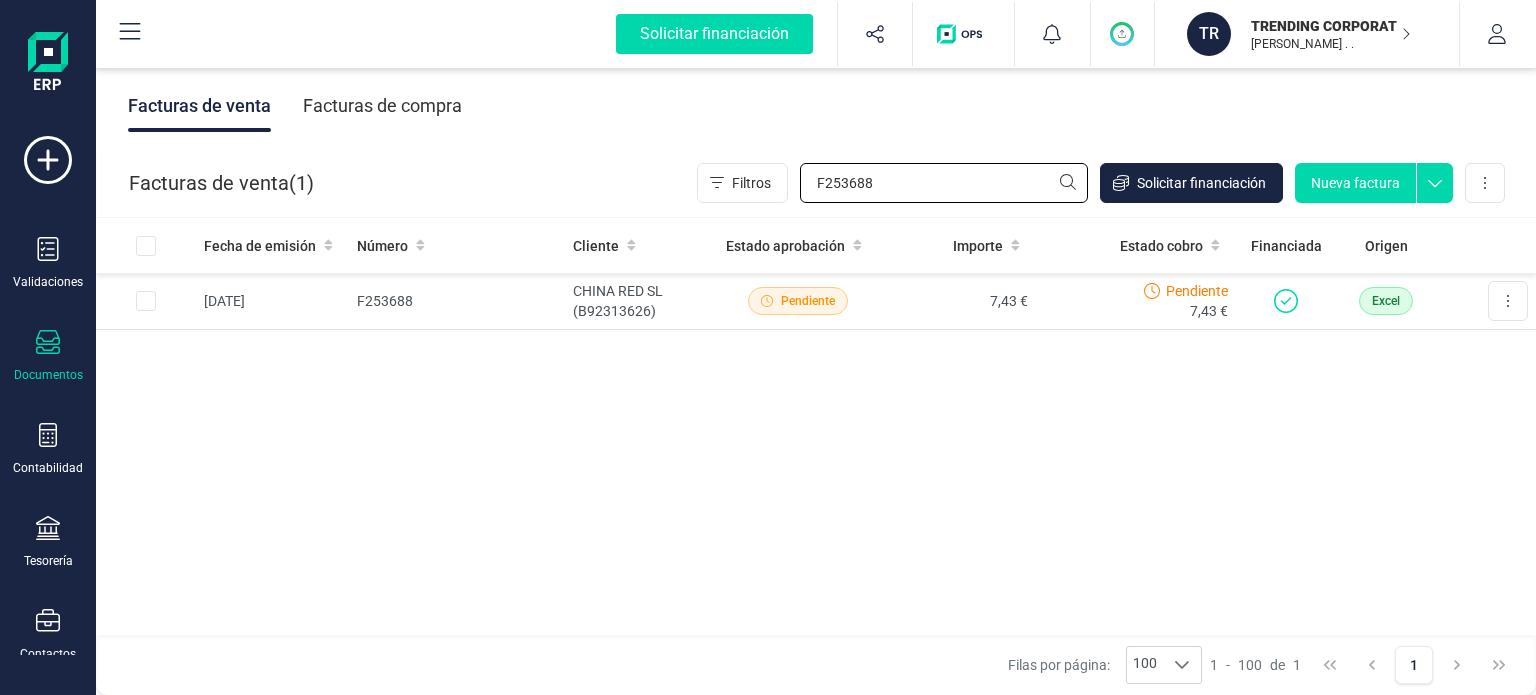 drag, startPoint x: 765, startPoint y: 185, endPoint x: 448, endPoint y: 205, distance: 317.63028 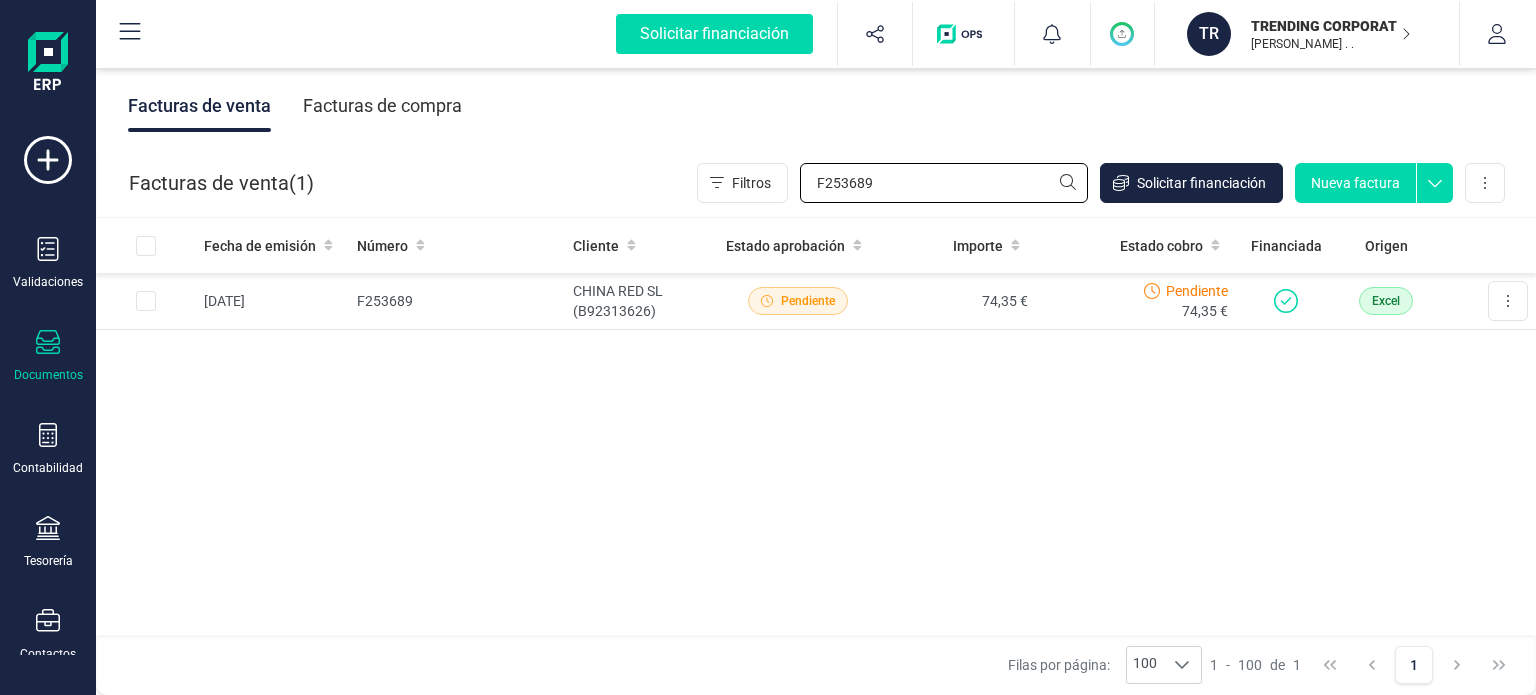 drag, startPoint x: 916, startPoint y: 191, endPoint x: 558, endPoint y: 190, distance: 358.0014 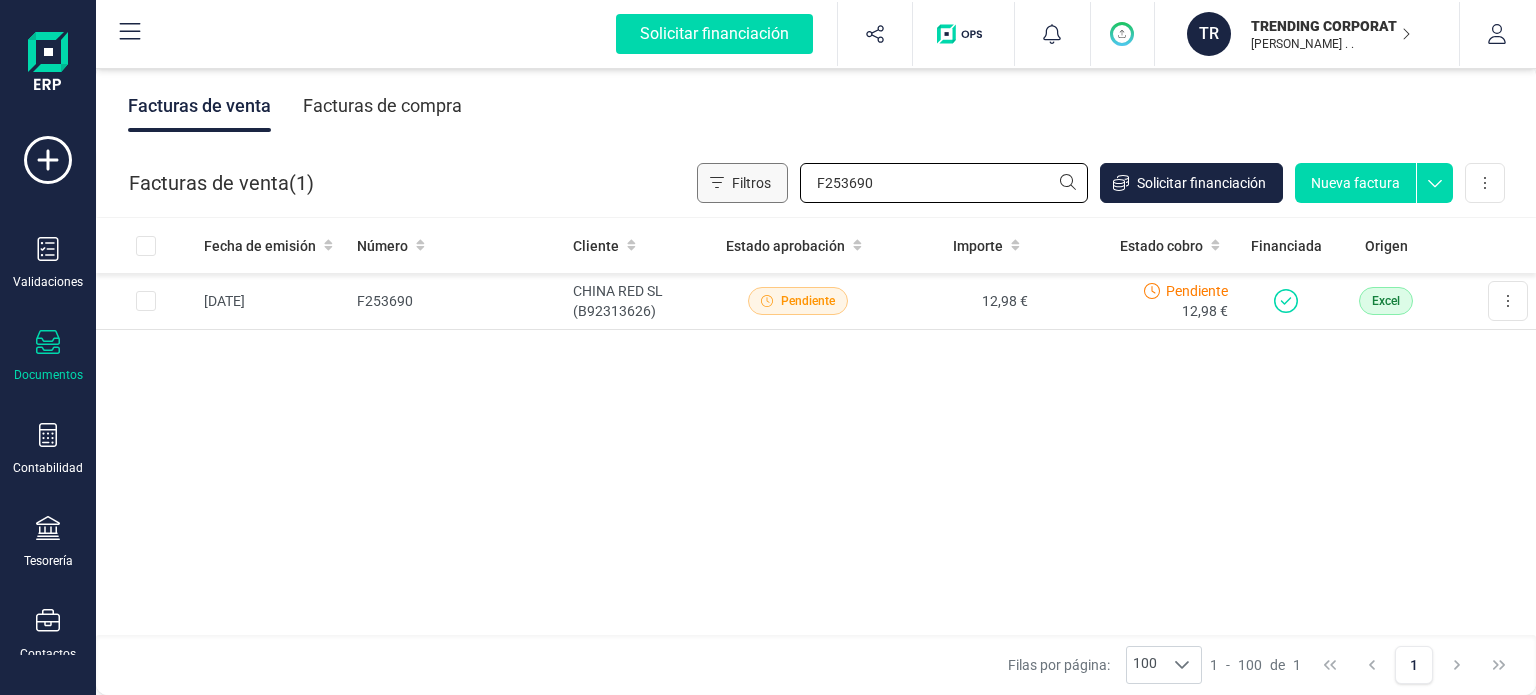 drag, startPoint x: 892, startPoint y: 188, endPoint x: 748, endPoint y: 188, distance: 144 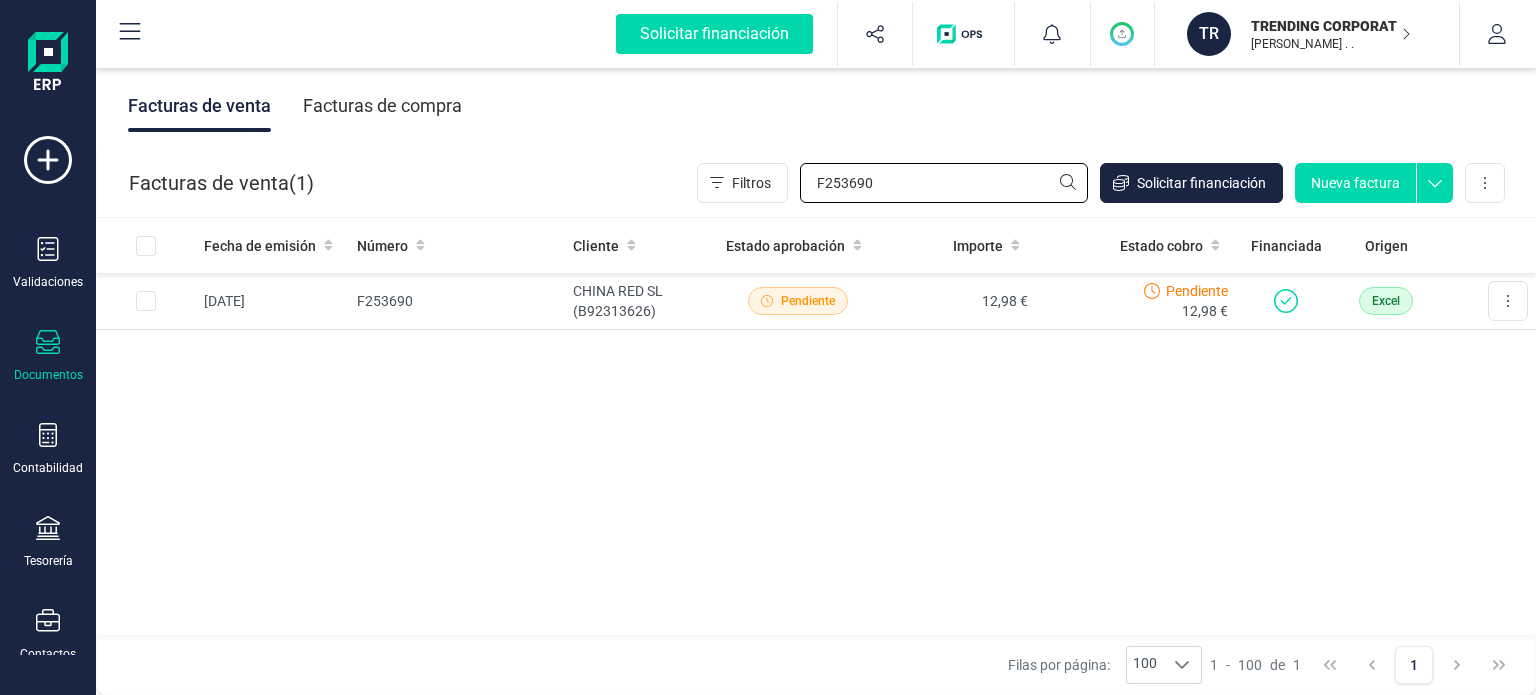 paste on "709" 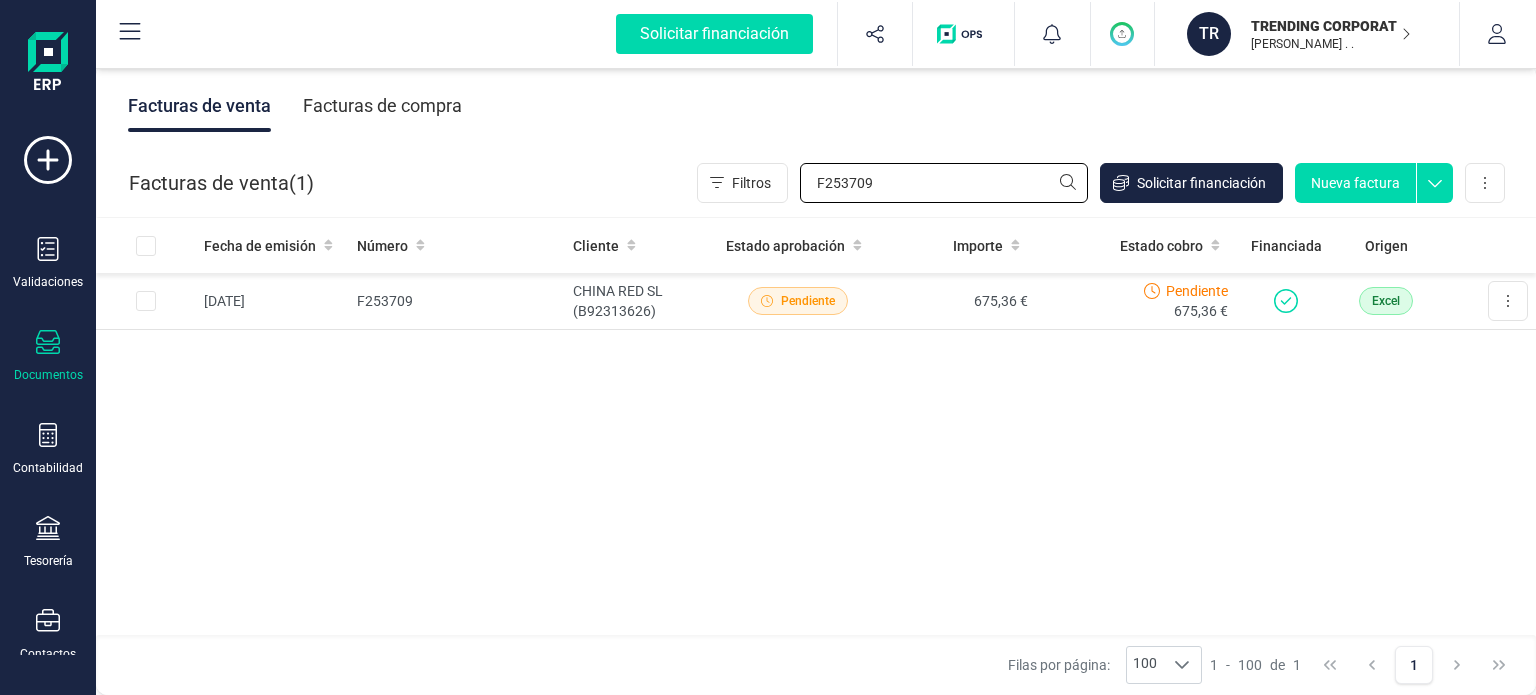 drag, startPoint x: 940, startPoint y: 178, endPoint x: 572, endPoint y: 178, distance: 368 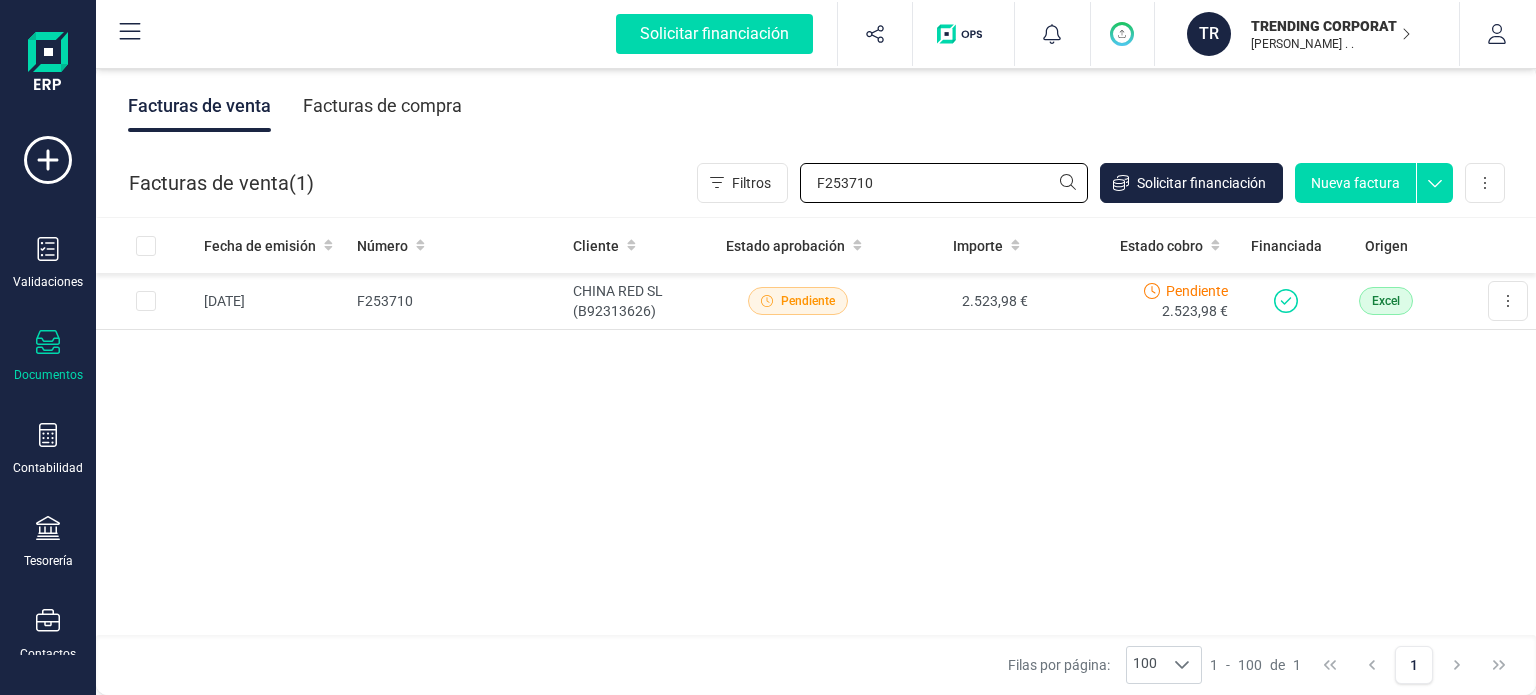 drag, startPoint x: 923, startPoint y: 184, endPoint x: 606, endPoint y: 186, distance: 317.00632 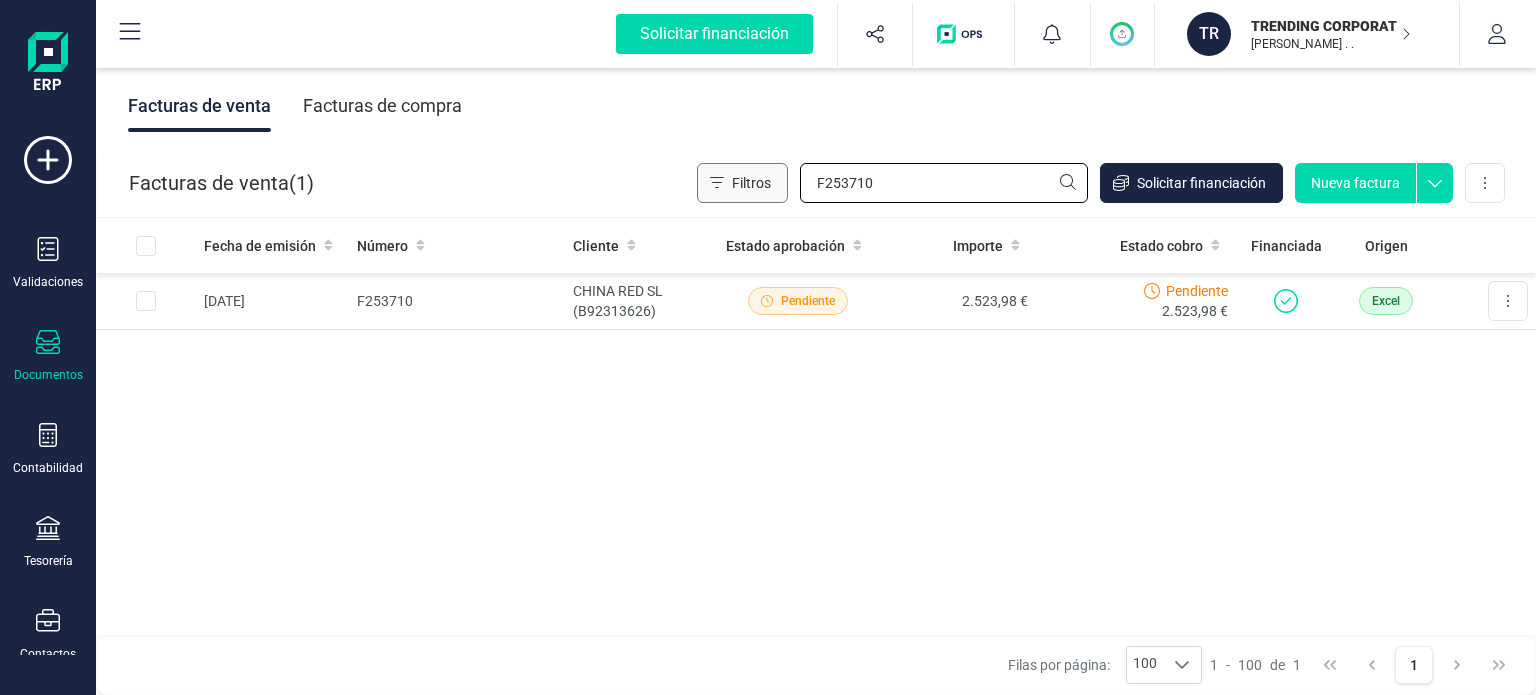 paste on "1" 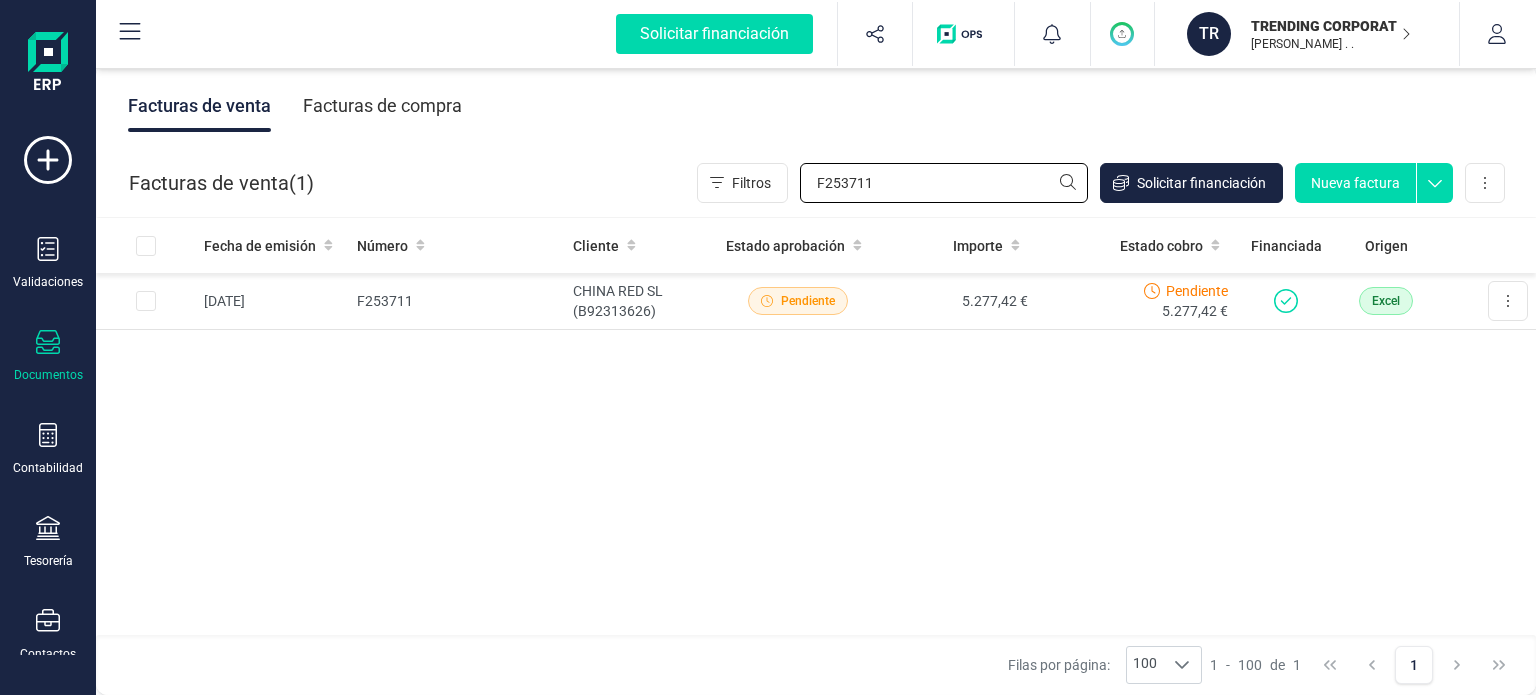 drag, startPoint x: 804, startPoint y: 187, endPoint x: 556, endPoint y: 189, distance: 248.00807 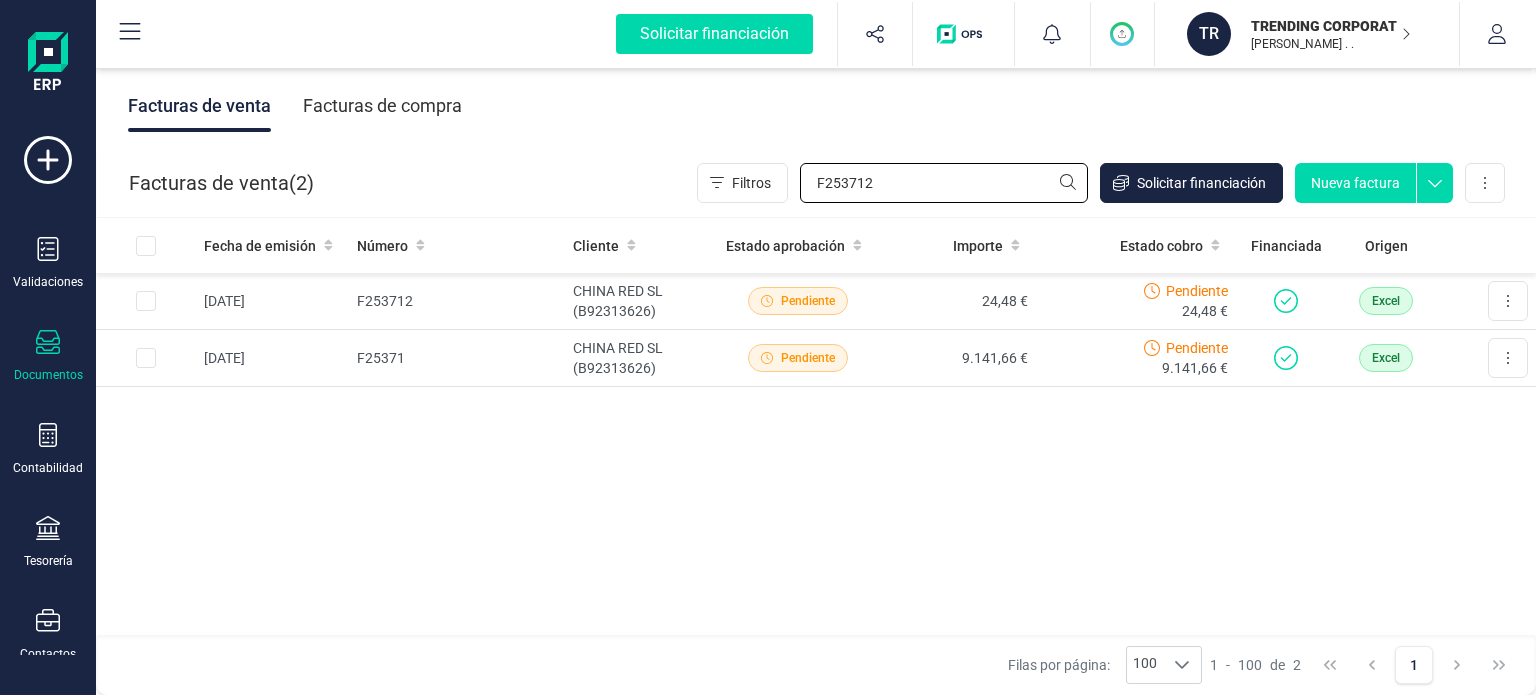 drag, startPoint x: 706, startPoint y: 179, endPoint x: 603, endPoint y: 179, distance: 103 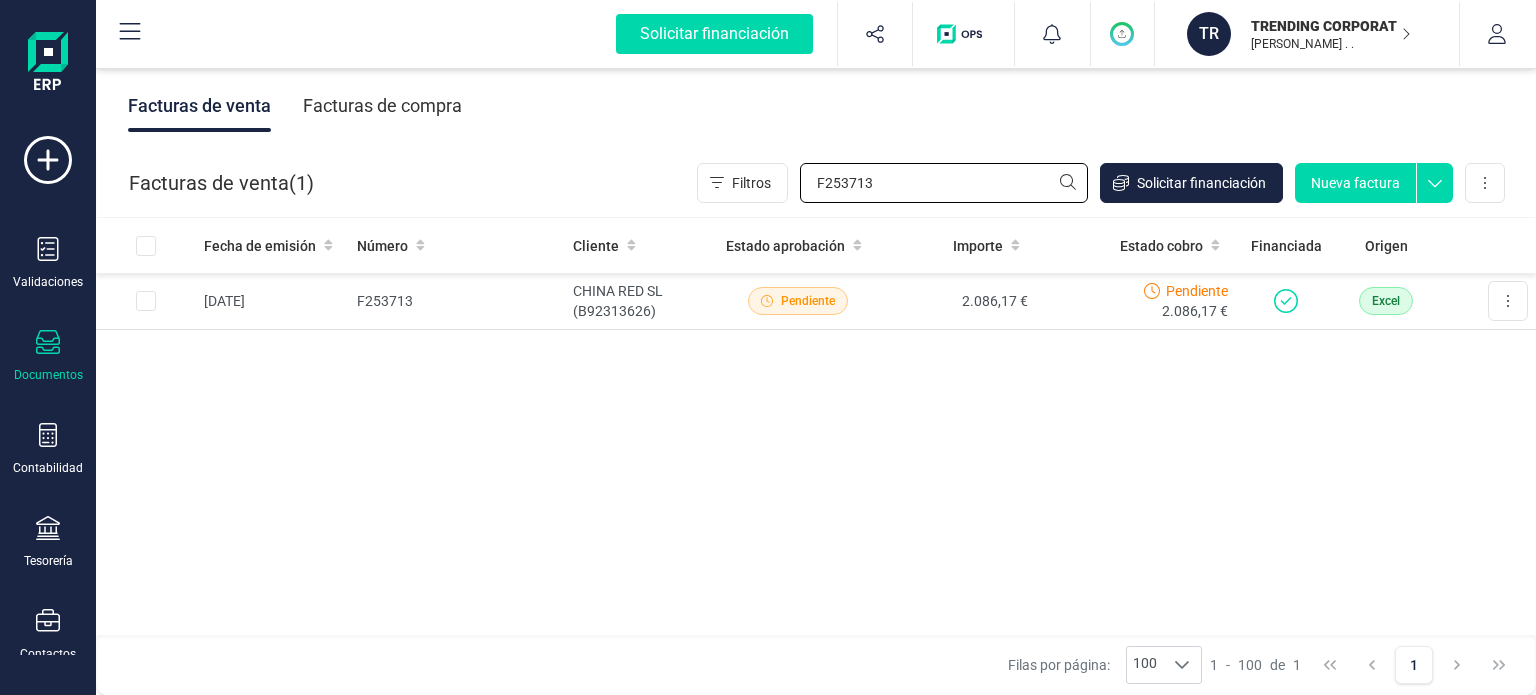 drag, startPoint x: 898, startPoint y: 191, endPoint x: 639, endPoint y: 194, distance: 259.01736 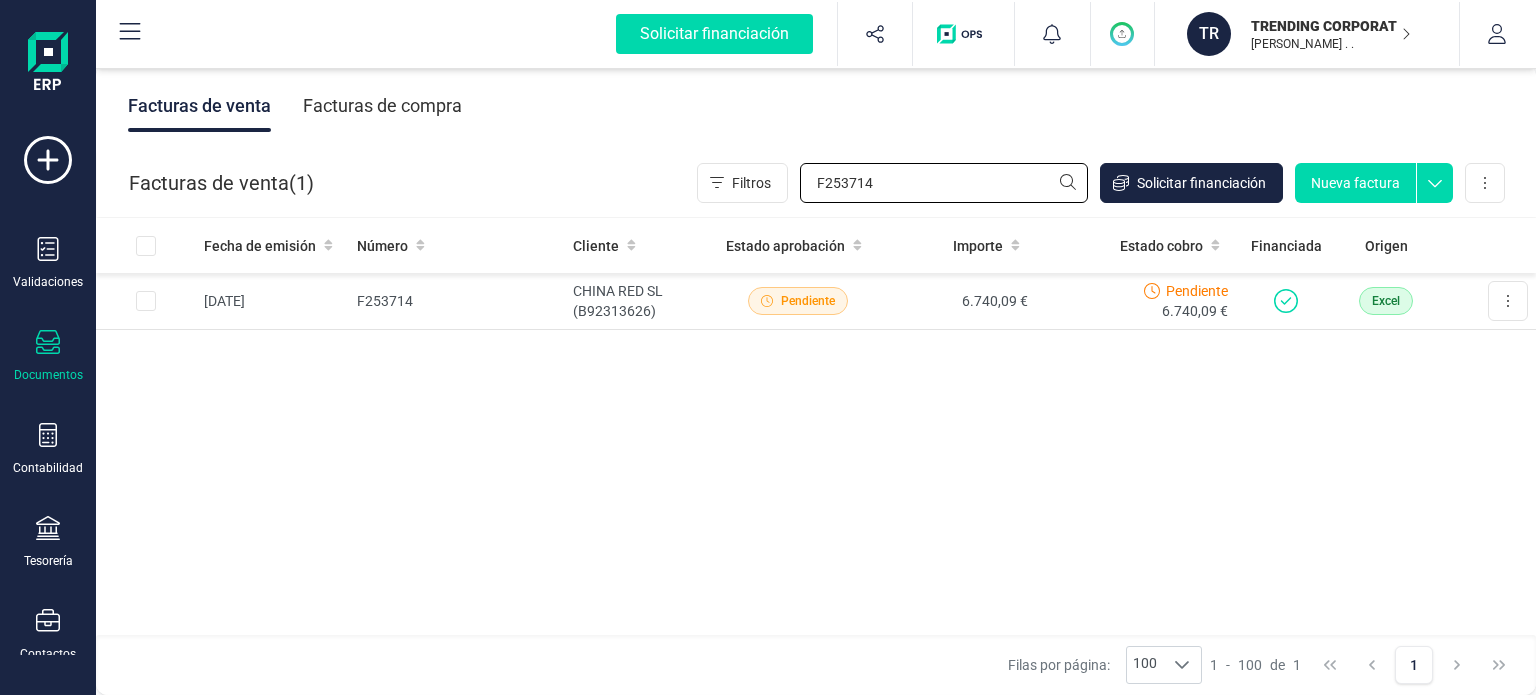 click on "F253714" at bounding box center (944, 183) 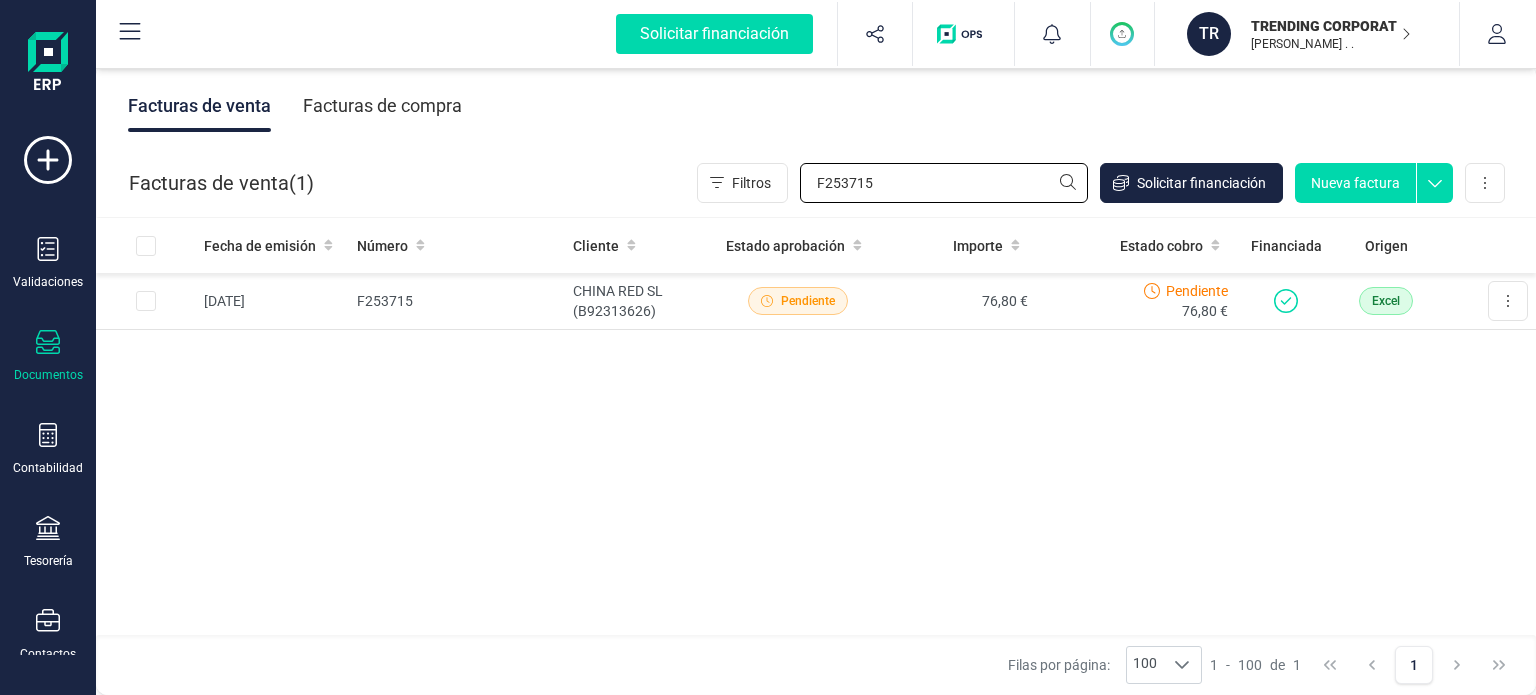 drag, startPoint x: 929, startPoint y: 175, endPoint x: 474, endPoint y: 180, distance: 455.02747 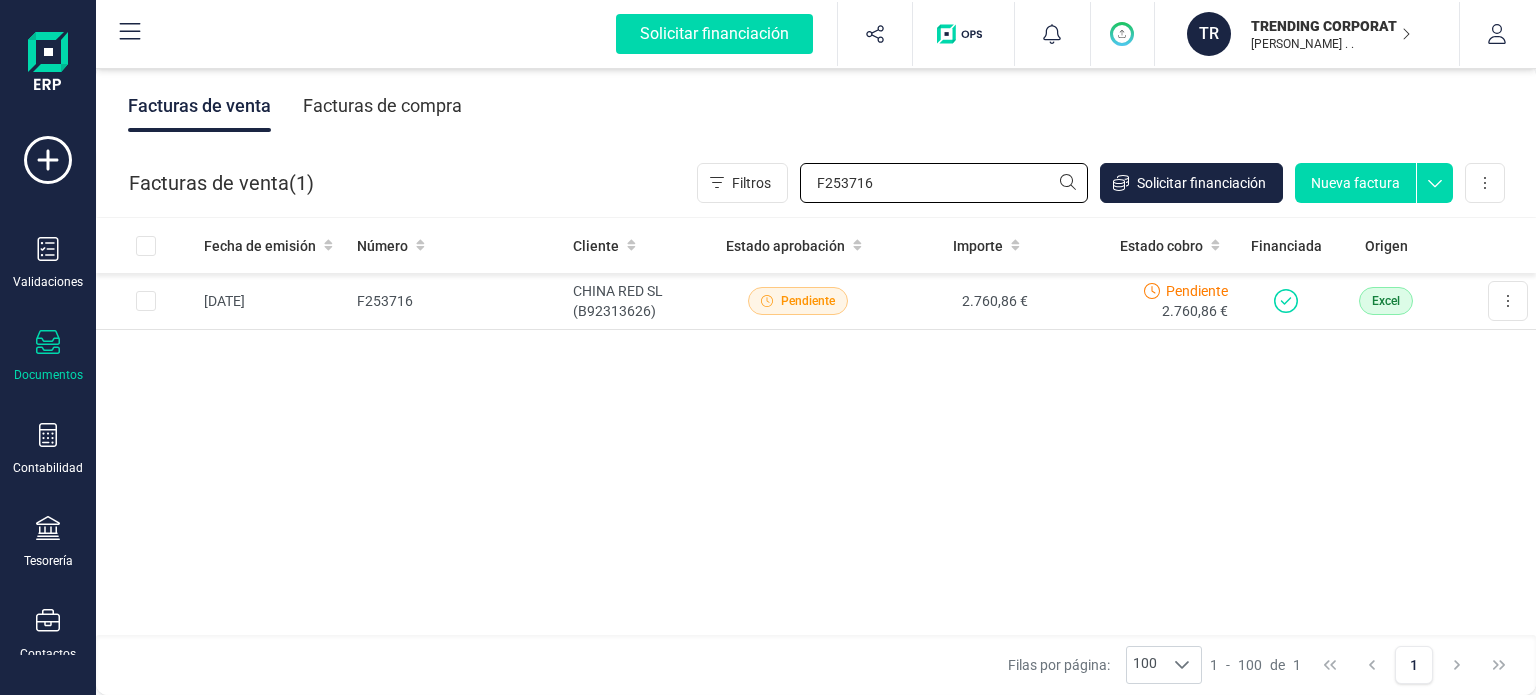 drag, startPoint x: 905, startPoint y: 195, endPoint x: 656, endPoint y: 198, distance: 249.01807 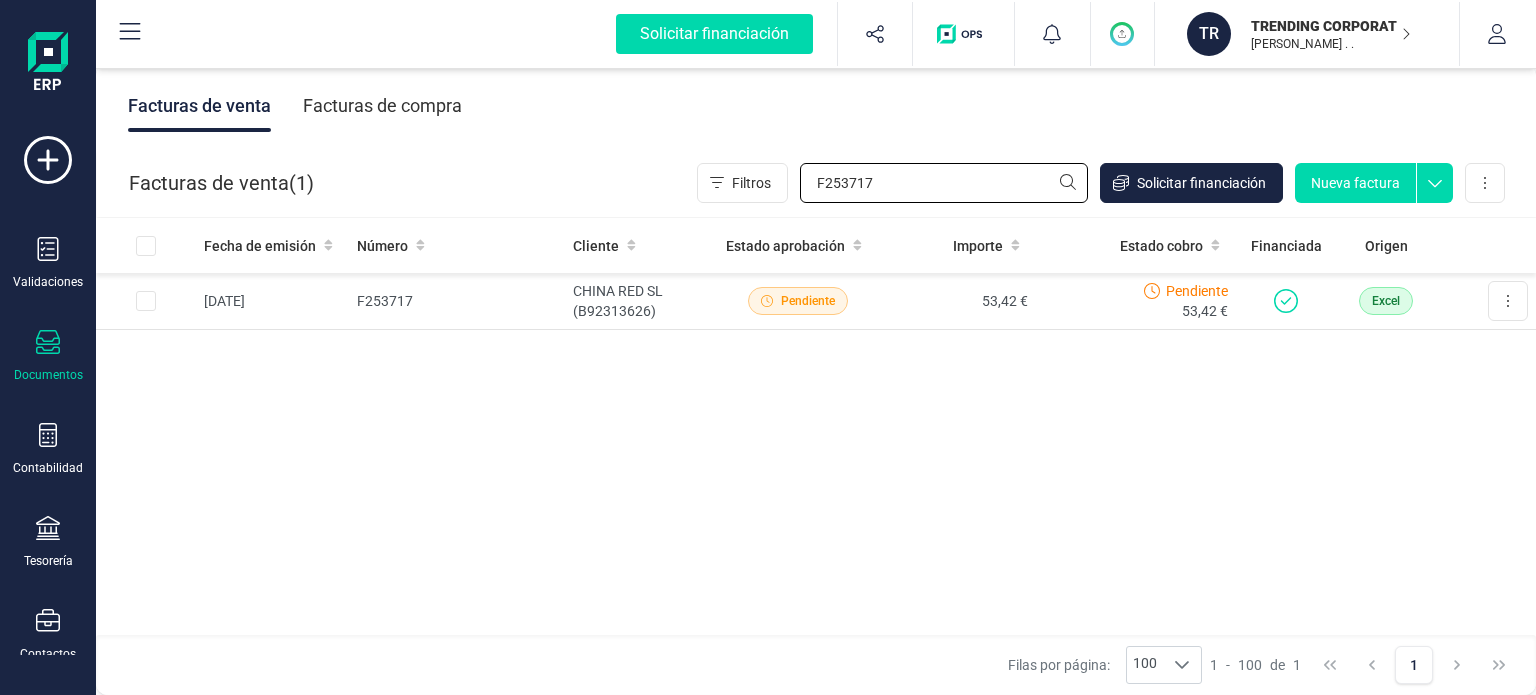 drag, startPoint x: 932, startPoint y: 181, endPoint x: 622, endPoint y: 187, distance: 310.05804 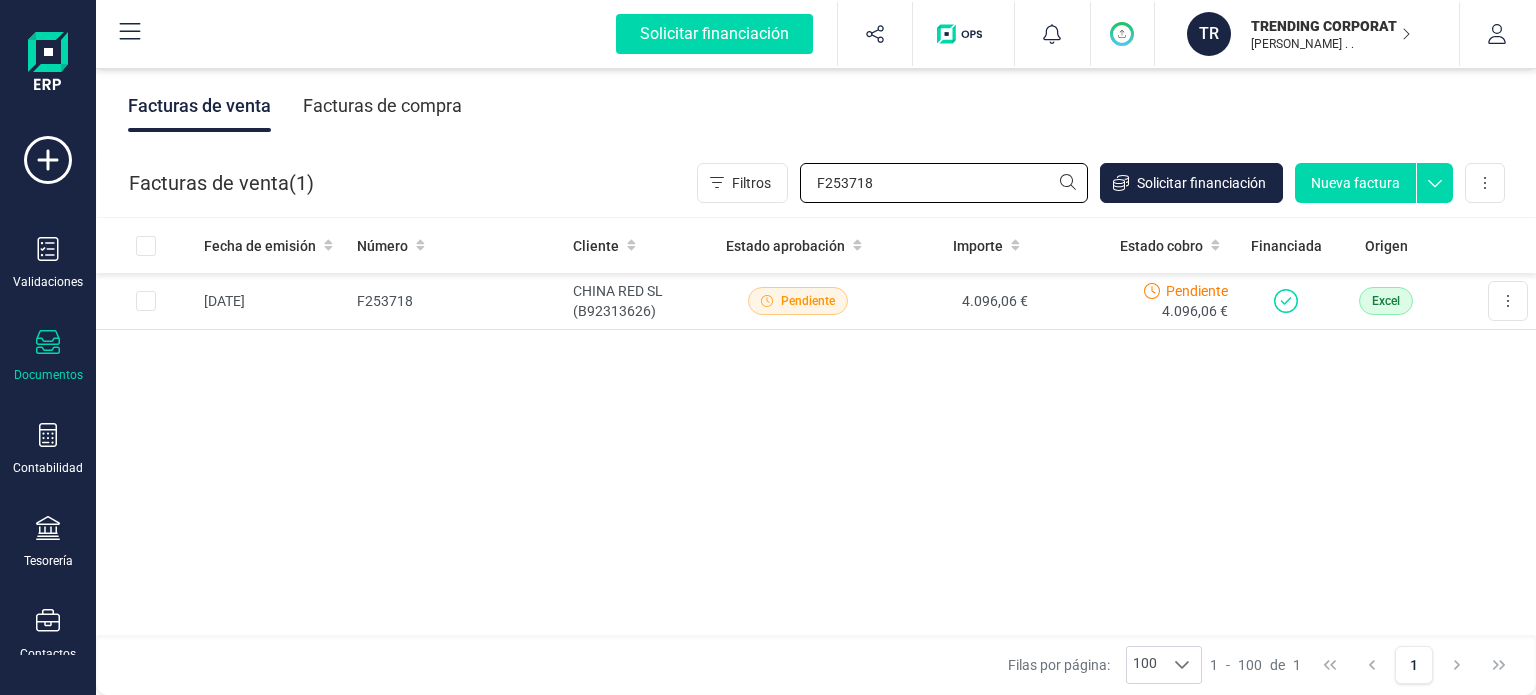 drag, startPoint x: 864, startPoint y: 186, endPoint x: 626, endPoint y: 203, distance: 238.60637 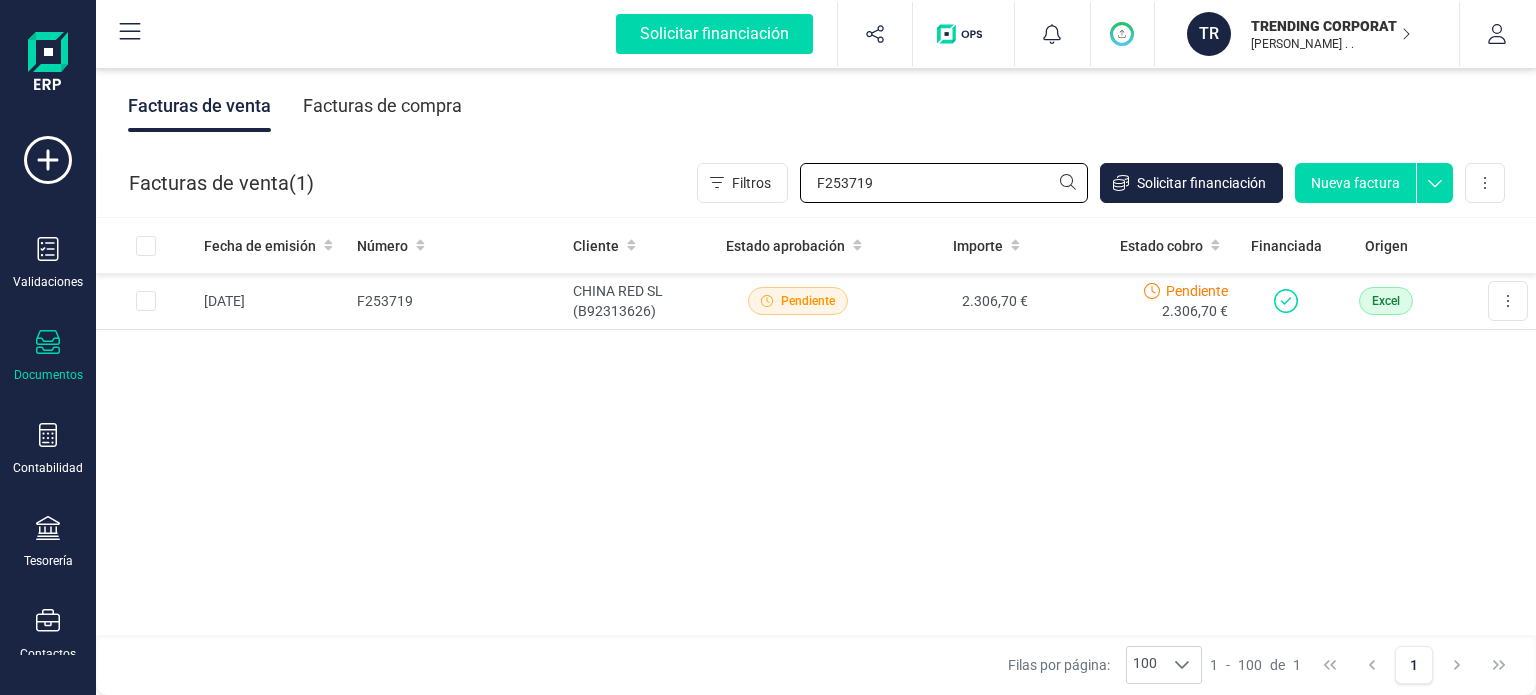 type on "F253719" 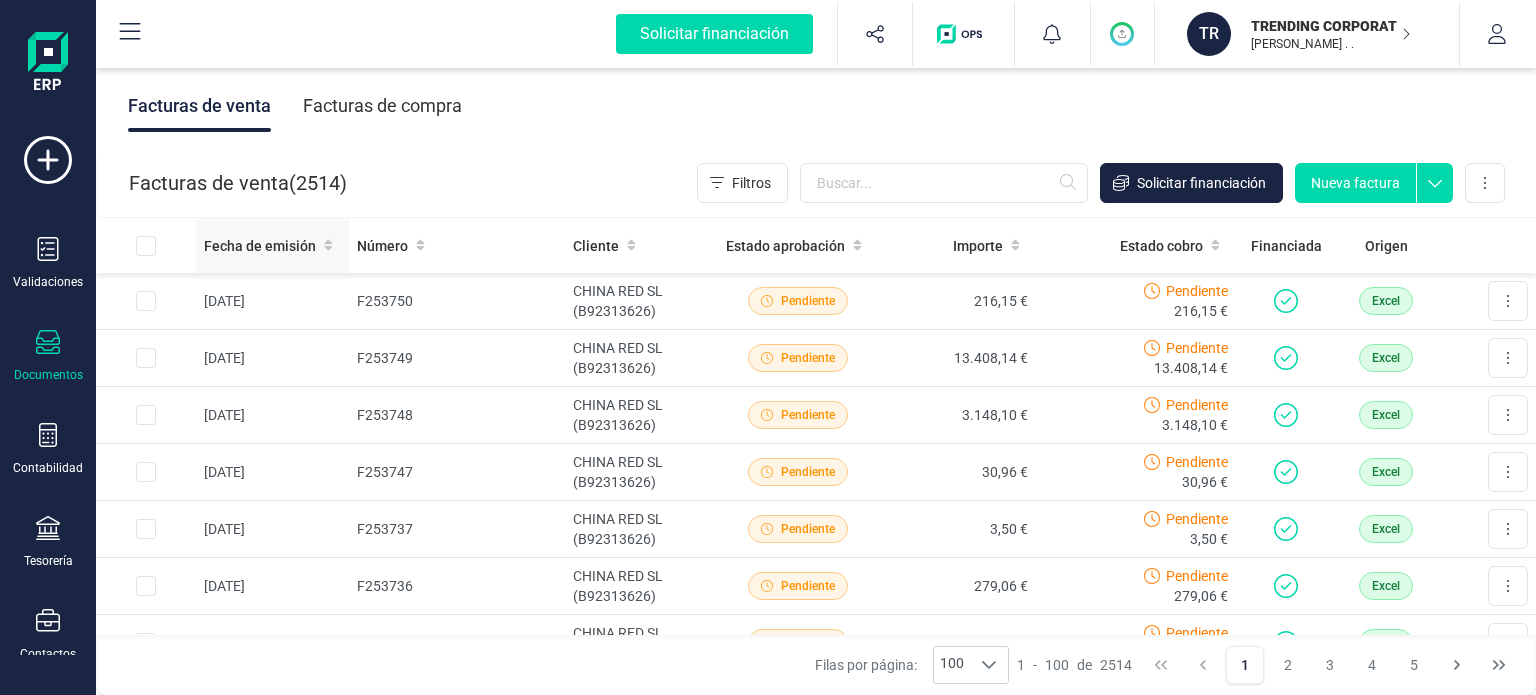 click on "Fecha de emisión" at bounding box center (272, 246) 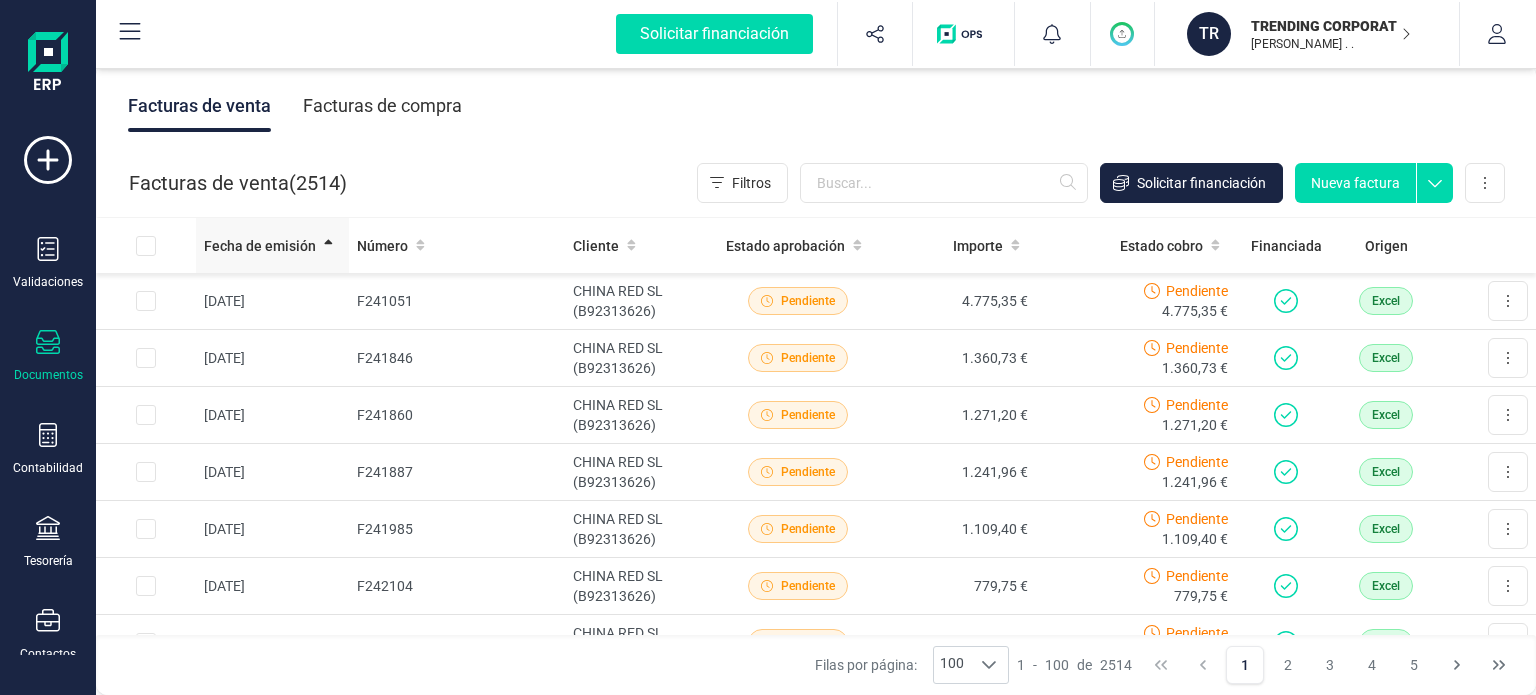 click on "Fecha de emisión" at bounding box center [272, 246] 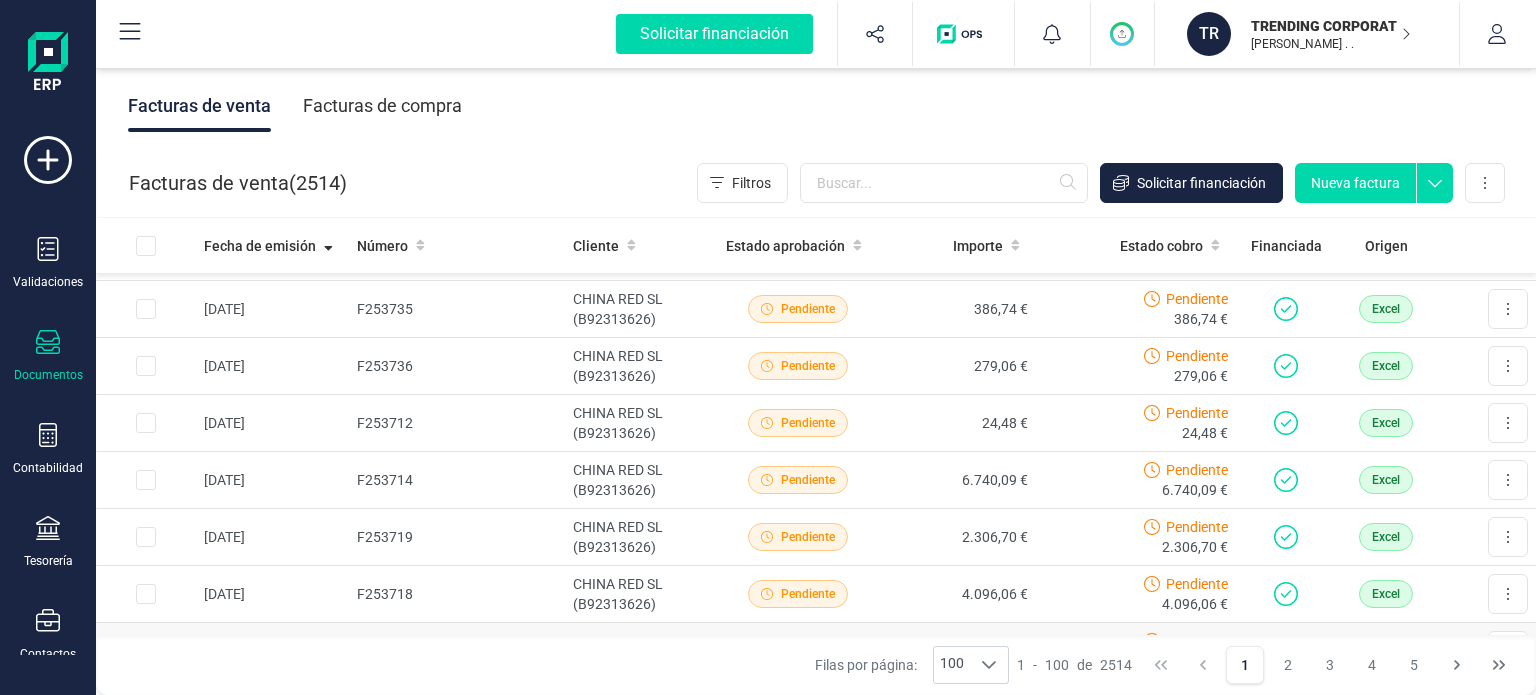 scroll, scrollTop: 300, scrollLeft: 0, axis: vertical 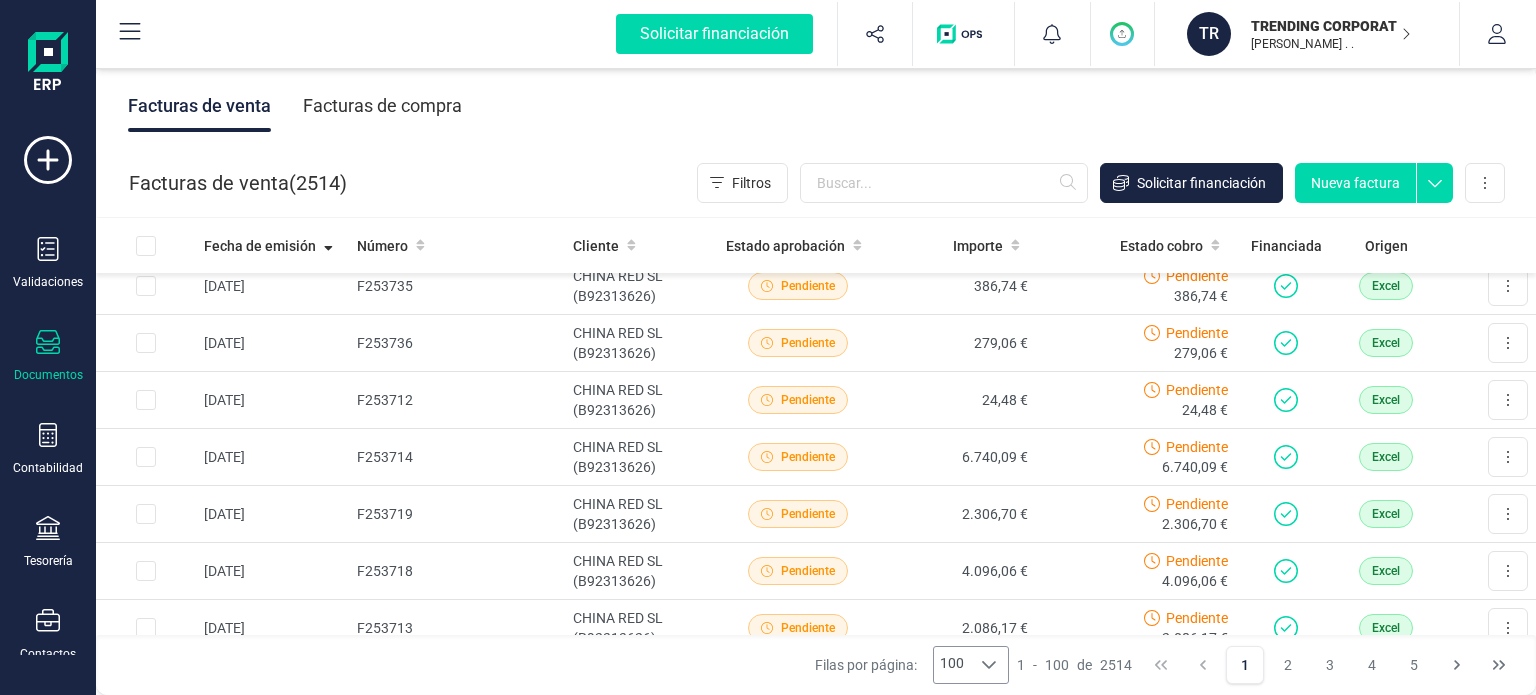 click at bounding box center (989, 665) 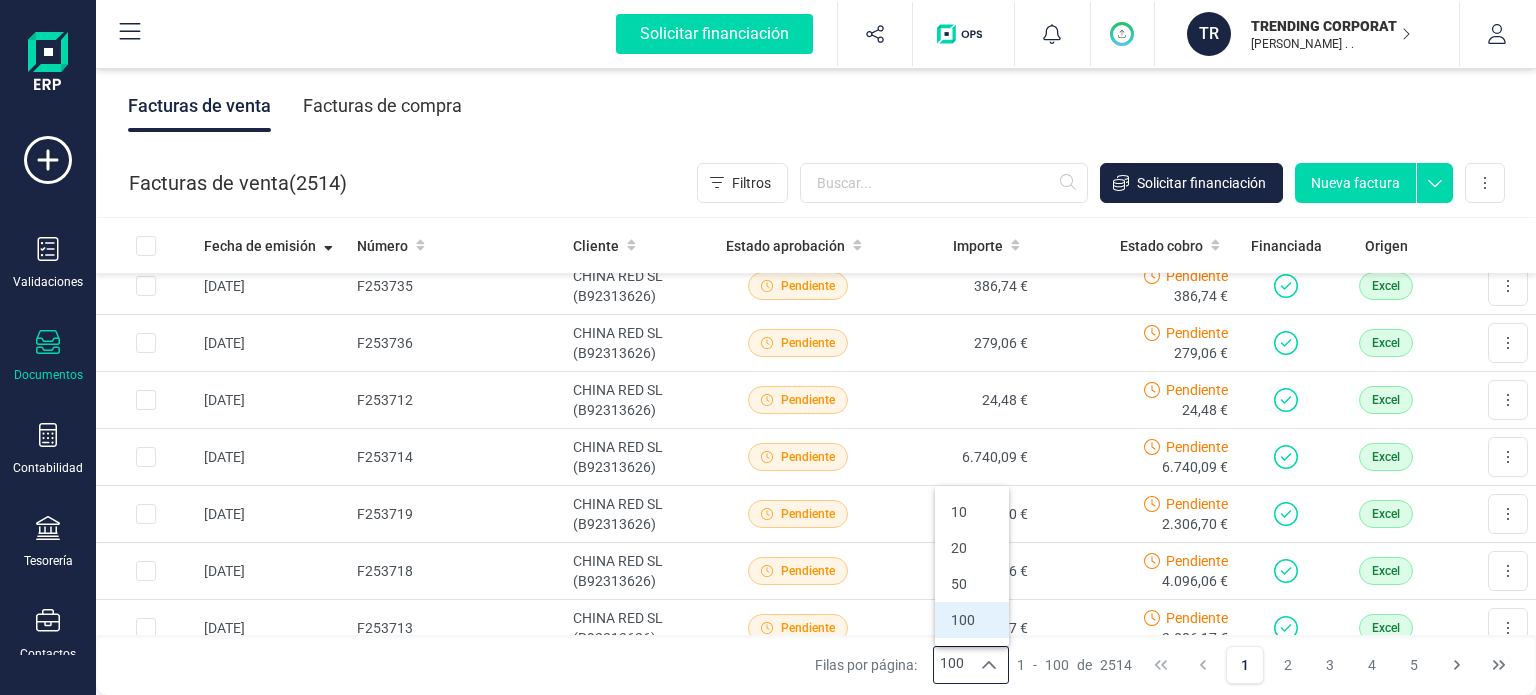 click on "100" at bounding box center [963, 620] 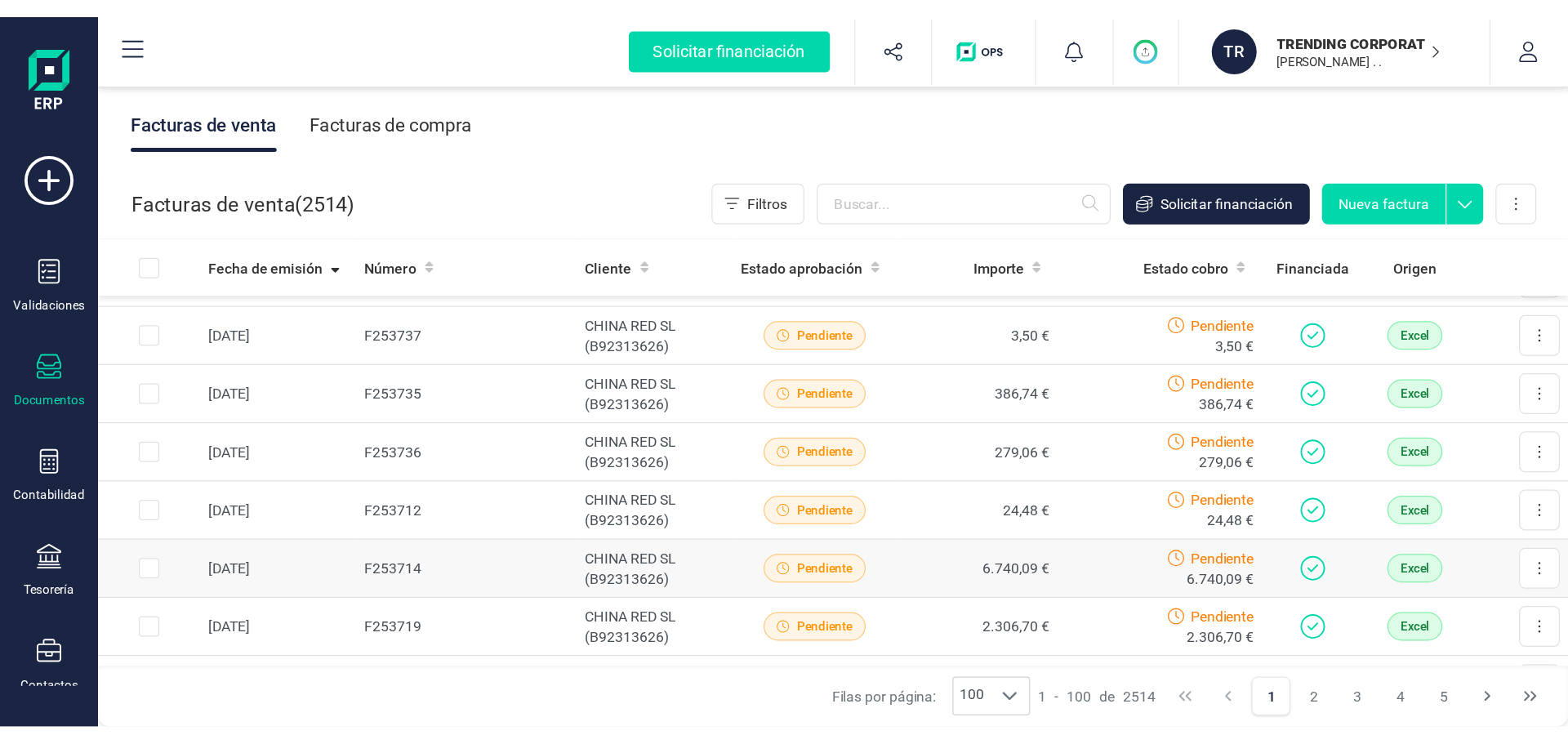 scroll, scrollTop: 0, scrollLeft: 0, axis: both 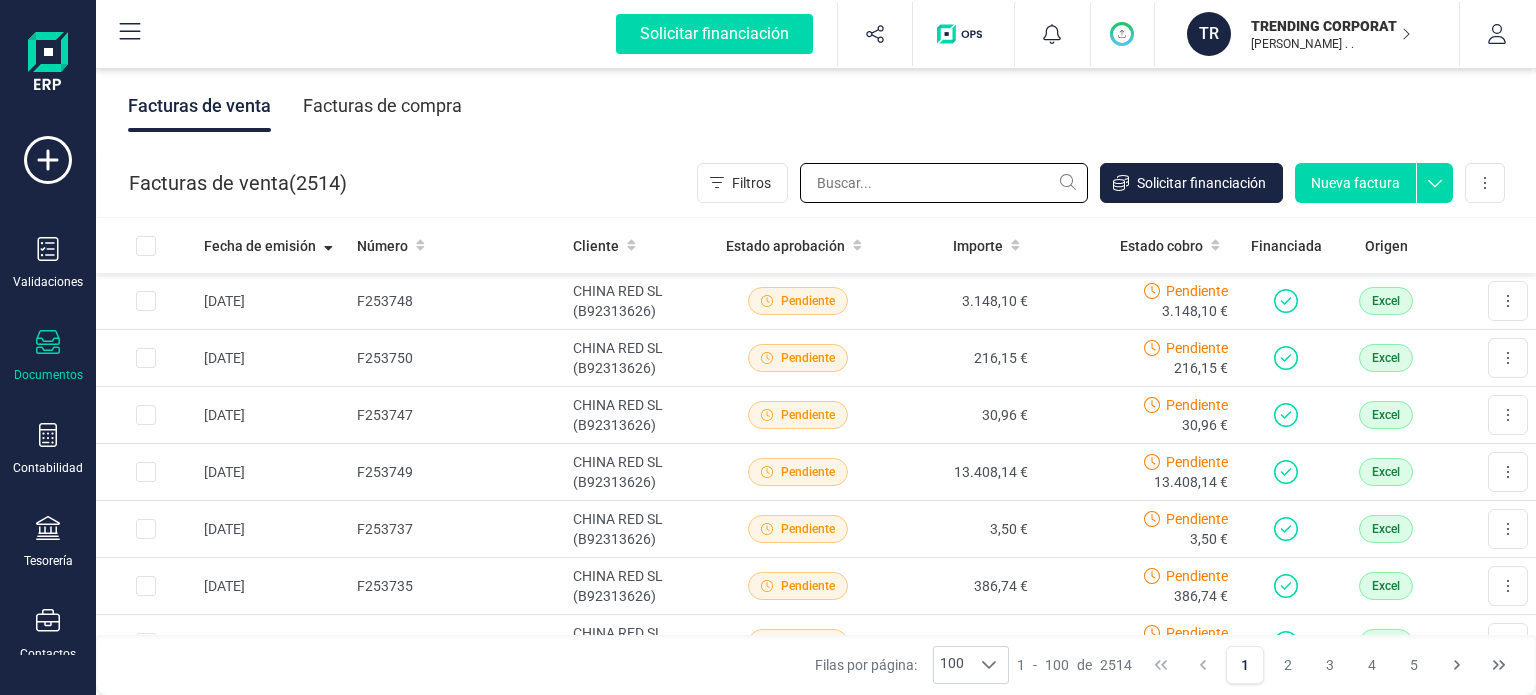 click at bounding box center [944, 183] 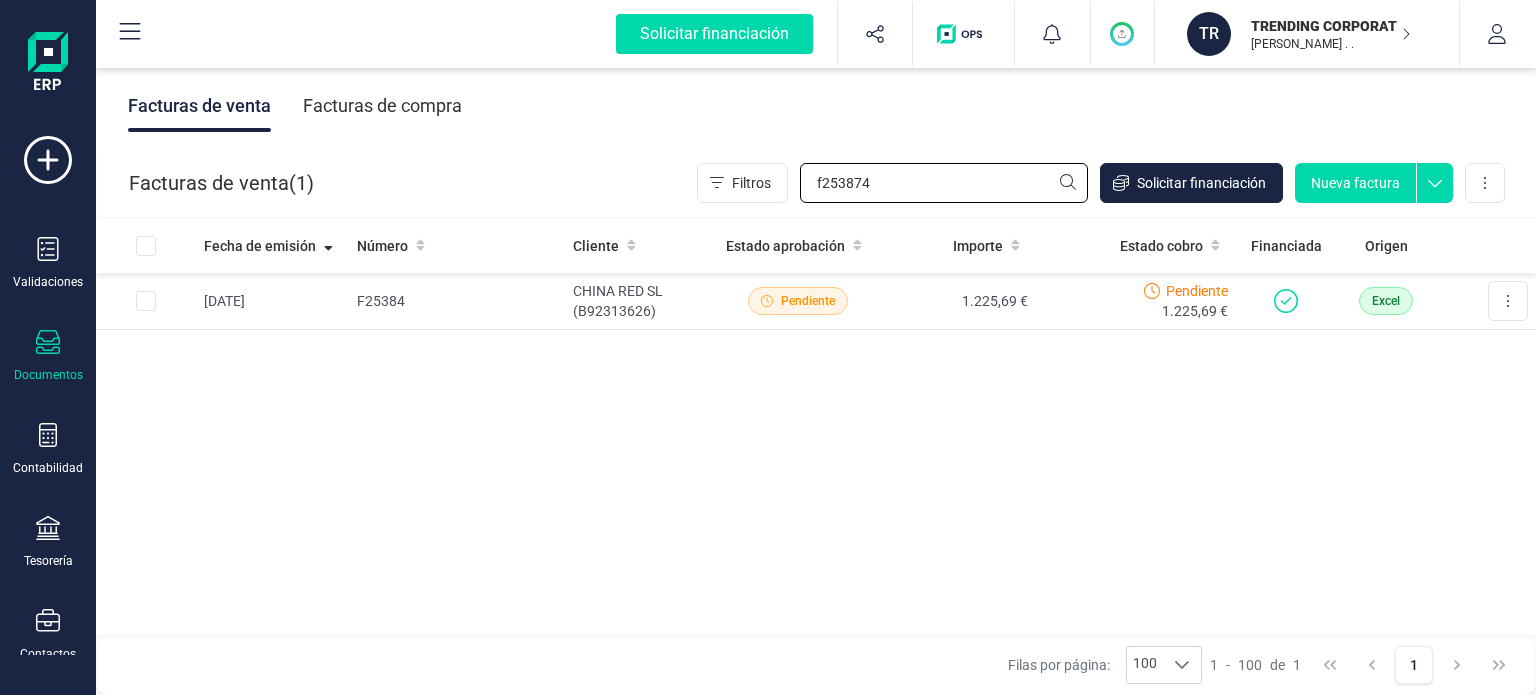 type on "f253874" 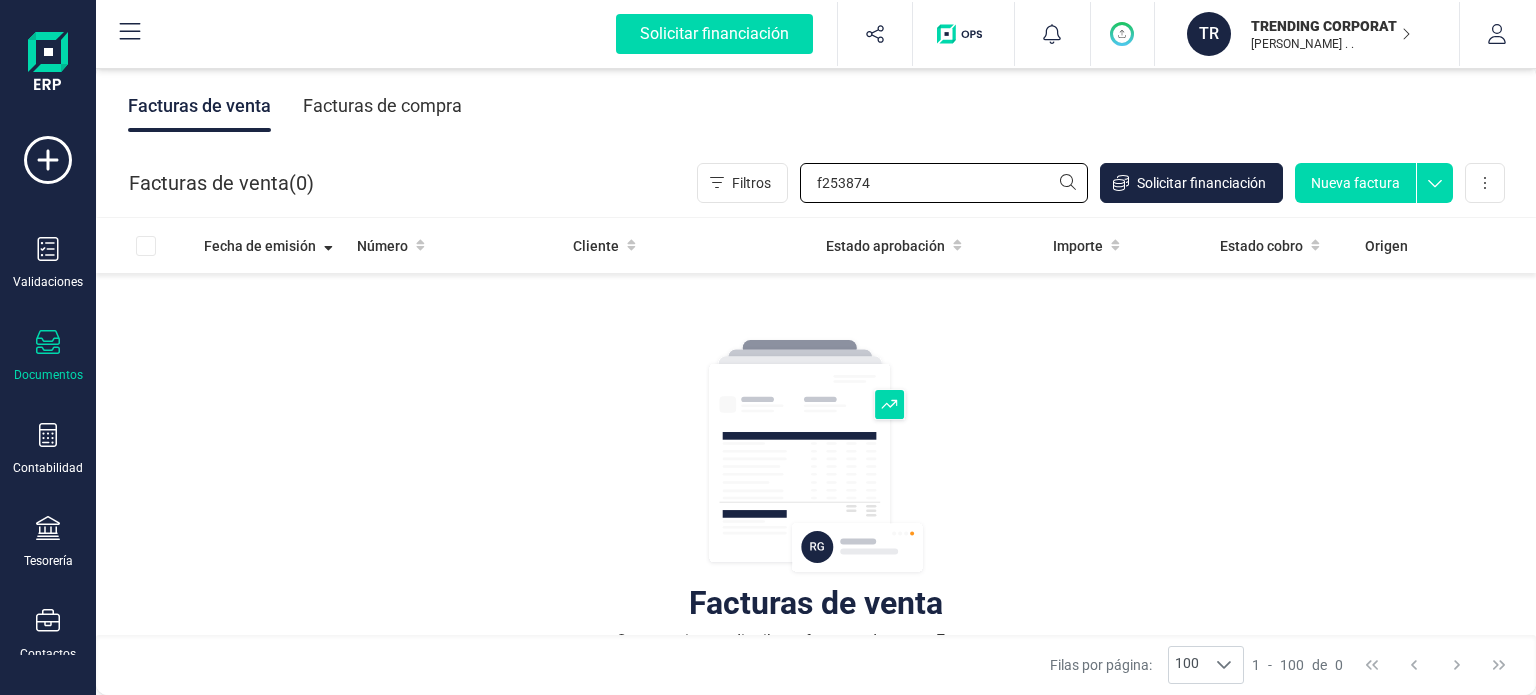 drag, startPoint x: 941, startPoint y: 183, endPoint x: 367, endPoint y: 183, distance: 574 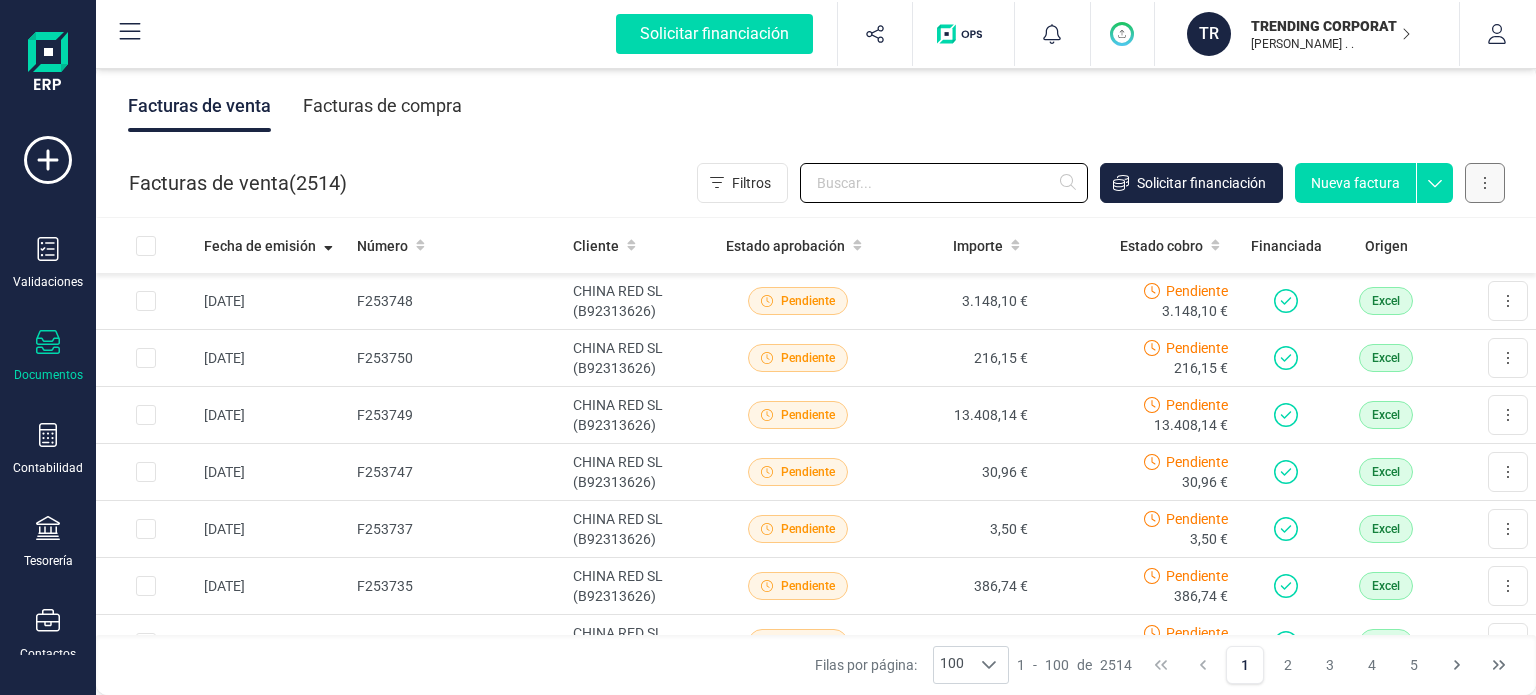 type 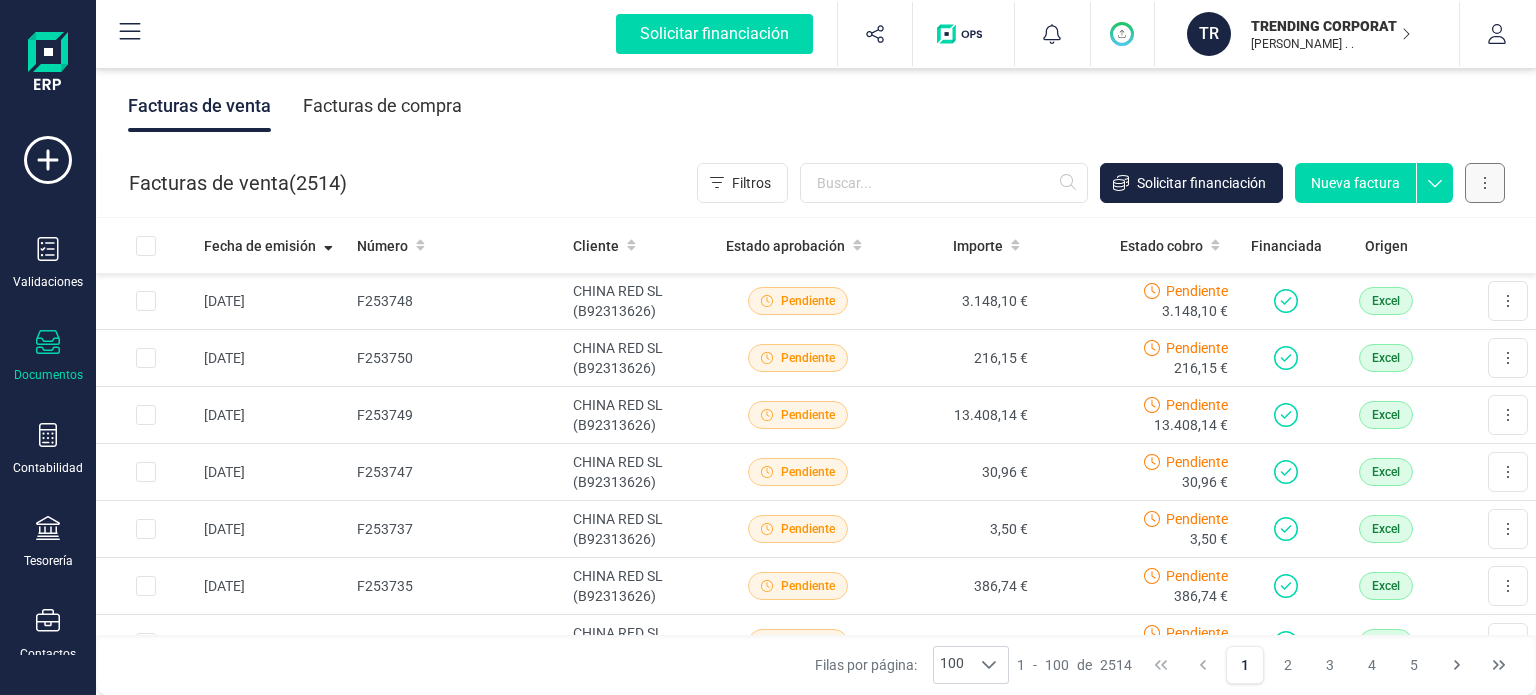 click at bounding box center [1485, 183] 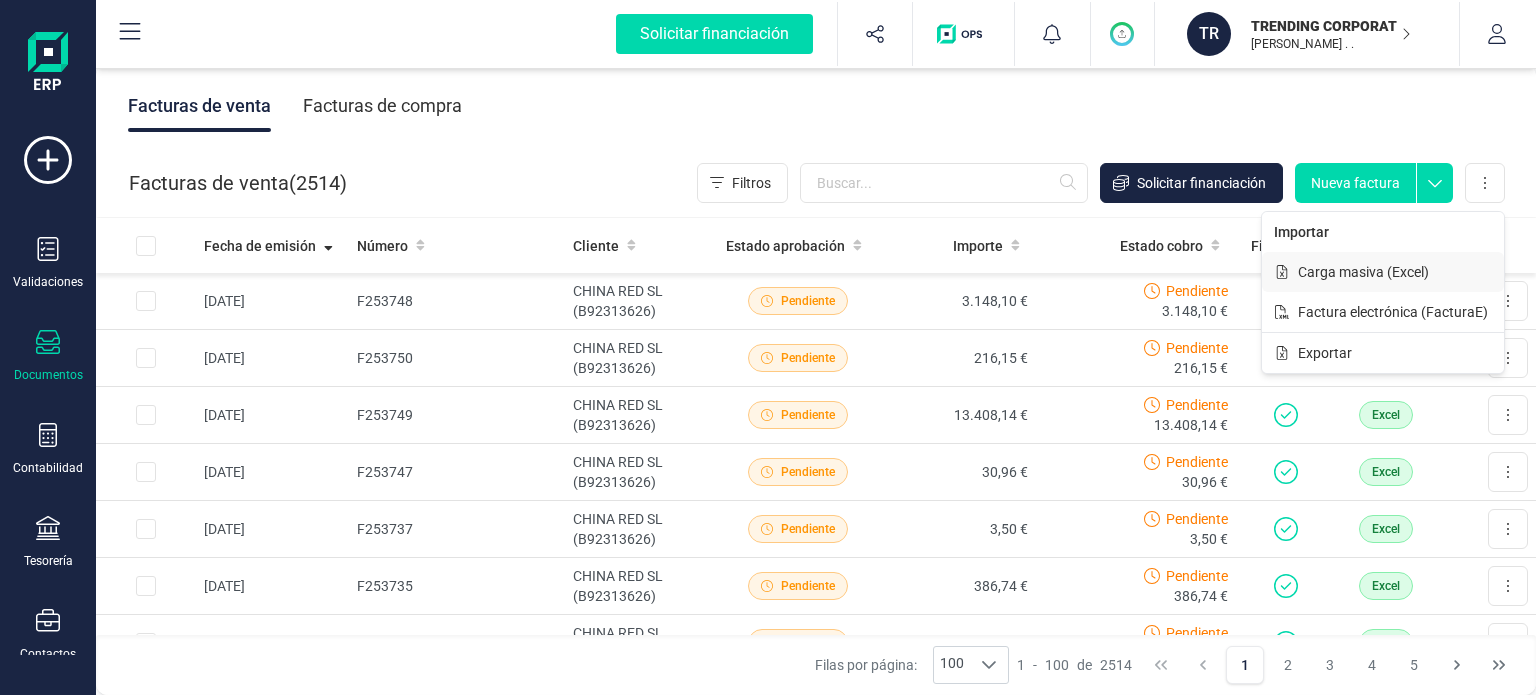 click on "Carga masiva (Excel)" at bounding box center [1363, 272] 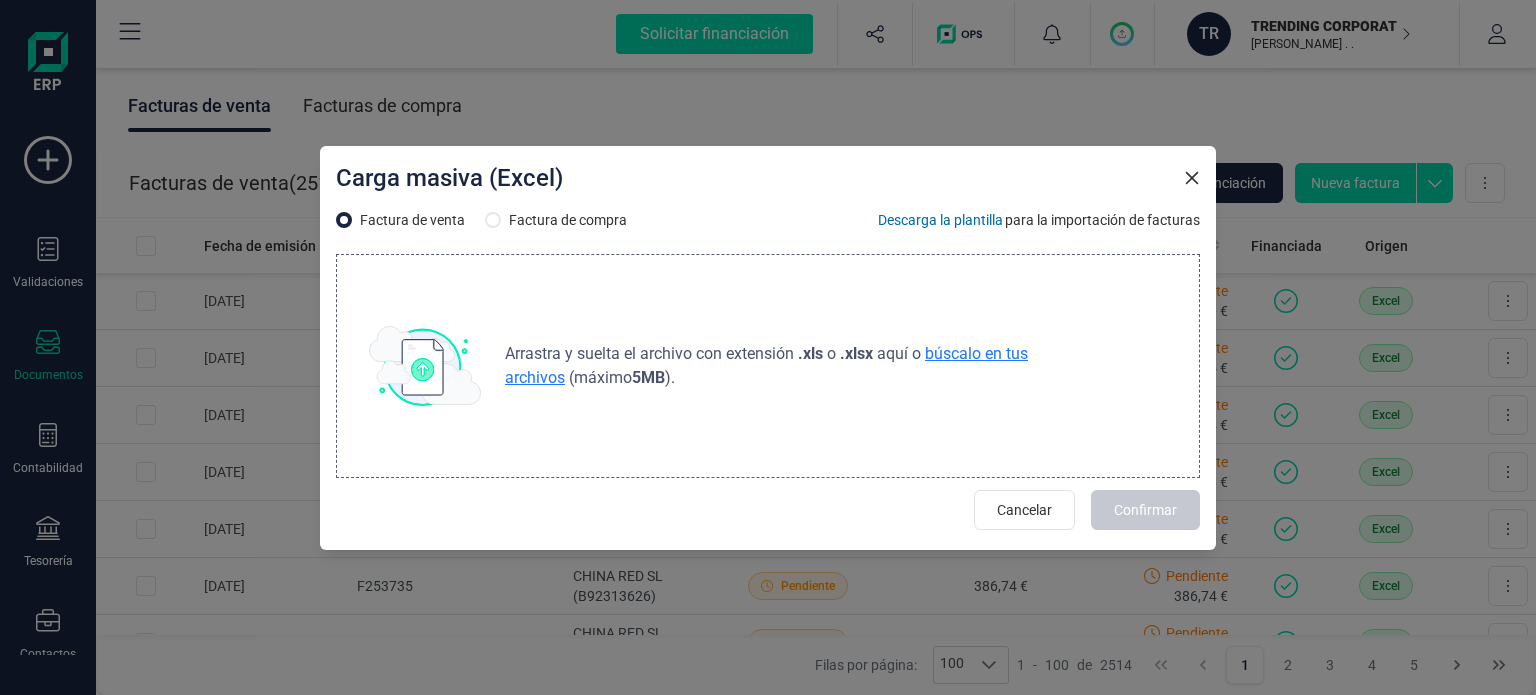 click on "búscalo en tus archivos" at bounding box center (766, 365) 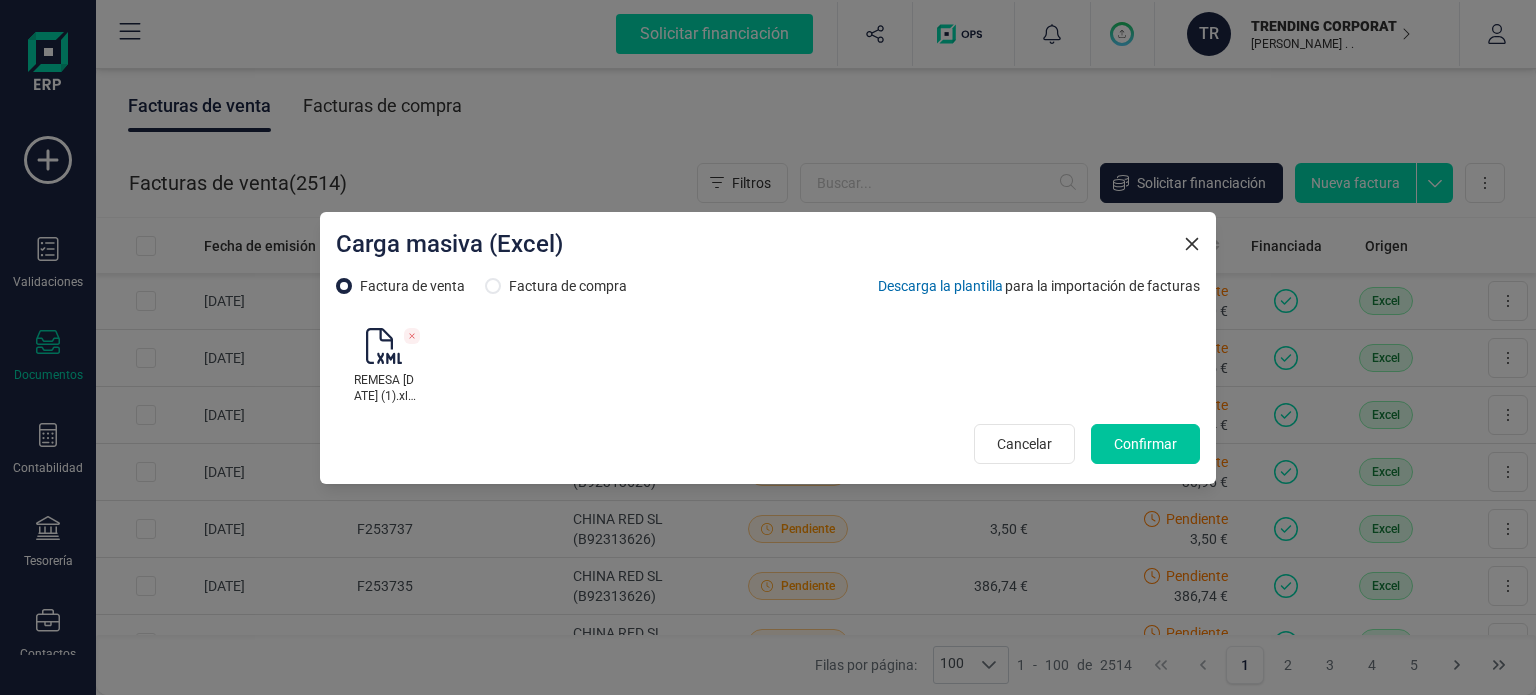 click on "Confirmar" at bounding box center [1145, 444] 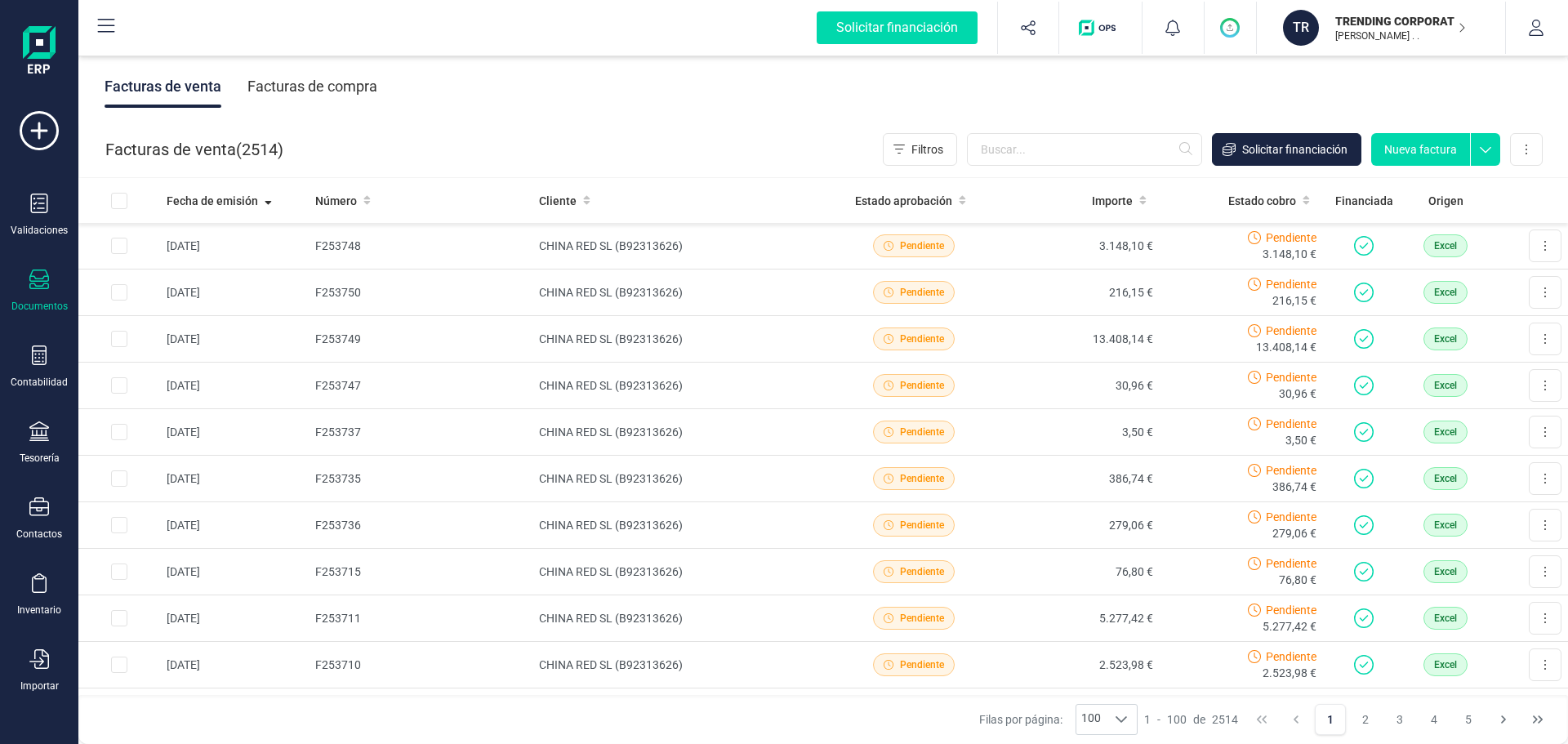 click 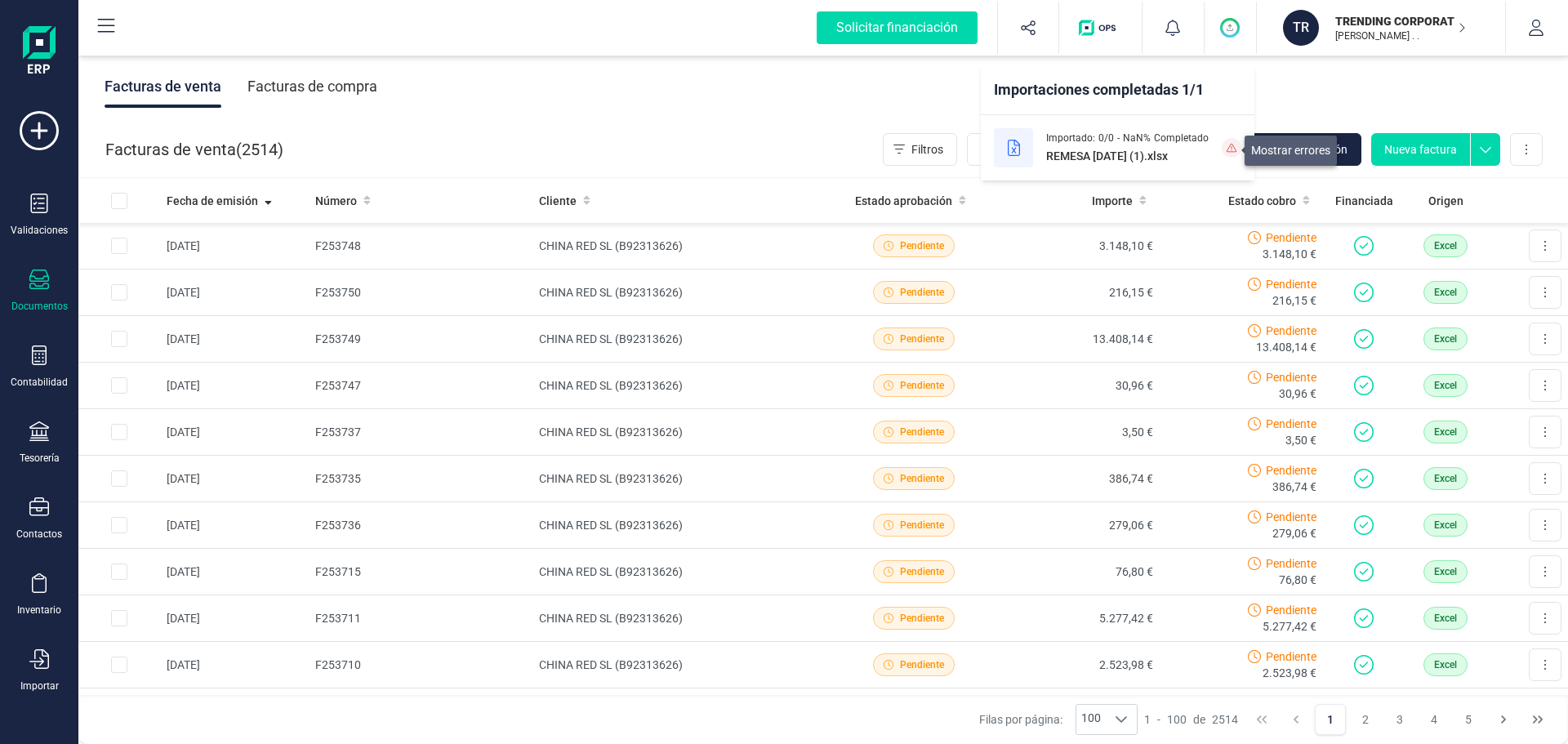 click 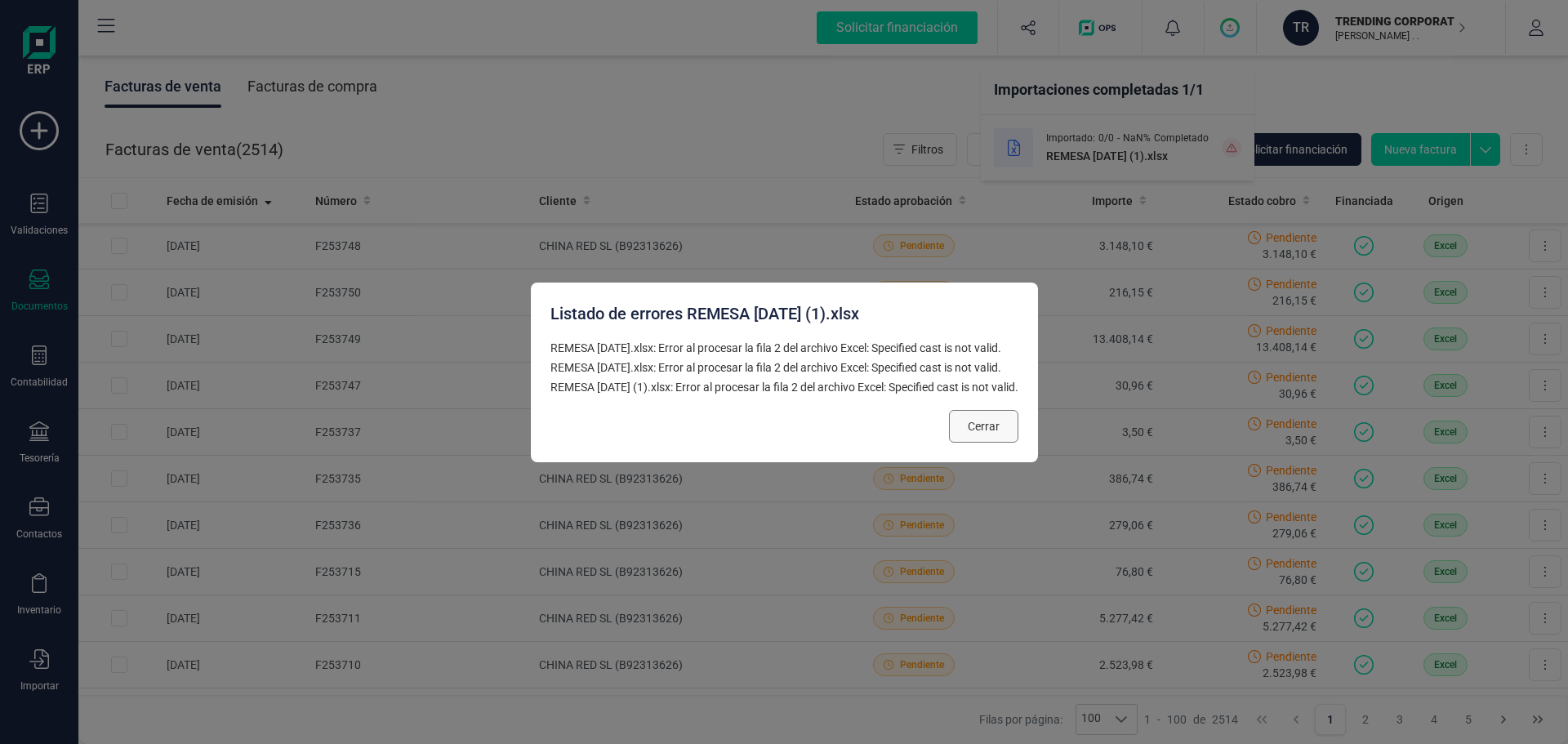 drag, startPoint x: 987, startPoint y: 428, endPoint x: 1005, endPoint y: 442, distance: 22.803509 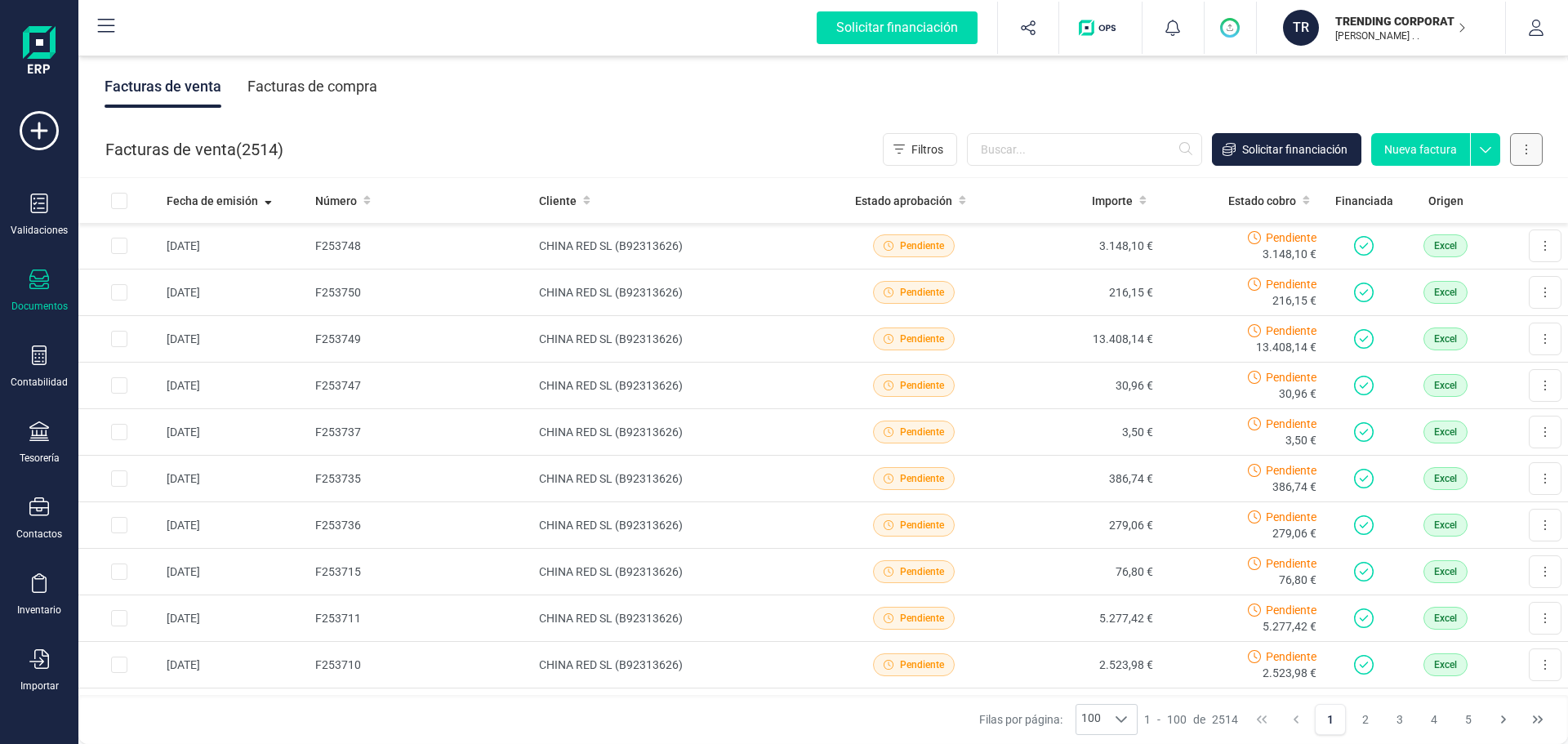 click at bounding box center (1526, 149) 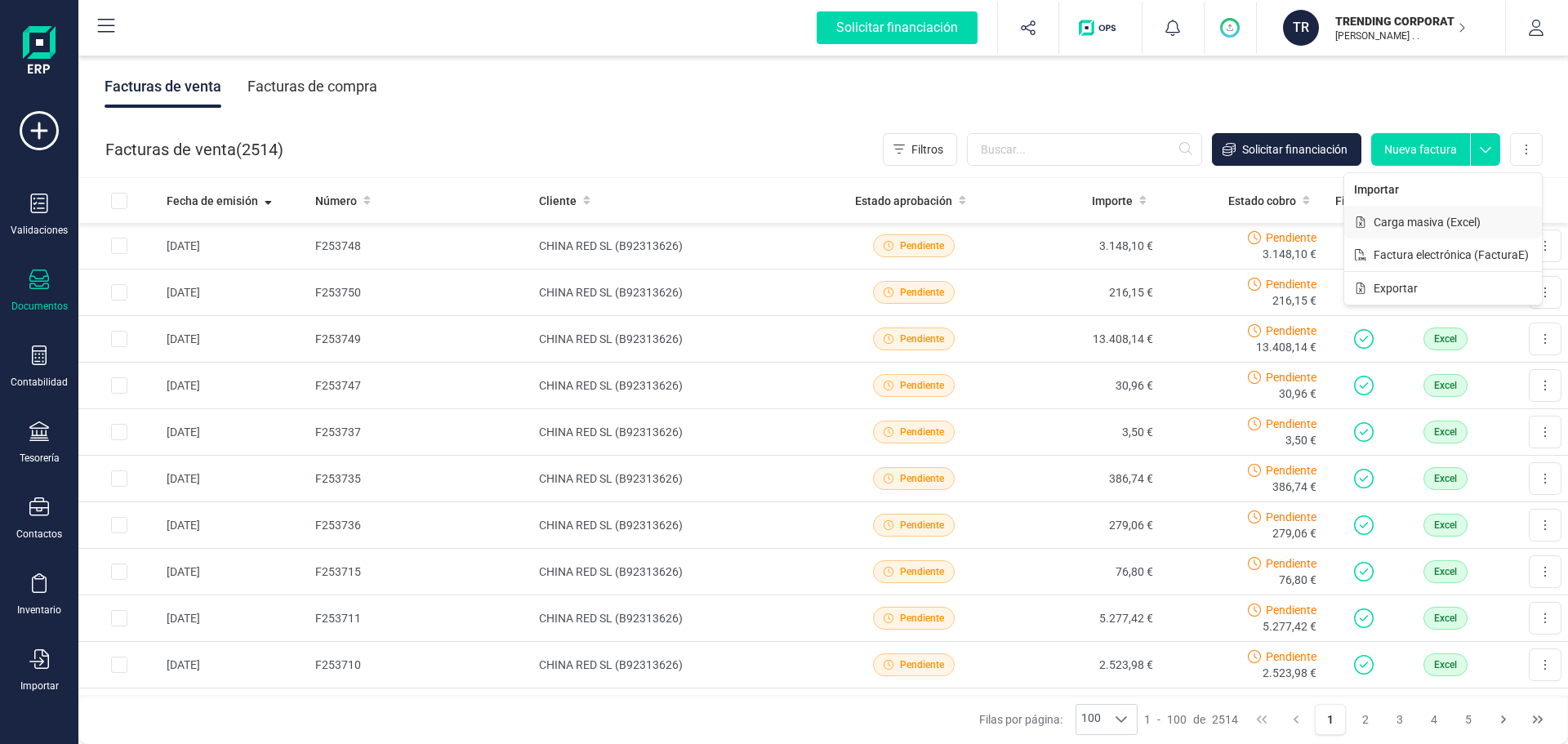 click on "Carga masiva (Excel)" at bounding box center (1427, 222) 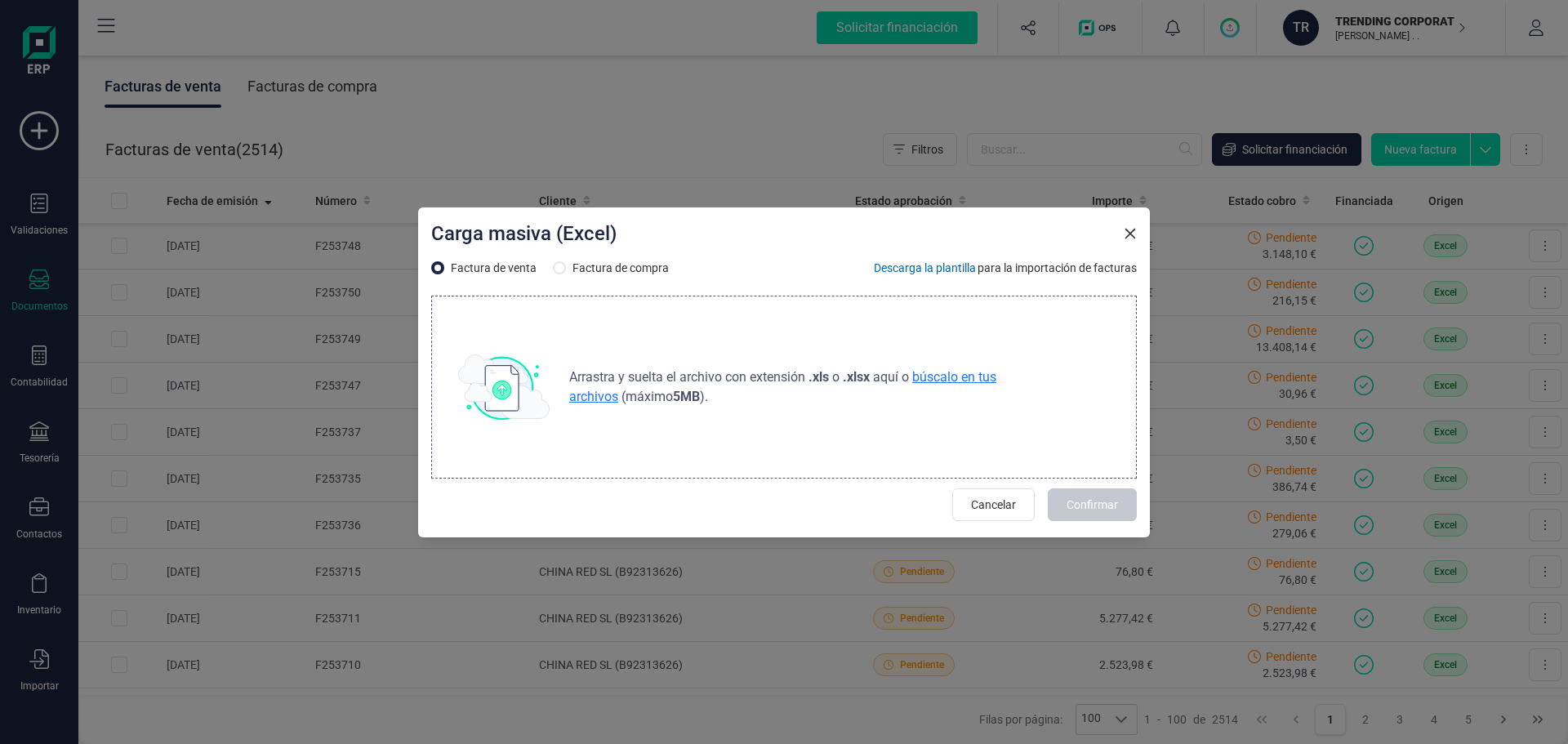 click on "búscalo en tus archivos" at bounding box center (782, 386) 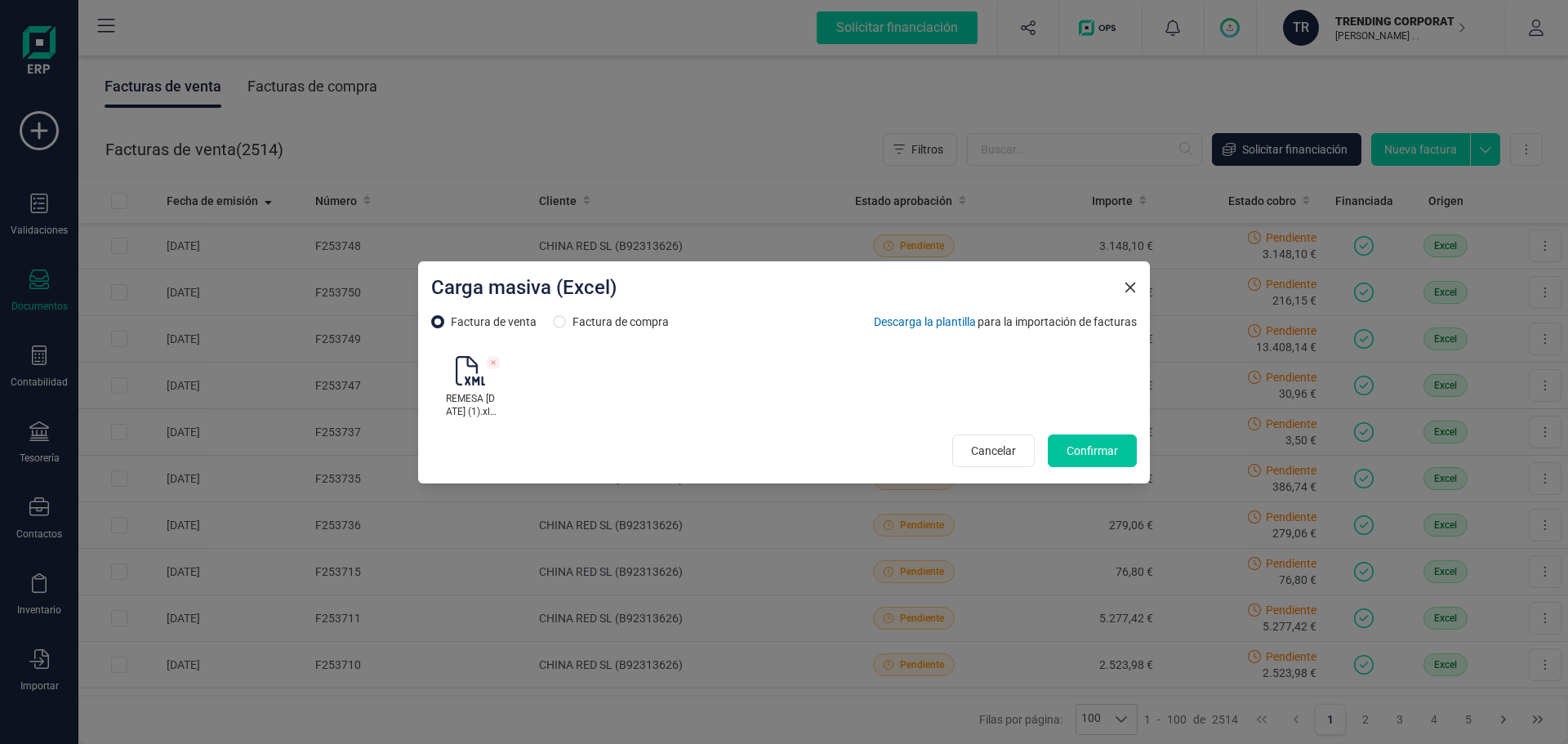 click on "Confirmar" at bounding box center (1092, 451) 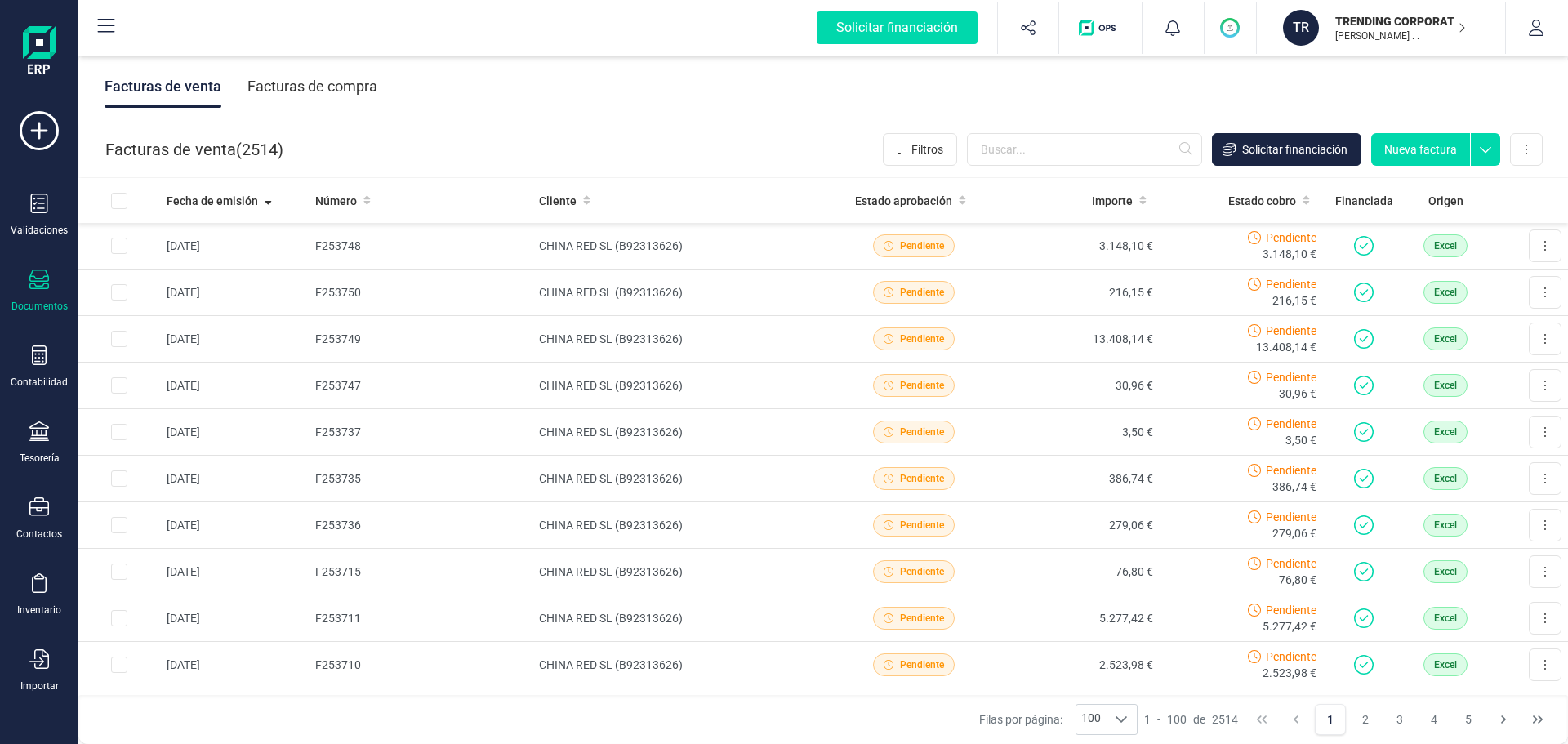 click 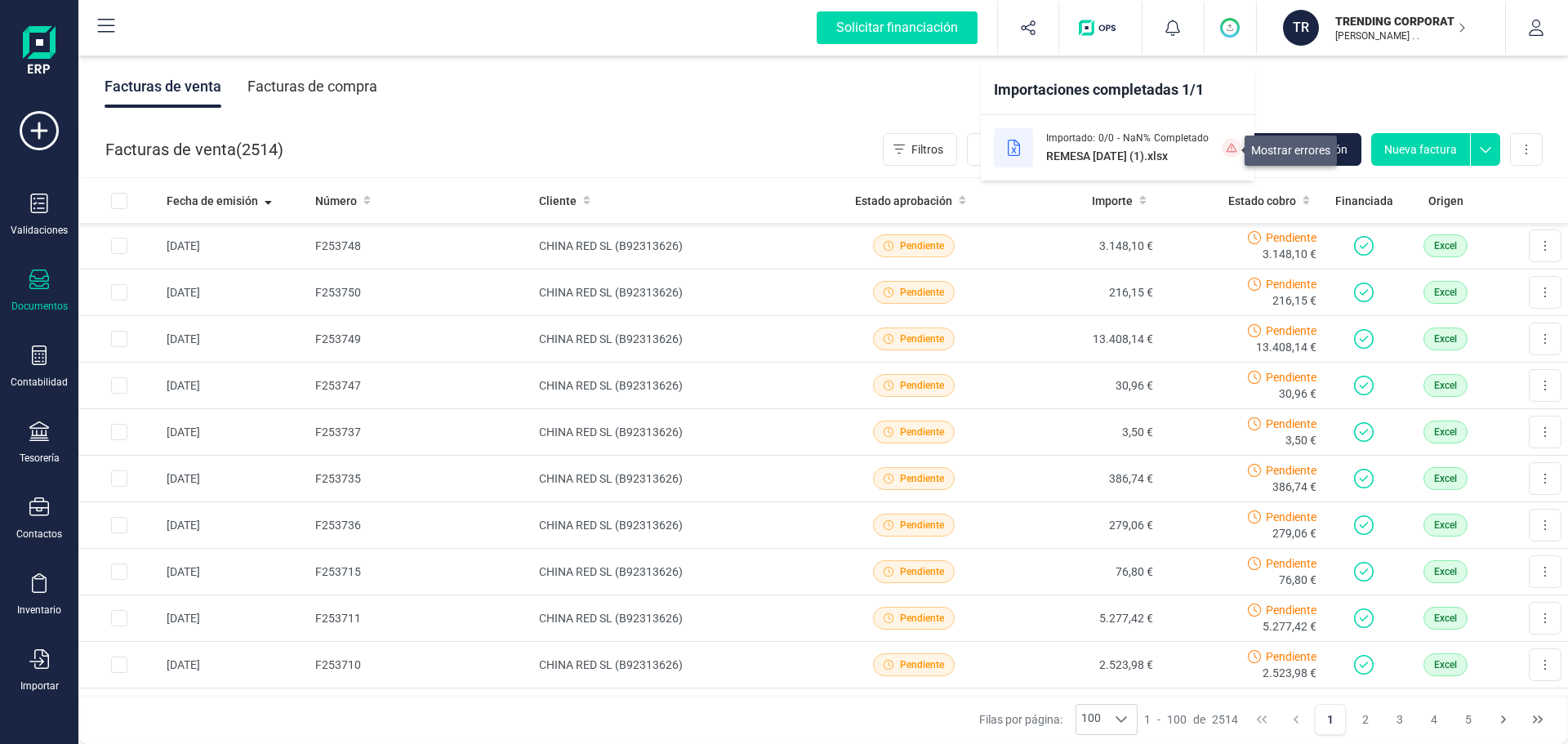 click 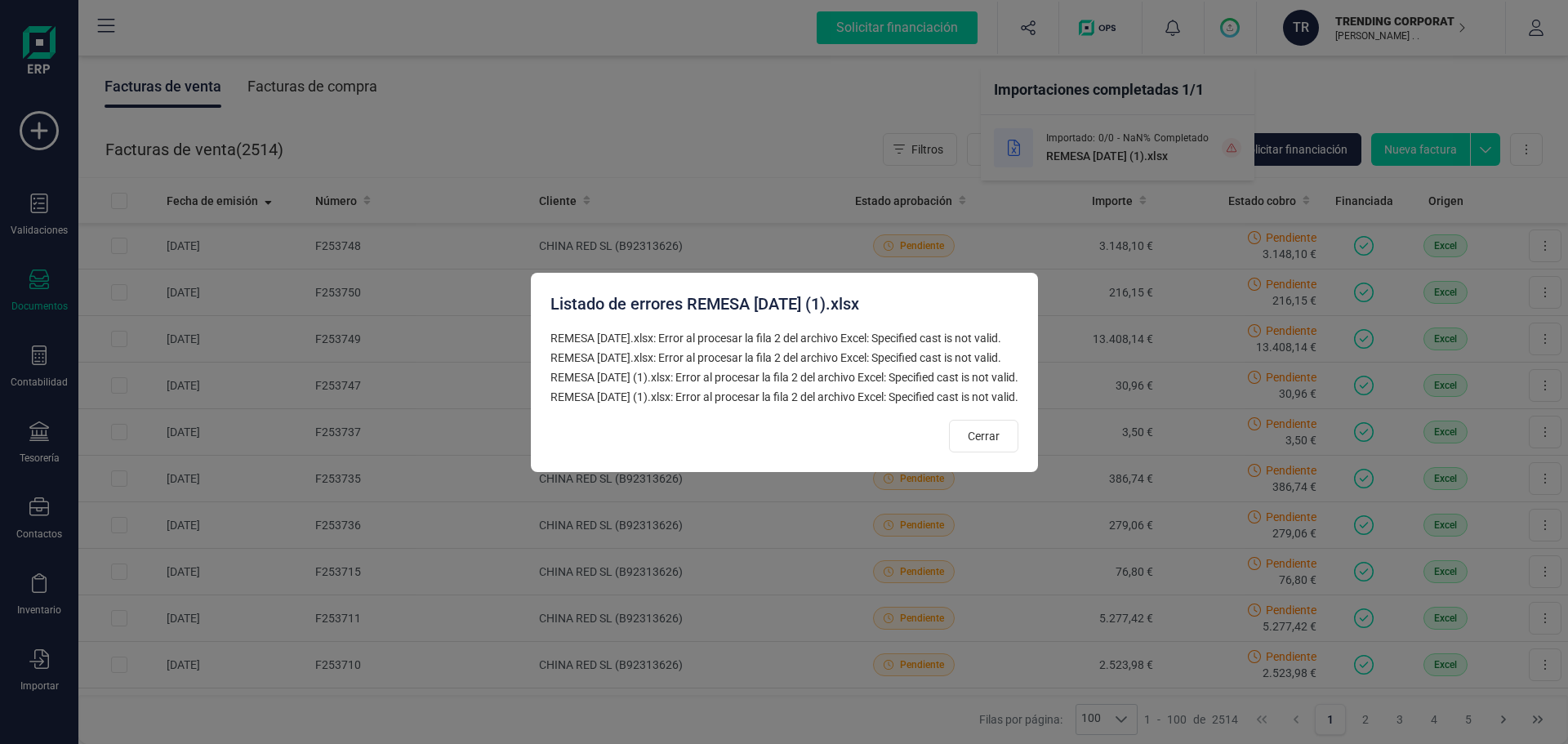 click on "Cerrar" at bounding box center [784, 436] 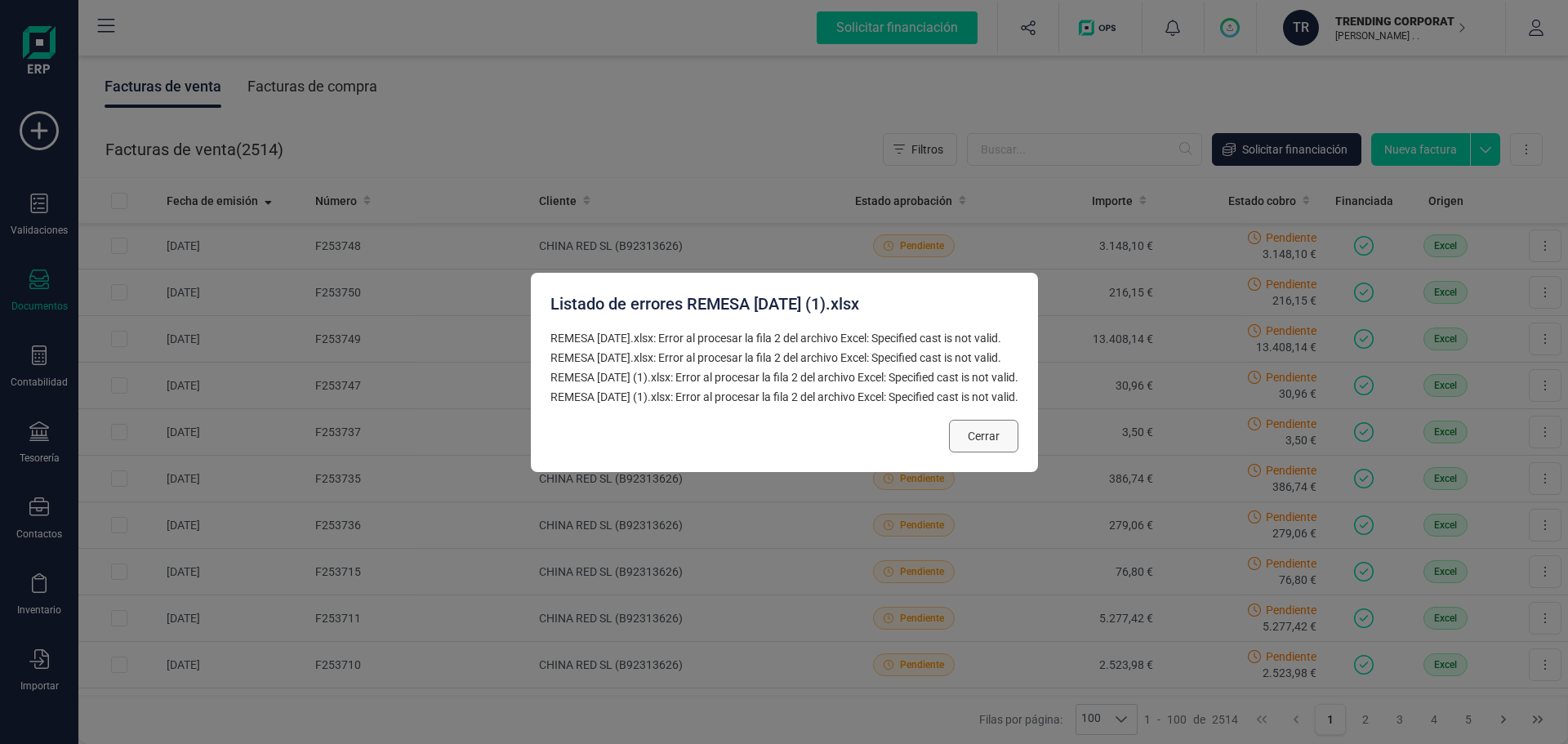 click on "Cerrar" at bounding box center [983, 436] 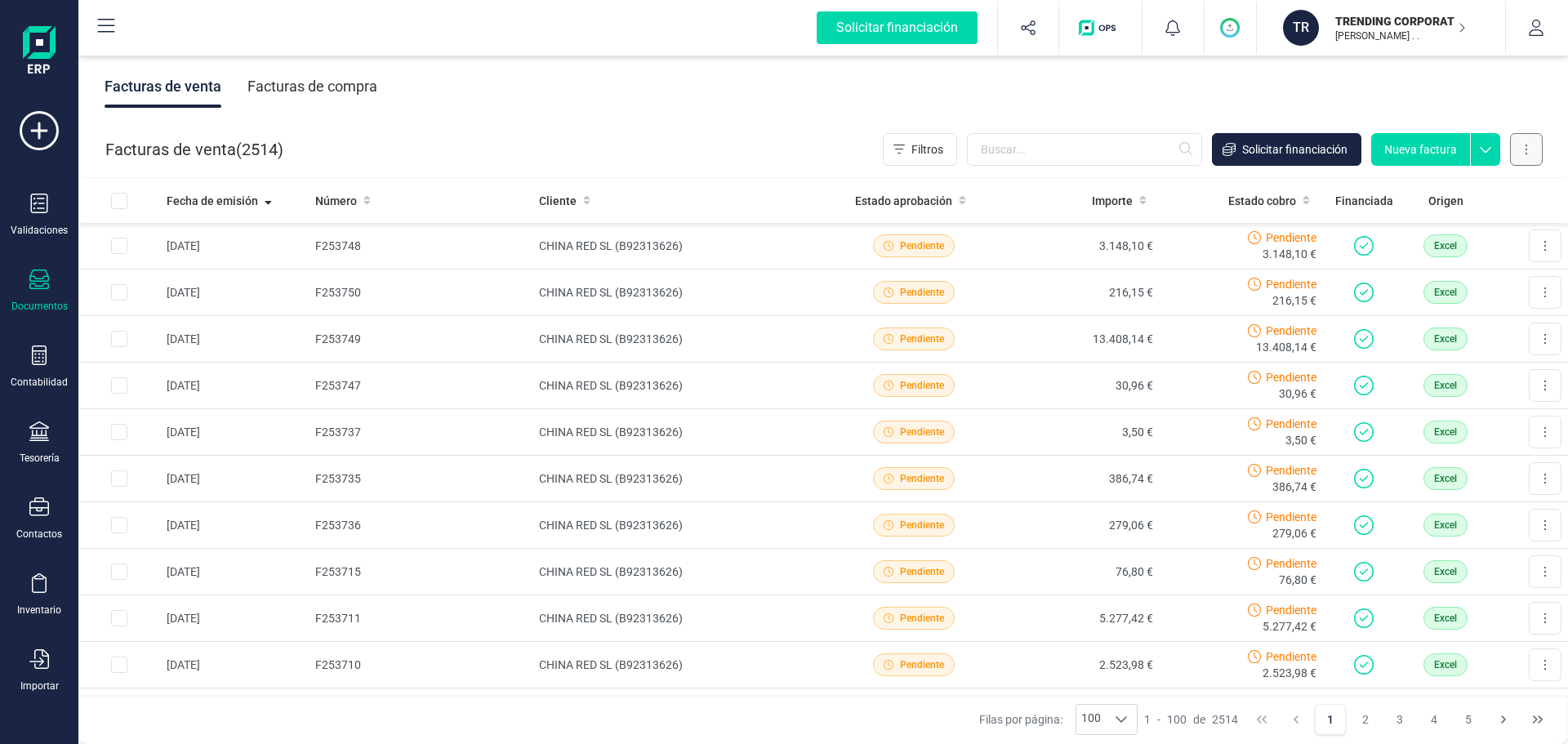 click at bounding box center [1526, 149] 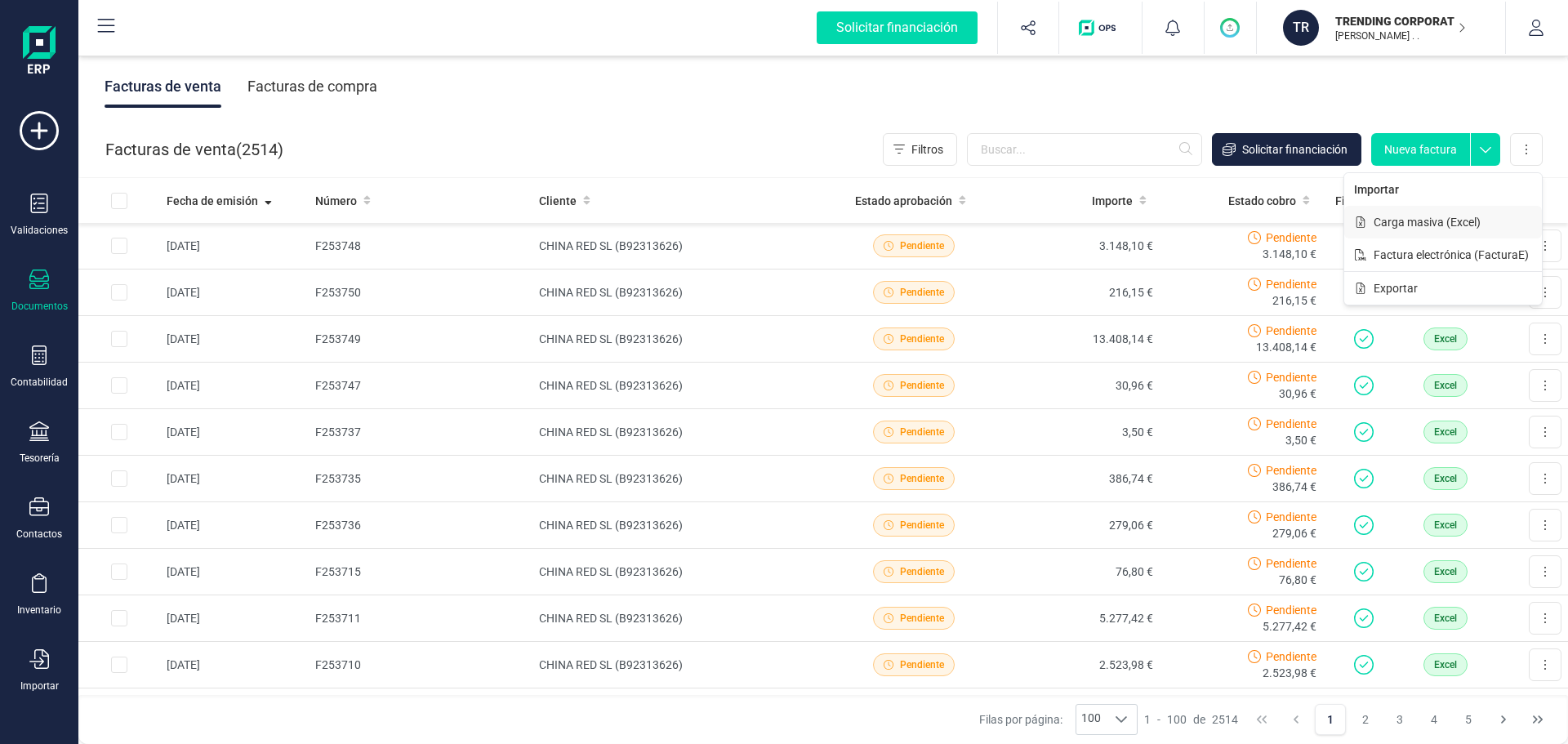 click on "Carga masiva (Excel)" at bounding box center [1427, 222] 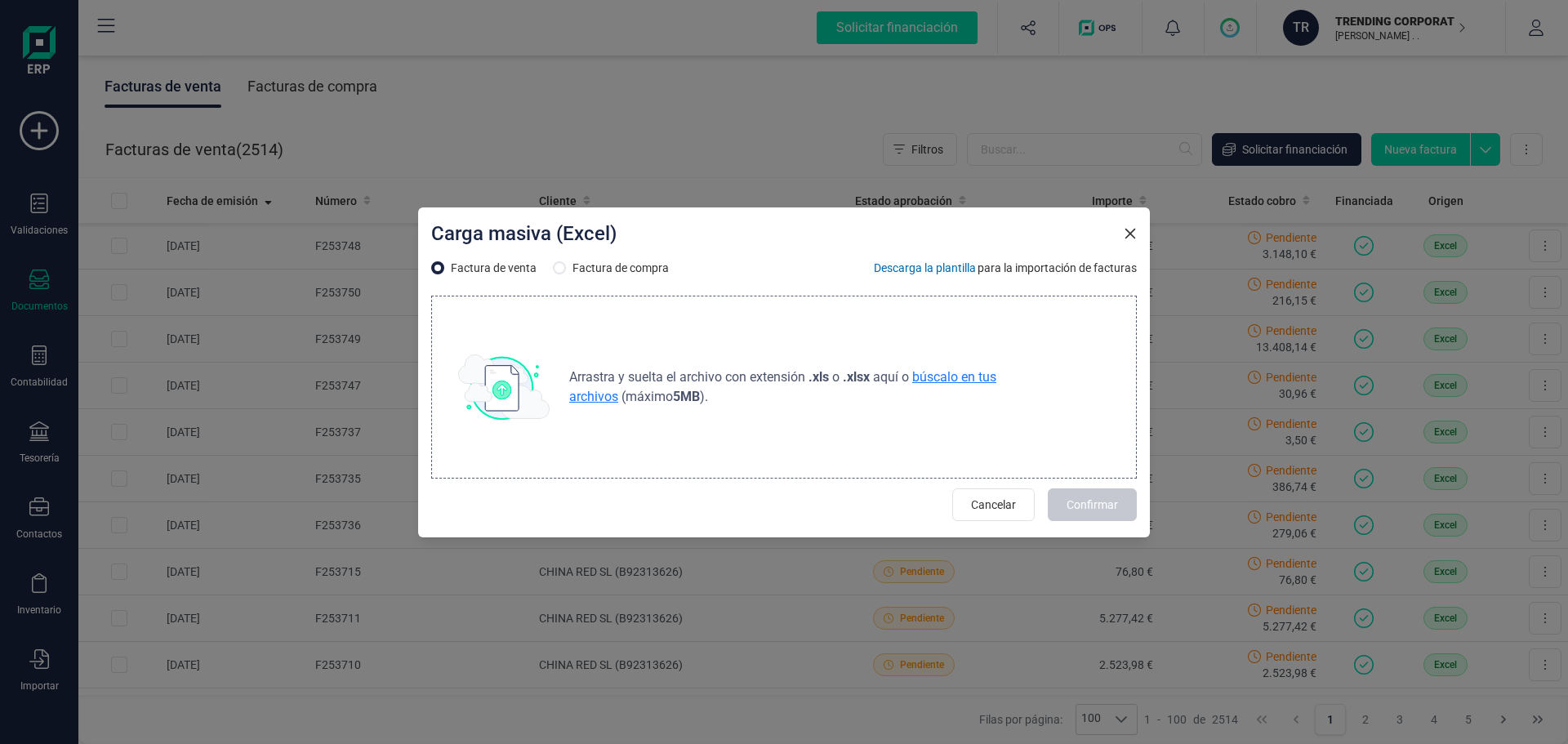 click on "búscalo en tus archivos" at bounding box center (782, 386) 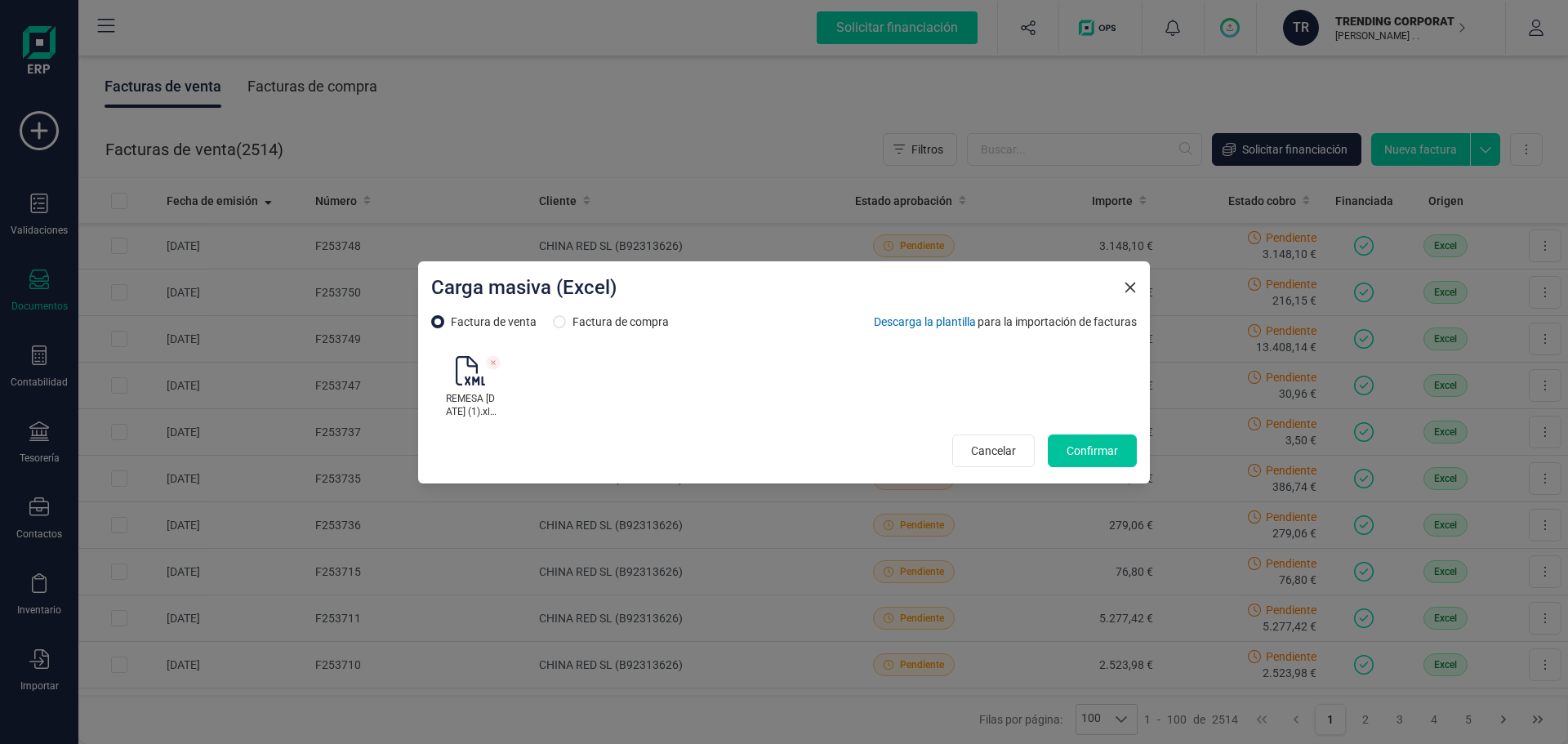 click on "Confirmar" at bounding box center [1092, 451] 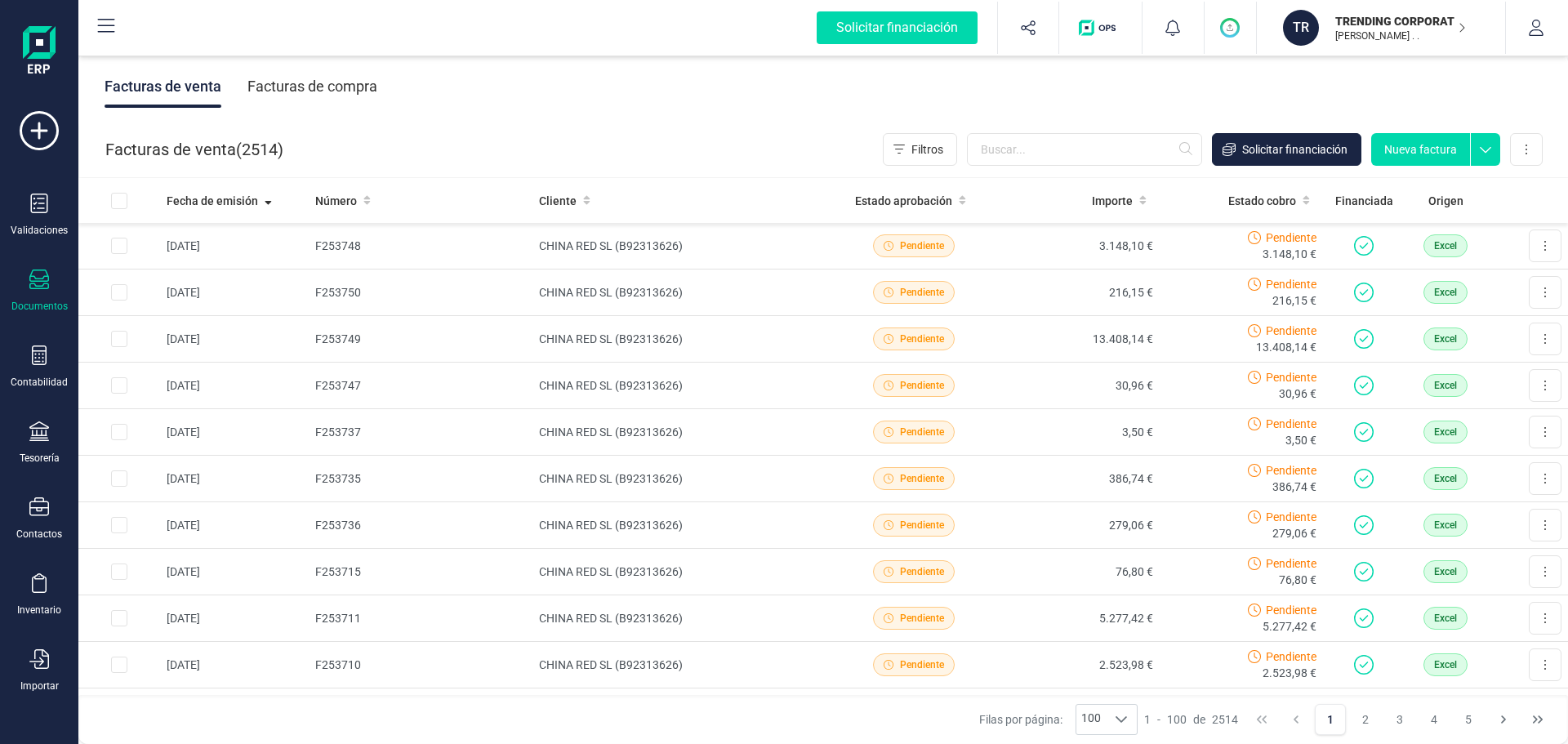 click 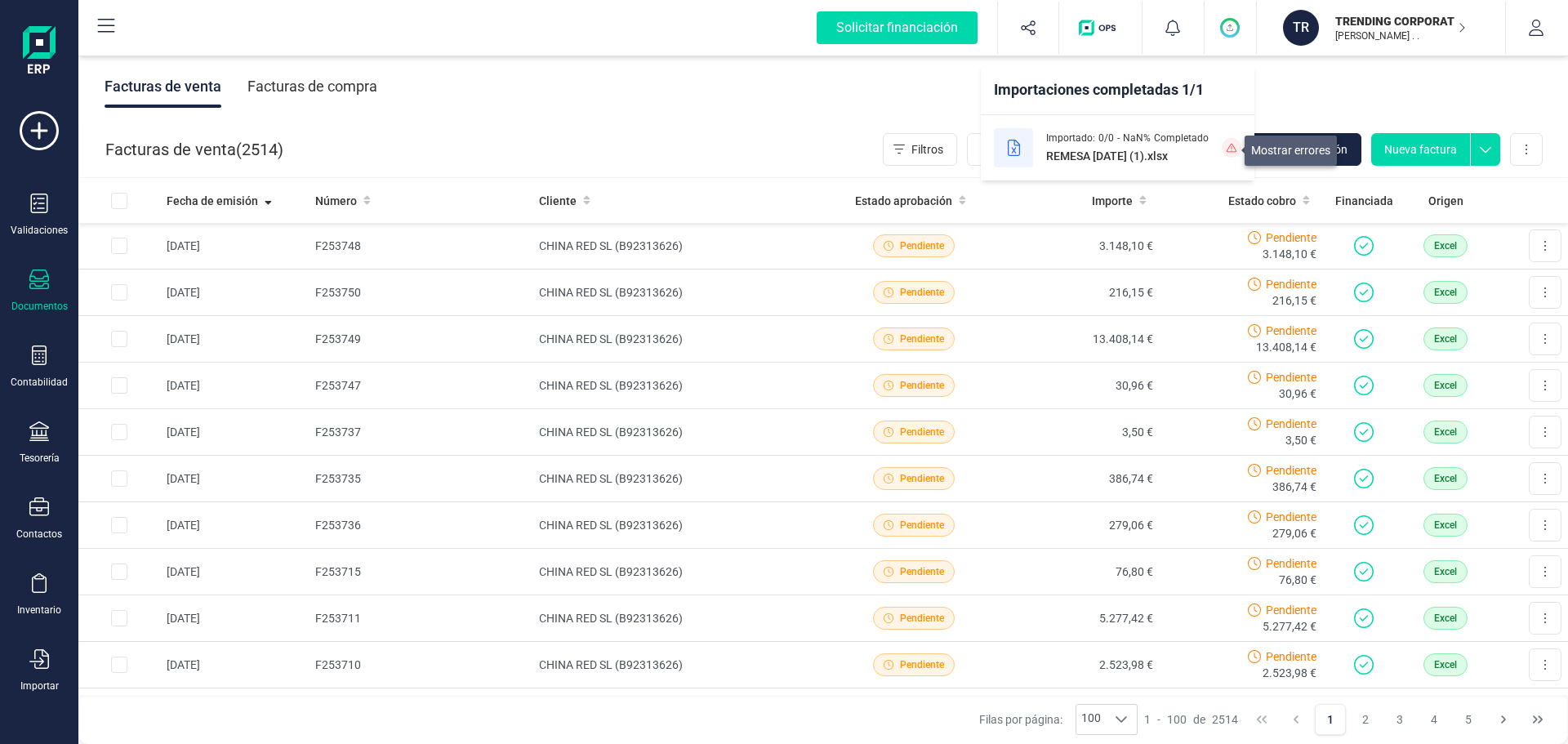 click at bounding box center [1232, 148] 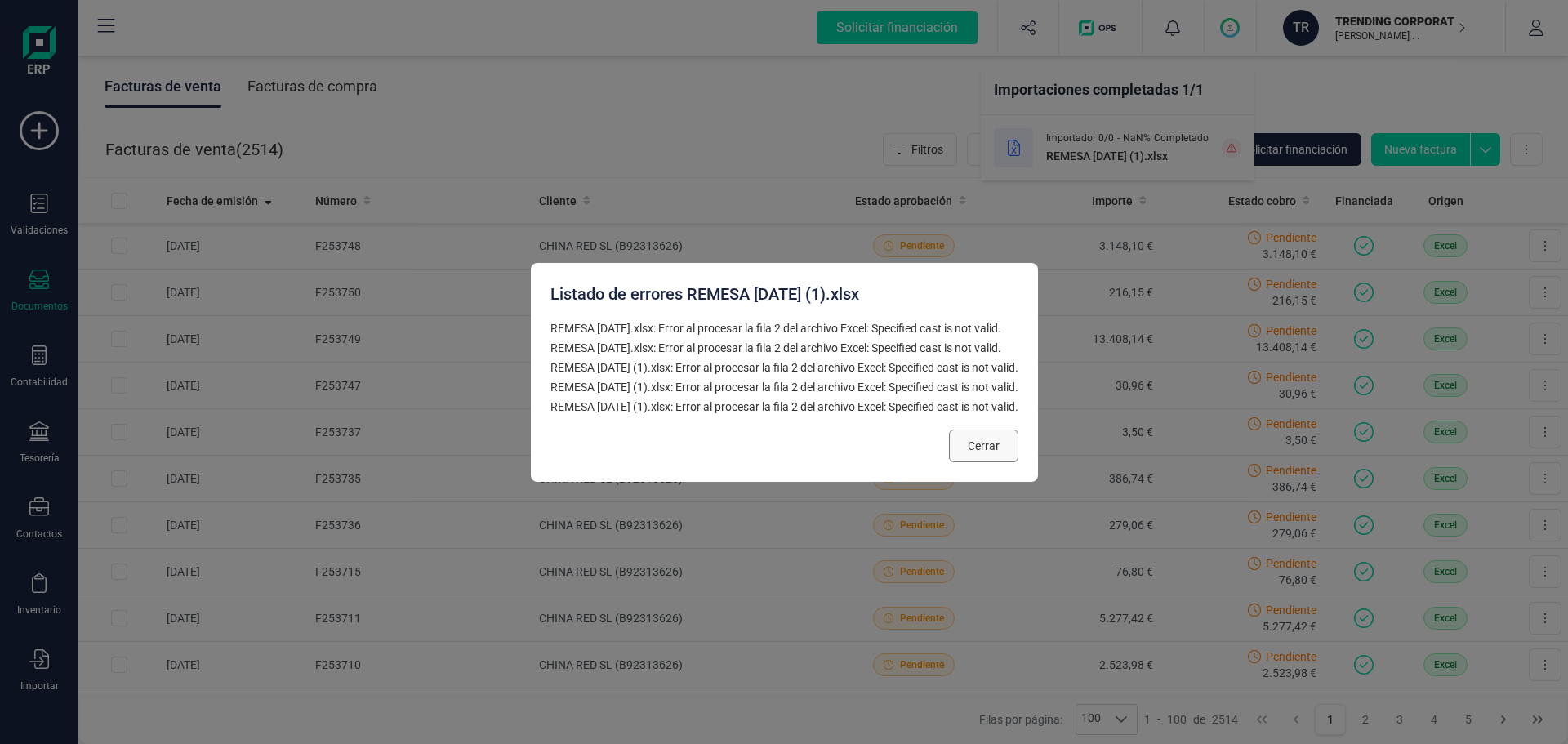 drag, startPoint x: 987, startPoint y: 454, endPoint x: 1009, endPoint y: 430, distance: 32.557641 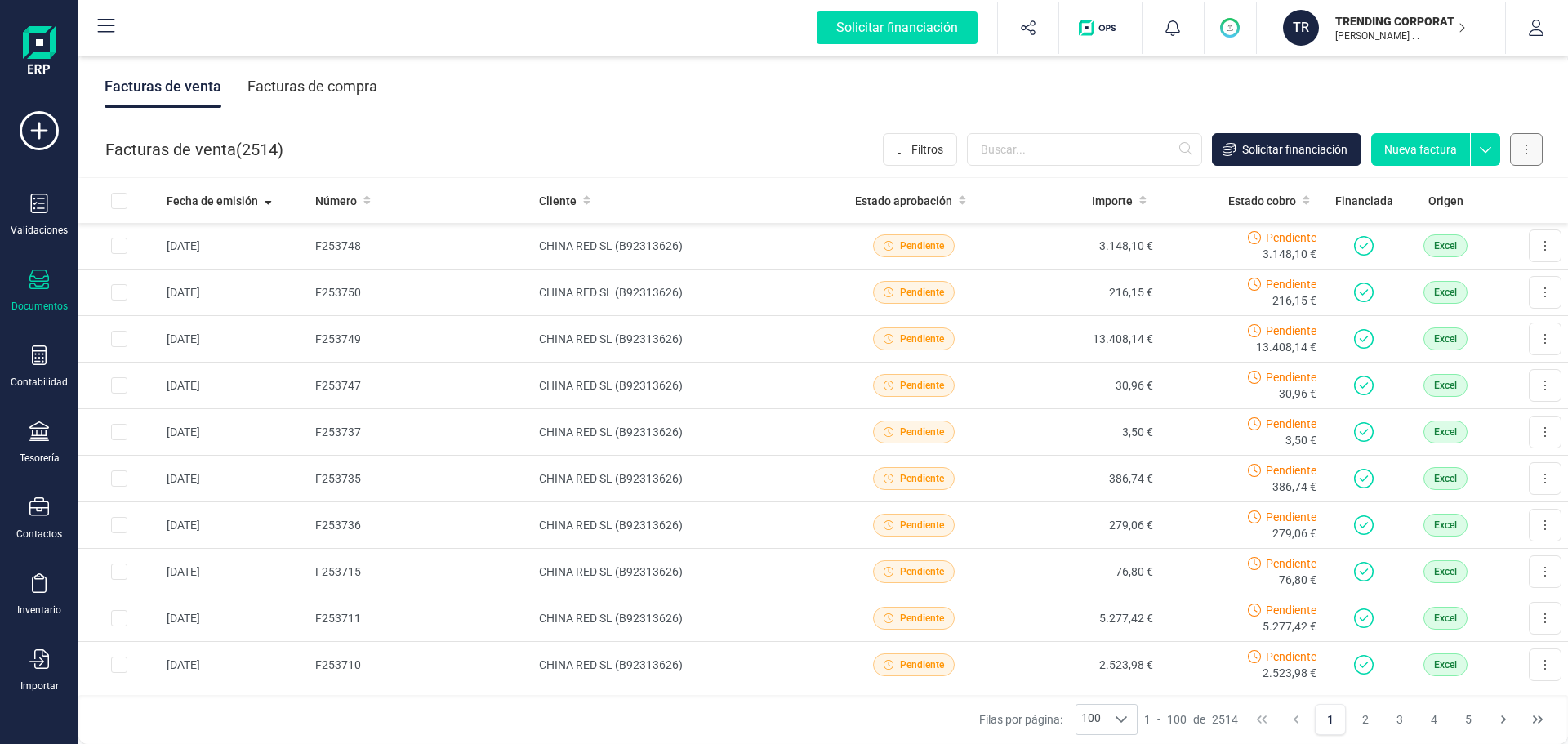 click at bounding box center (1526, 149) 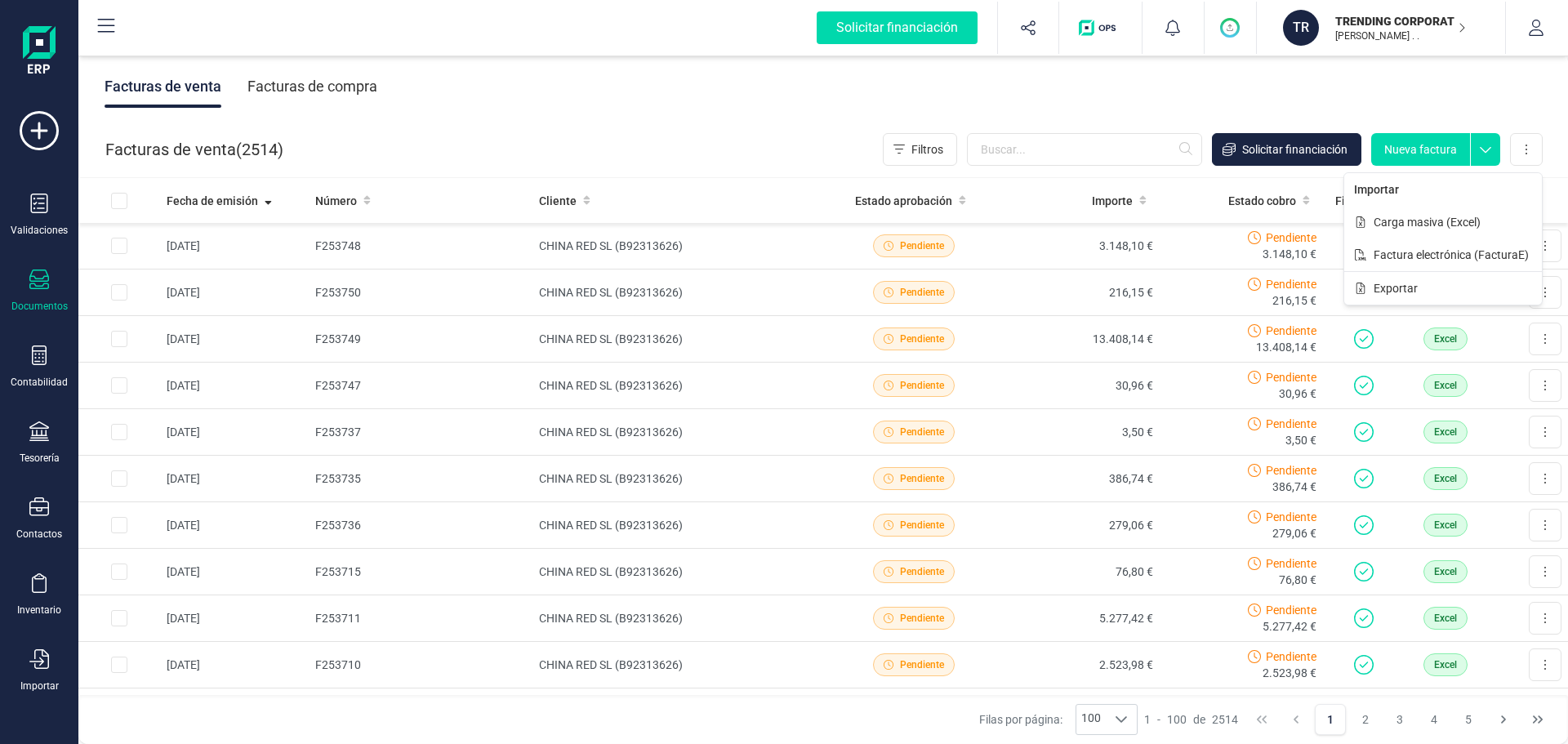 click on "Carga masiva (Excel)" at bounding box center [1427, 222] 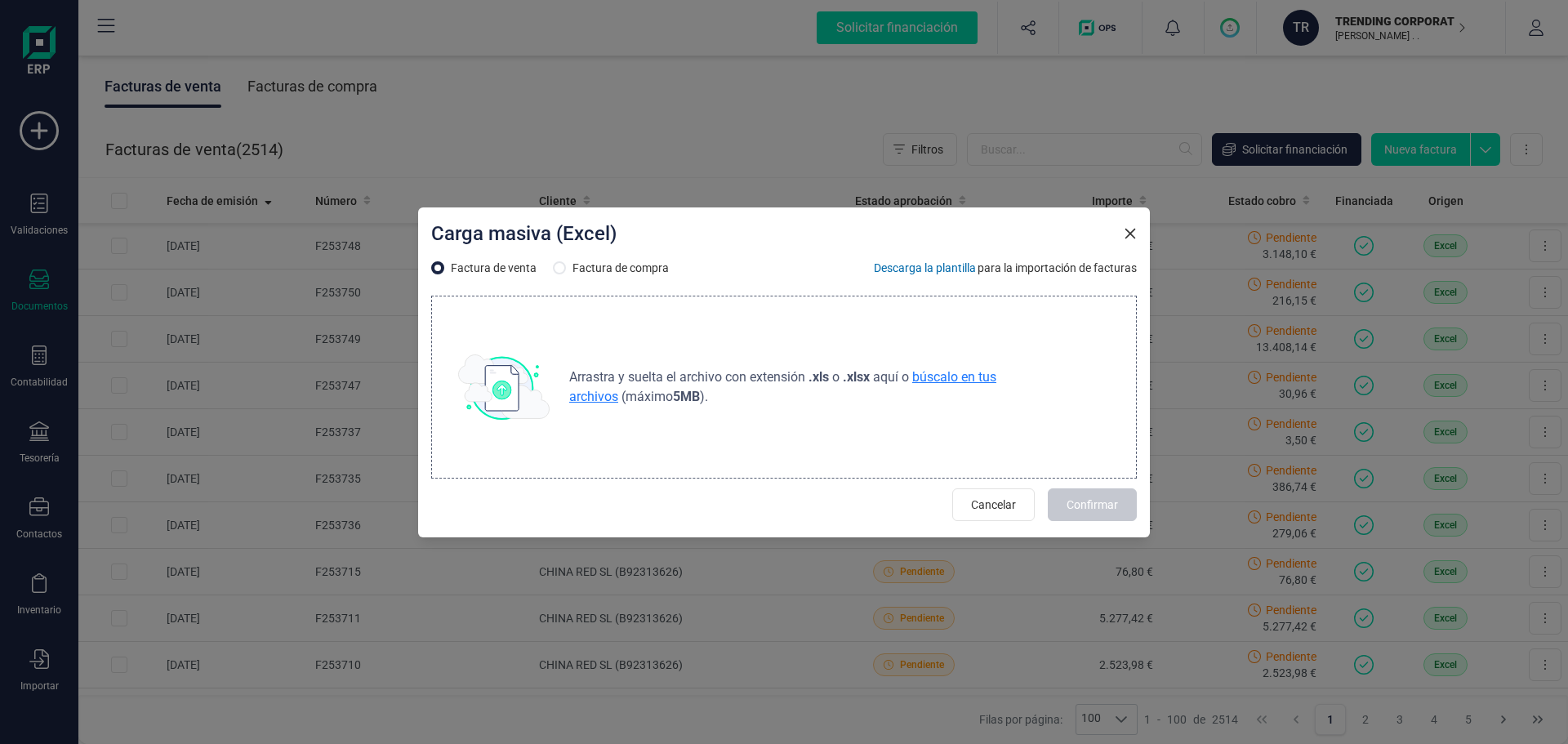 click on "búscalo en tus archivos" at bounding box center (782, 386) 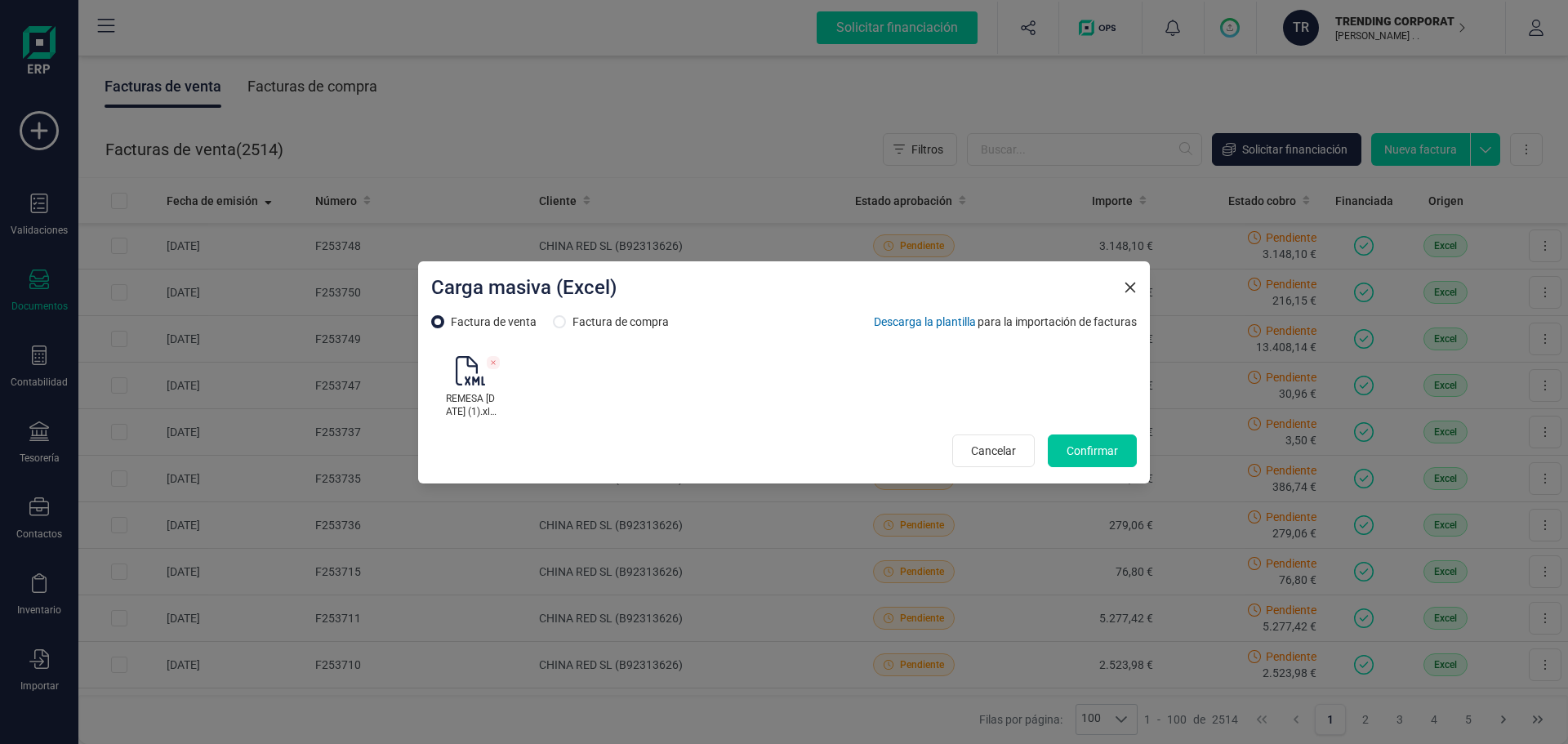 click on "Confirmar" at bounding box center (1092, 451) 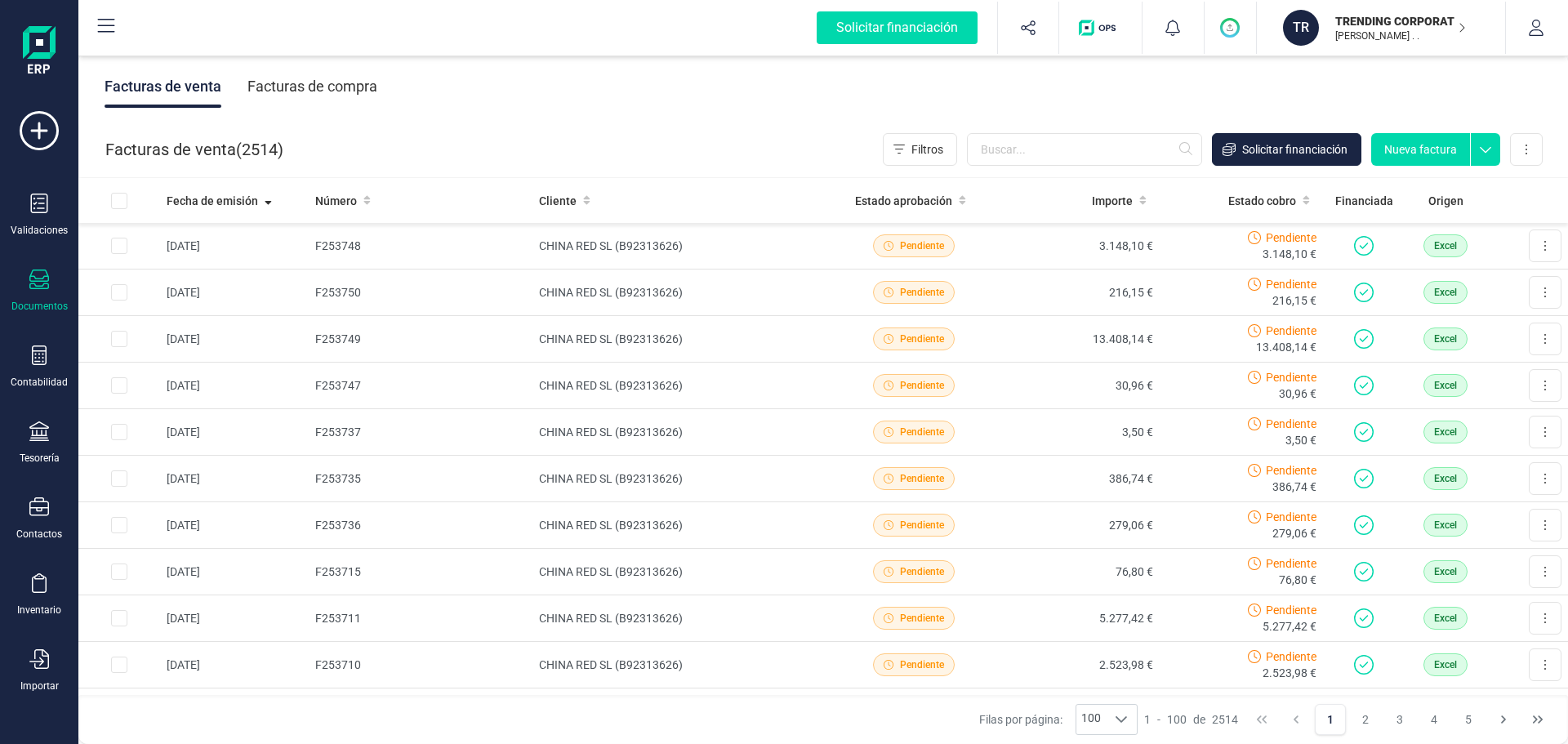click 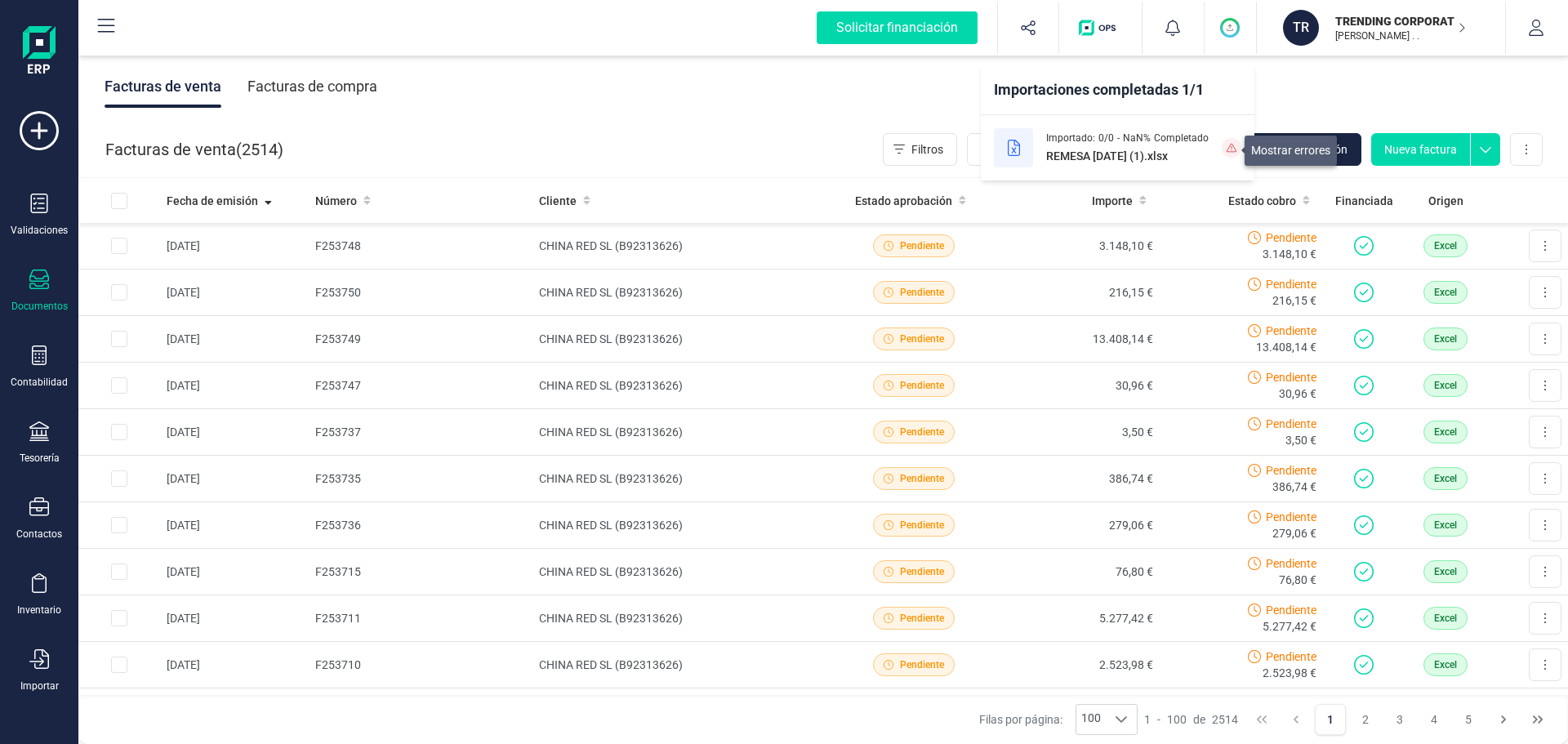 click 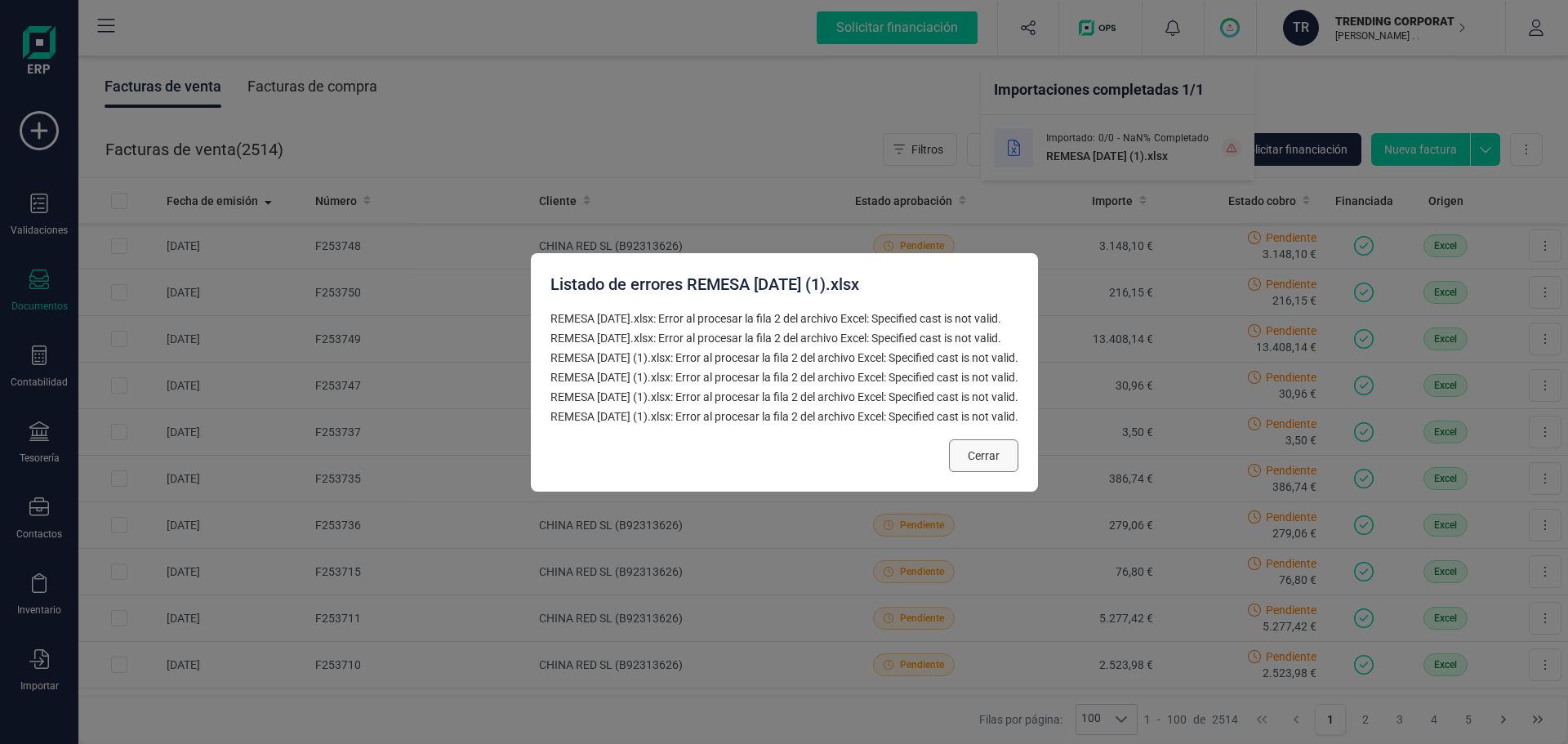 click on "Cerrar" at bounding box center (983, 456) 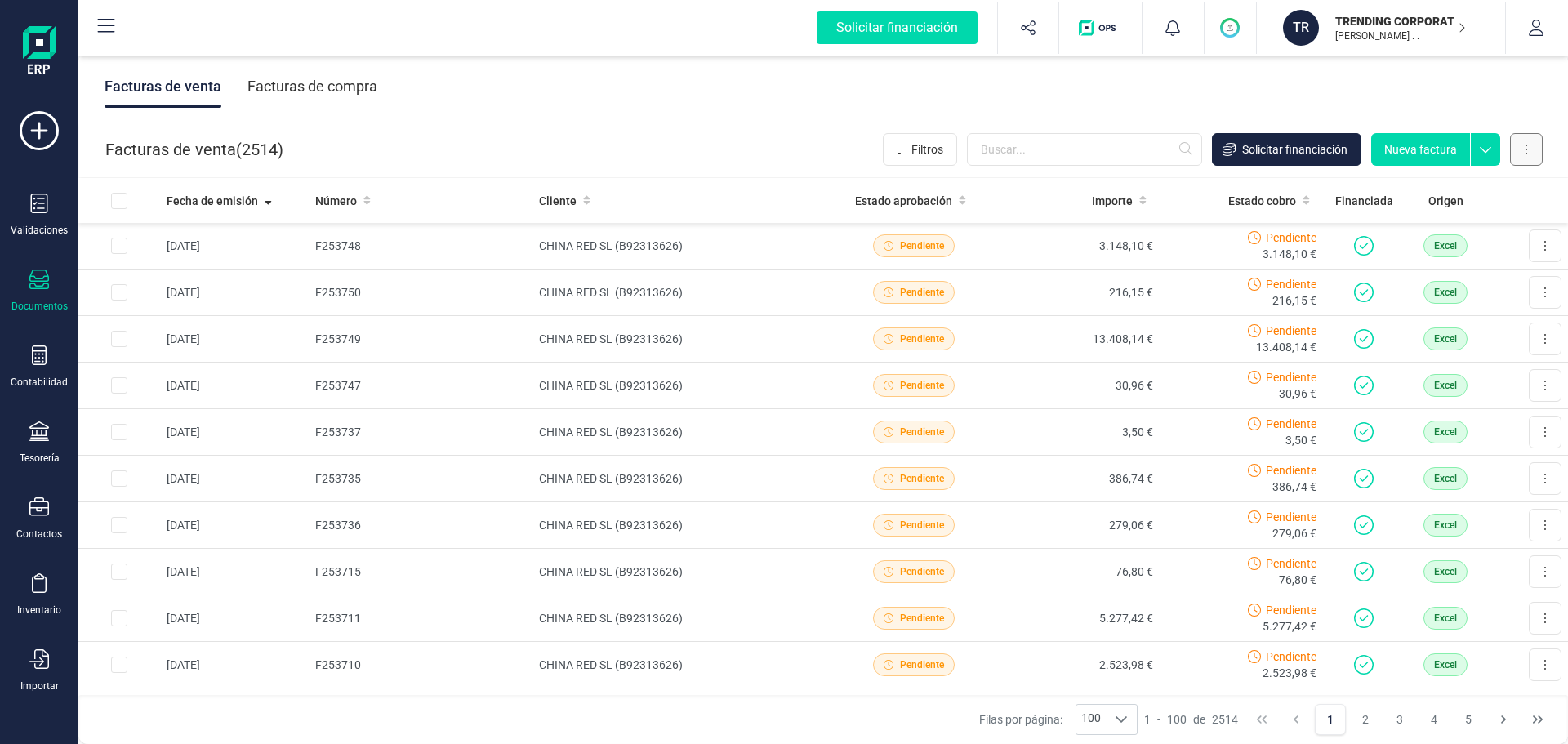click at bounding box center [1526, 149] 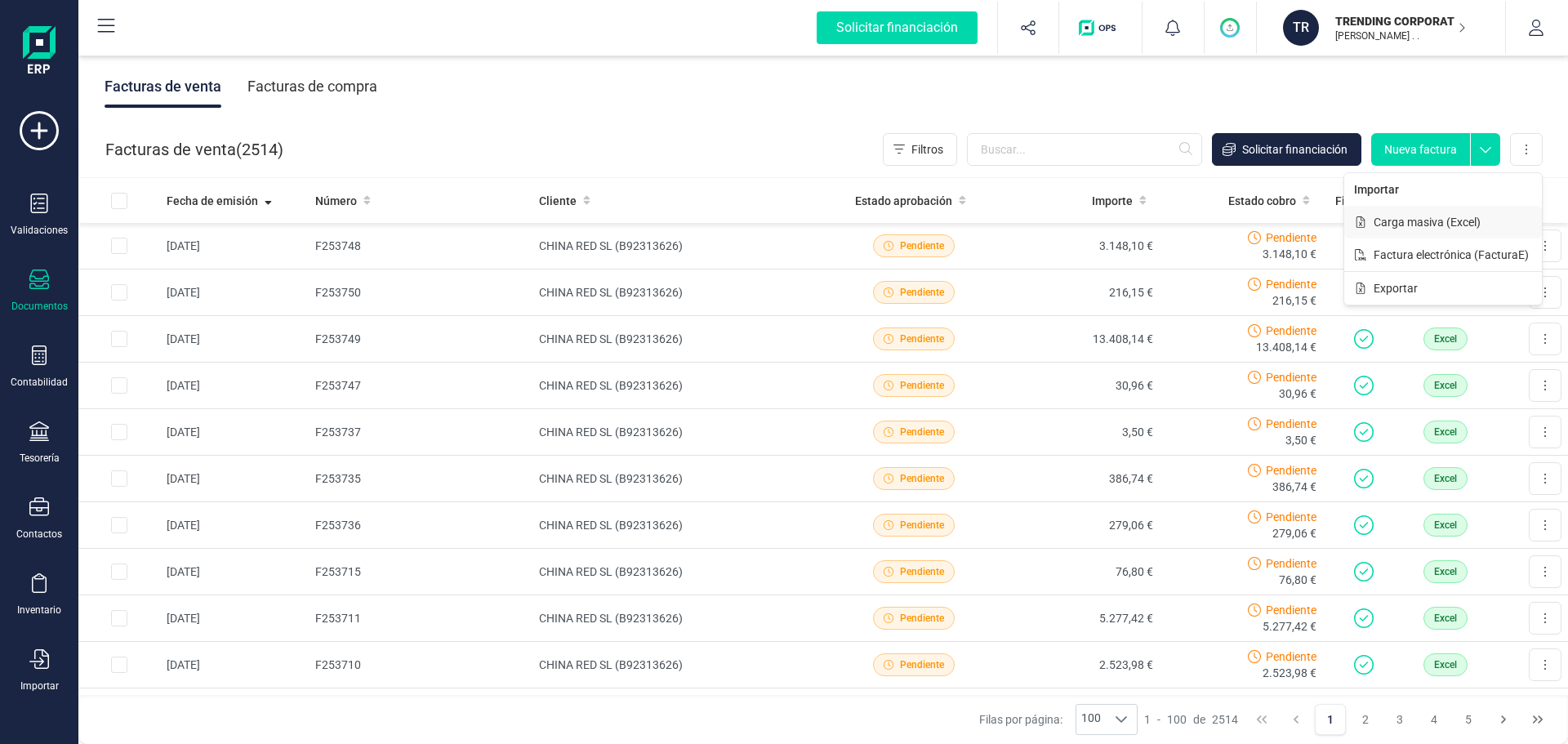 click on "Carga masiva (Excel)" at bounding box center [1443, 222] 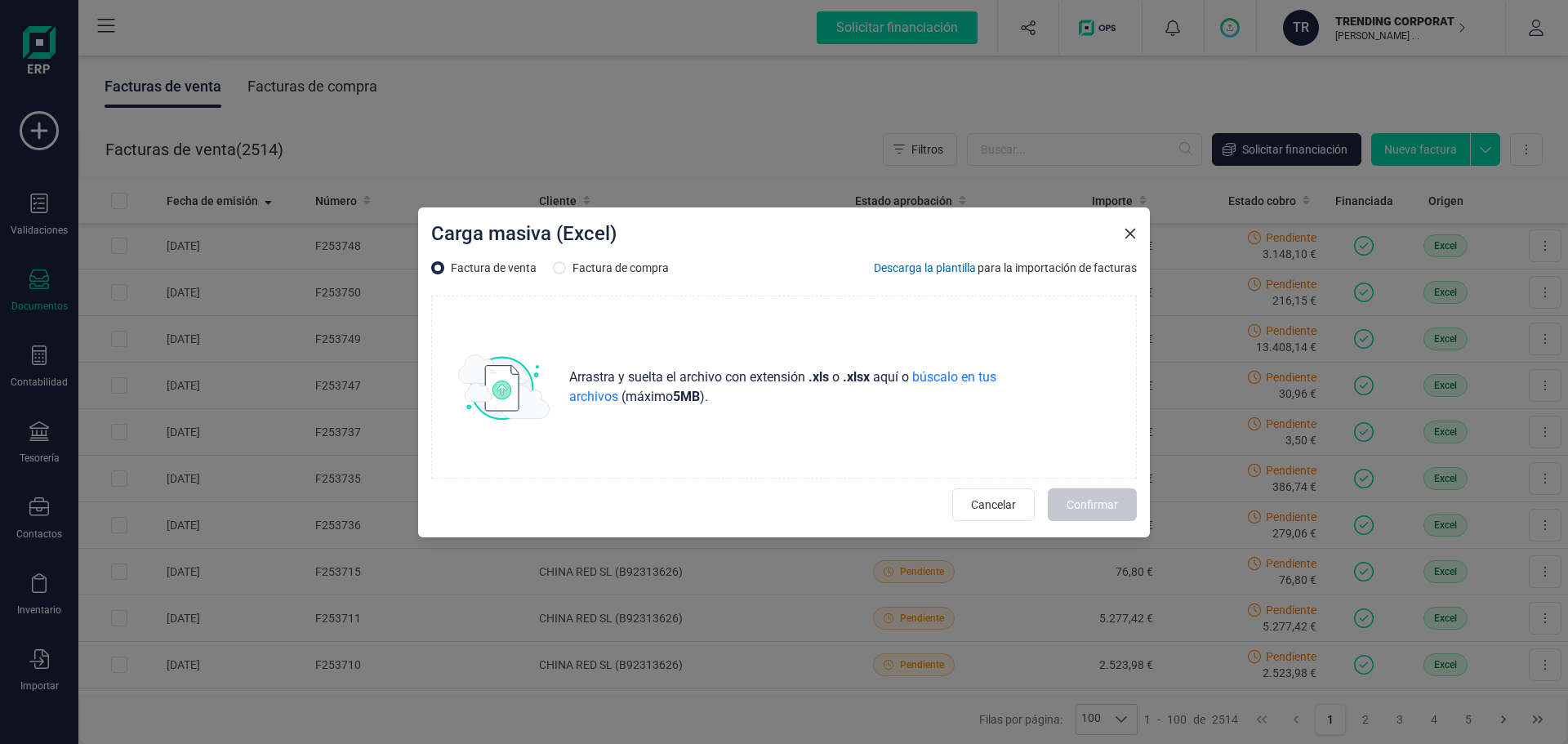 click on "Descarga la plantilla" at bounding box center [924, 268] 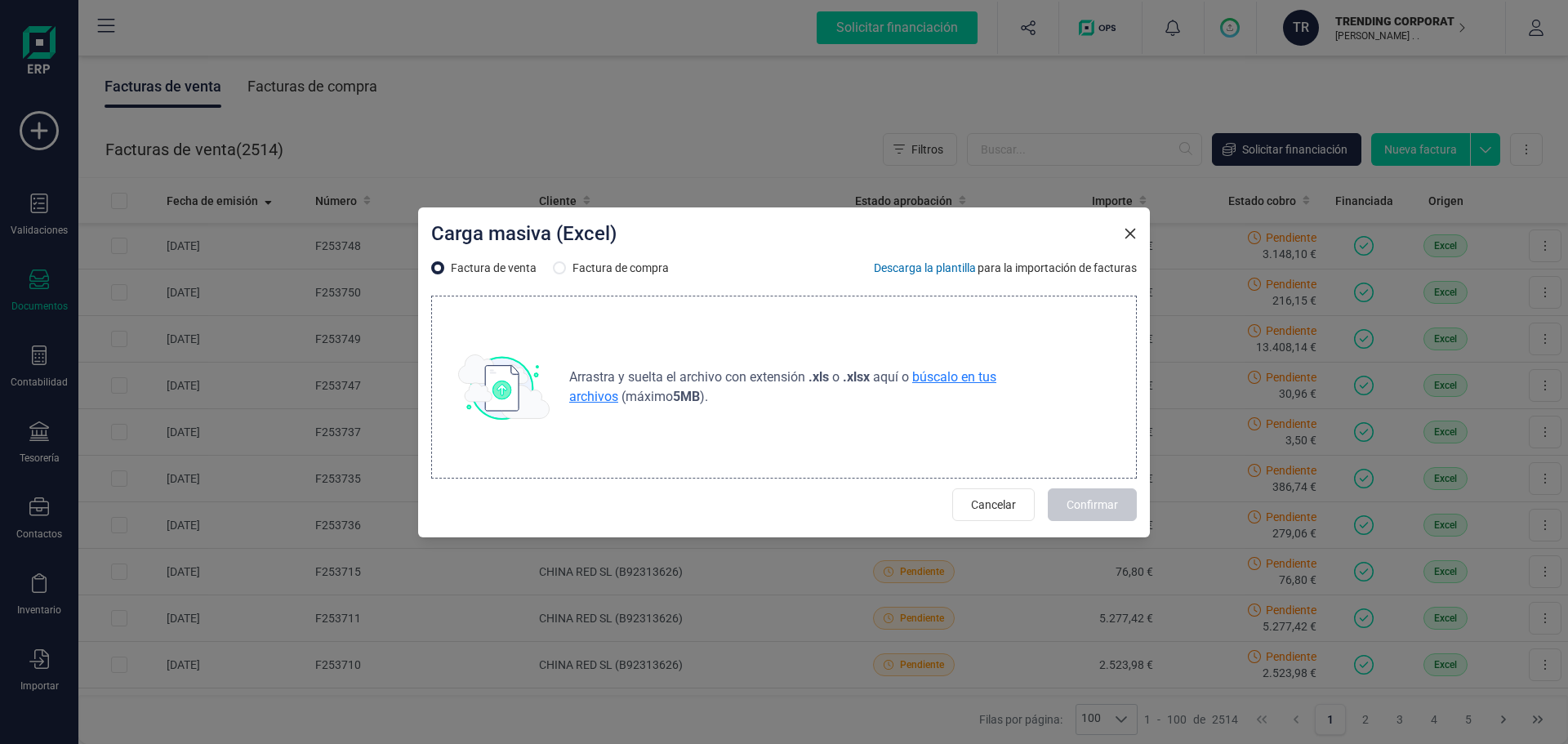 click on "búscalo en tus archivos" at bounding box center (782, 386) 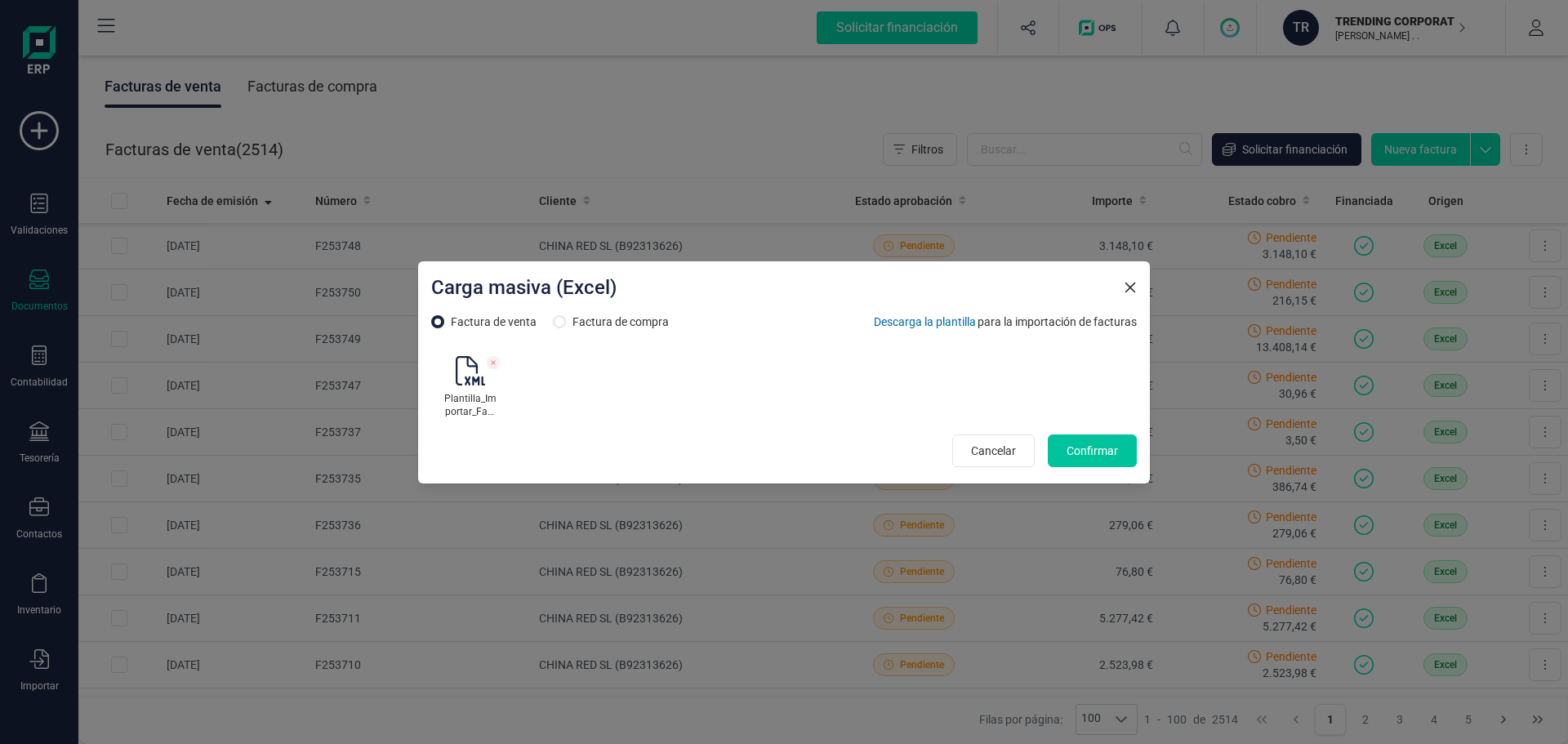 click on "Confirmar" at bounding box center [1092, 451] 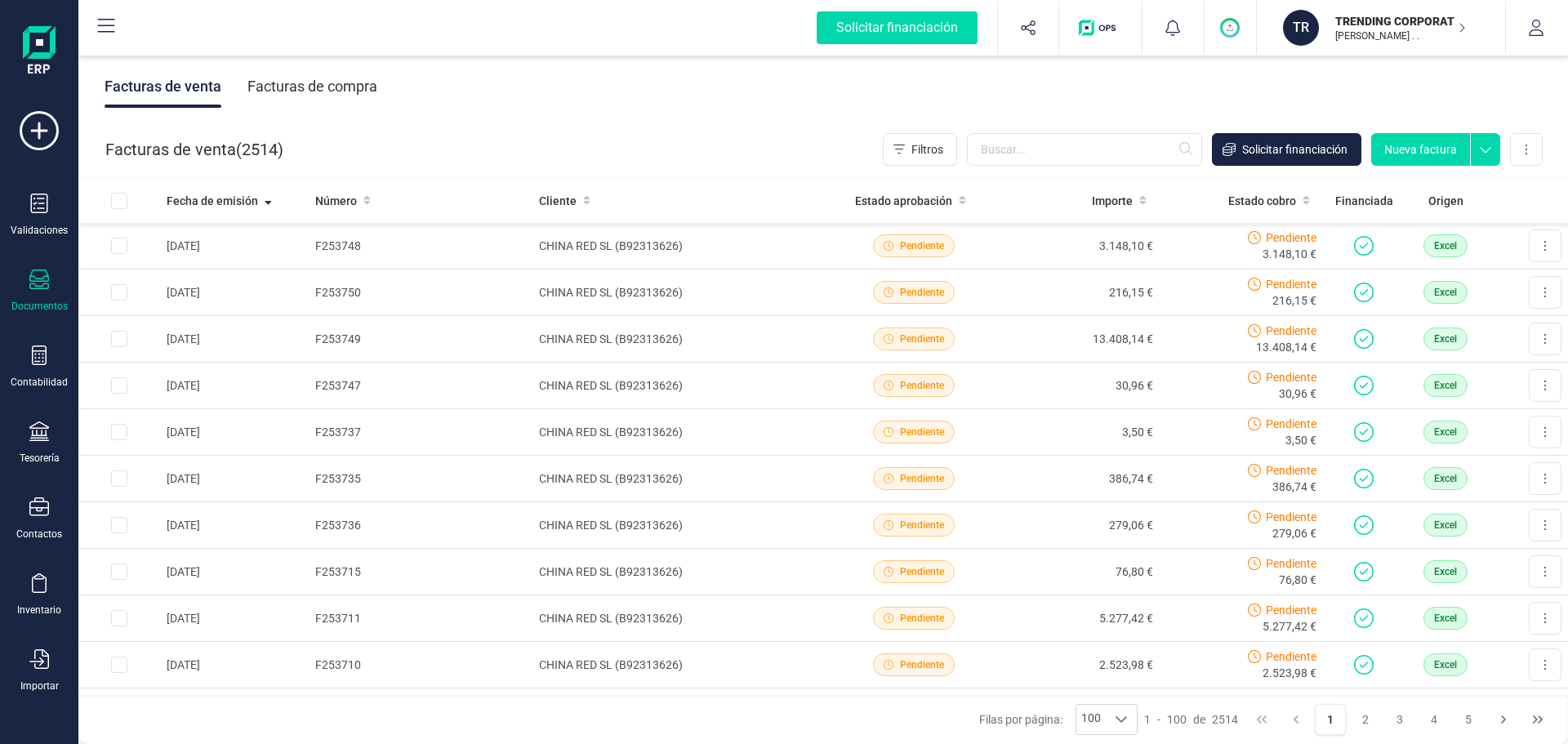 click 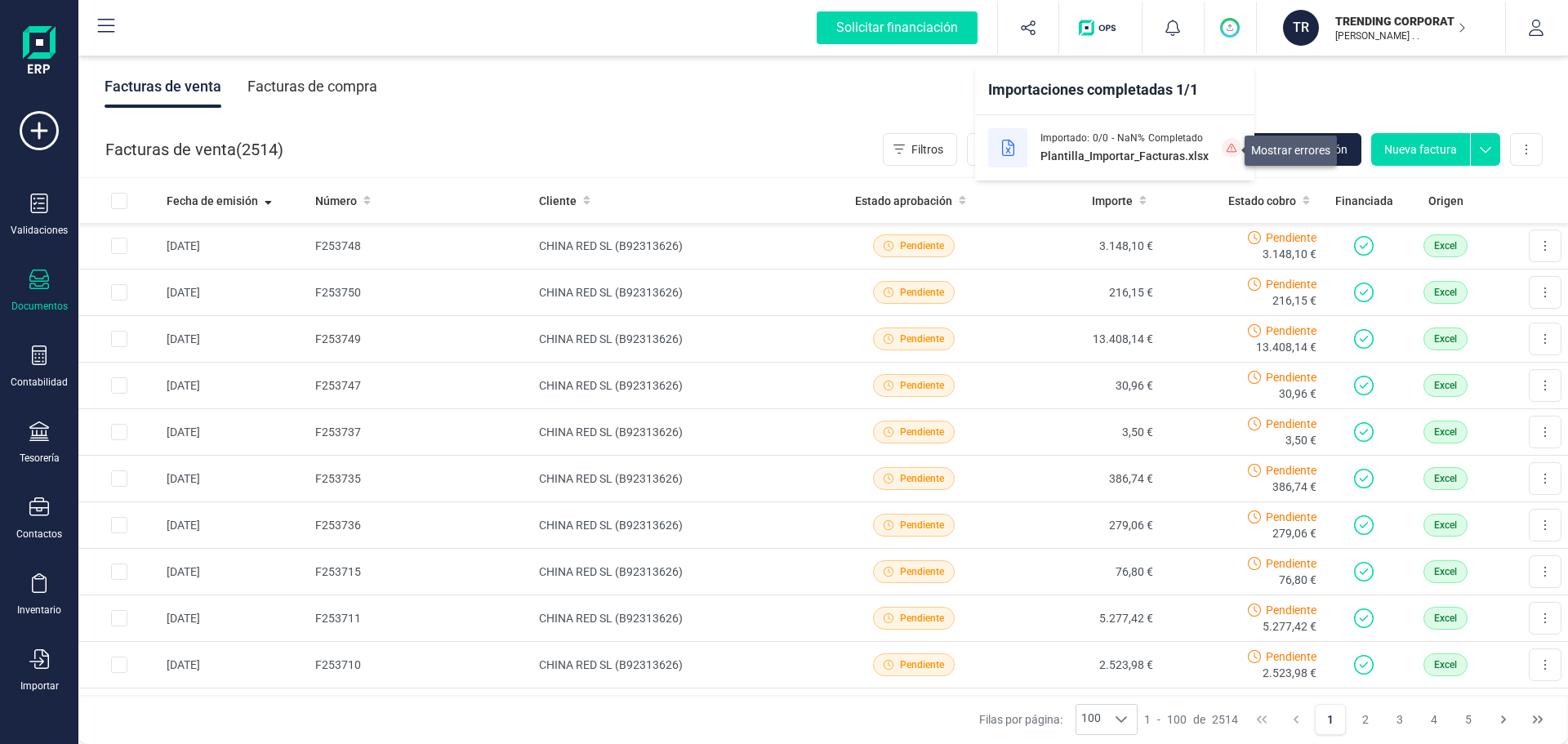 click 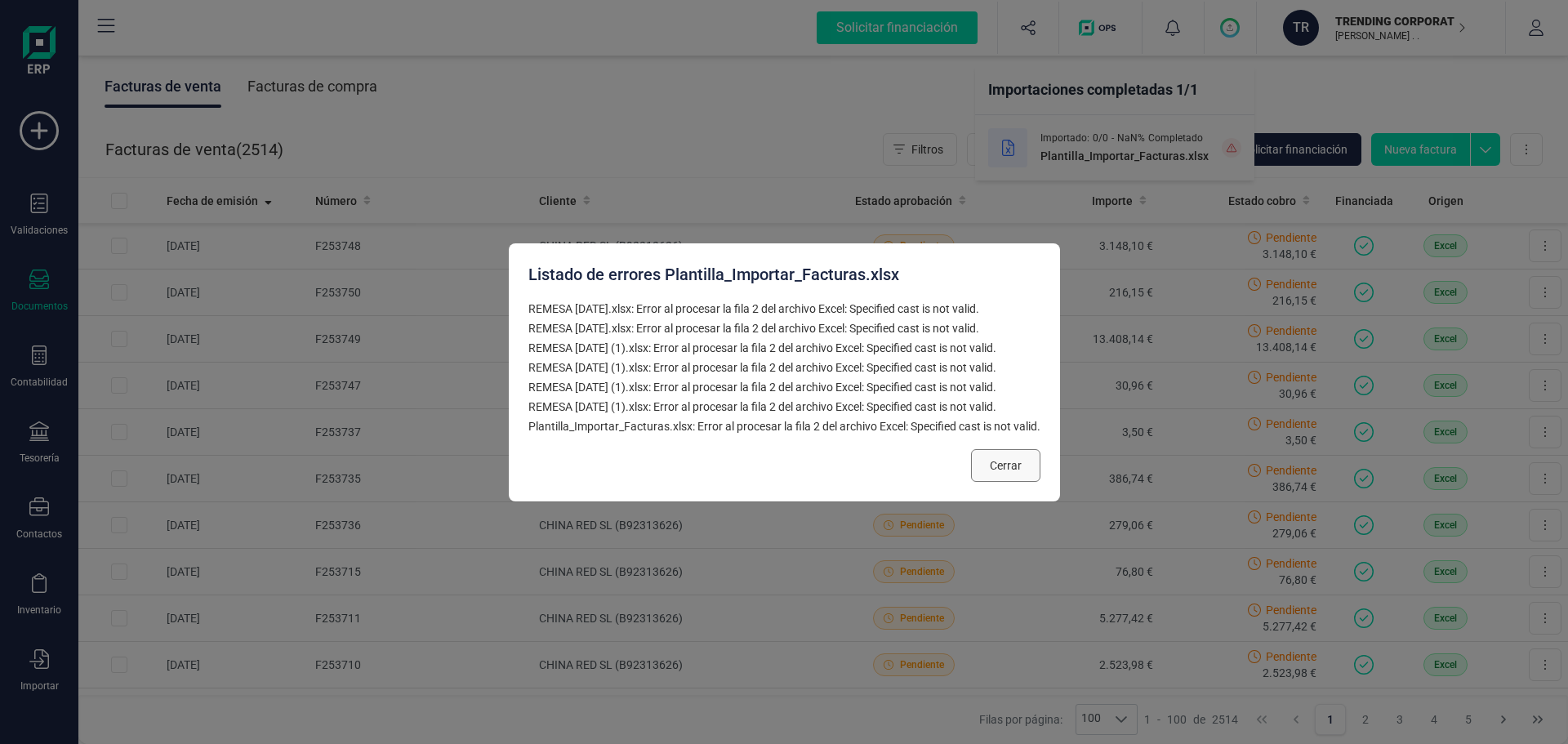 click on "Cerrar" at bounding box center (1005, 466) 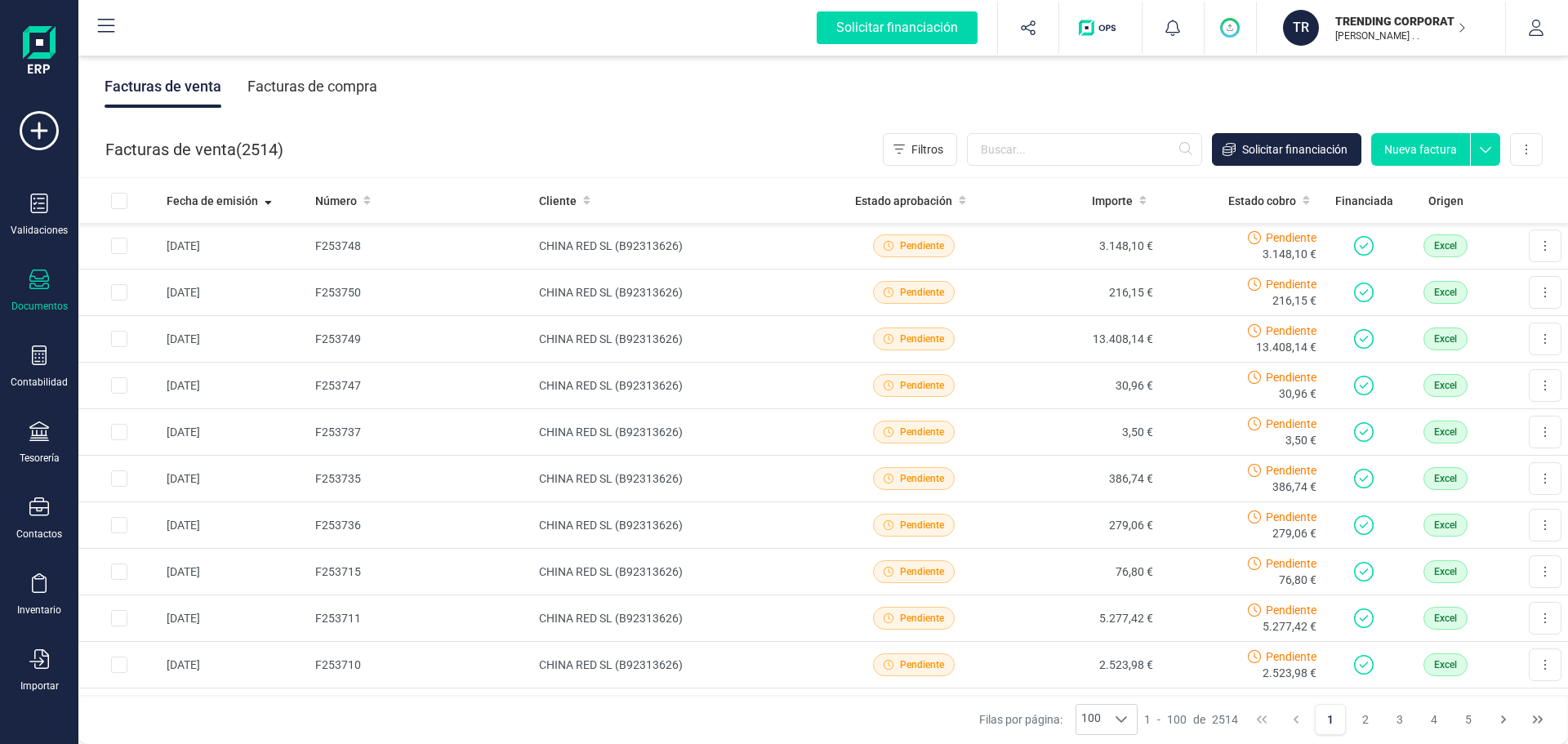 click 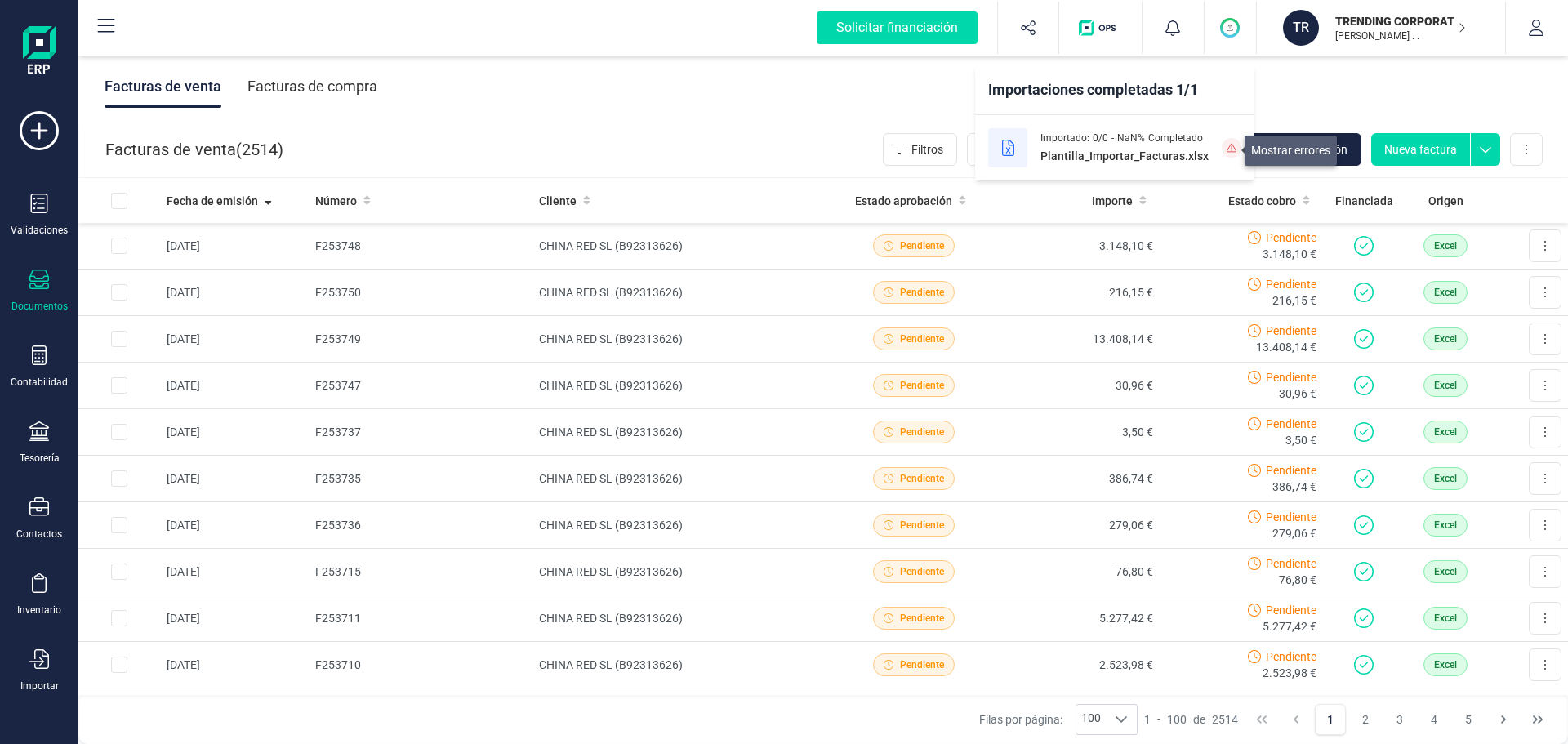 click at bounding box center [1232, 148] 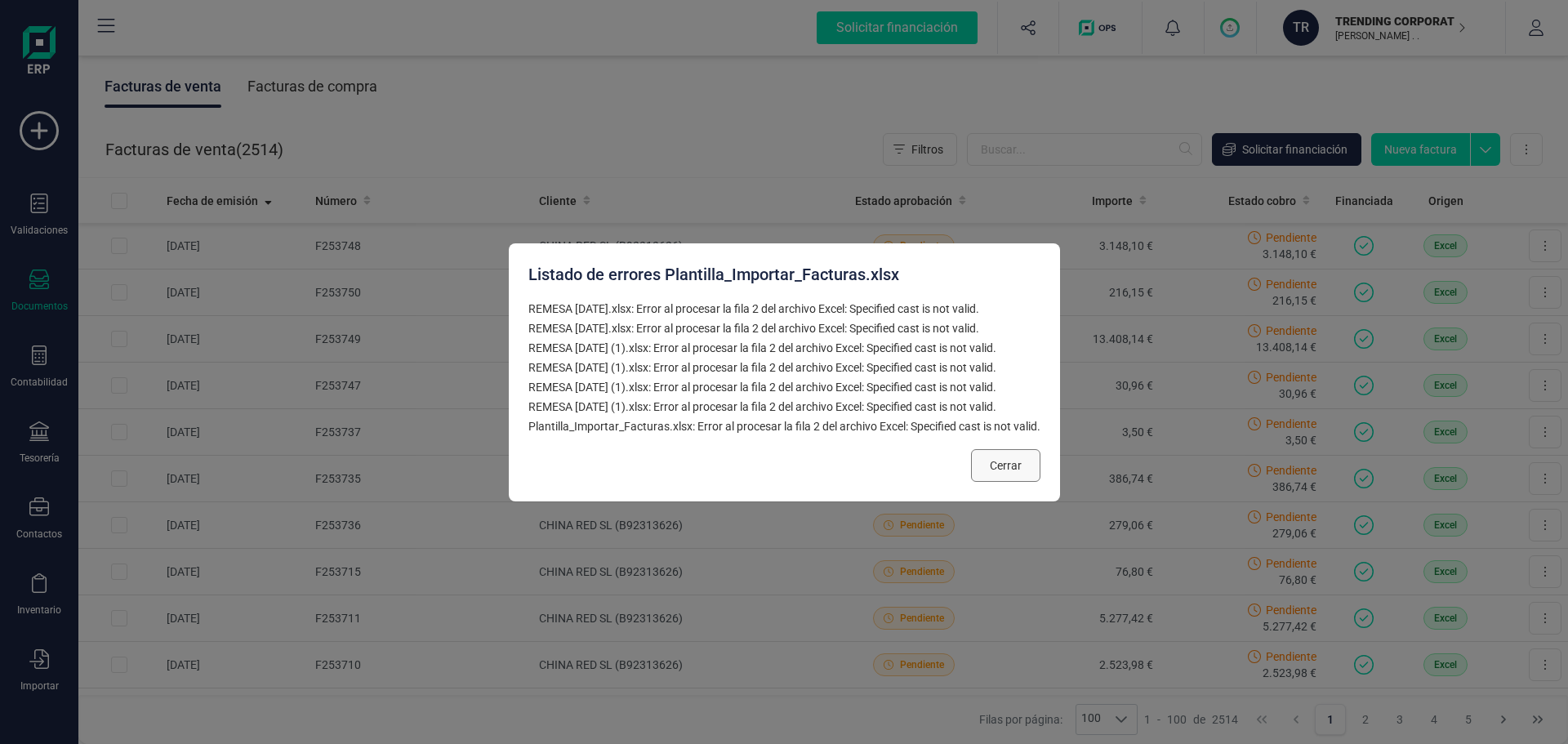 click on "Cerrar" at bounding box center [1005, 466] 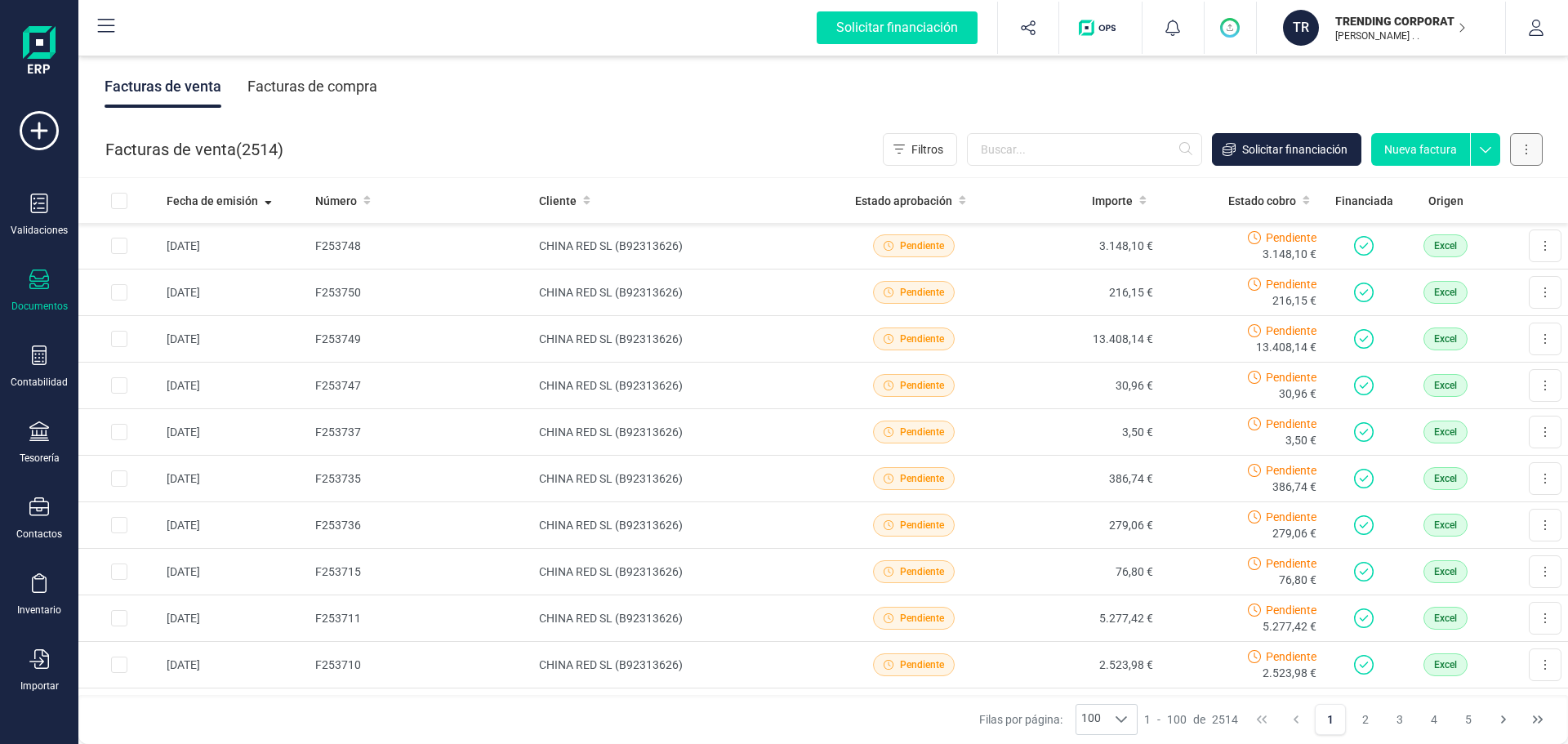 click at bounding box center (1526, 149) 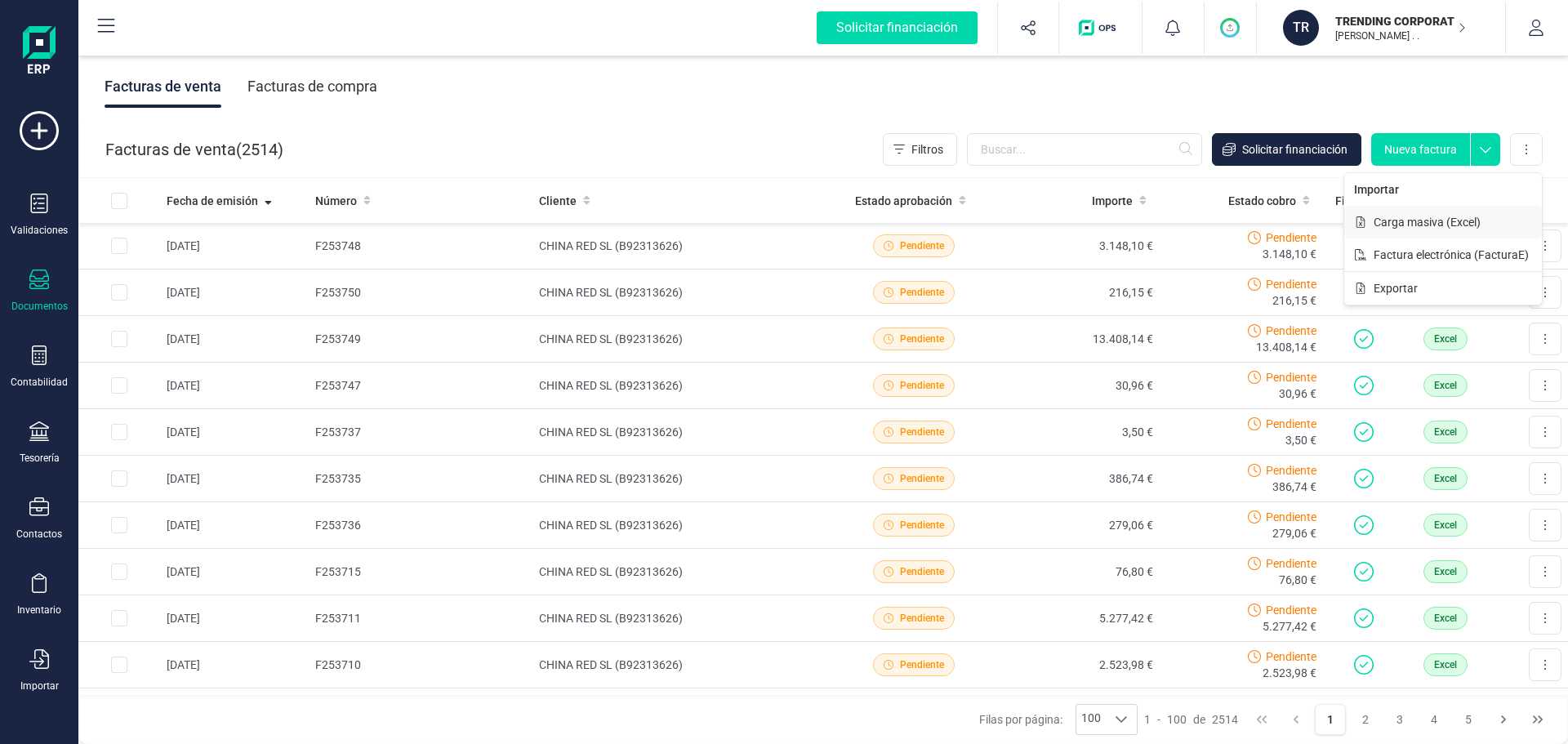 click on "Carga masiva (Excel)" at bounding box center [1427, 222] 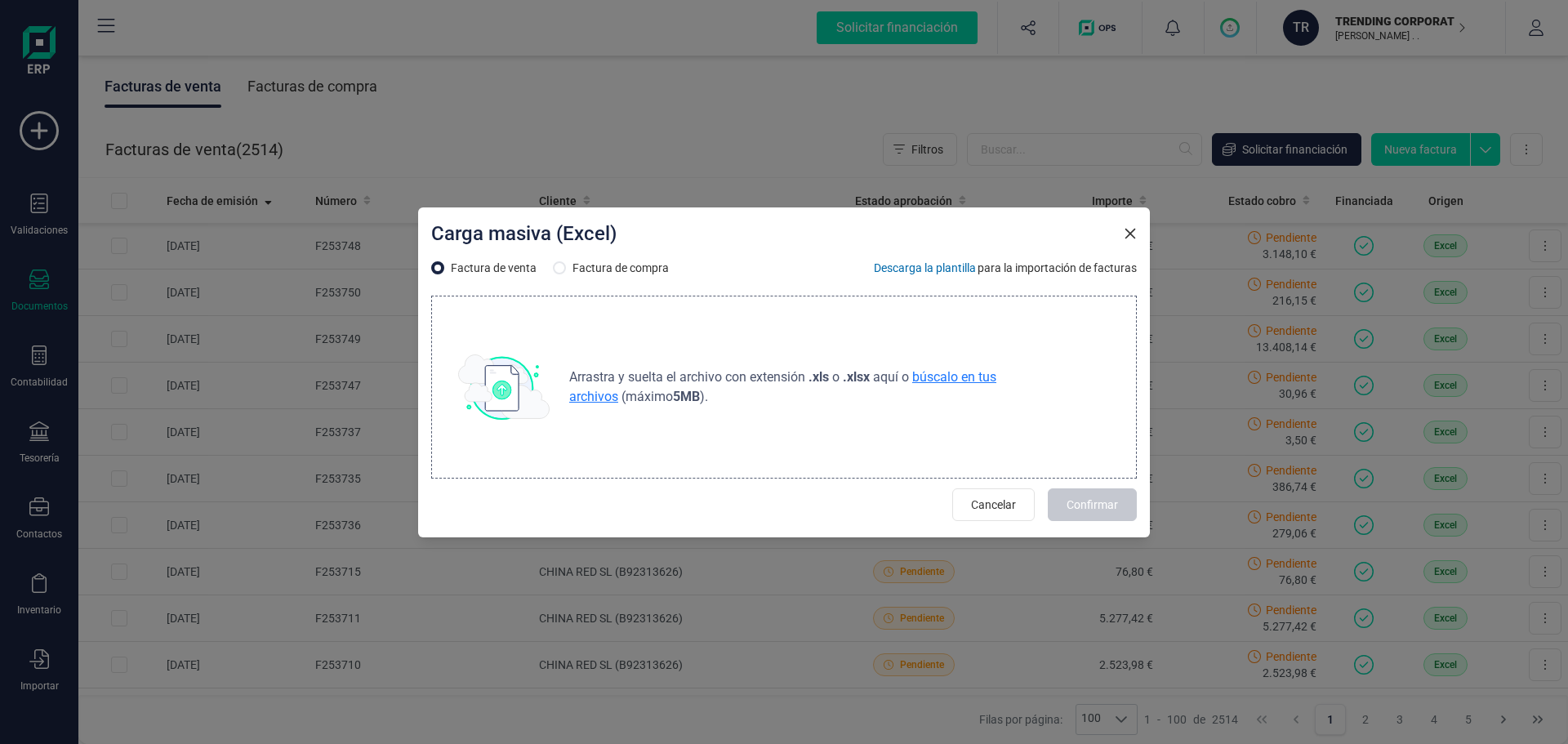 click on "búscalo en tus archivos" at bounding box center [782, 386] 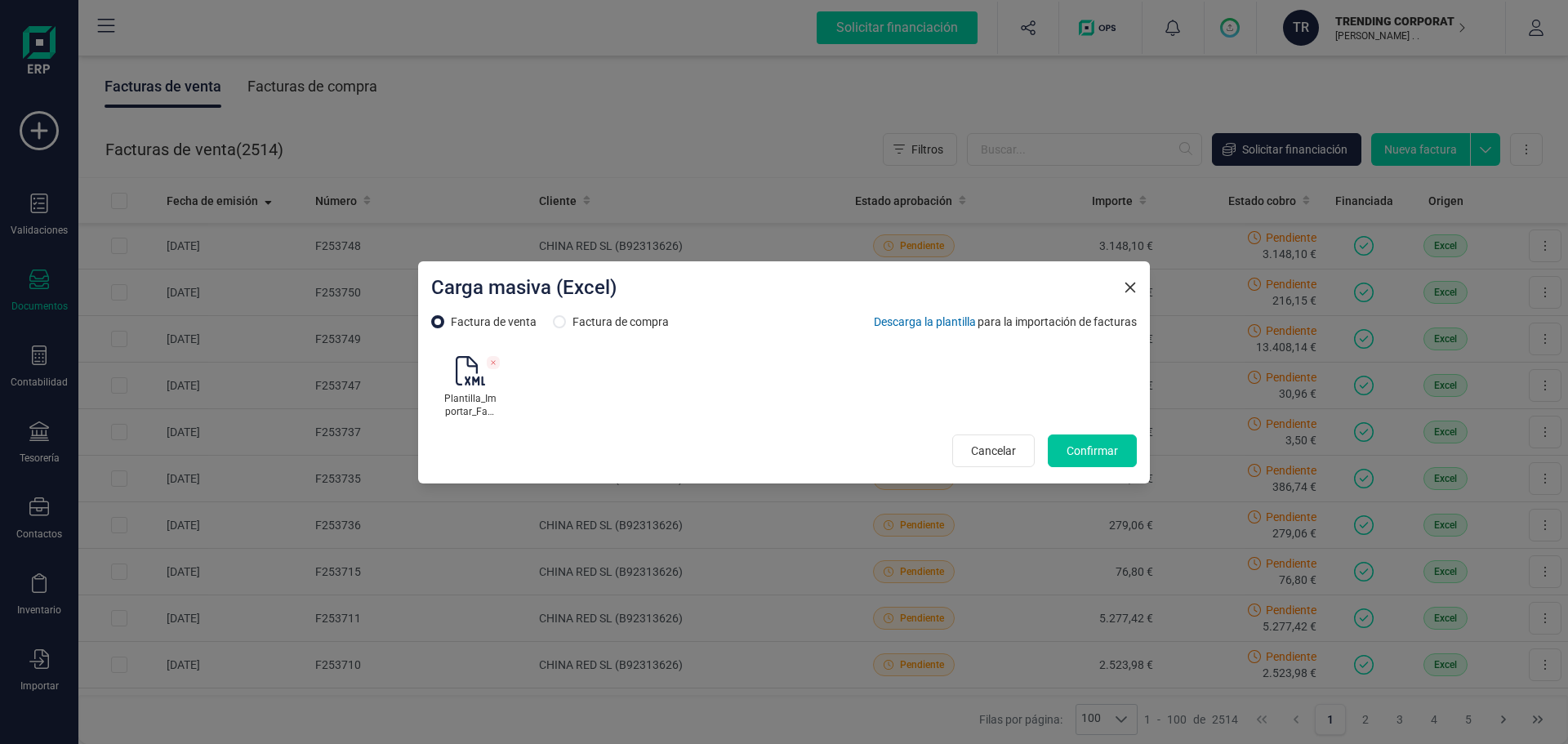 click on "Confirmar" at bounding box center [1092, 451] 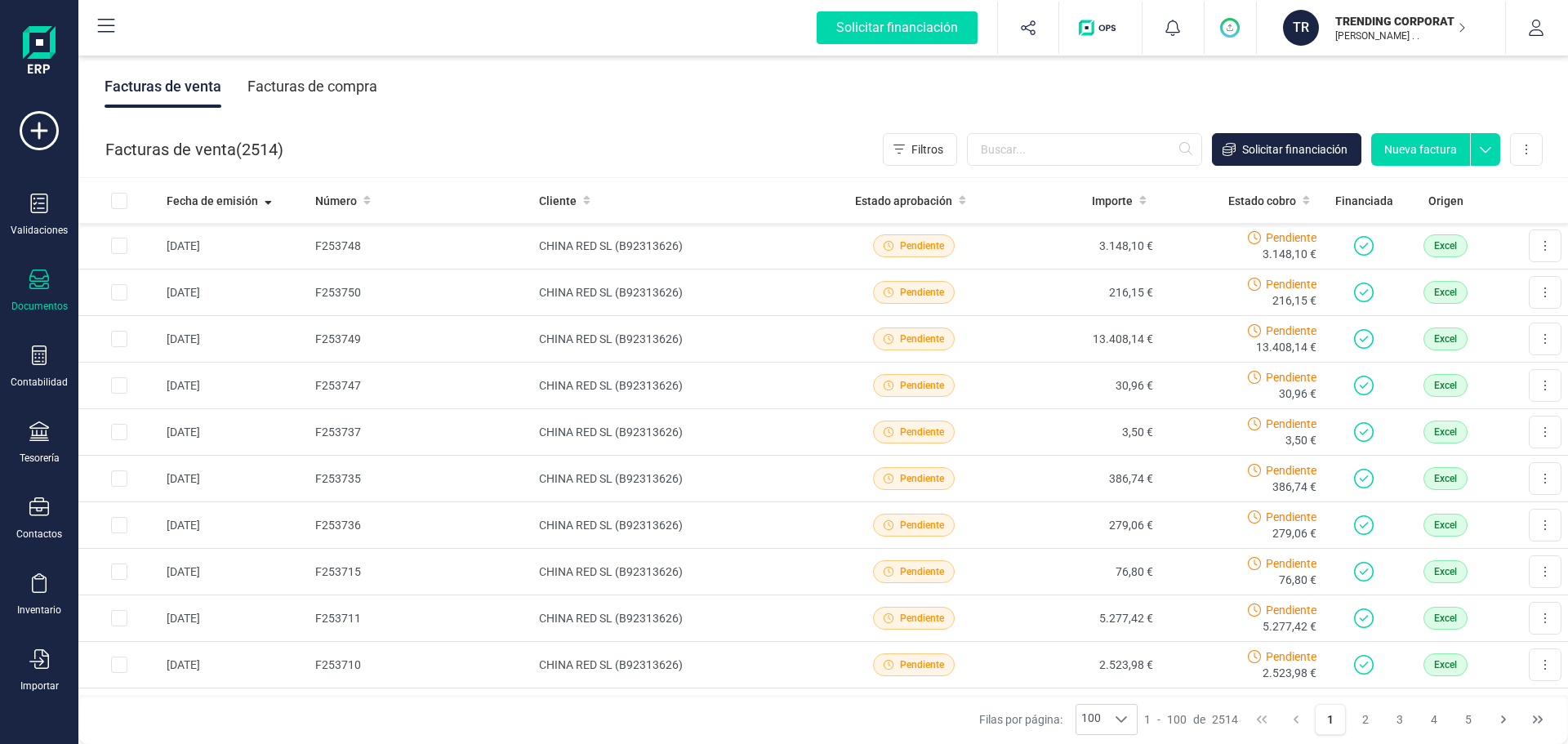 click 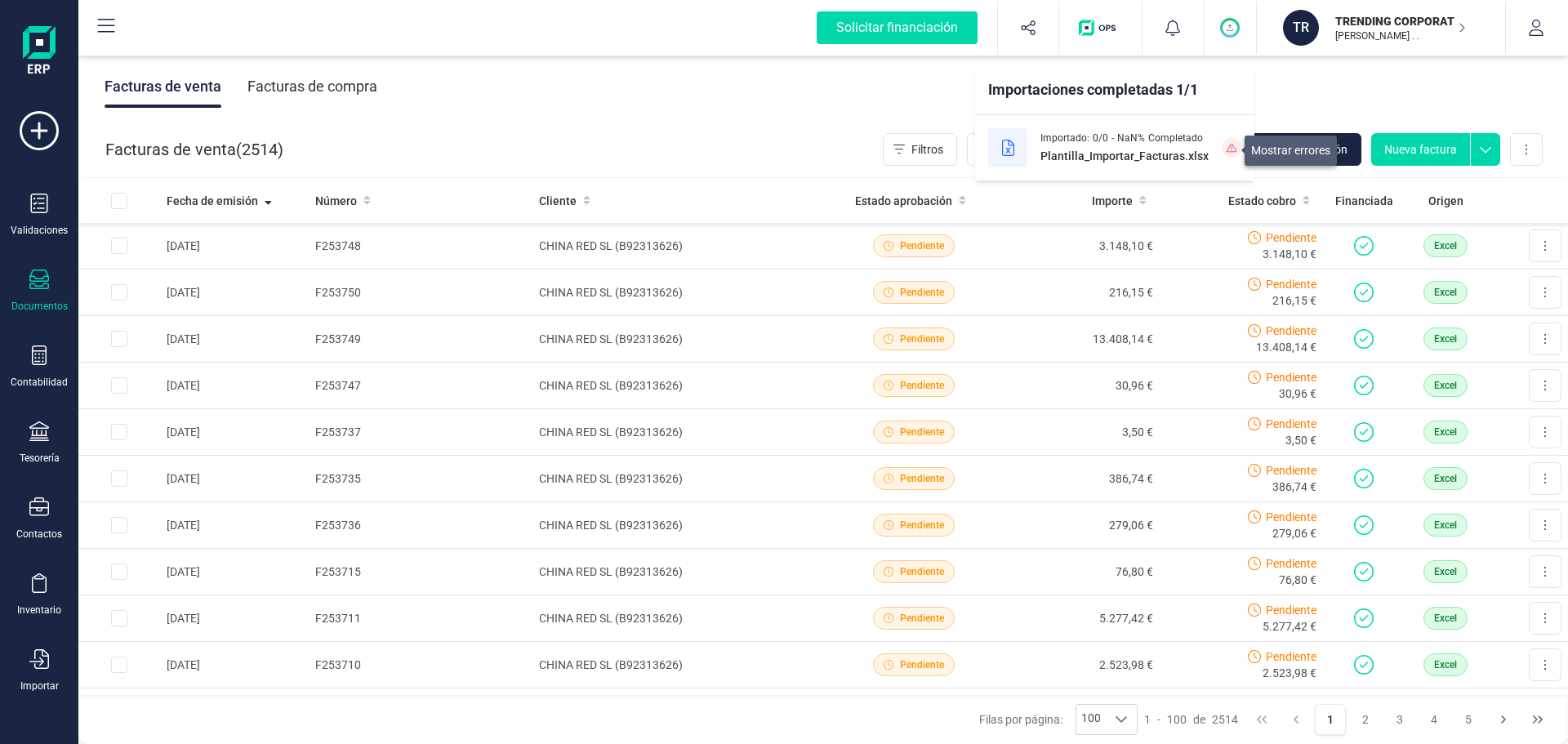 click 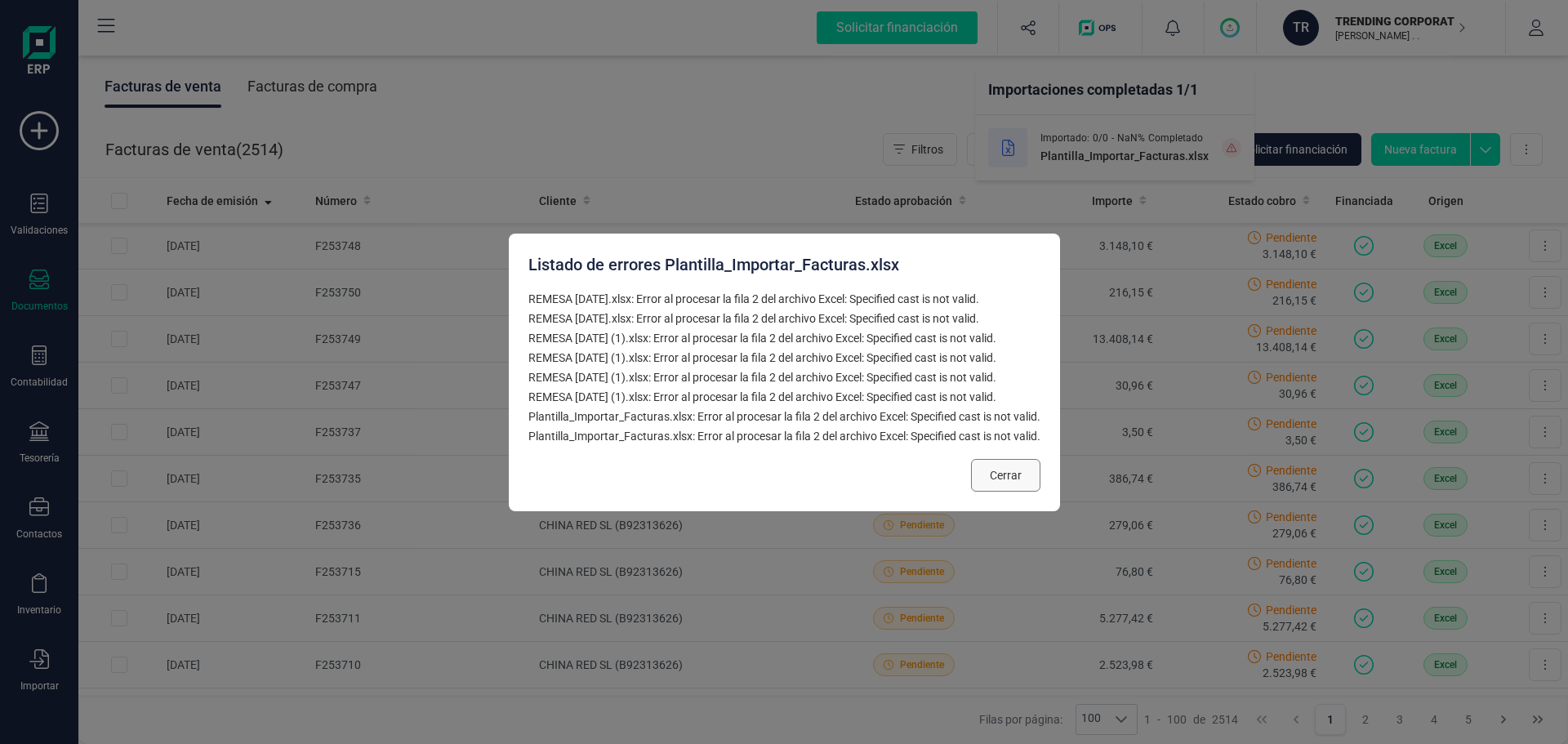 click on "Cerrar" at bounding box center (1005, 475) 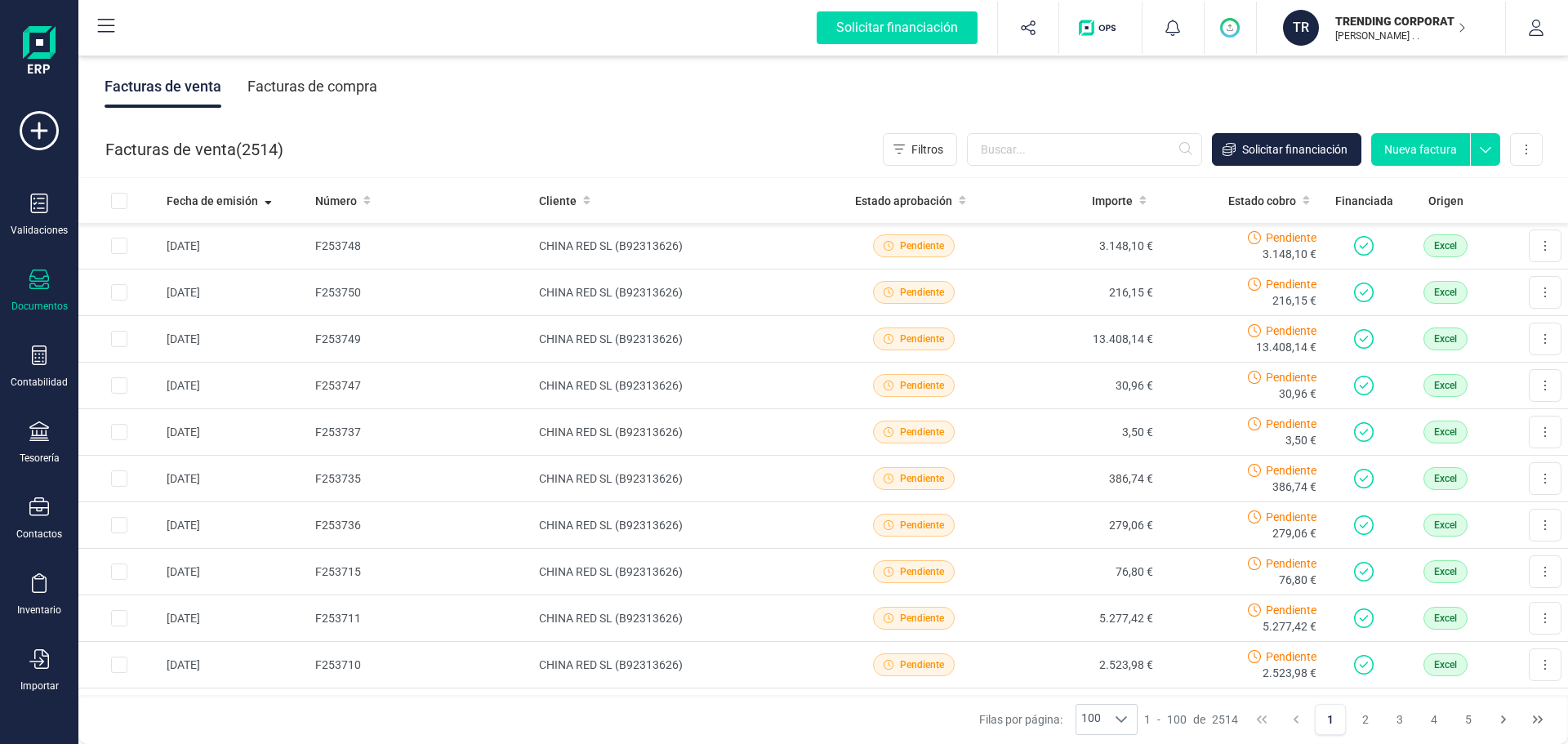 click on "Facturas de venta Facturas de compra" at bounding box center (823, 87) 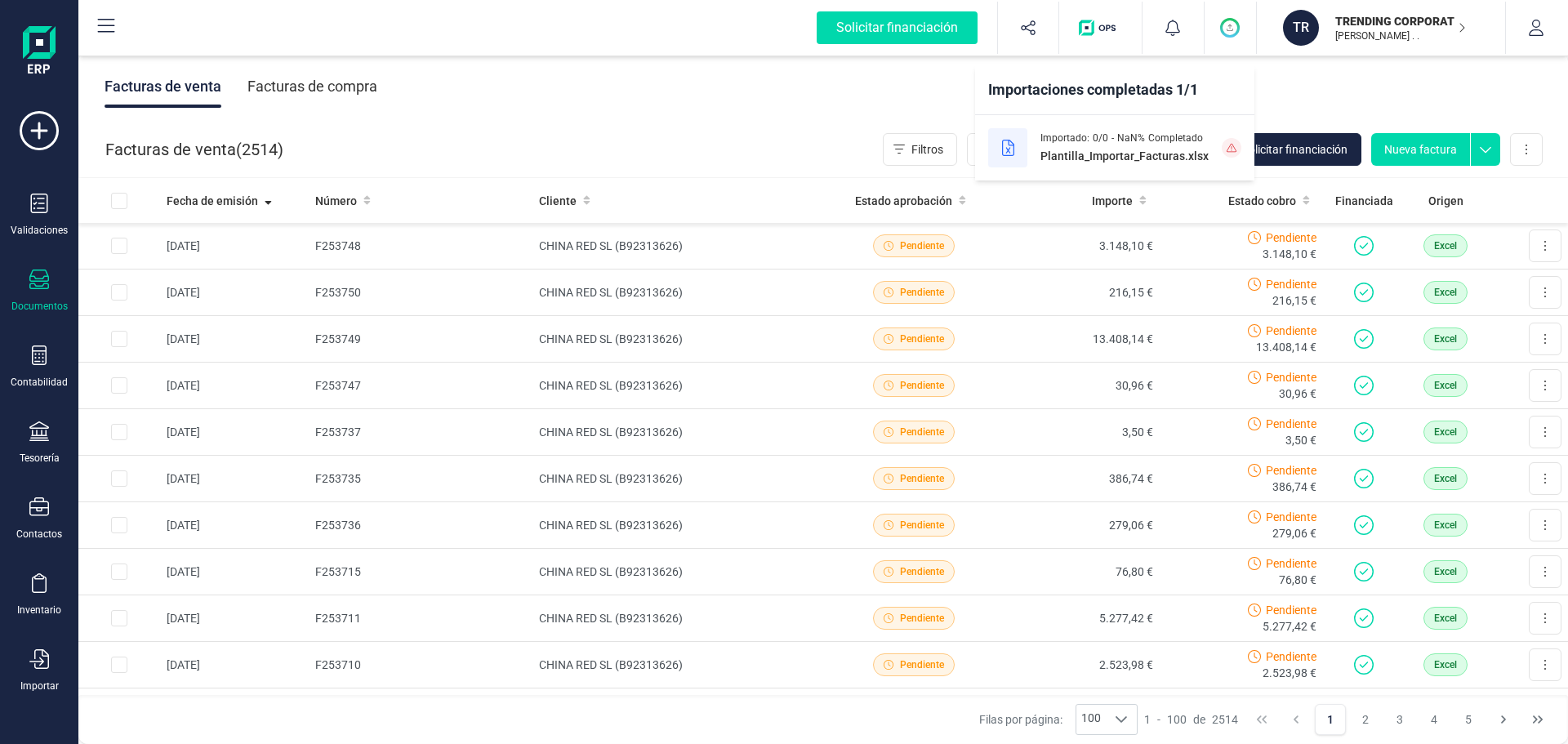 drag, startPoint x: 1147, startPoint y: 140, endPoint x: 1164, endPoint y: 141, distance: 17.029386 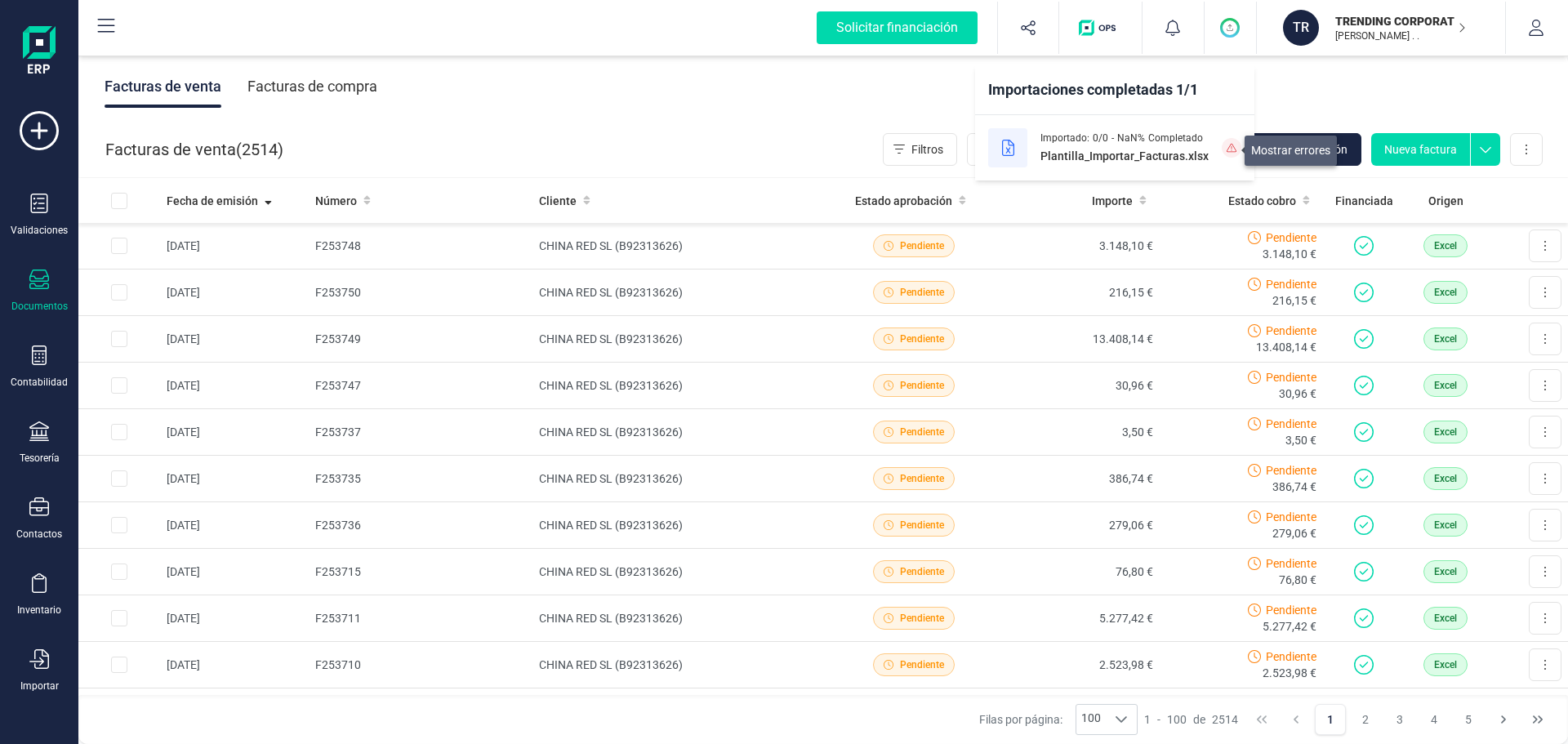 click at bounding box center [1232, 148] 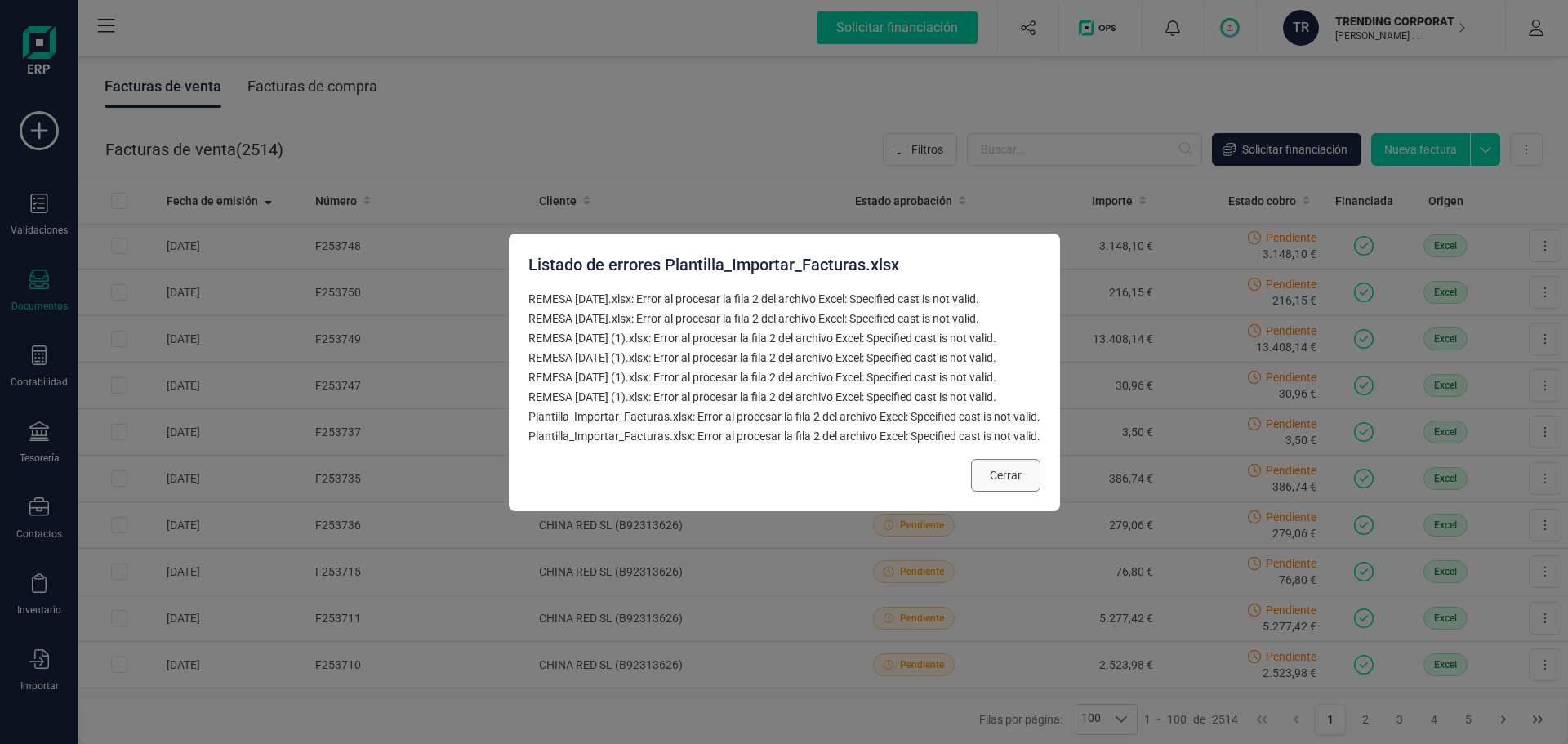 click on "Cerrar" at bounding box center [1005, 475] 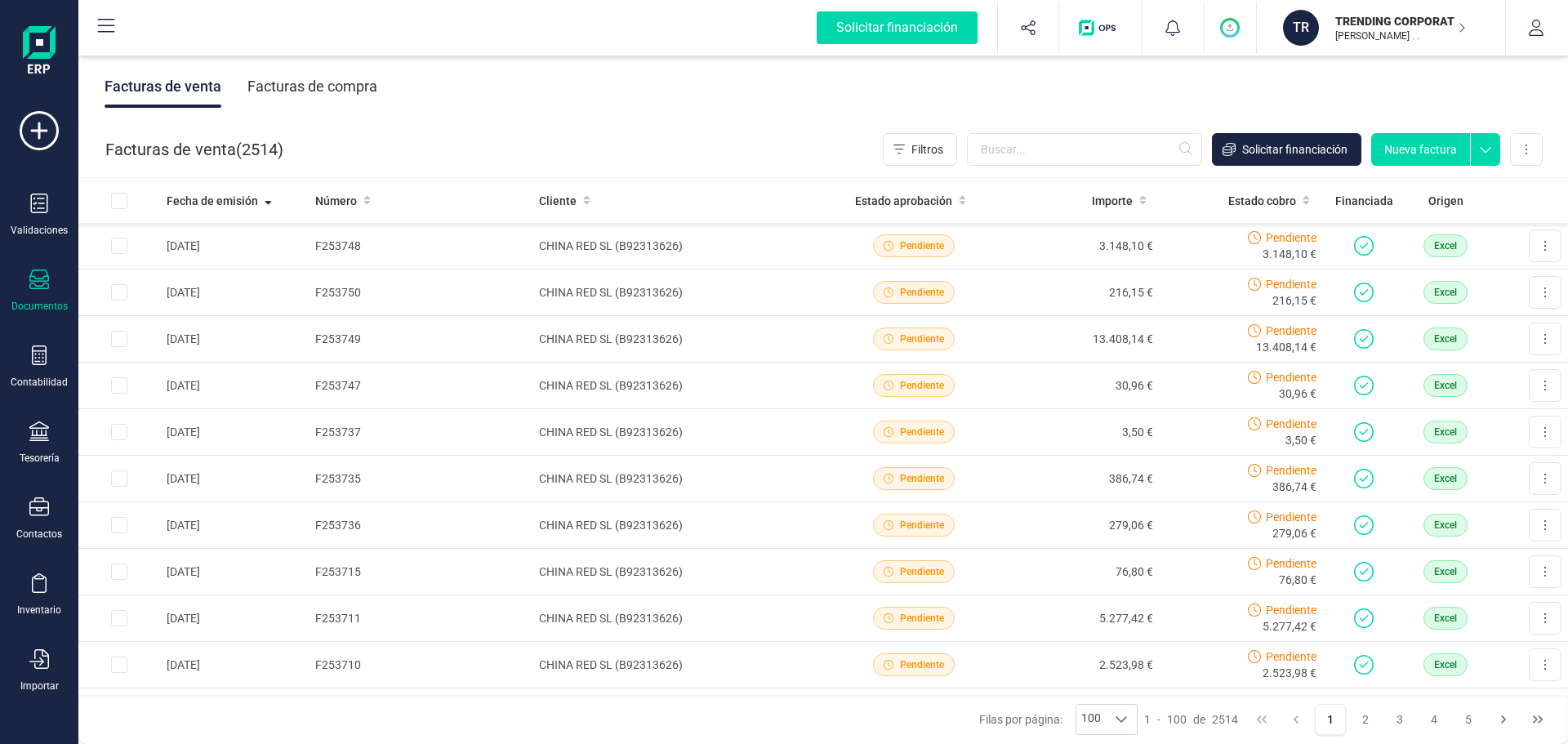 click on "Facturas de venta Facturas de compra" at bounding box center (823, 87) 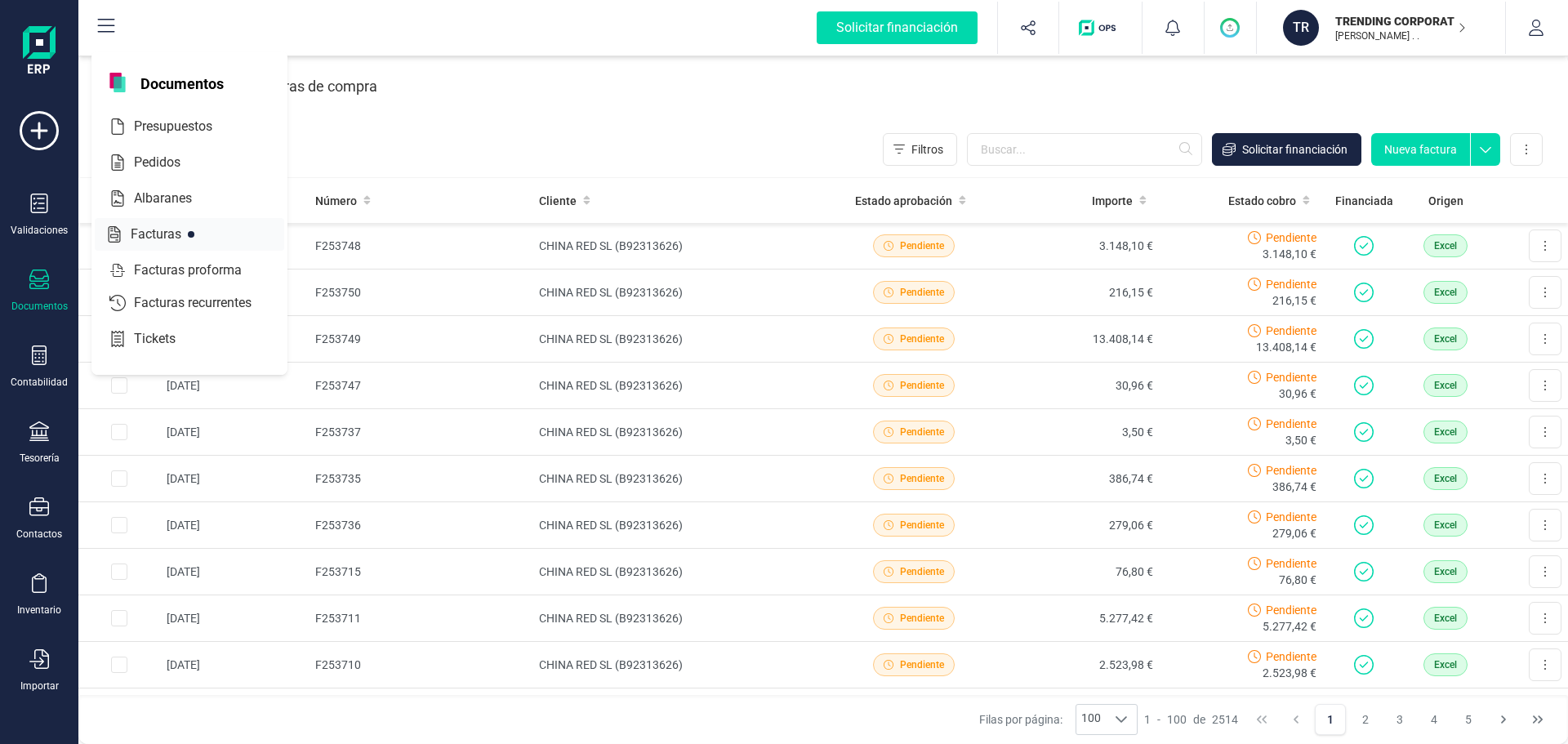 click on "Facturas" at bounding box center (167, 234) 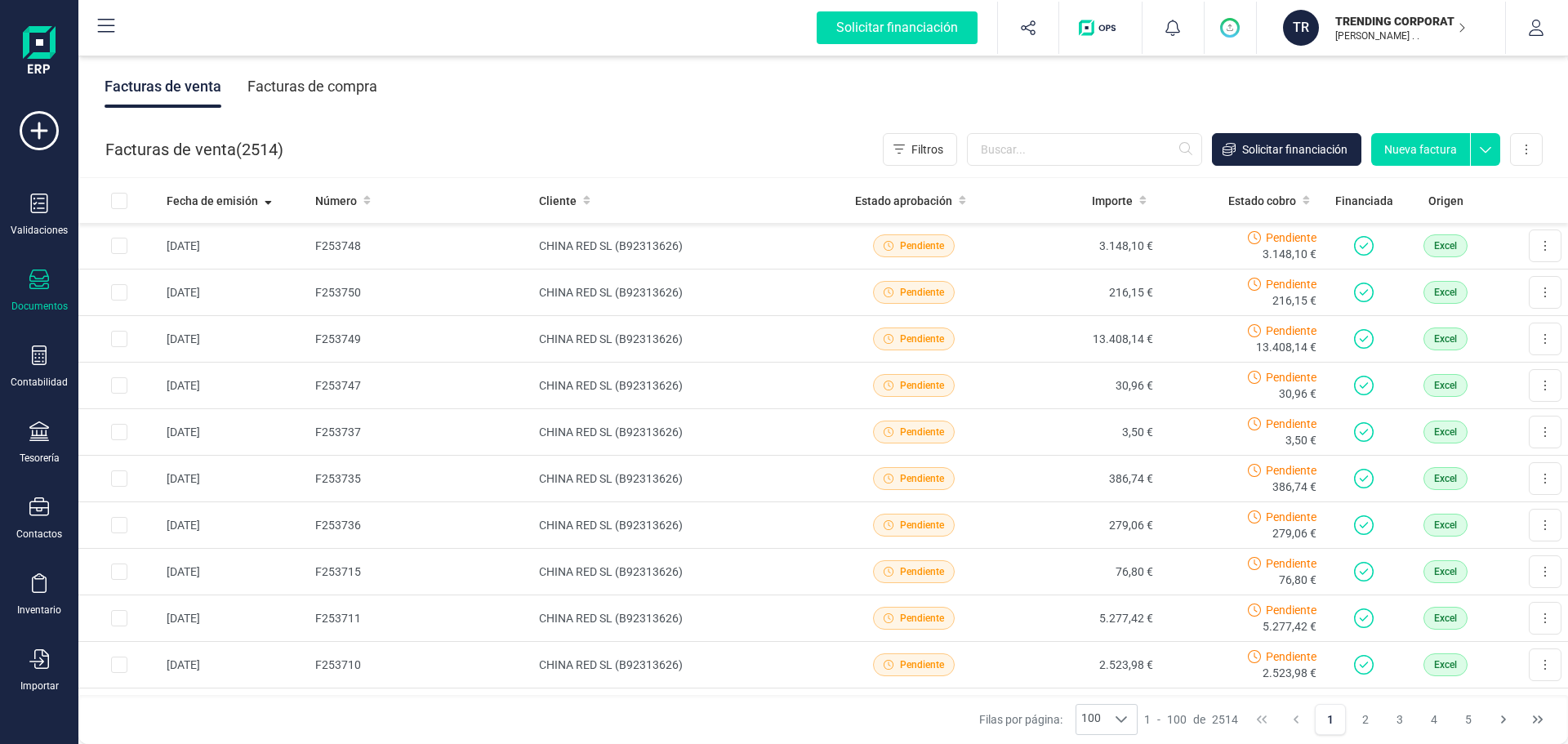 click 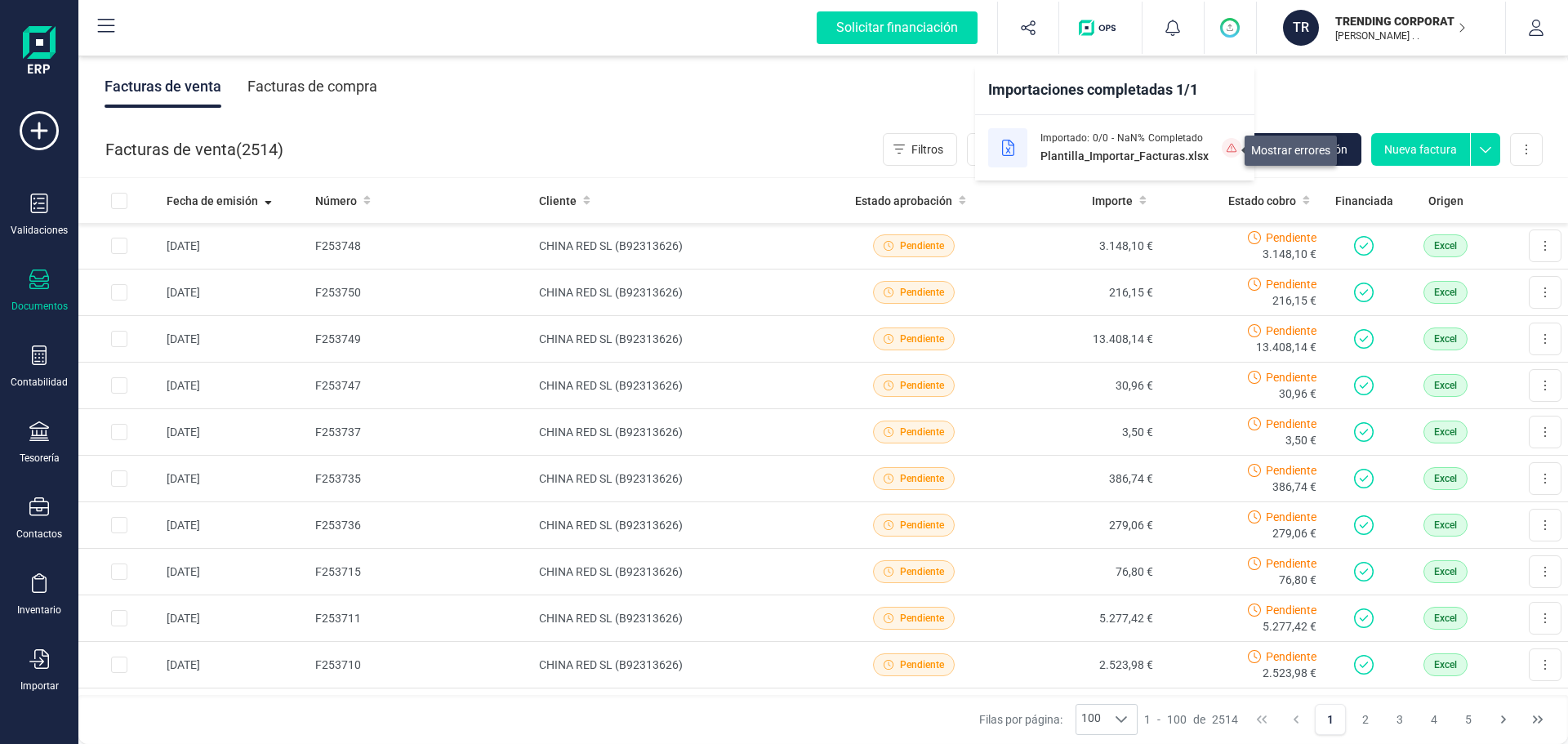 click at bounding box center [1232, 148] 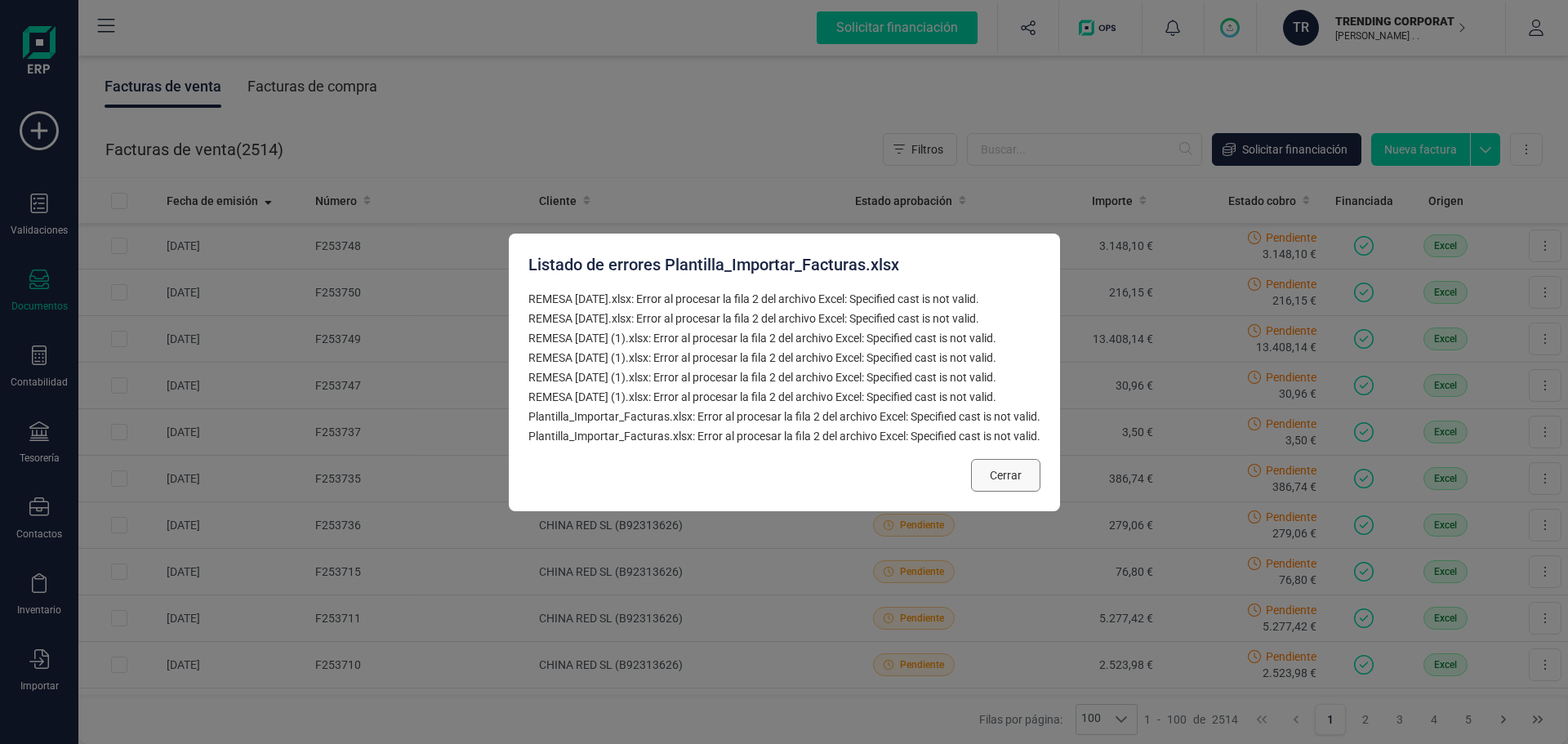 drag, startPoint x: 991, startPoint y: 470, endPoint x: 1364, endPoint y: 269, distance: 423.70981 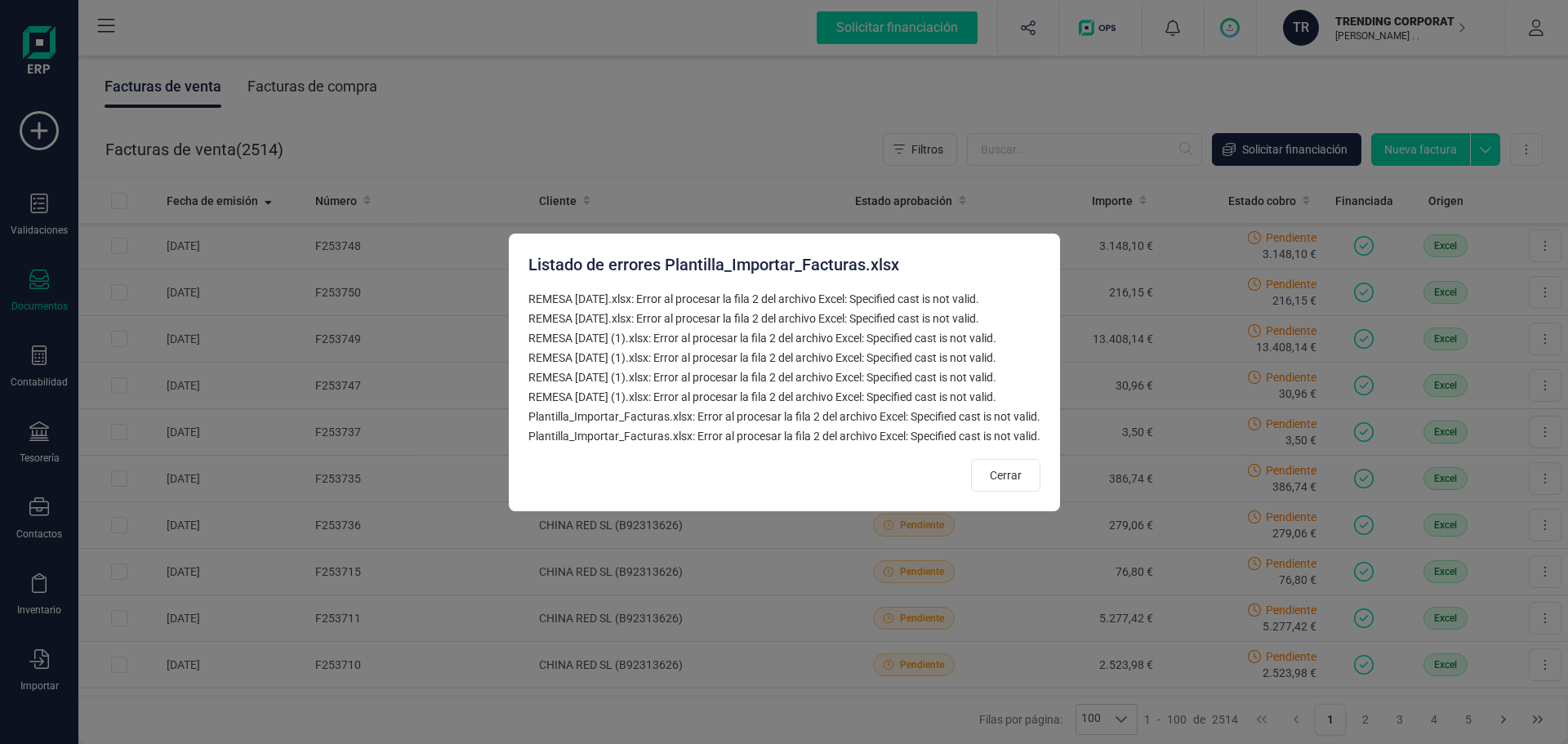 click on "Cerrar" at bounding box center [1005, 475] 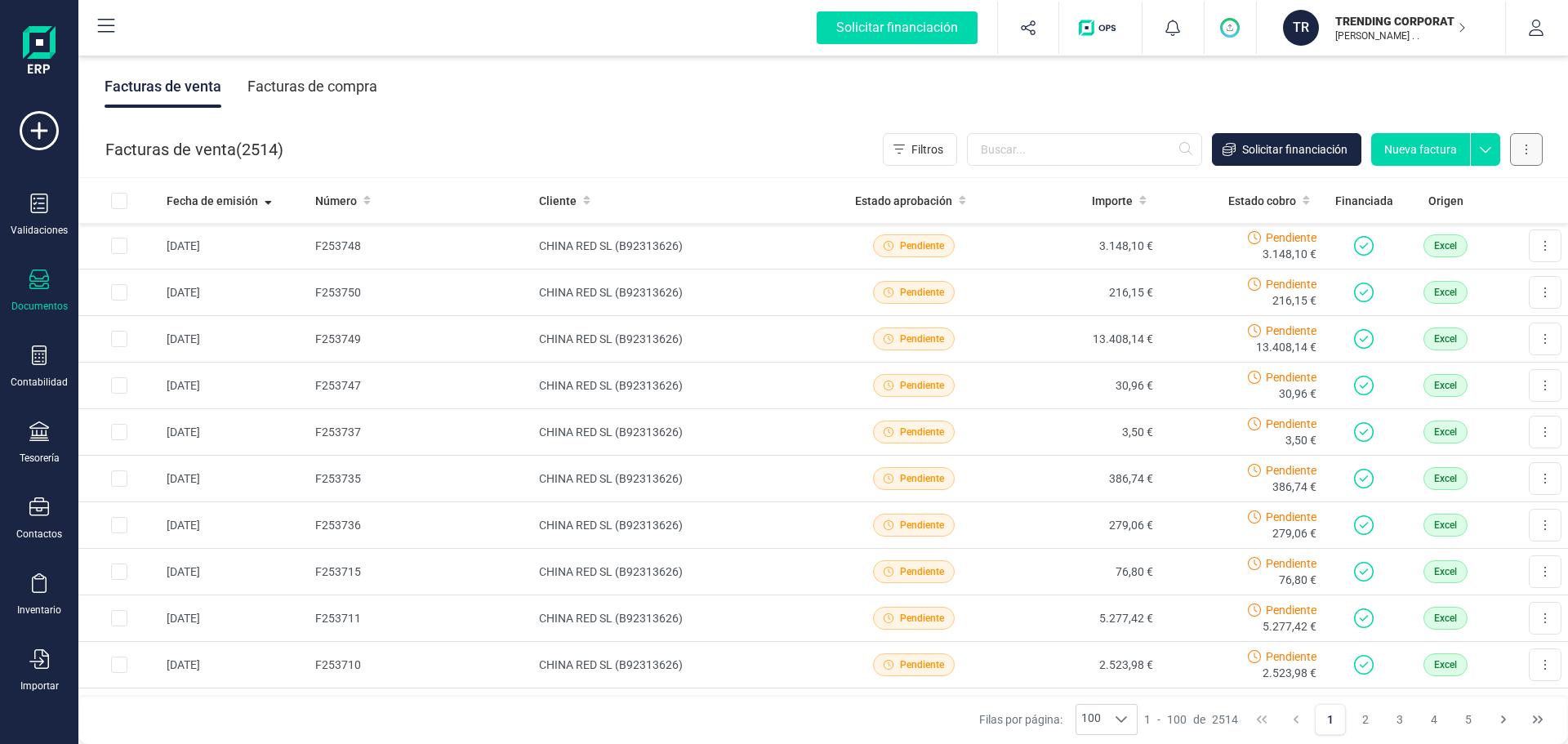 click at bounding box center [1526, 149] 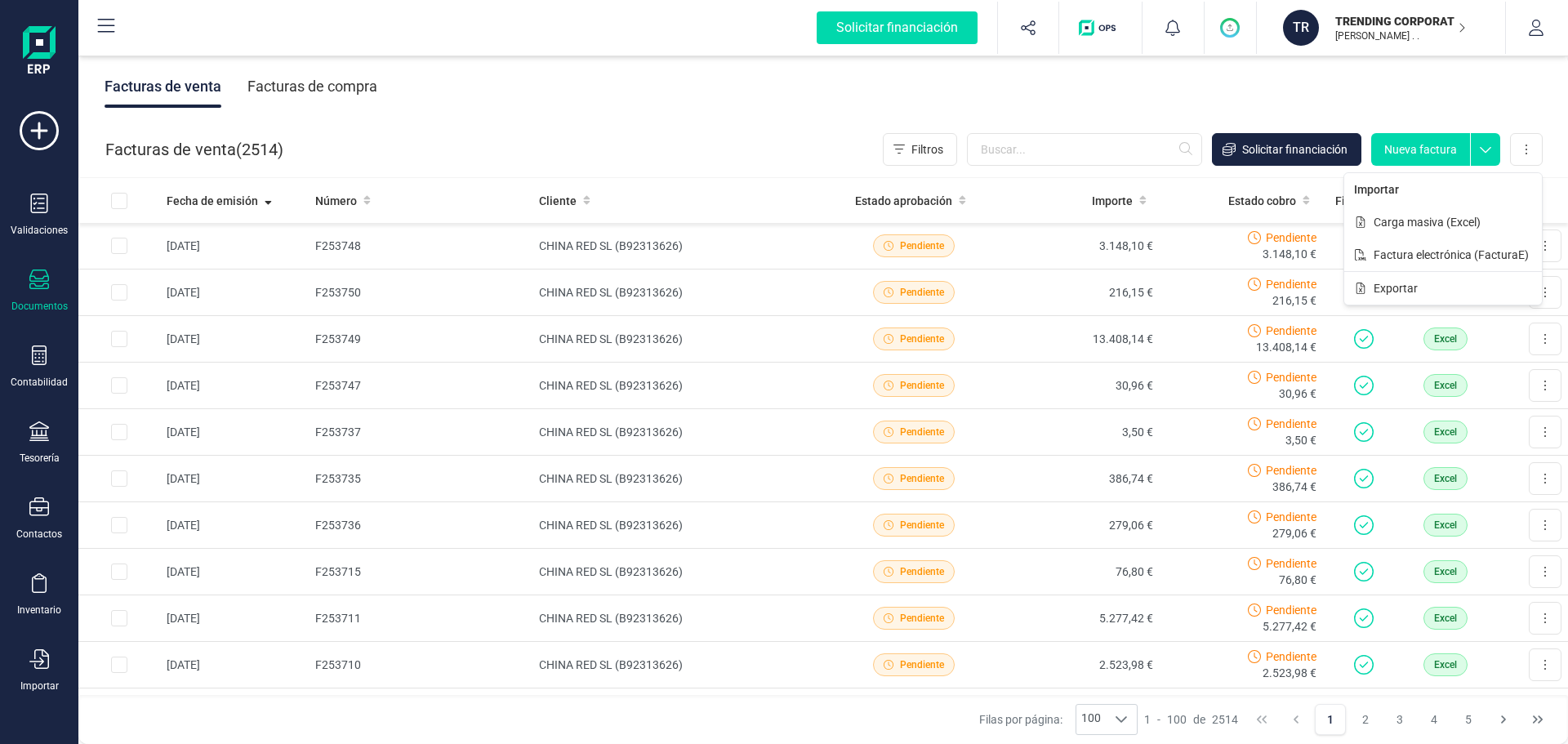 click on "Facturas de venta Facturas de compra" at bounding box center (823, 87) 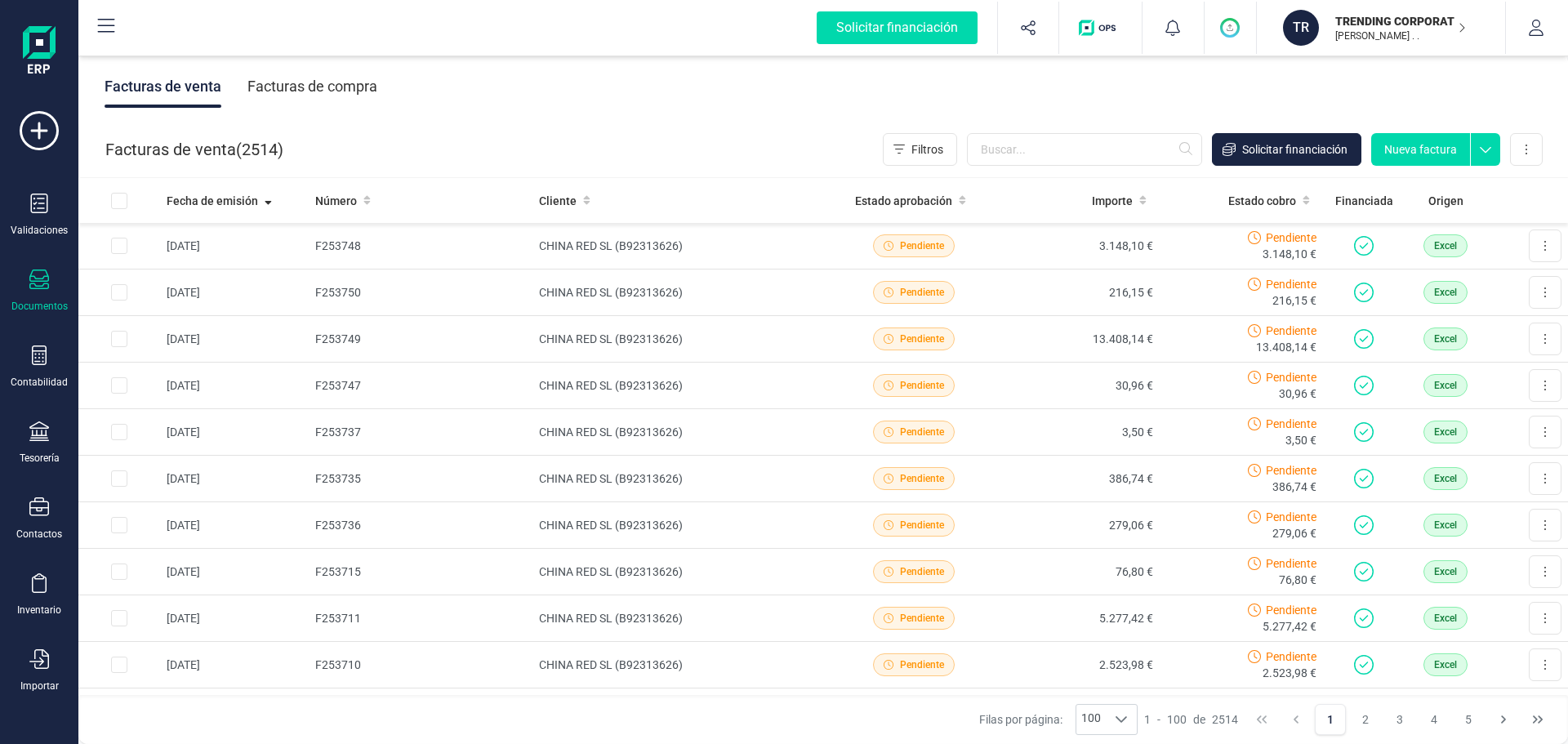 click at bounding box center [1100, 28] 